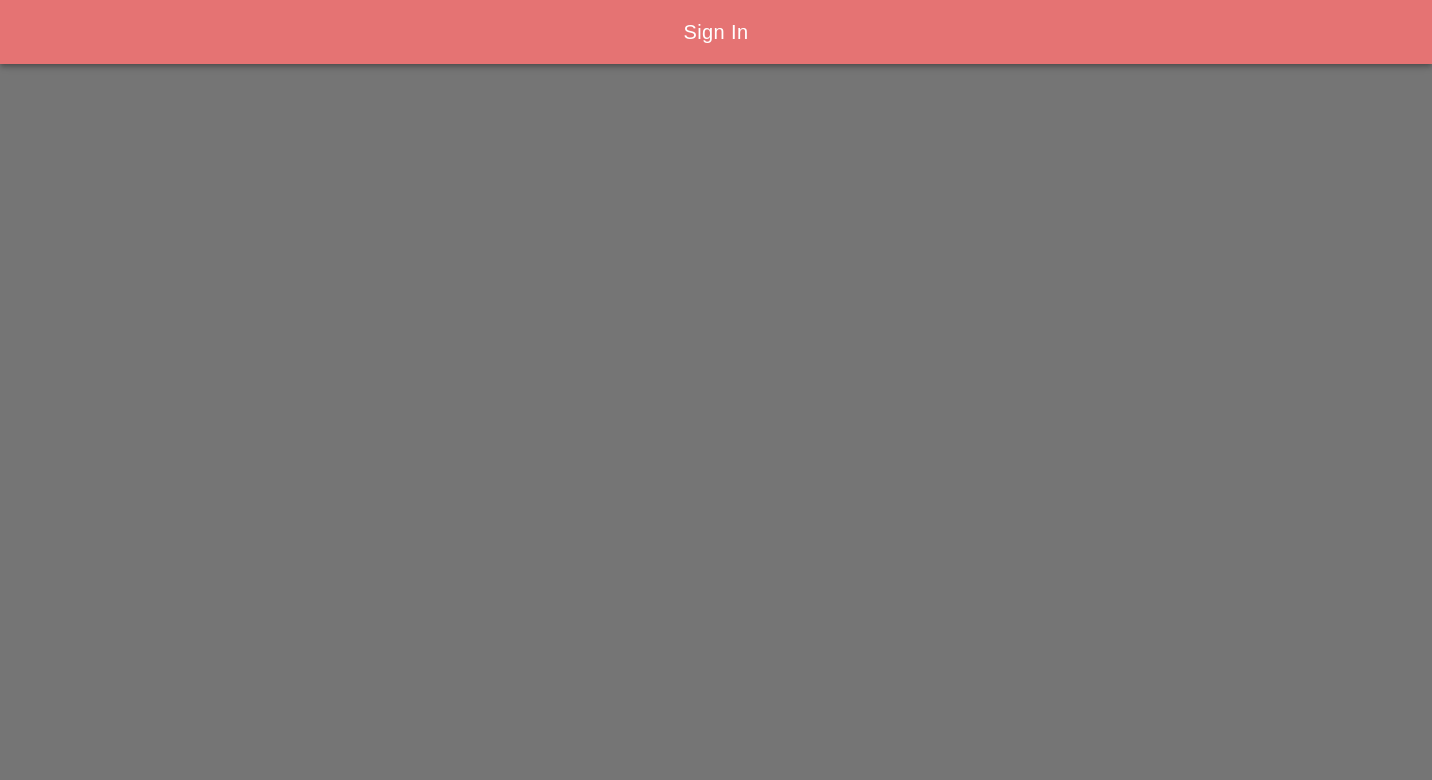 scroll, scrollTop: 0, scrollLeft: 0, axis: both 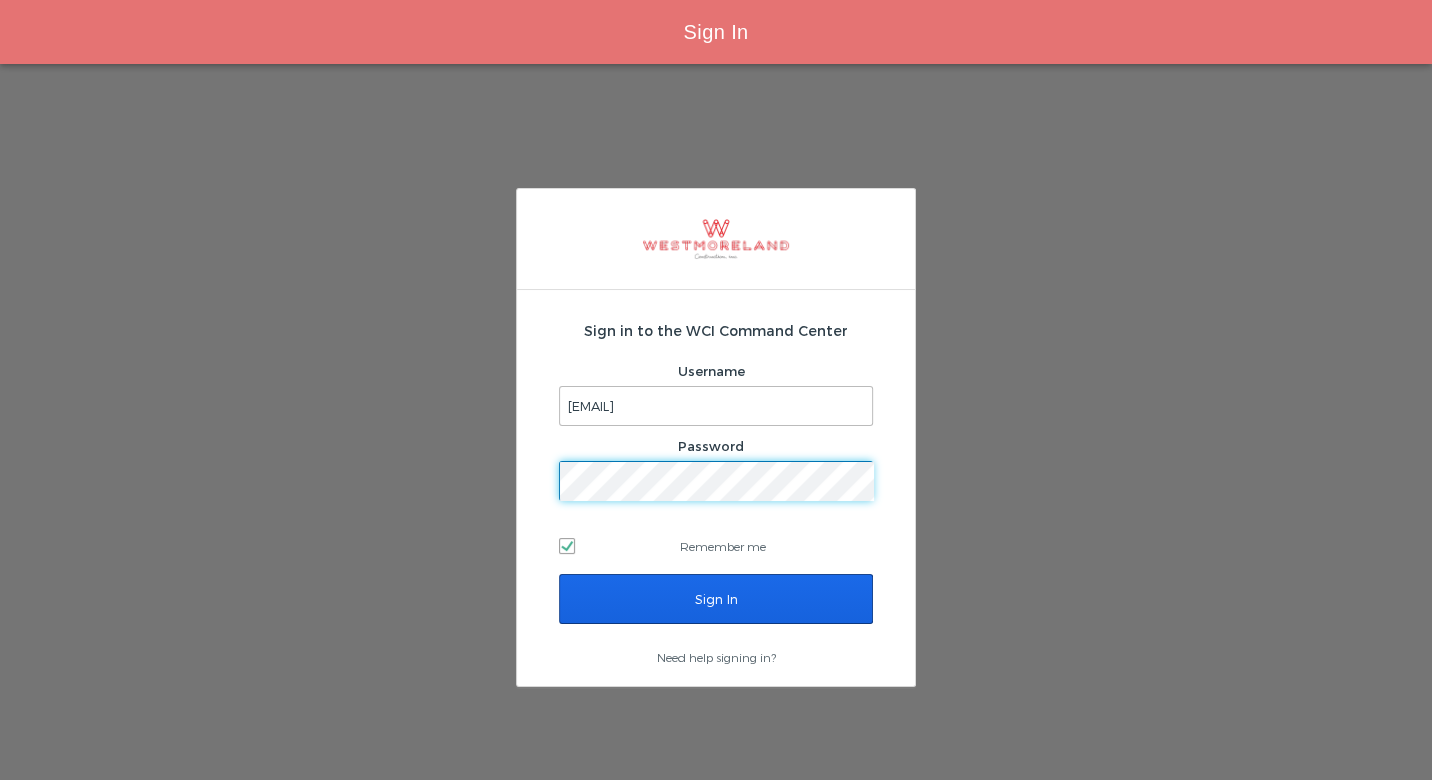 click on "Sign In" at bounding box center (716, 599) 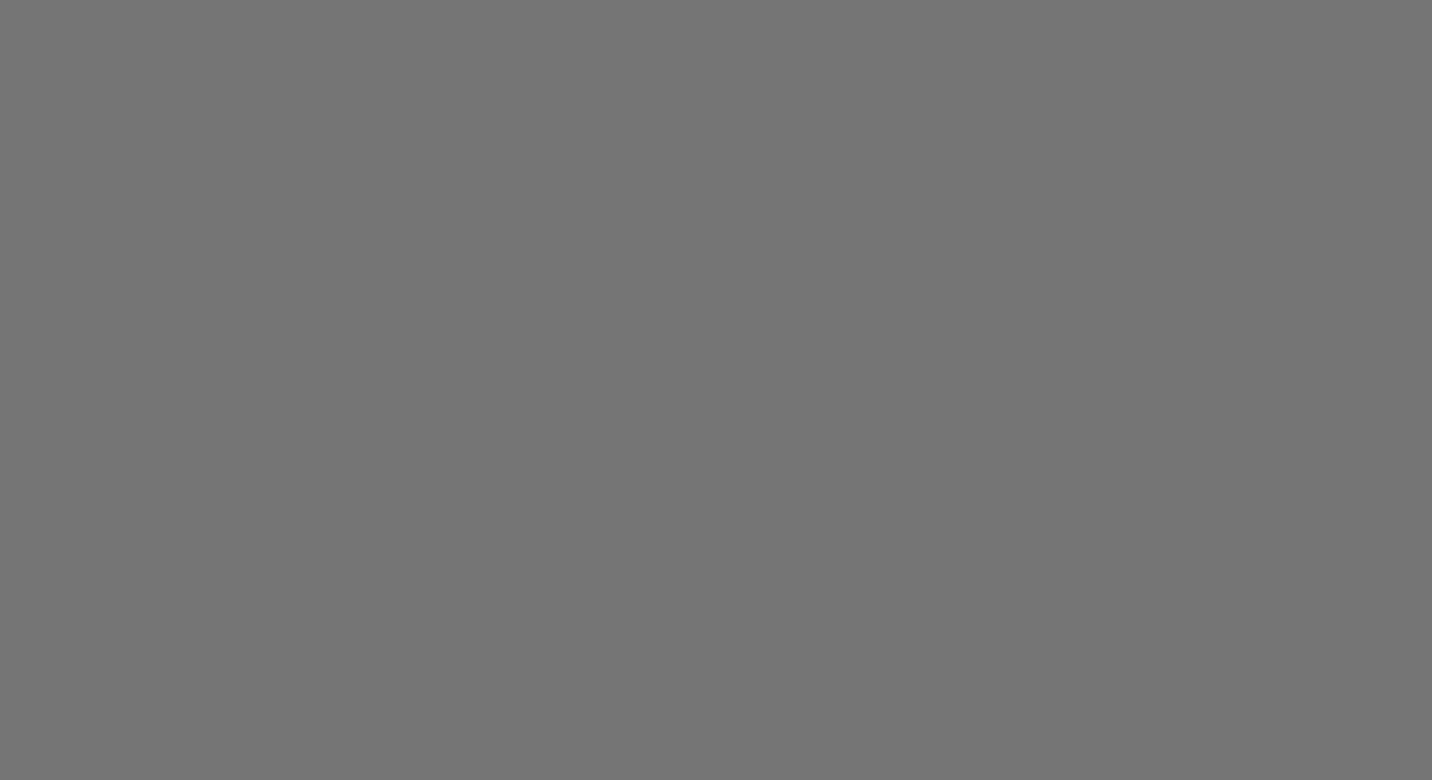 scroll, scrollTop: 0, scrollLeft: 0, axis: both 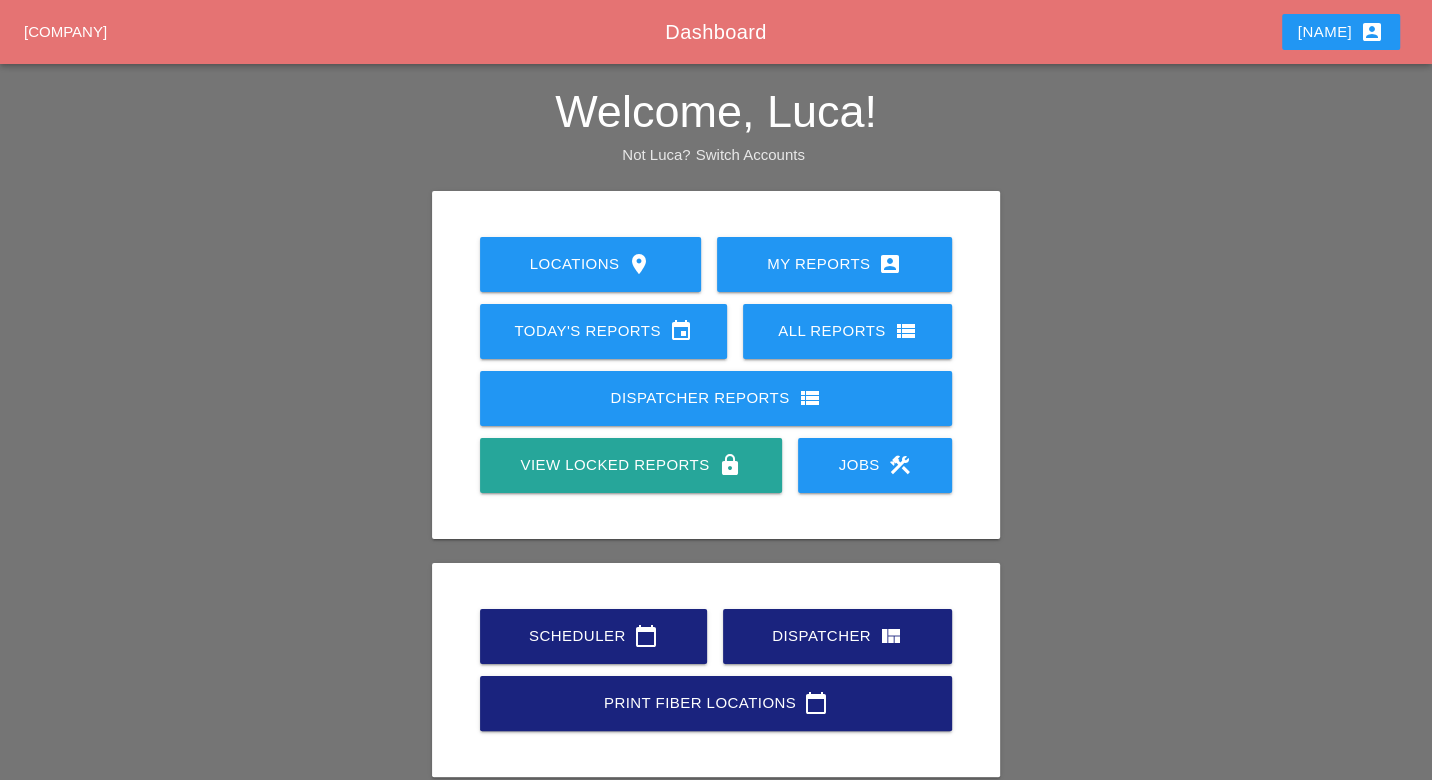 click on "Today's Reports event" at bounding box center [604, 331] 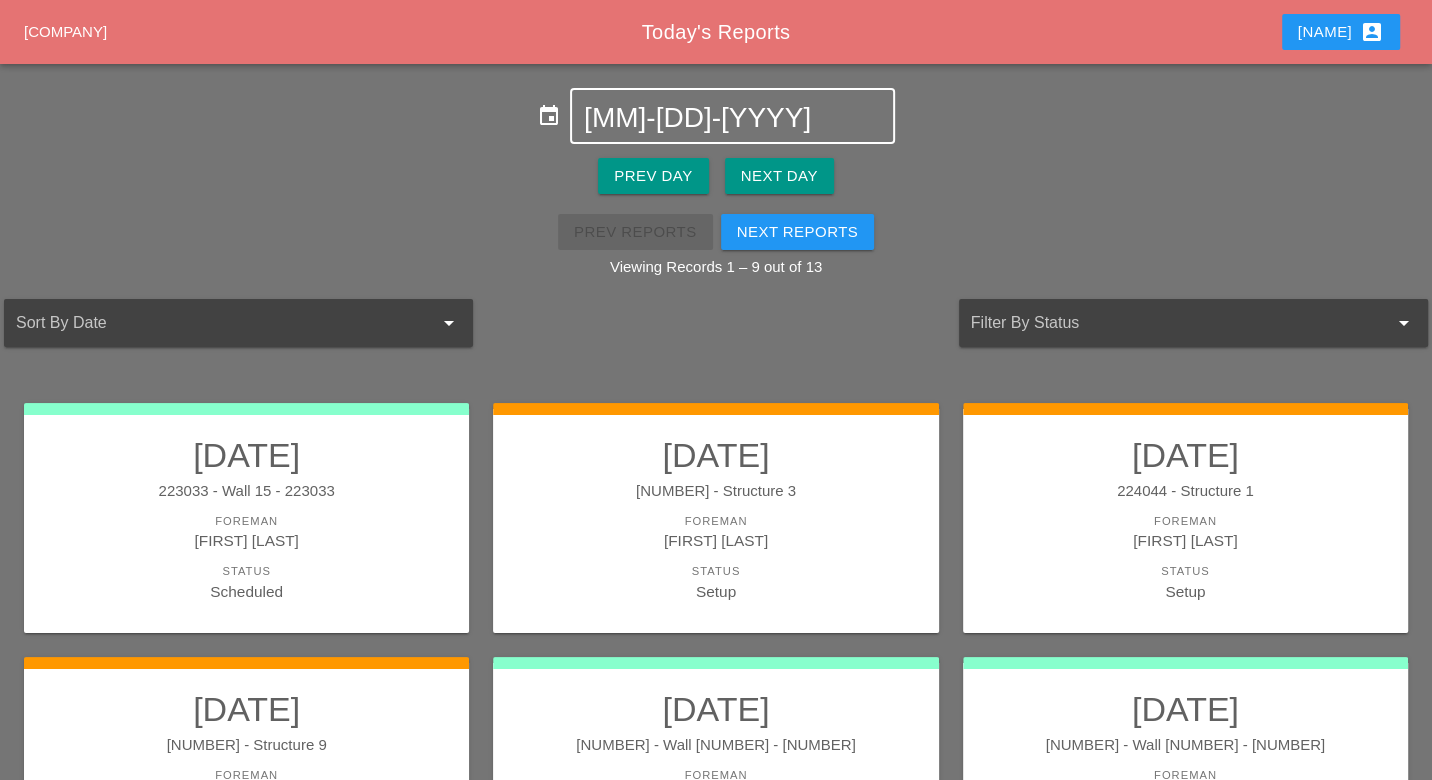 click on "[MM]-[DD]-[YYYY]" at bounding box center (732, 118) 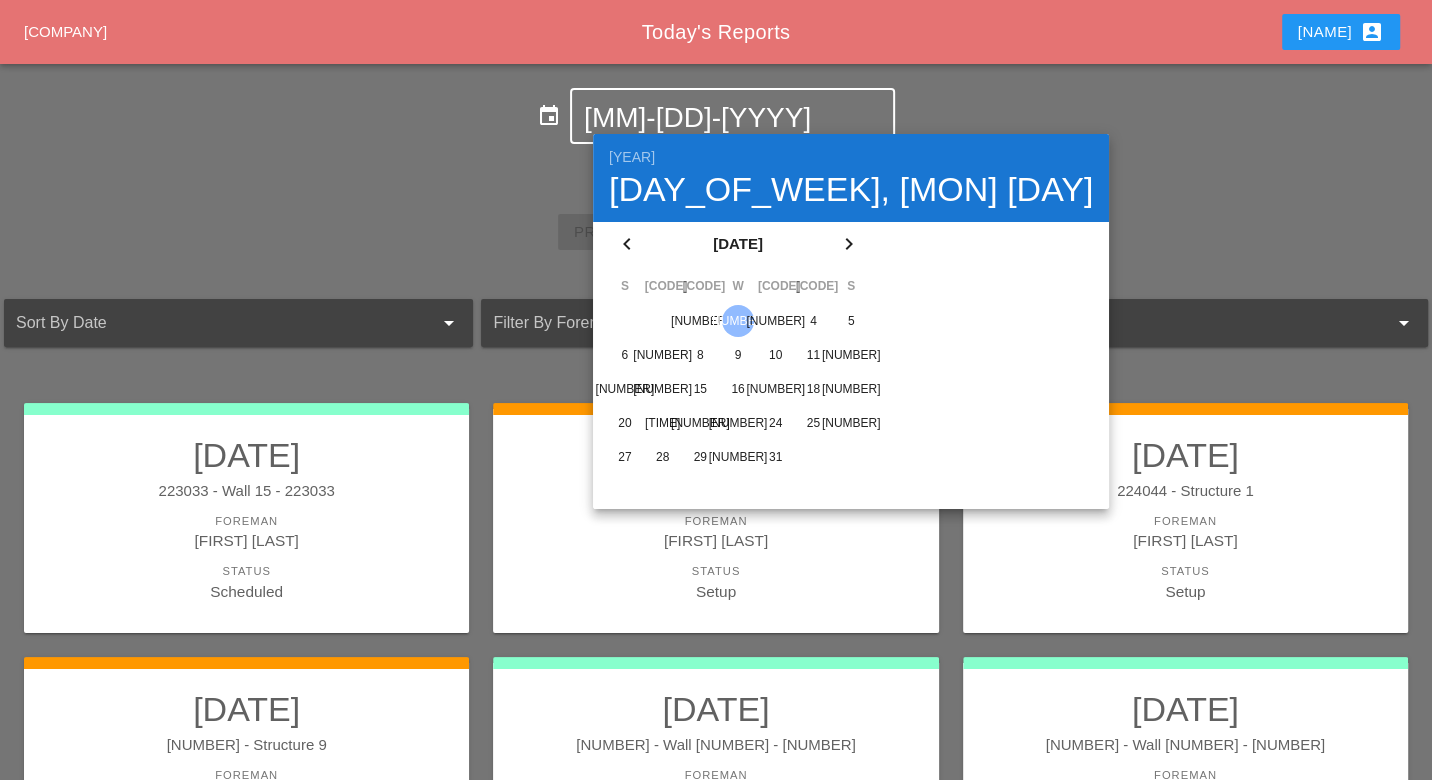 click on "chevron_left" at bounding box center (627, 244) 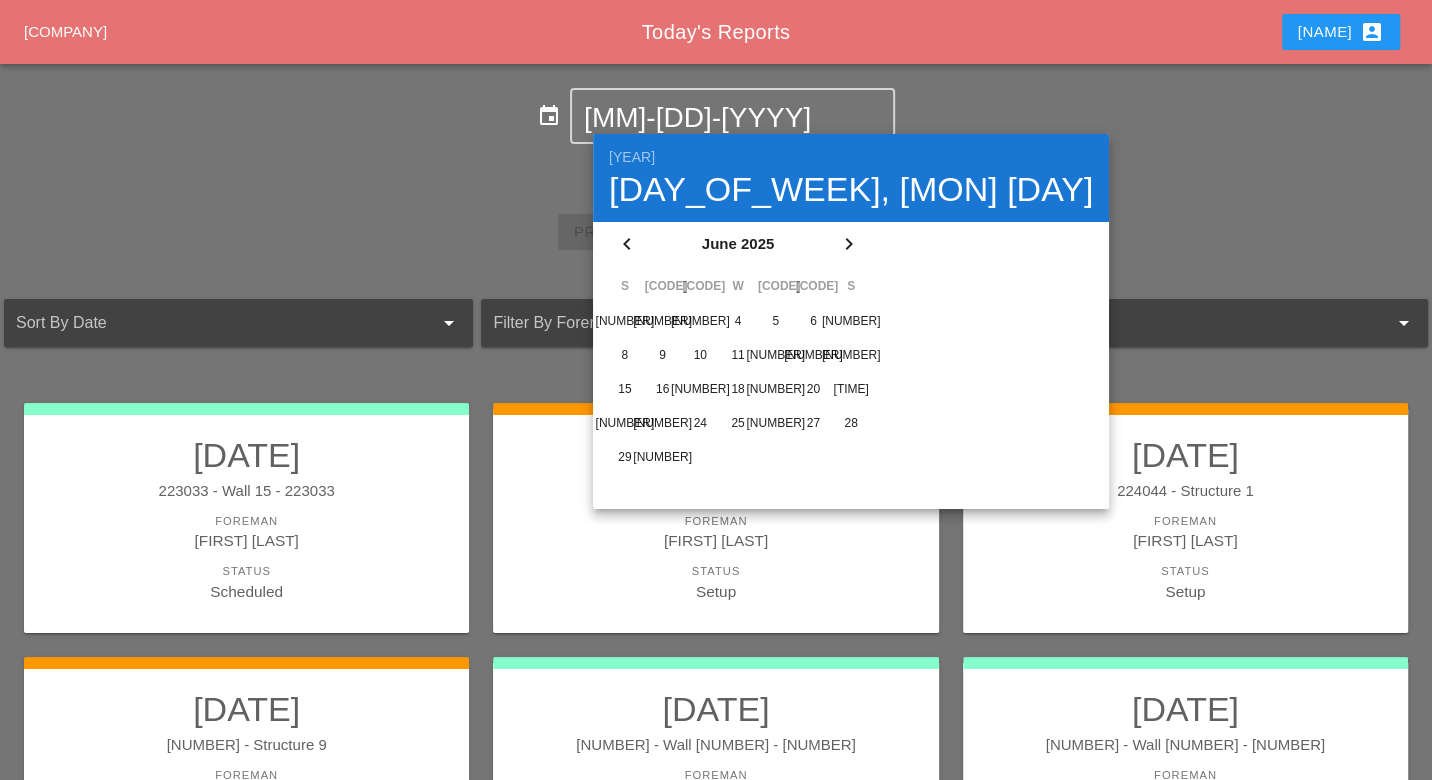 click on "5" at bounding box center (625, 321) 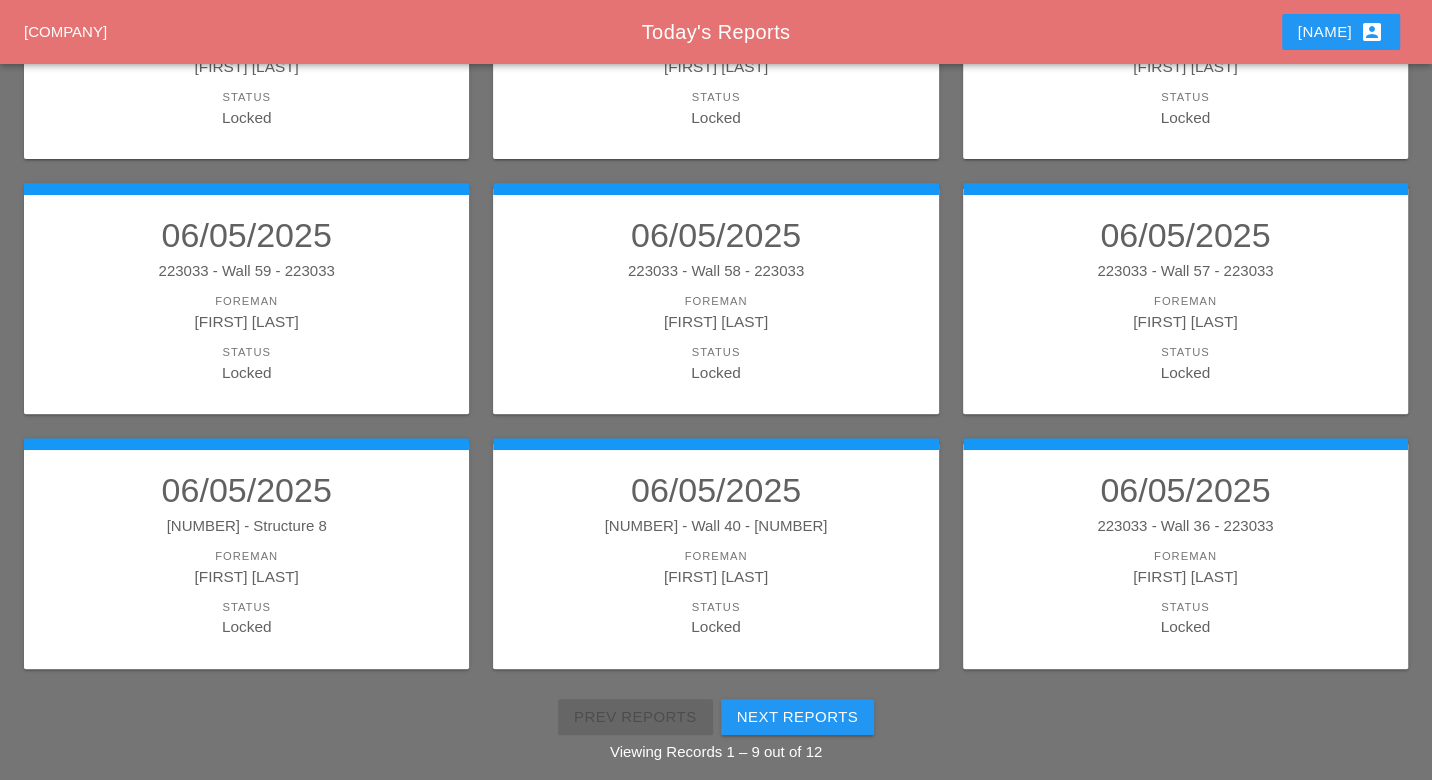scroll, scrollTop: 495, scrollLeft: 0, axis: vertical 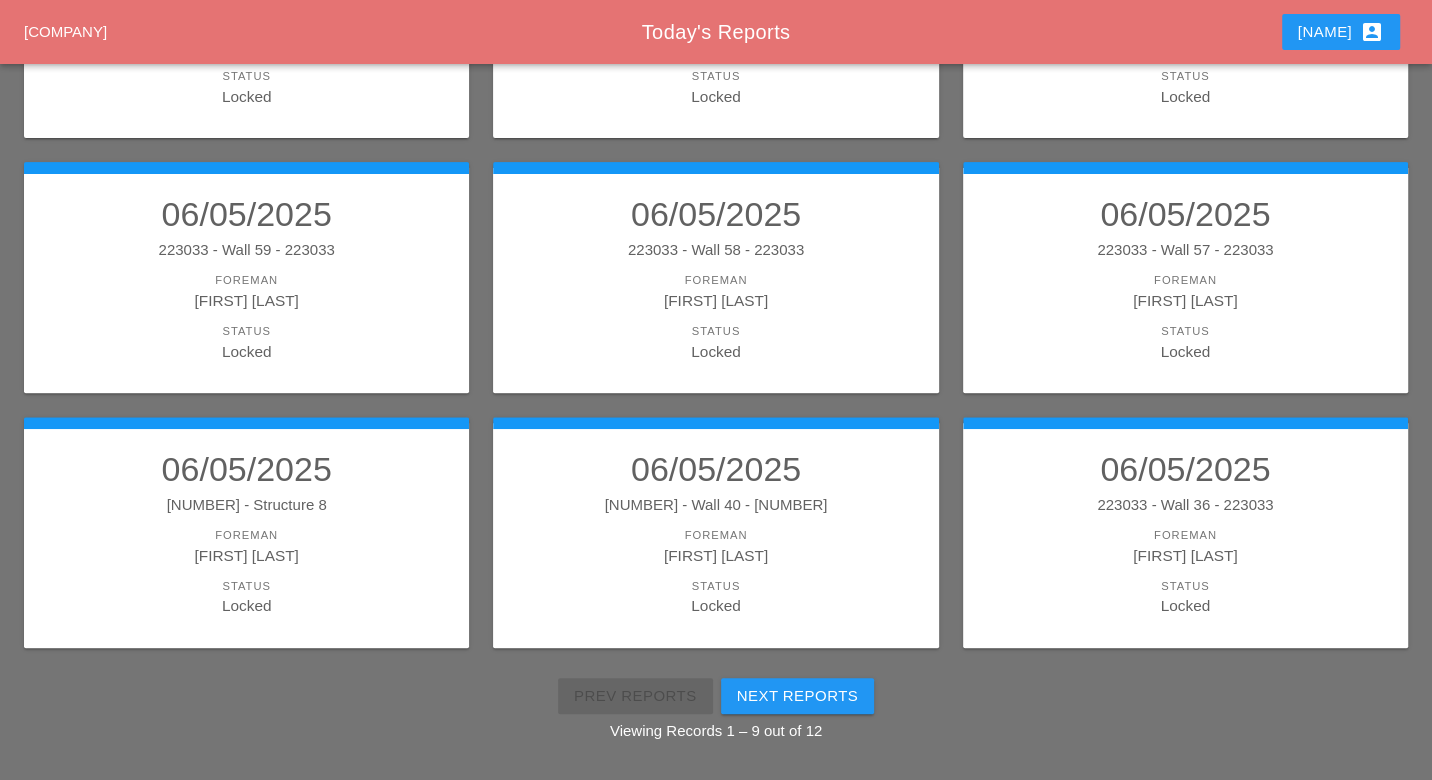click on "Foreman" at bounding box center (715, 535) 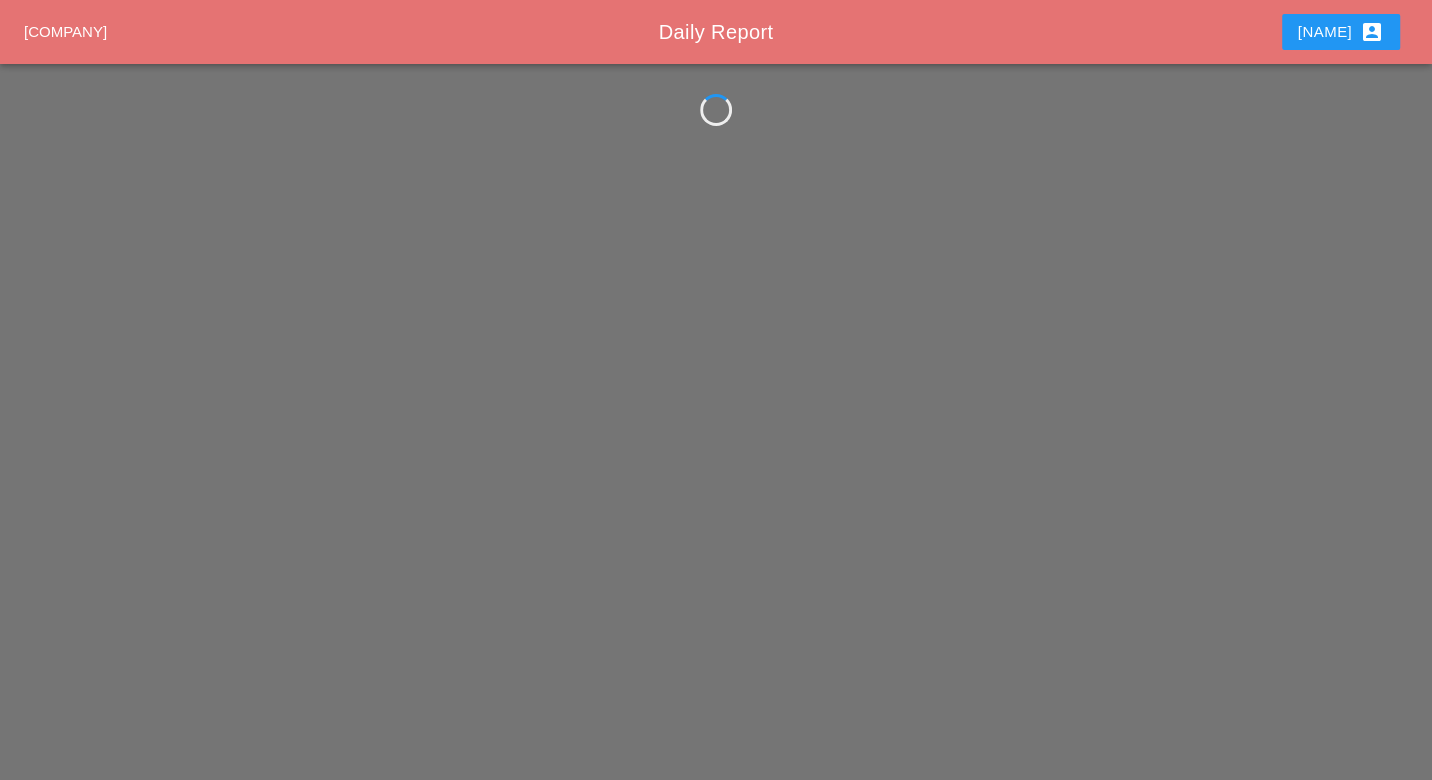 scroll, scrollTop: 0, scrollLeft: 0, axis: both 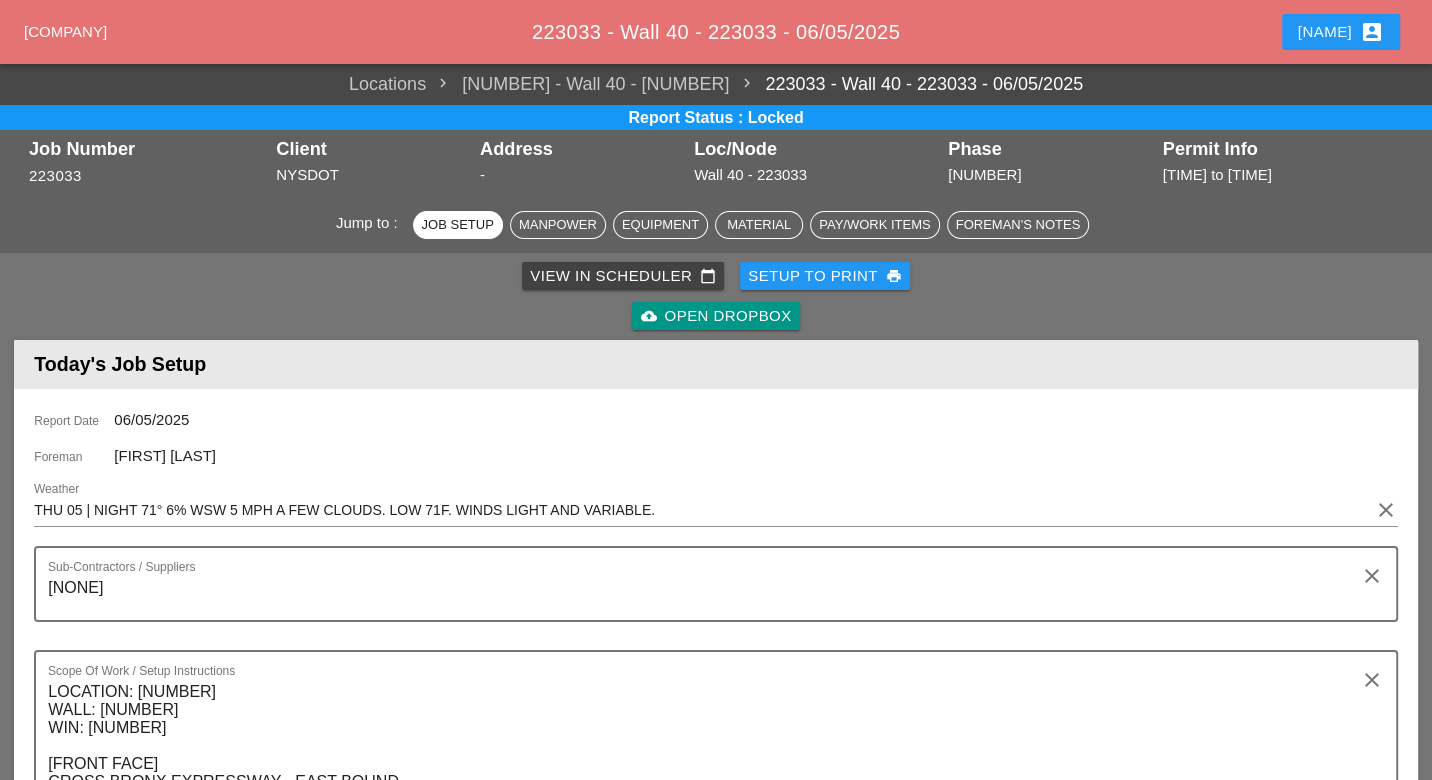click on "Pay/Work Items" at bounding box center (558, 225) 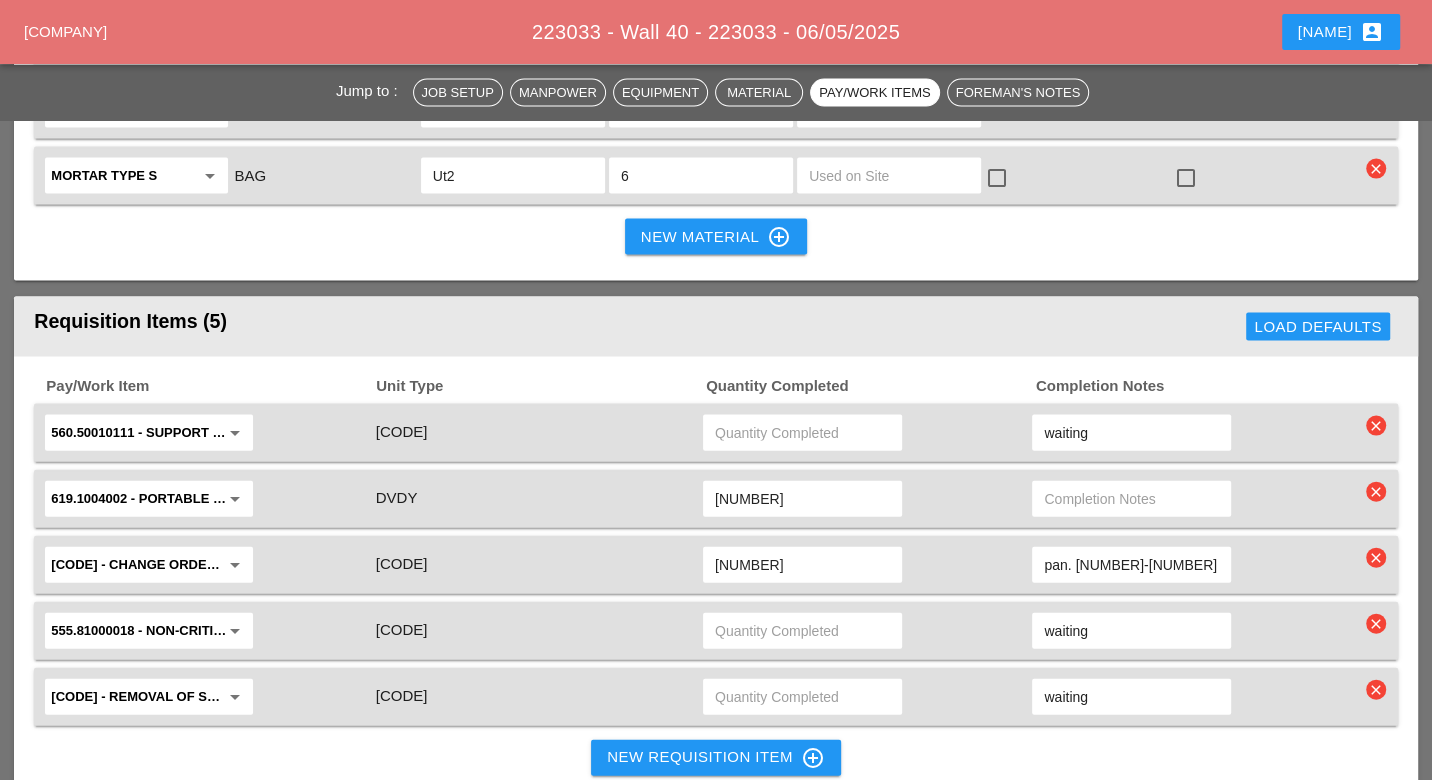 scroll, scrollTop: 3186, scrollLeft: 0, axis: vertical 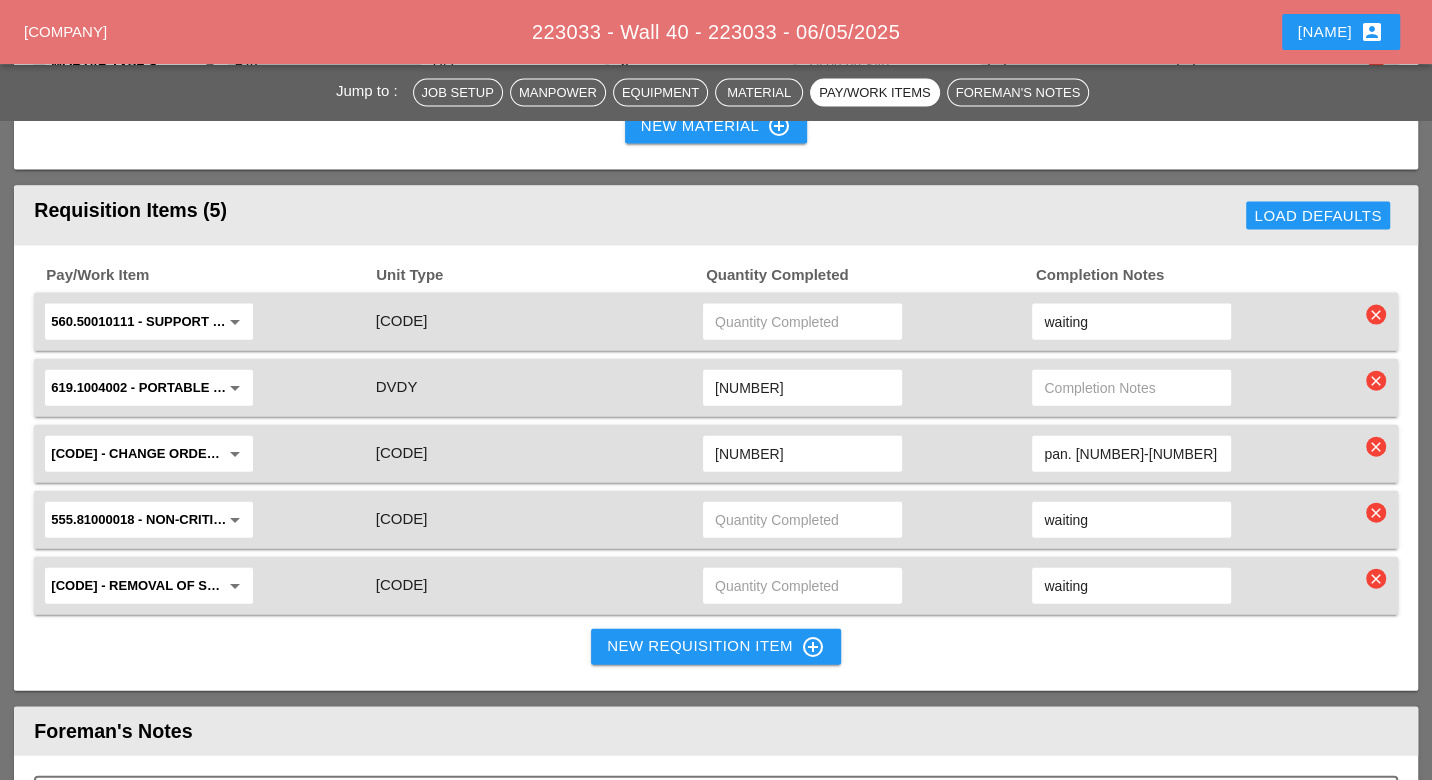 click on "New Requisition Item control_point" at bounding box center [716, 647] 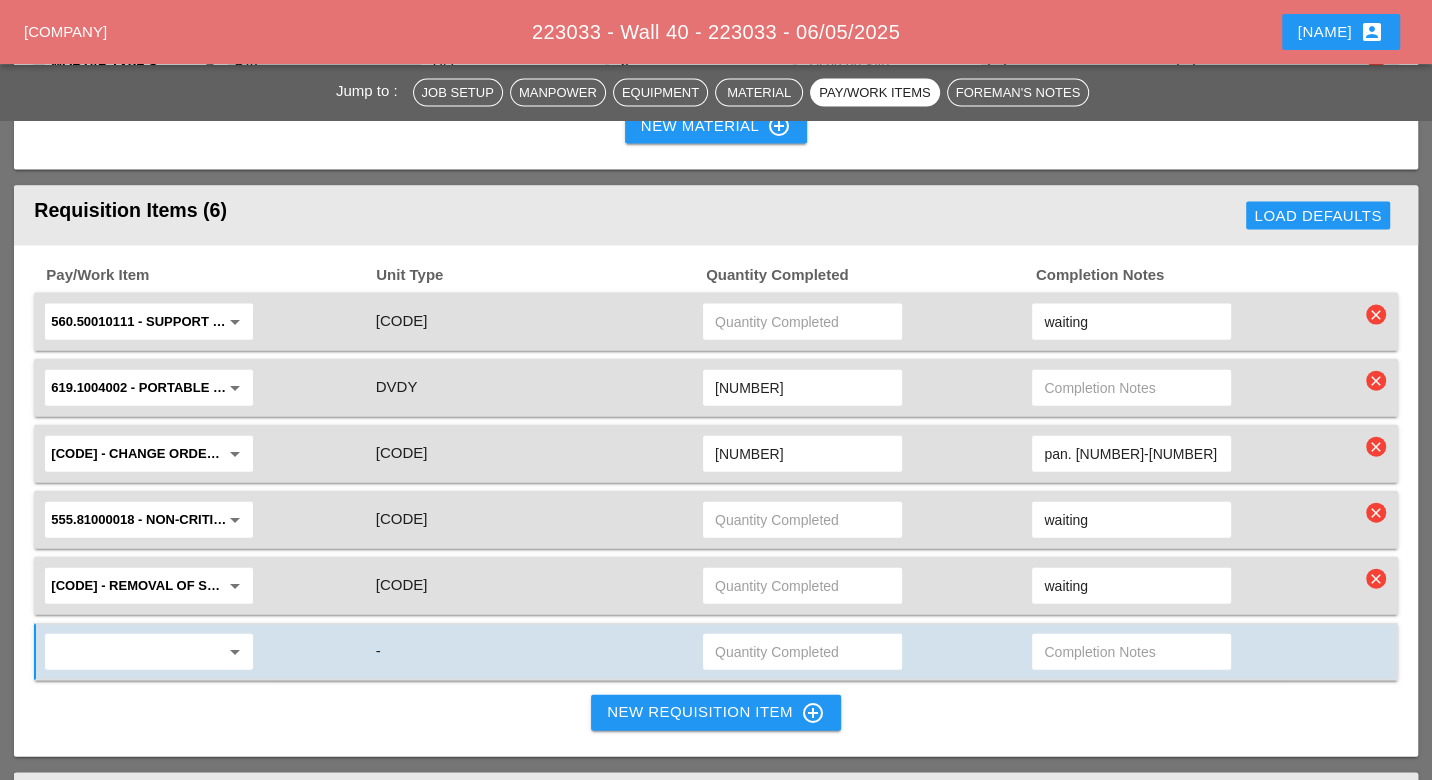 click on "pan. 1-18" at bounding box center (1194, 322) 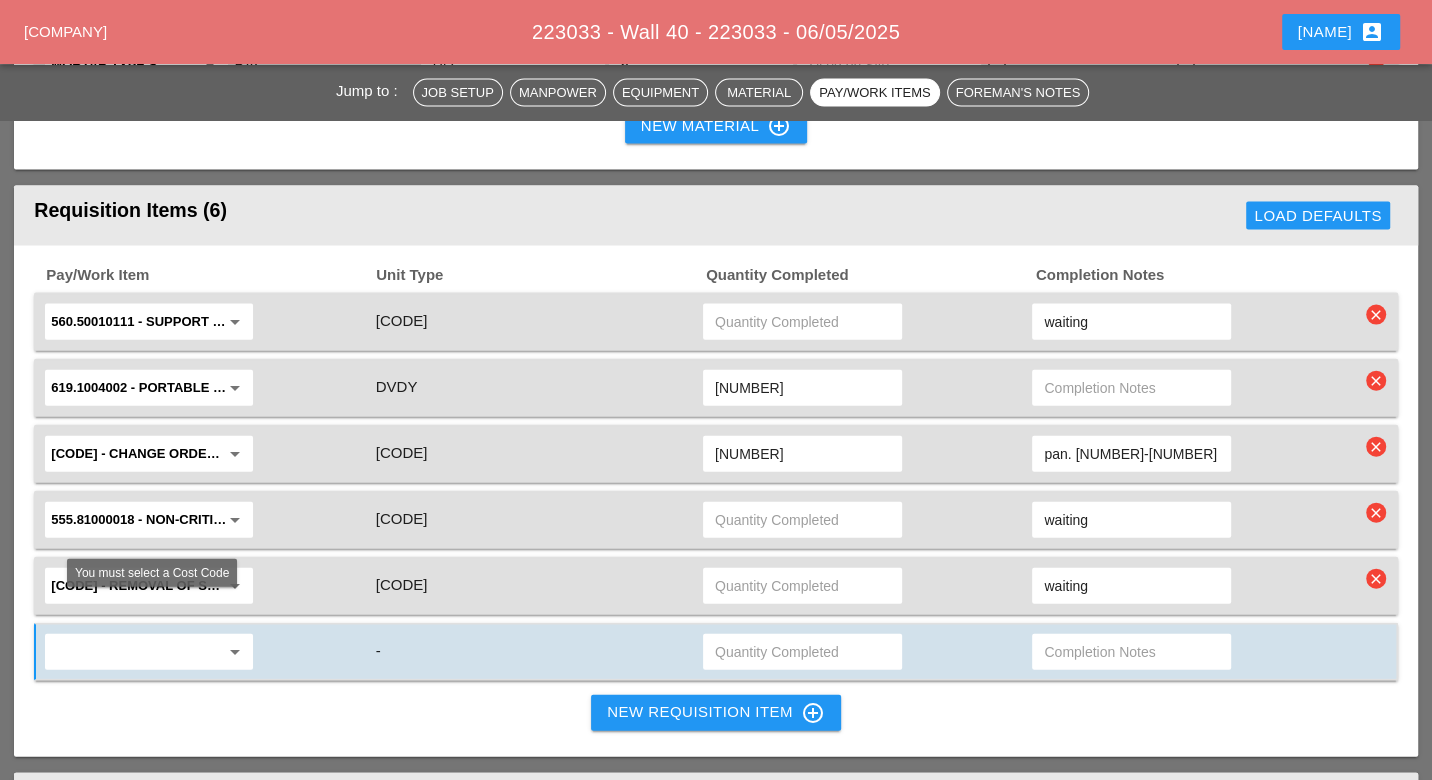 click at bounding box center (135, 652) 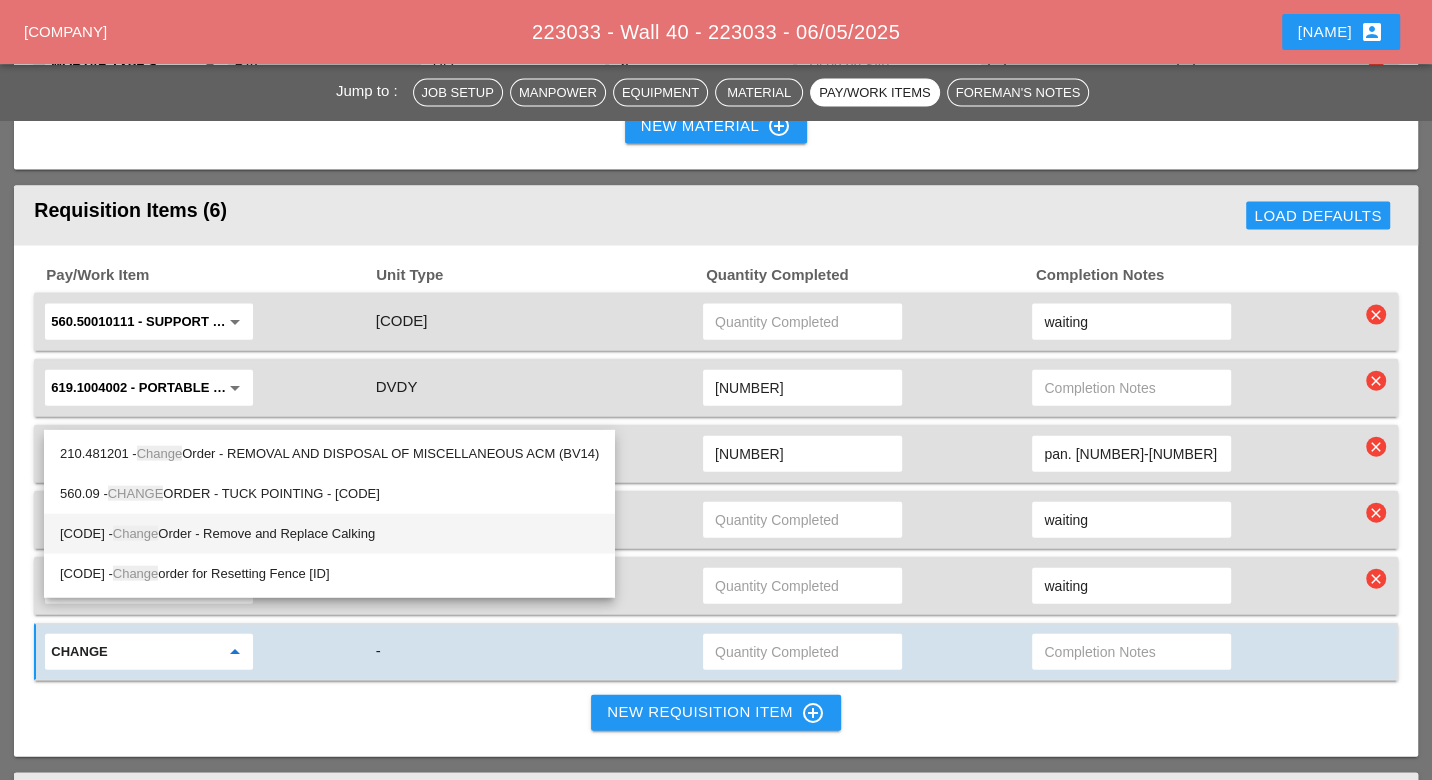 click on "560.18000008 -  Change  Order - Remove and Replace Calking" at bounding box center (329, 454) 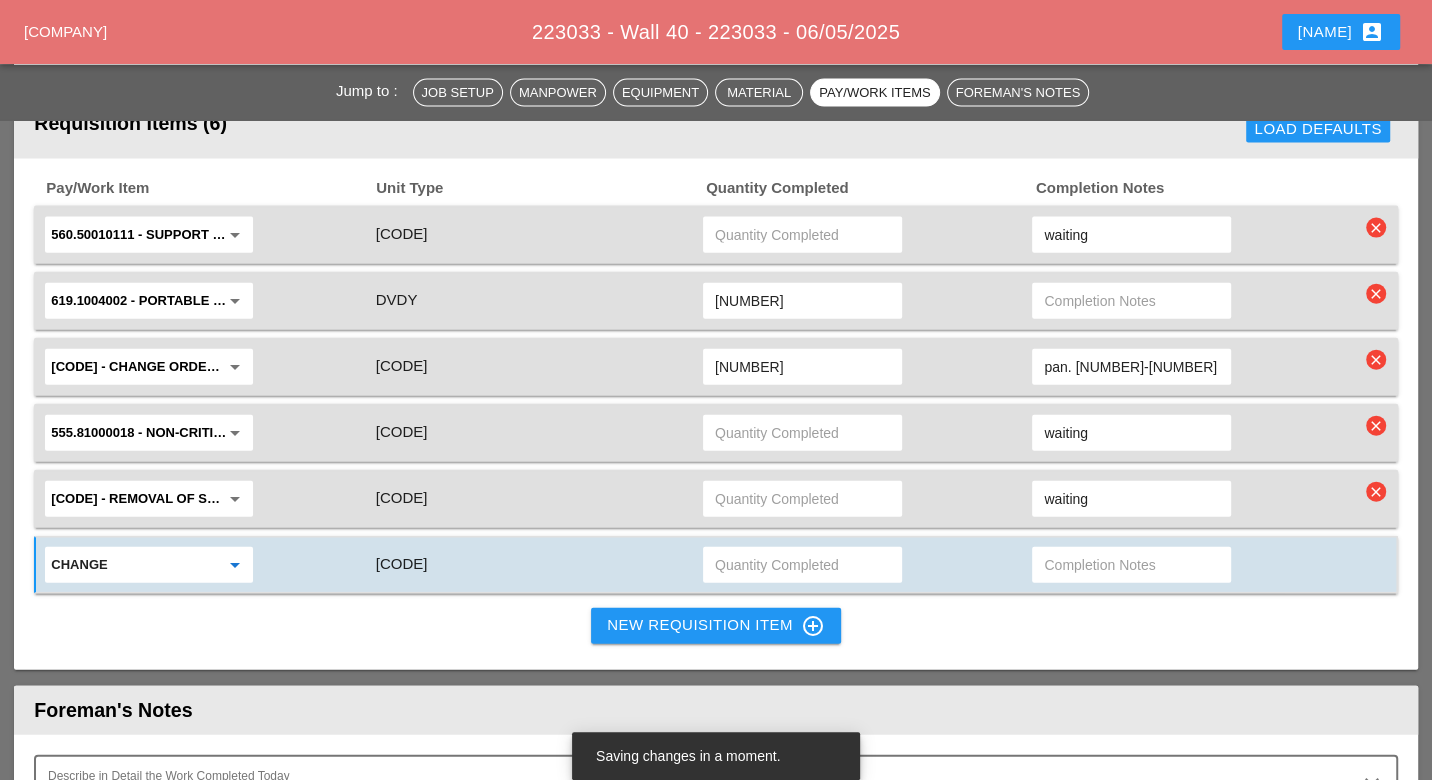 scroll, scrollTop: 3297, scrollLeft: 0, axis: vertical 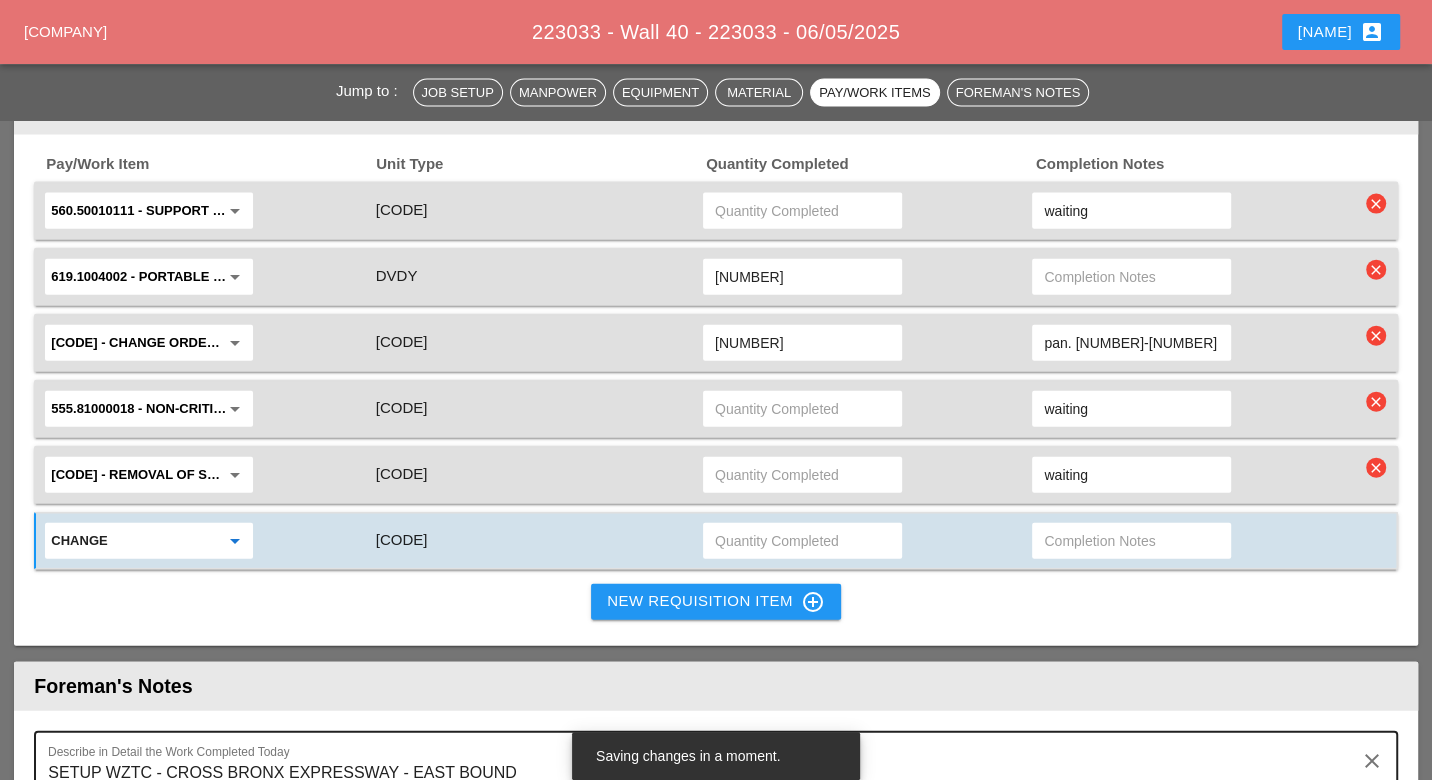 type on "560.18000008 - Change Order - Remove and Replace Calking" 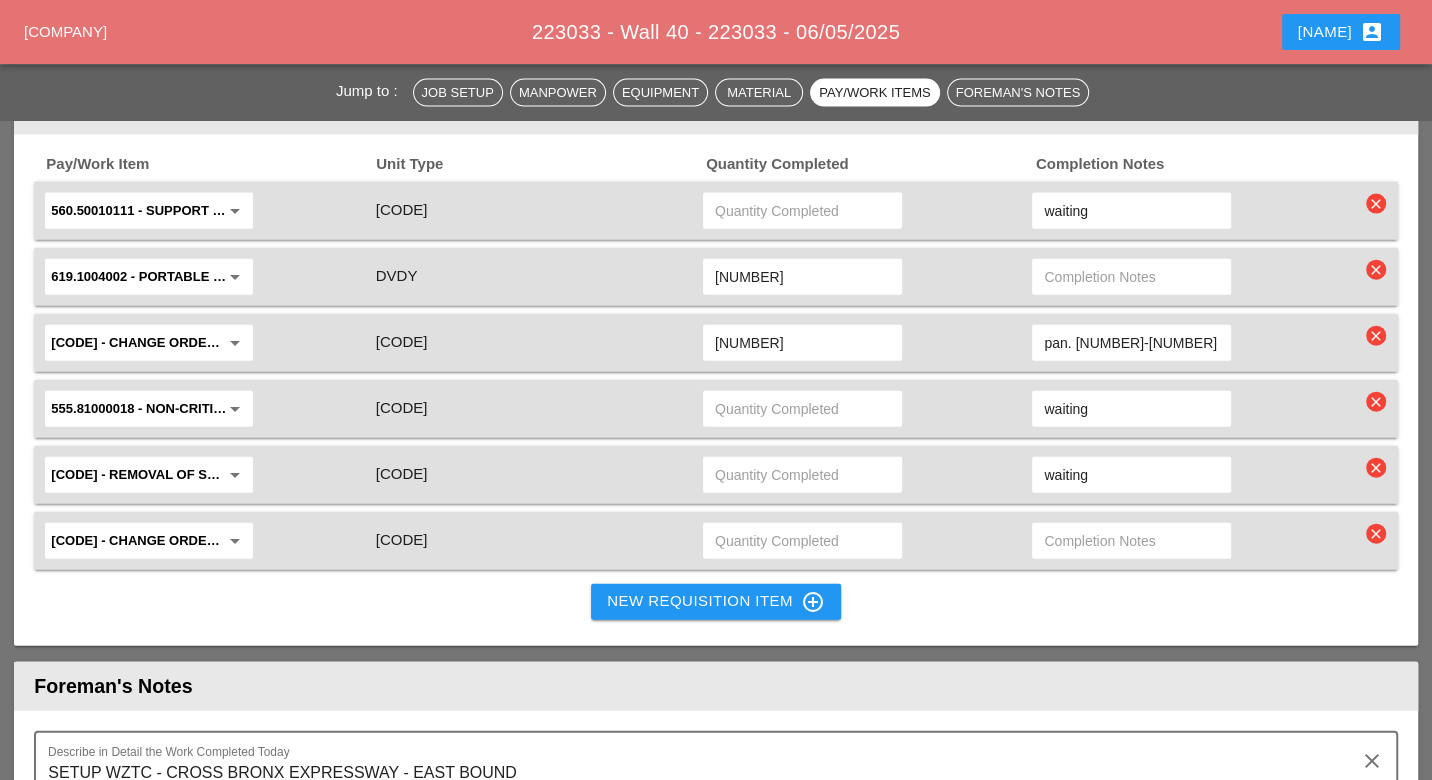 click at bounding box center [802, 541] 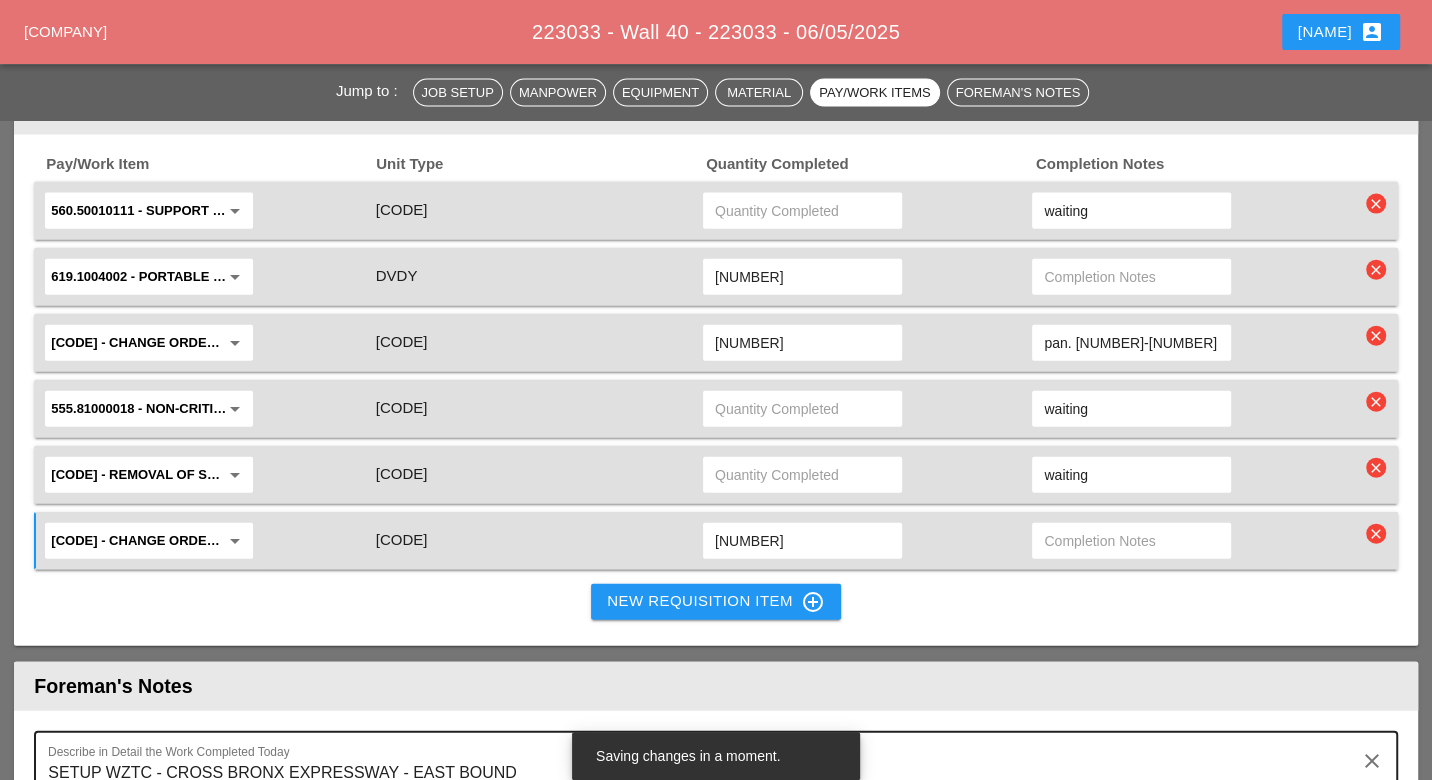 type on "98.01" 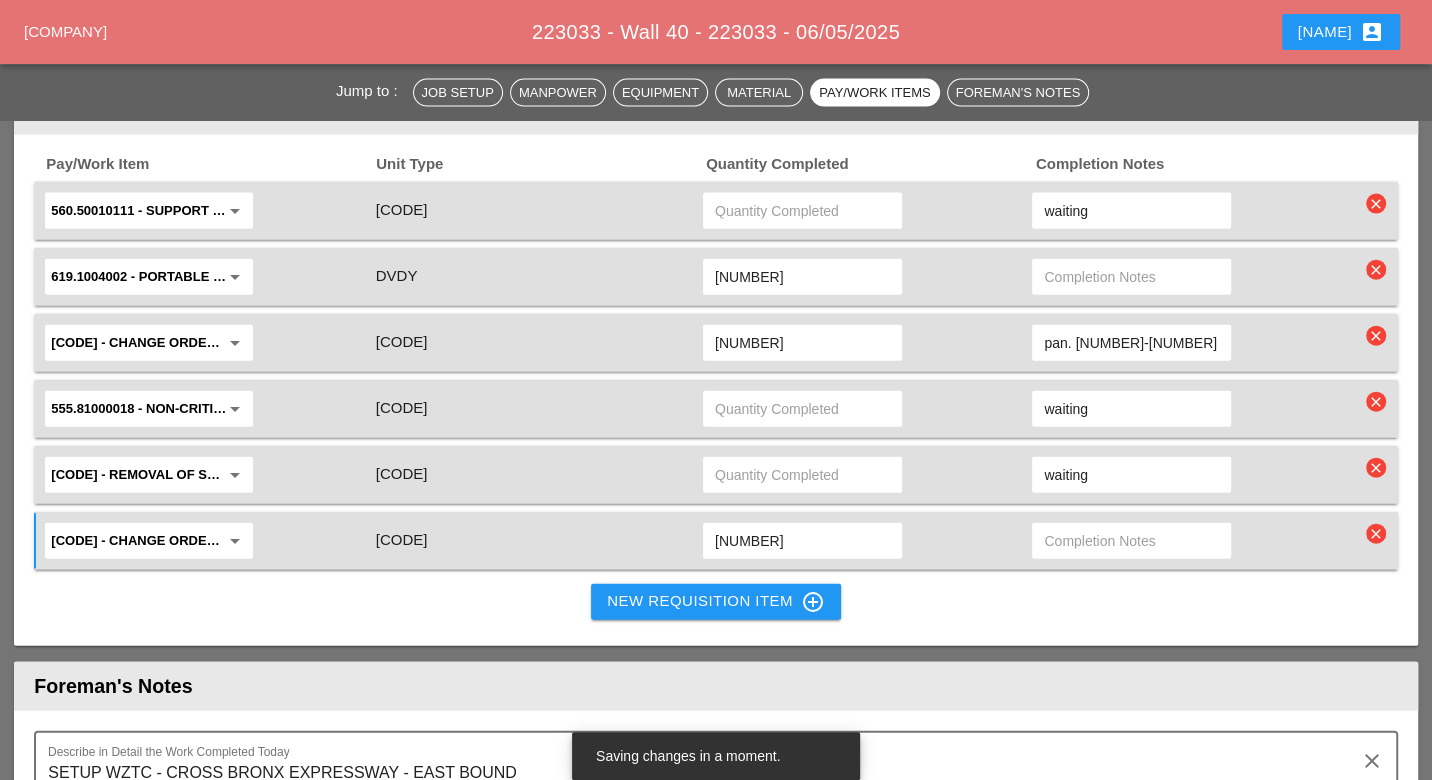 click on "waiting" at bounding box center [1194, 211] 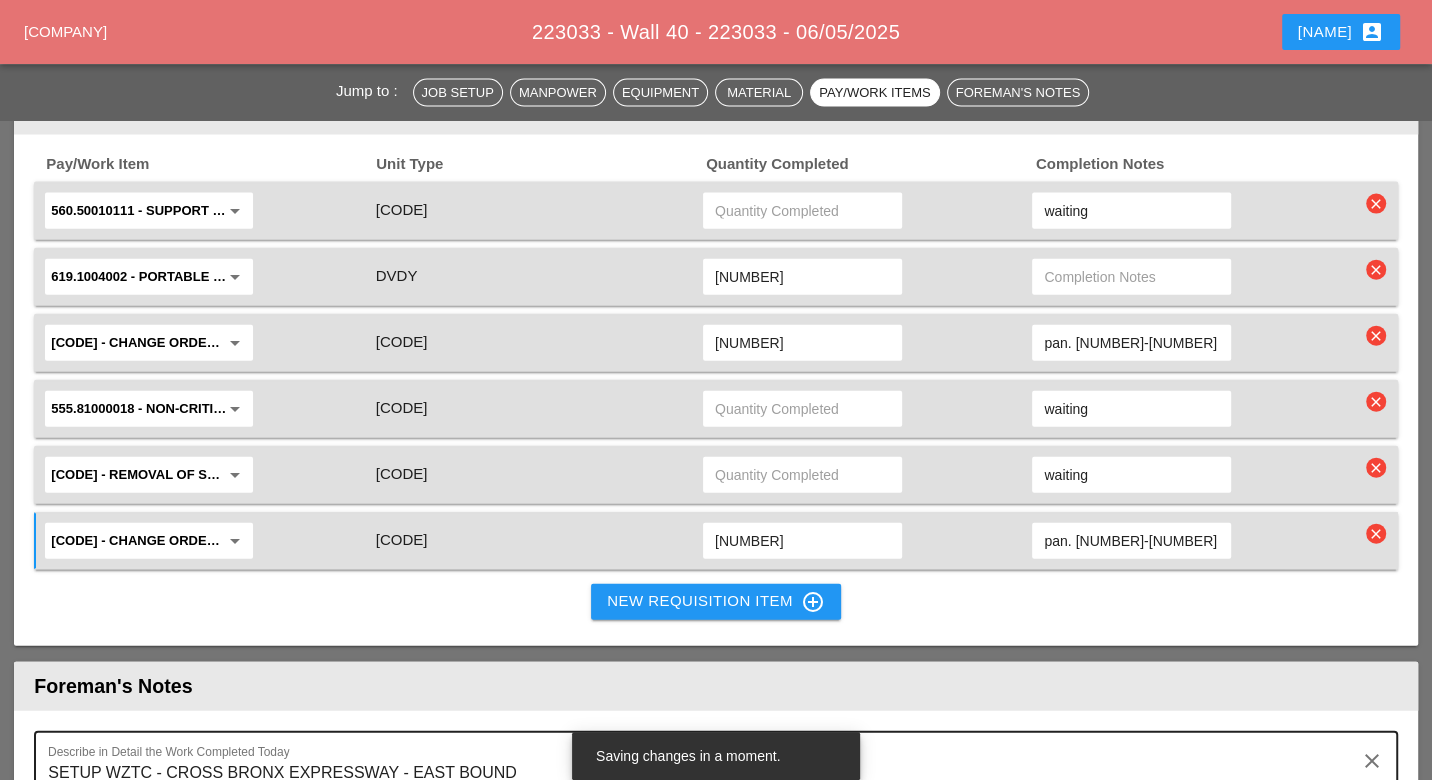 type on "pan. 1-8" 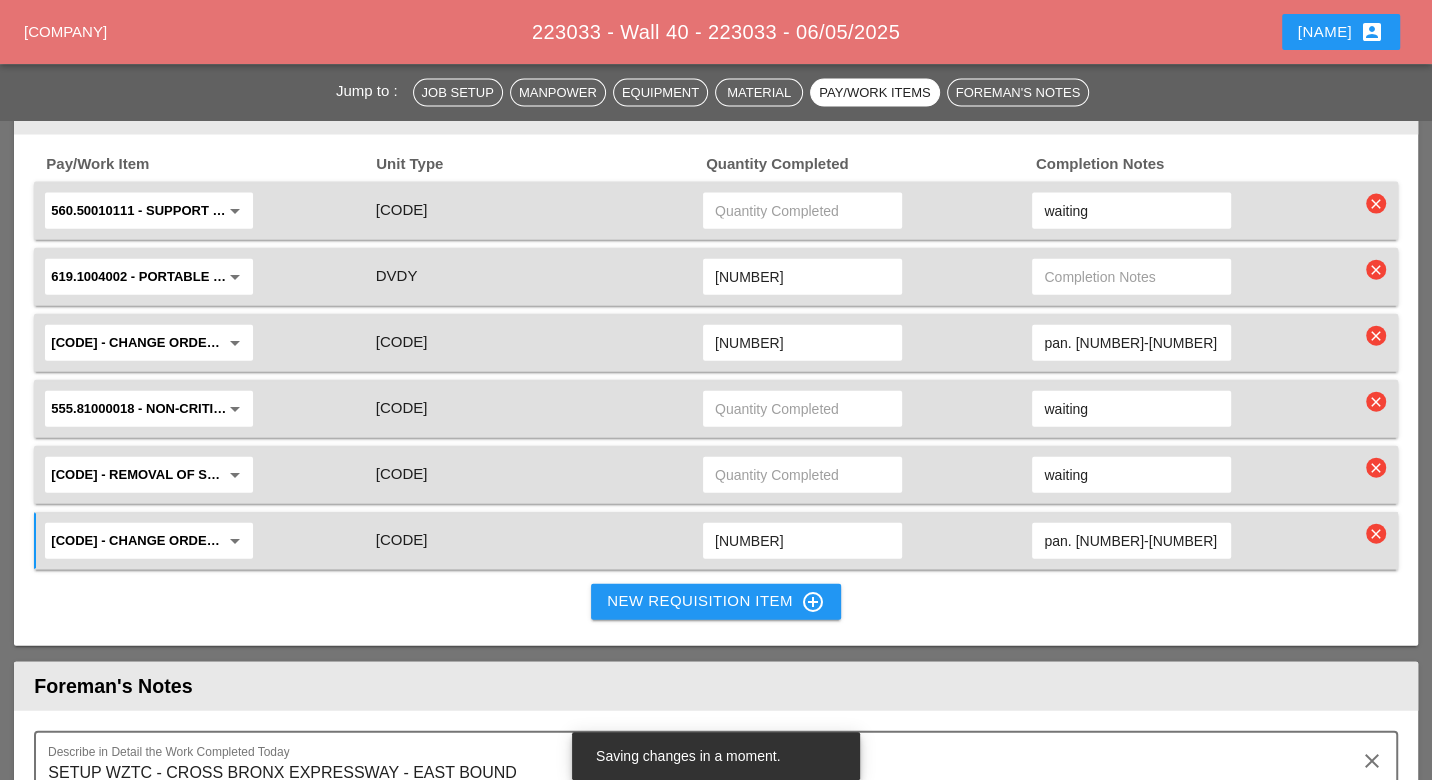 click on "waiting" at bounding box center [1194, 211] 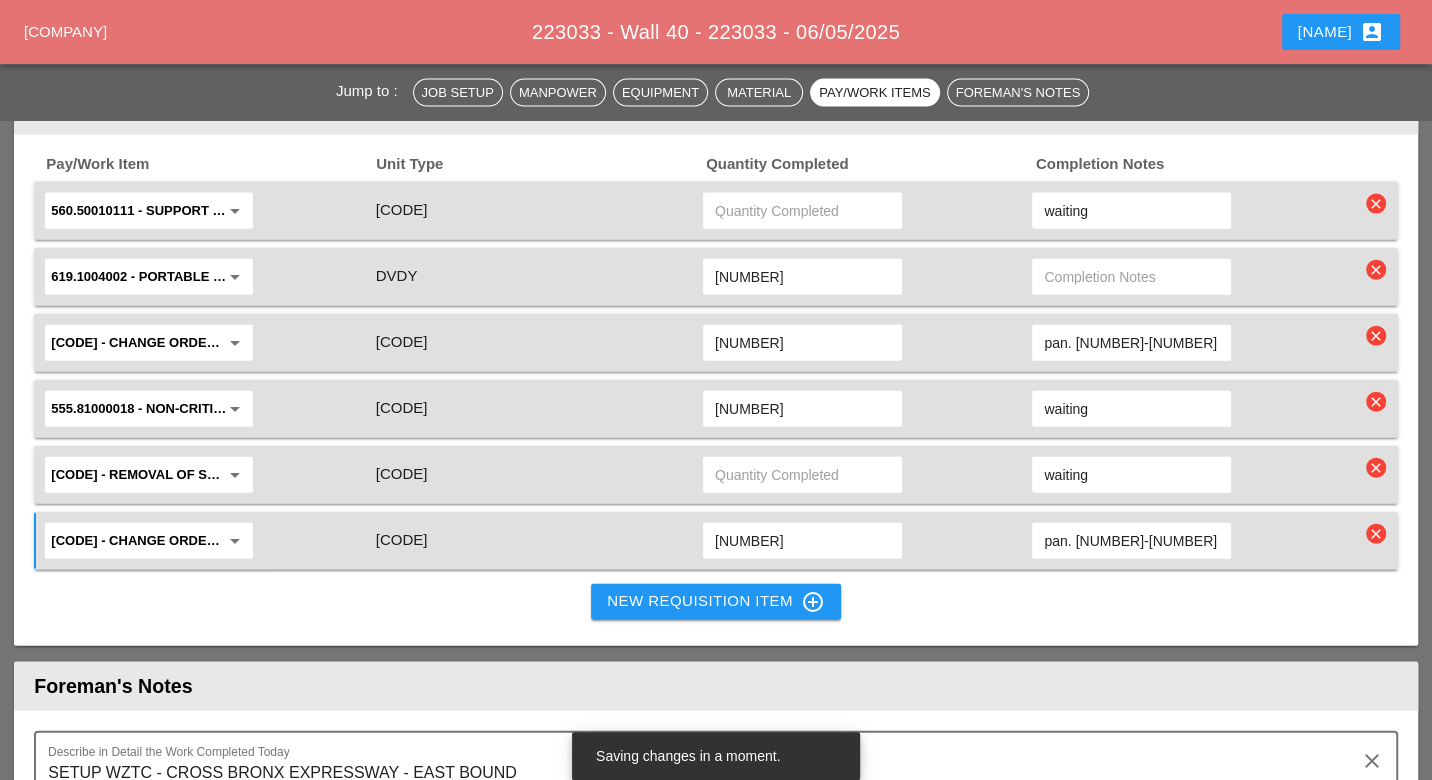 type on "75.5" 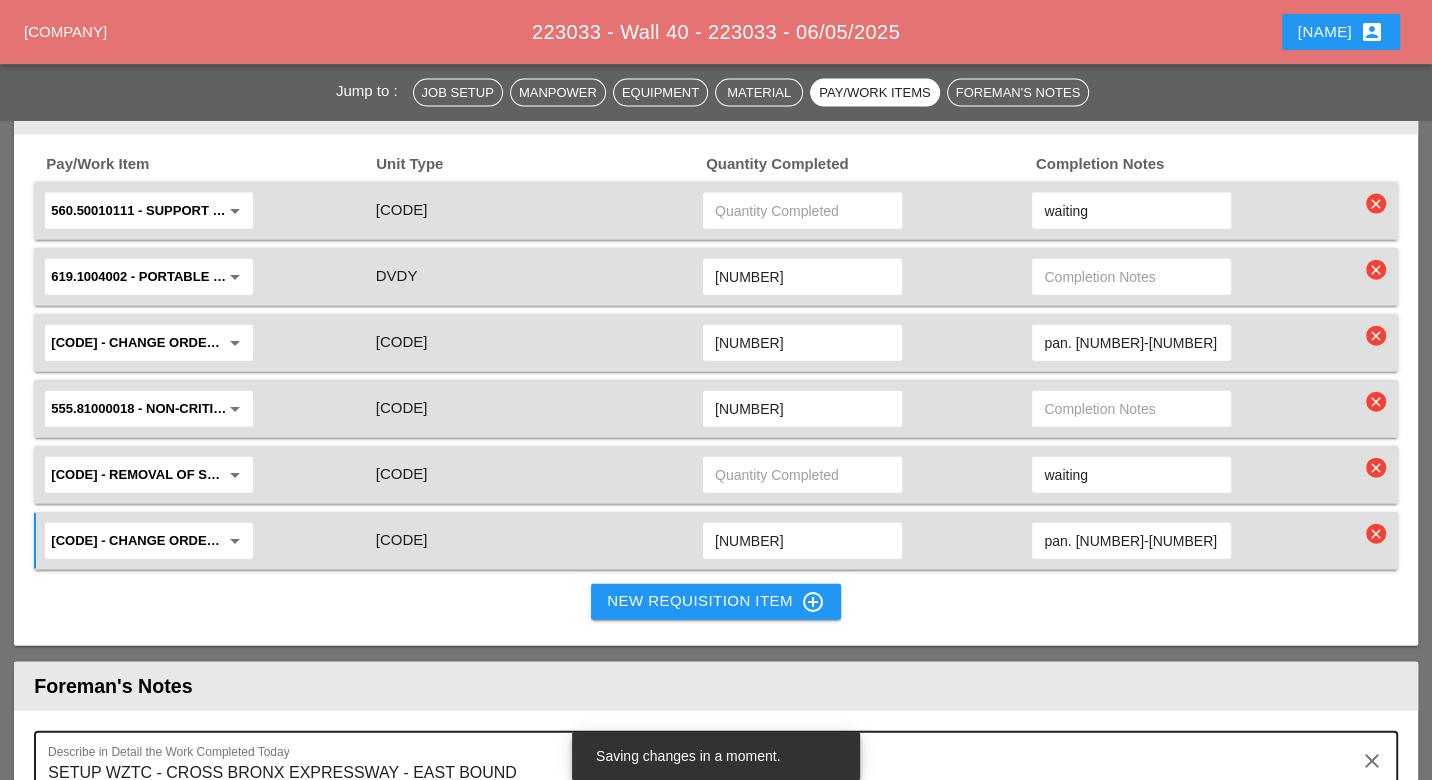 type 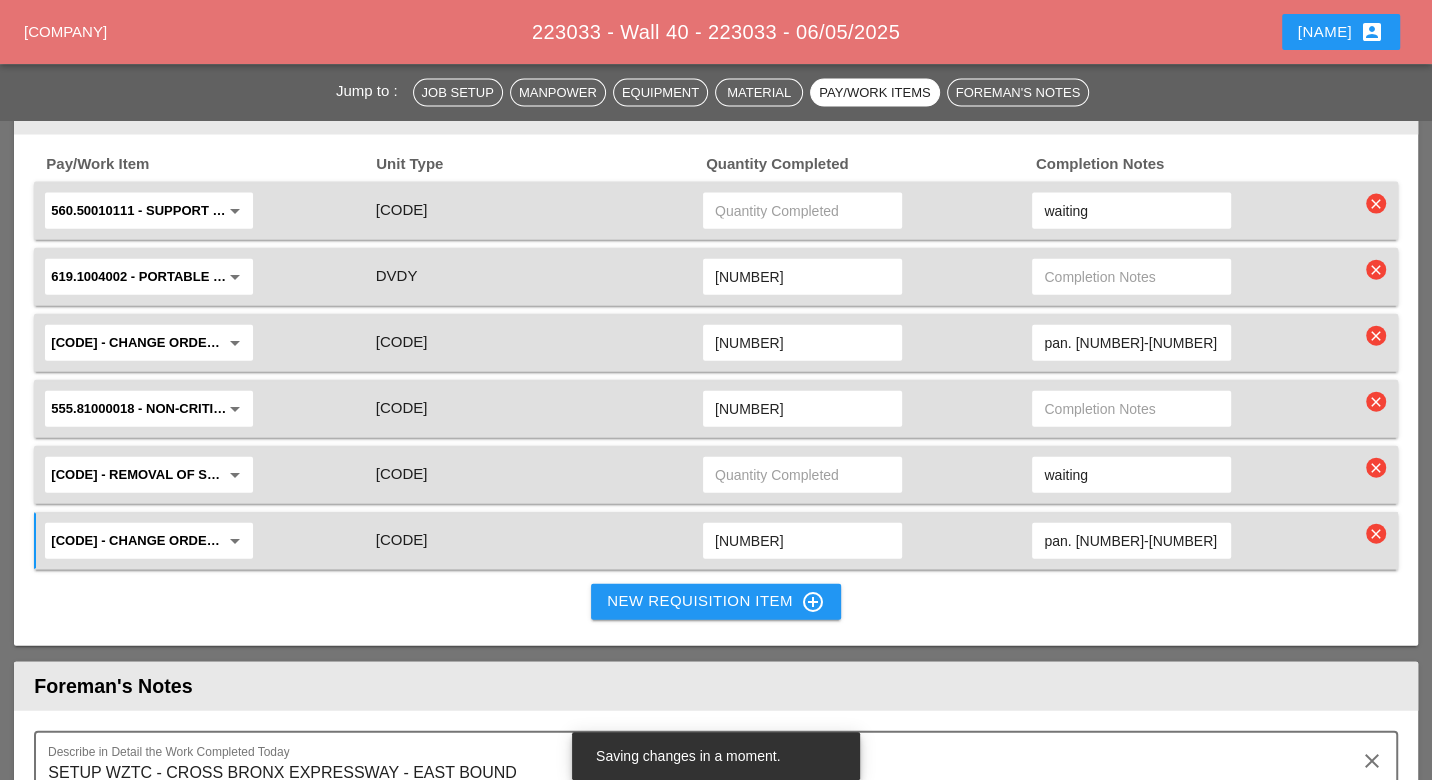 click on "pan. 1-8" at bounding box center [1194, 541] 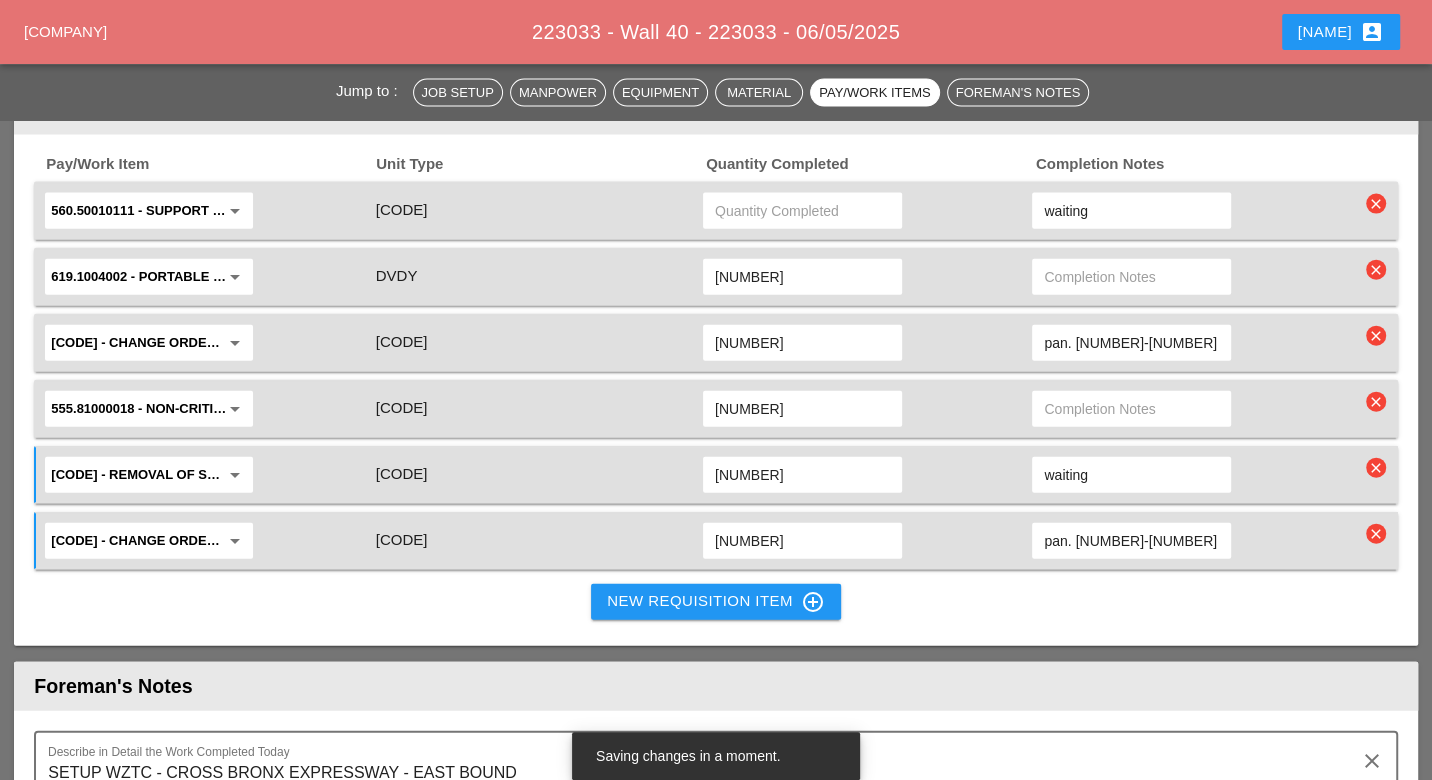 type on "5.40" 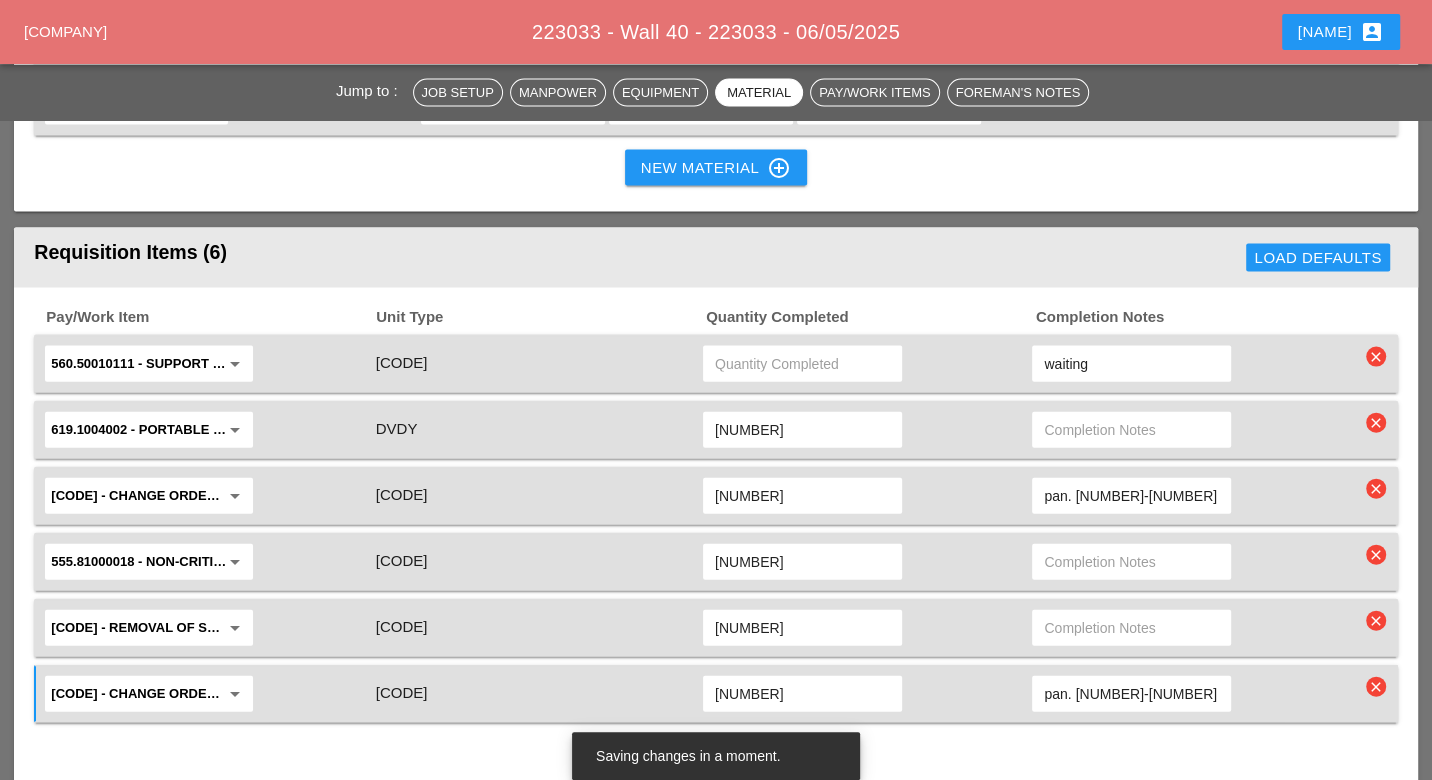 scroll, scrollTop: 3186, scrollLeft: 0, axis: vertical 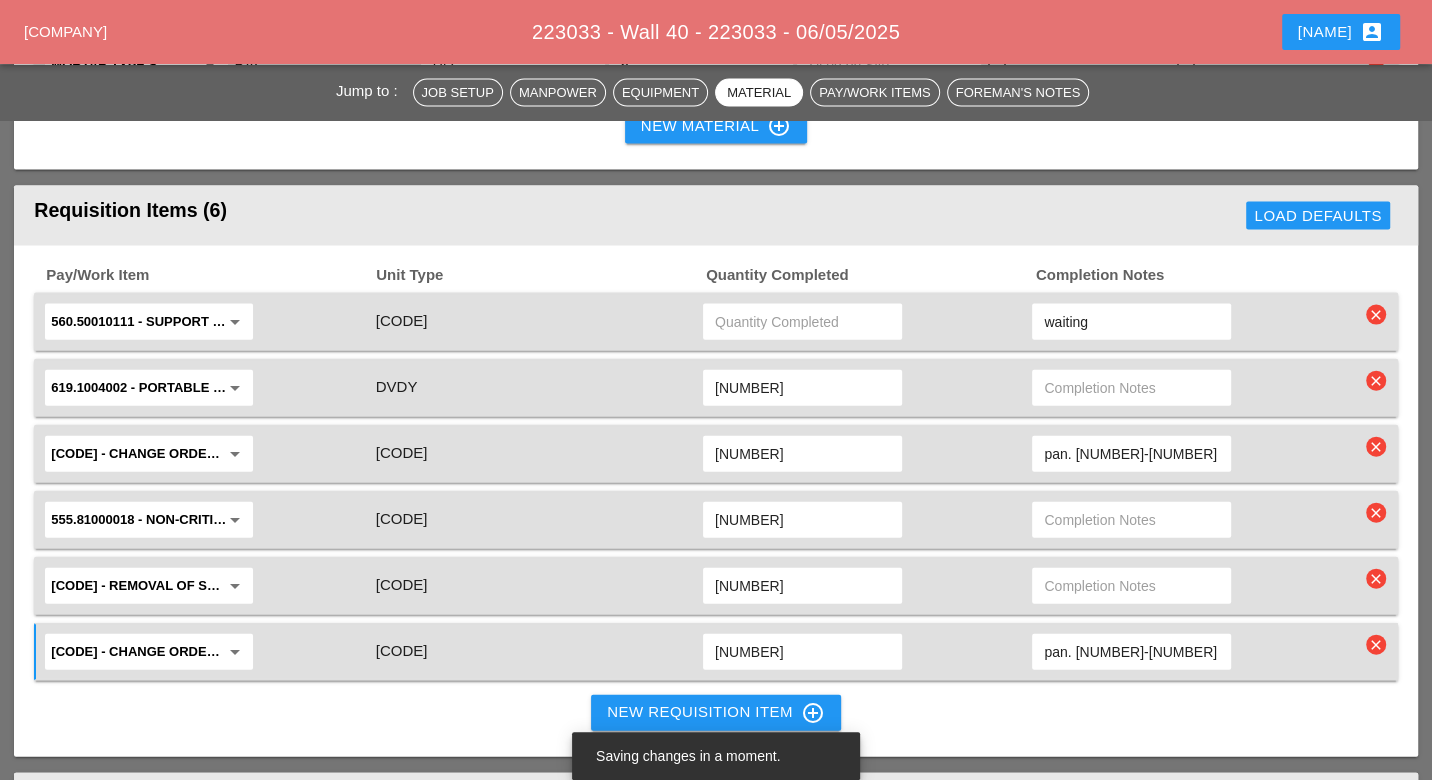 type 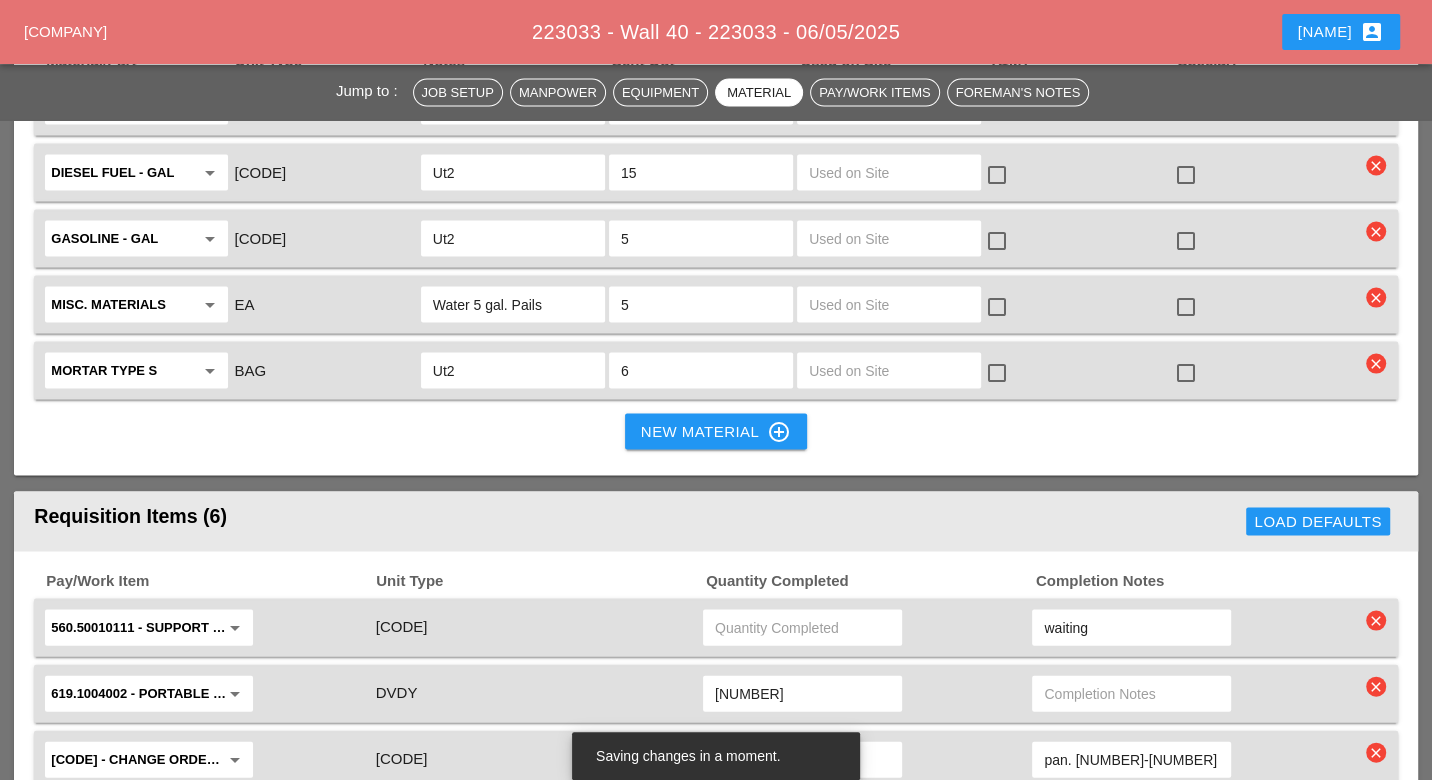 scroll, scrollTop: 2520, scrollLeft: 0, axis: vertical 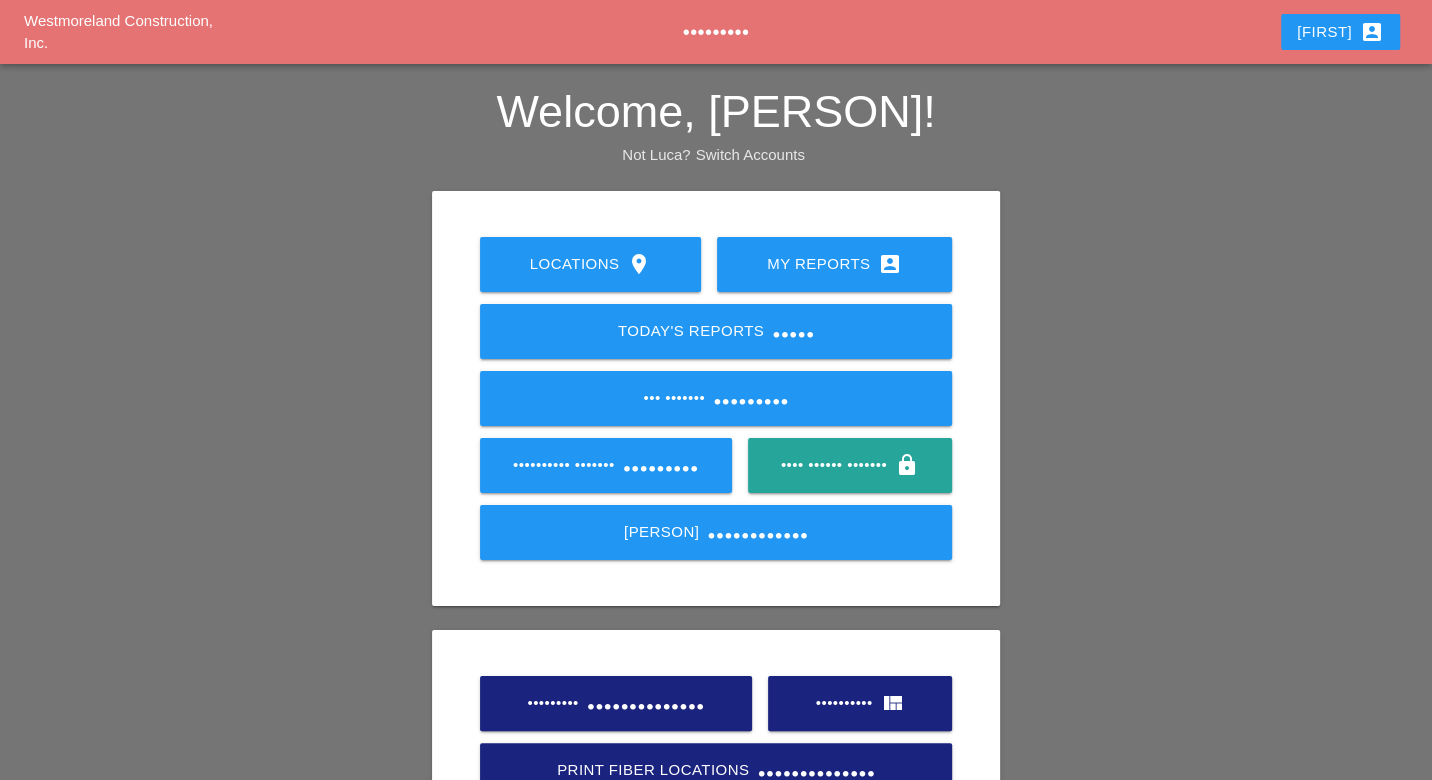 click on "••••••• ••••••• •••••" at bounding box center [716, 331] 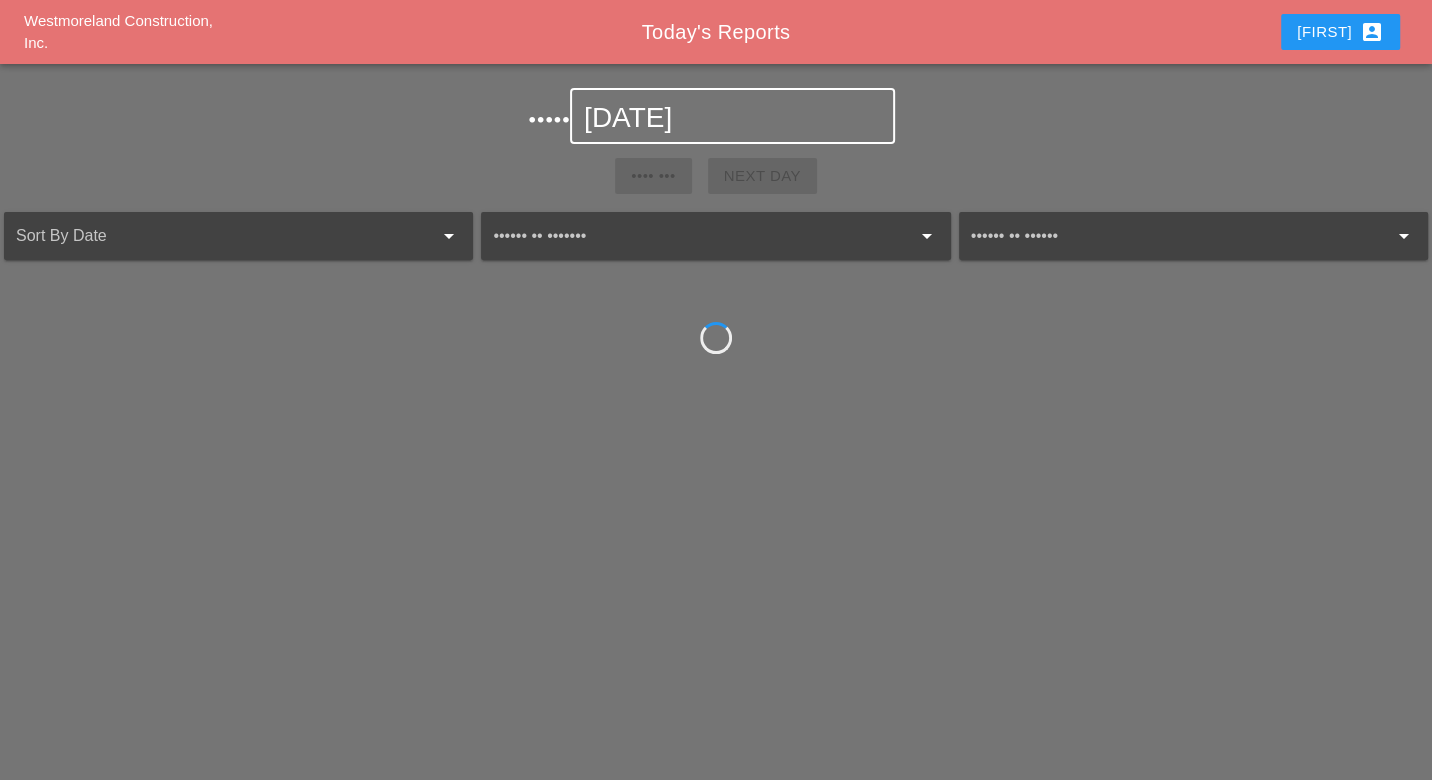 click on "[DATE]" at bounding box center [732, 118] 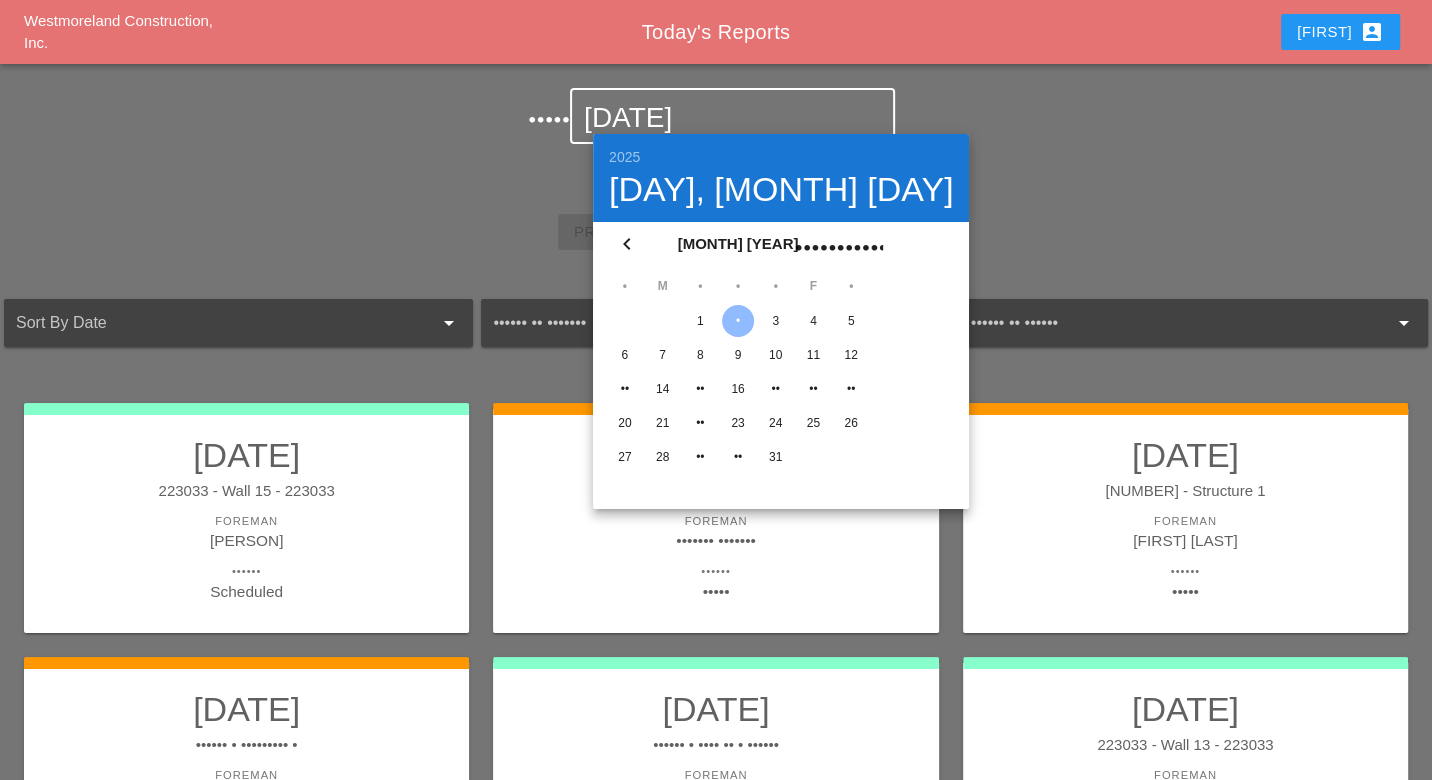 click on "chevron_left" at bounding box center [627, 244] 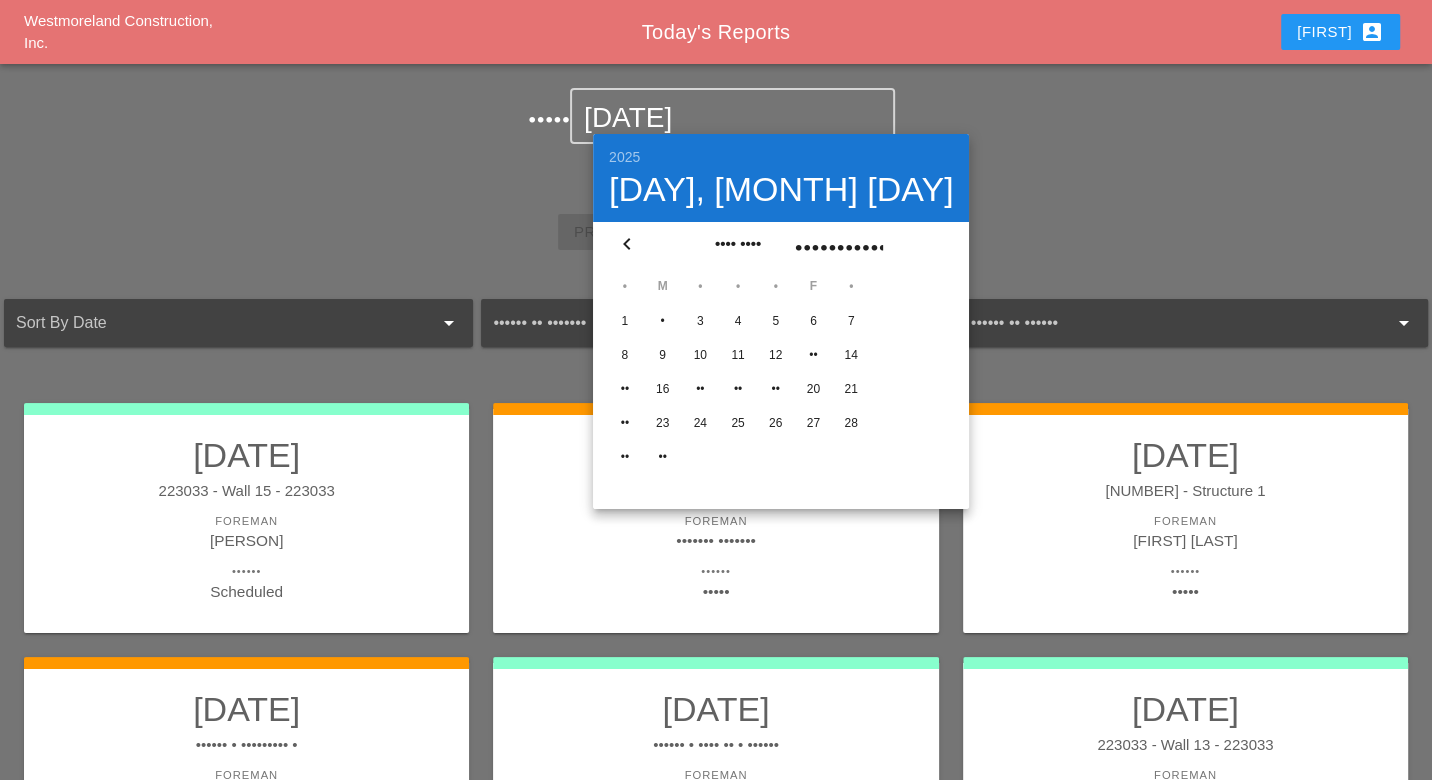 click on "18" at bounding box center [625, 321] 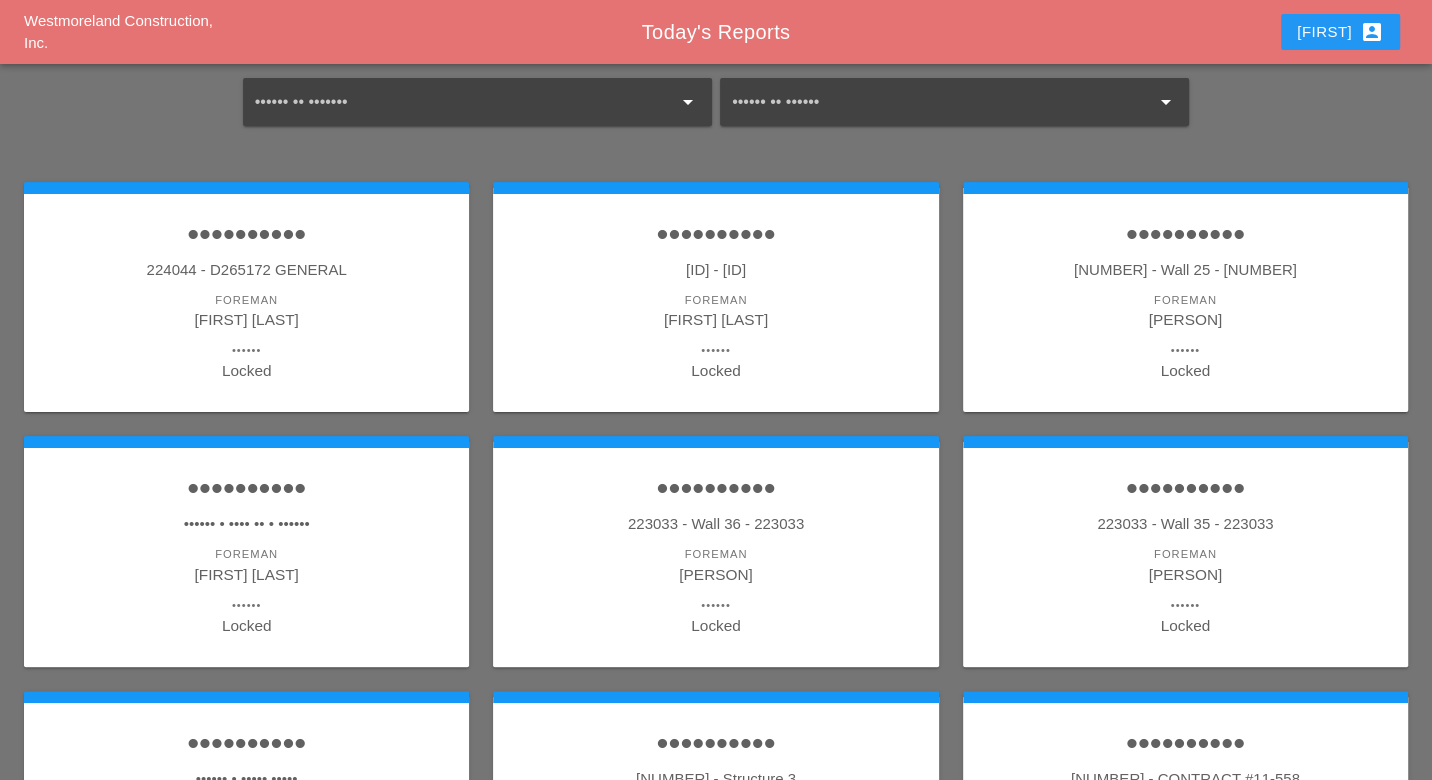 scroll, scrollTop: 222, scrollLeft: 0, axis: vertical 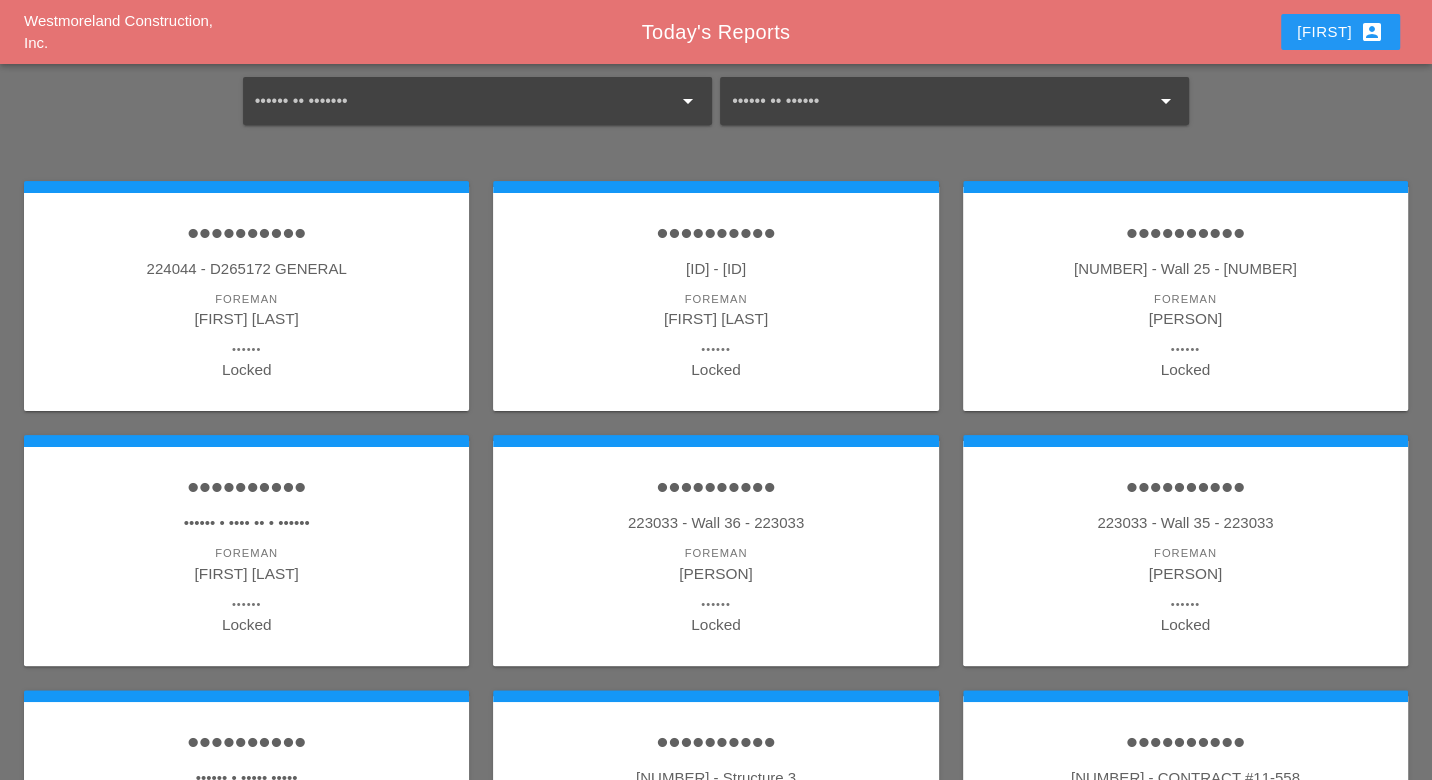 click on "[FIRST] [LAST]" at bounding box center [1185, 318] 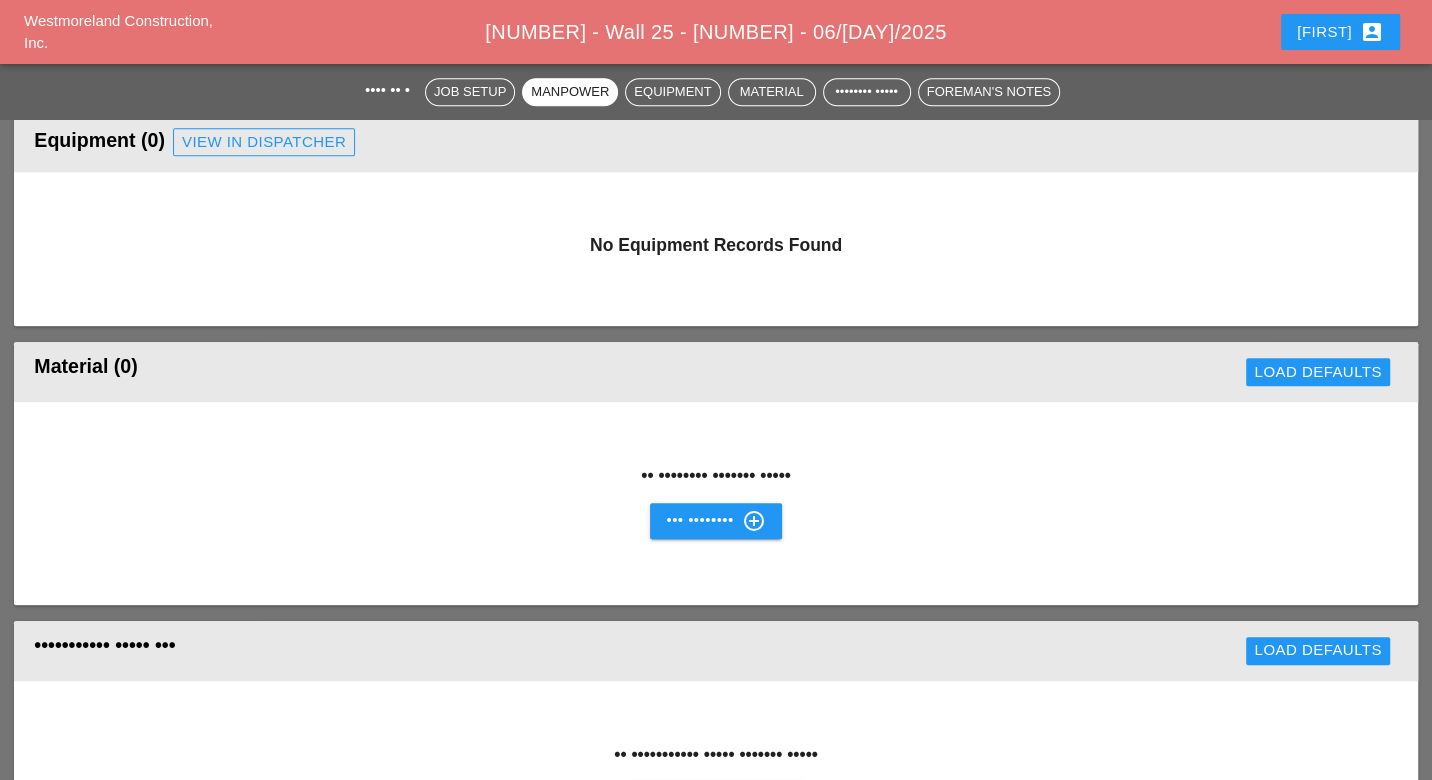 scroll, scrollTop: 1555, scrollLeft: 0, axis: vertical 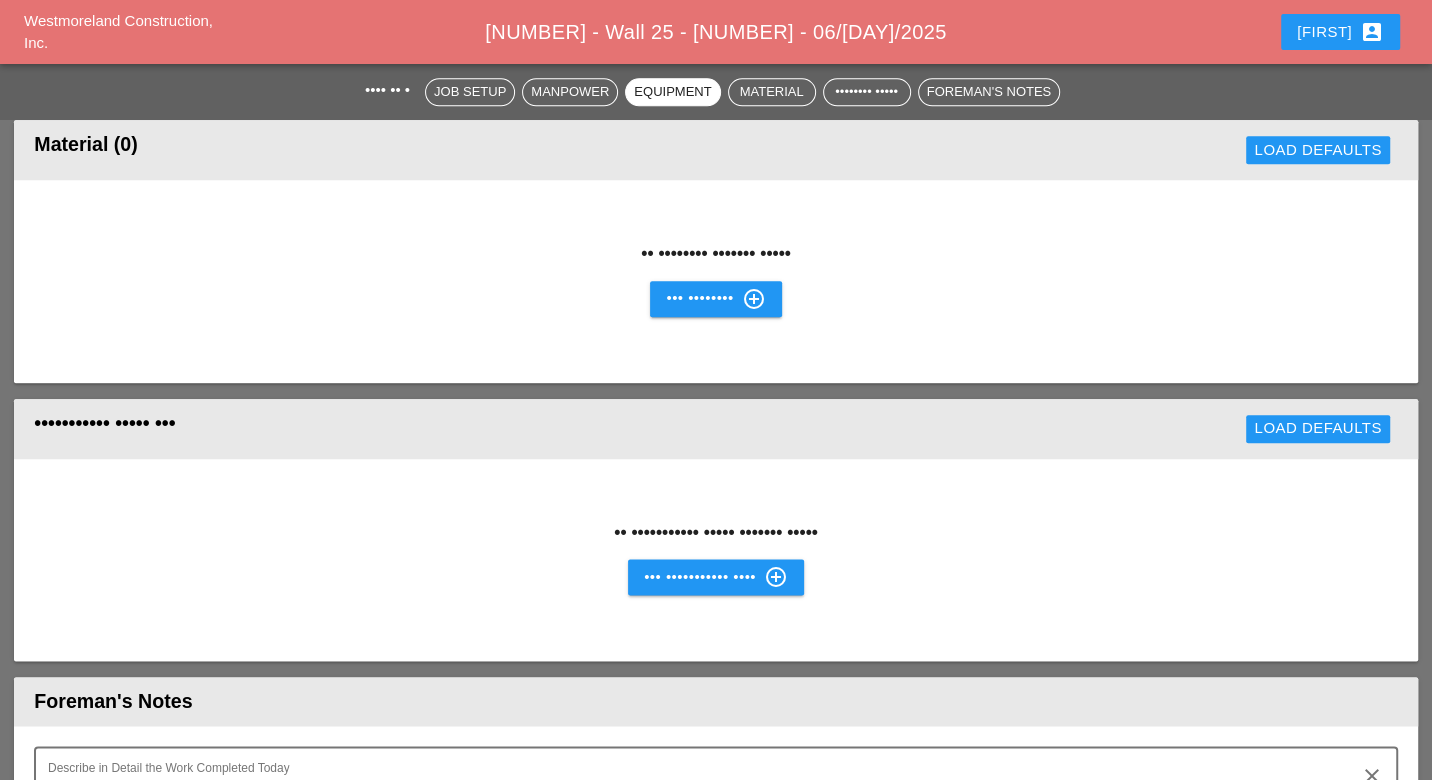 click on "New Requisition Item control_point" at bounding box center (716, 577) 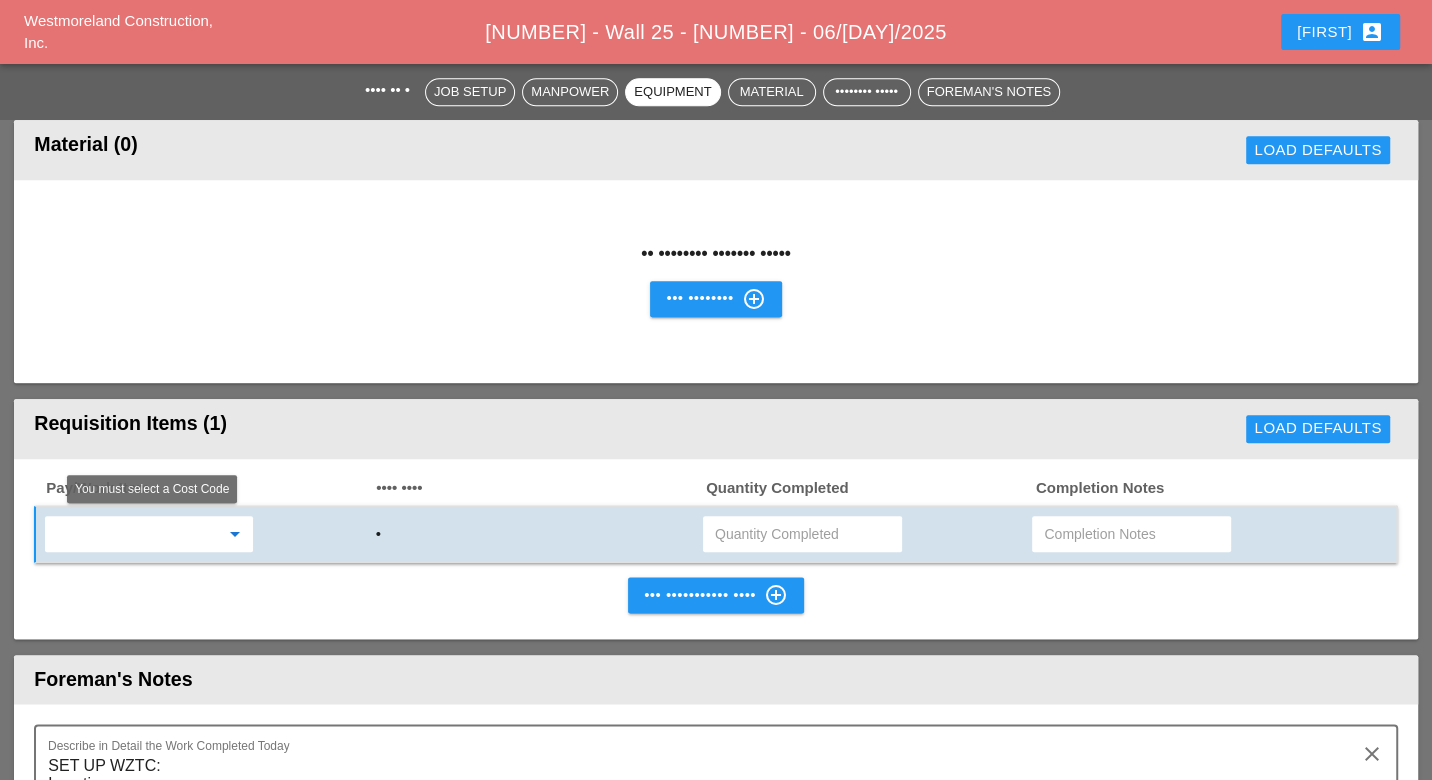 click at bounding box center (135, 534) 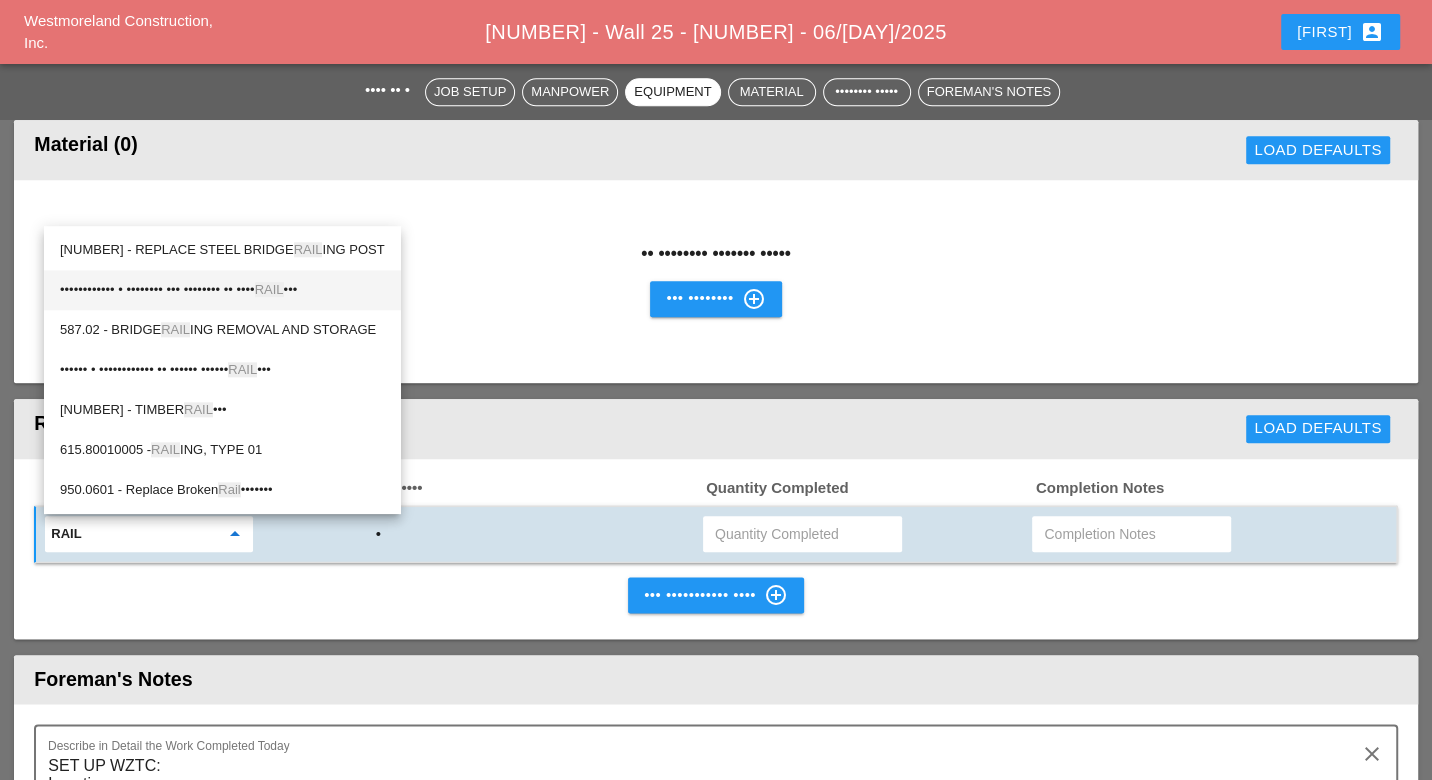 click on "[NUMBER] - CLEANING AND PAINTING OF PIPE  RAIL ING" at bounding box center (222, 250) 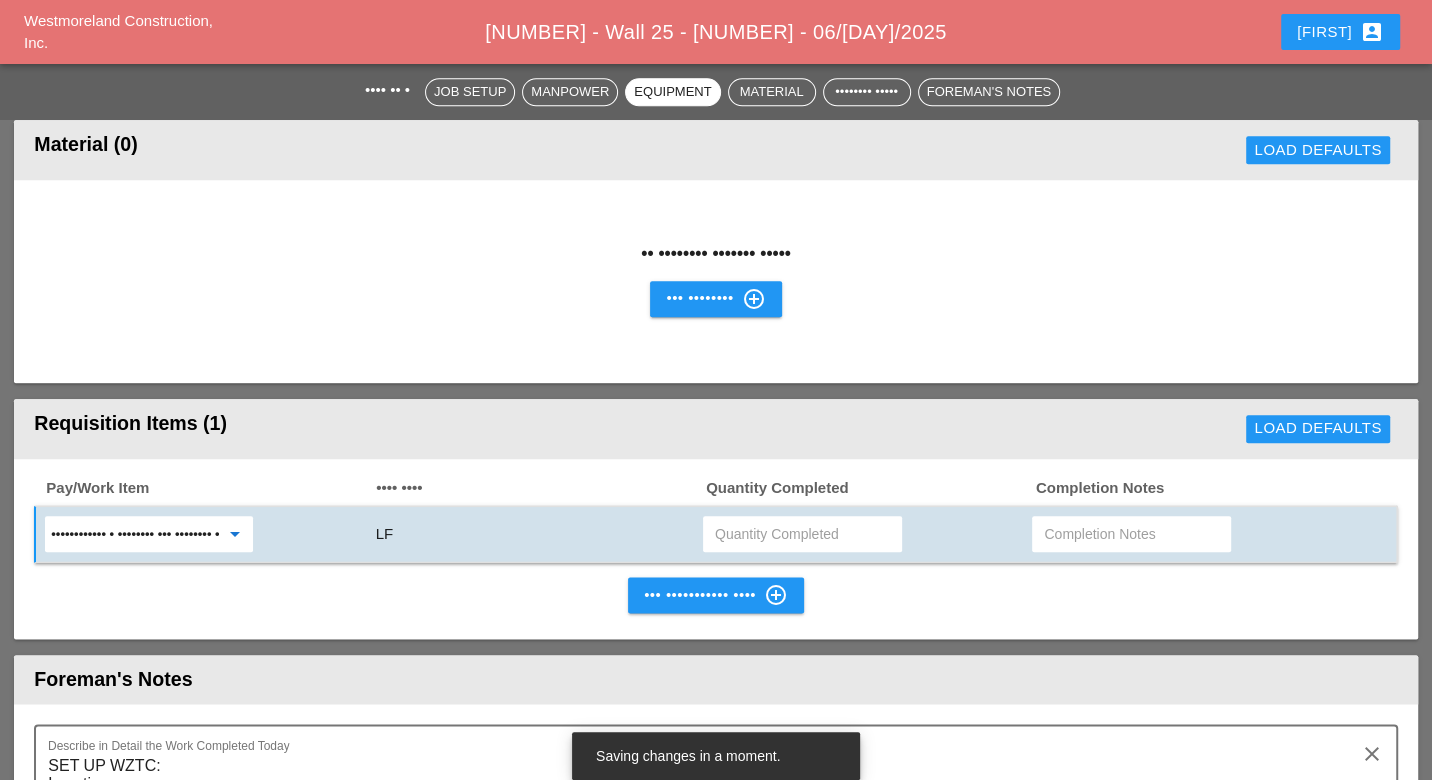 type on "568.82100011 - CLEANING AND PAINTING OF PIPE RAILING" 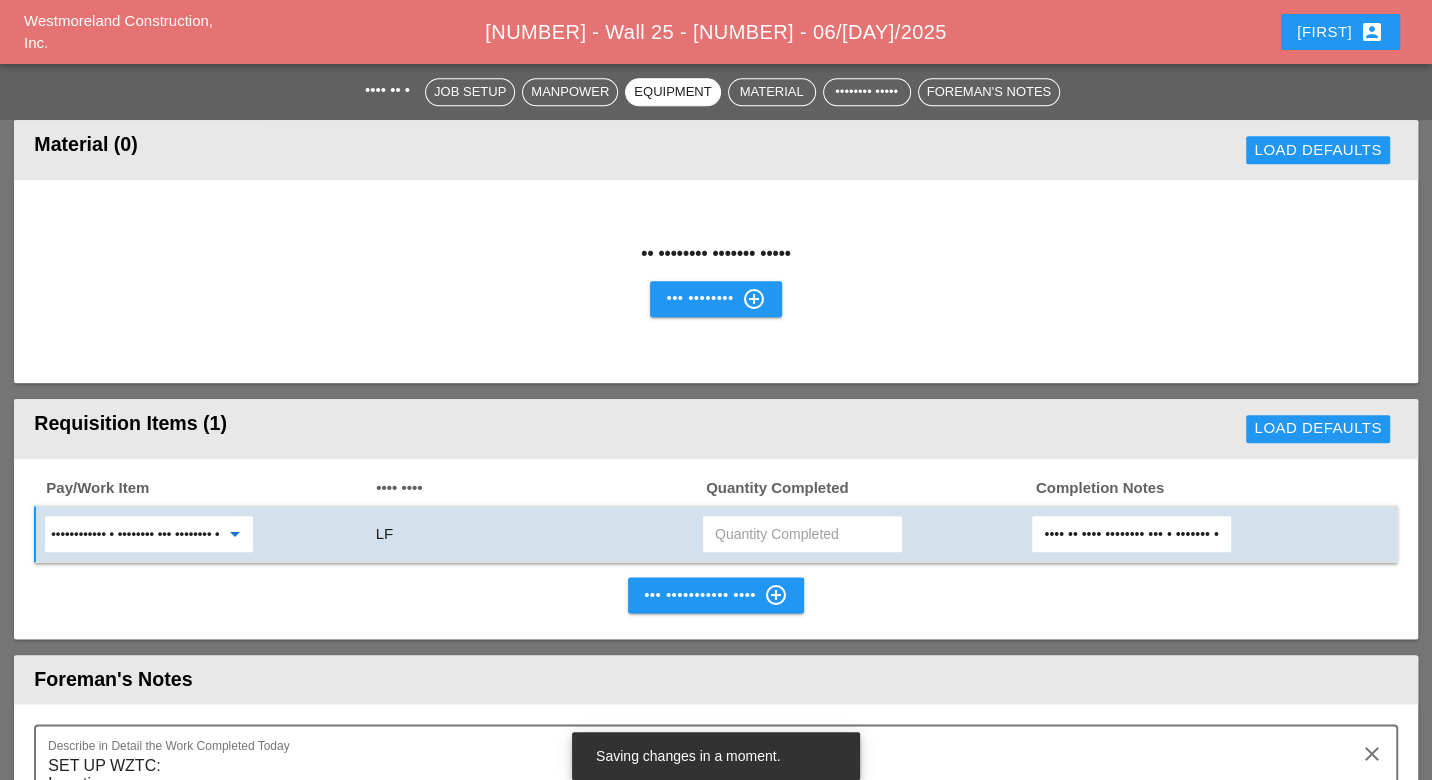 scroll, scrollTop: 0, scrollLeft: 565, axis: horizontal 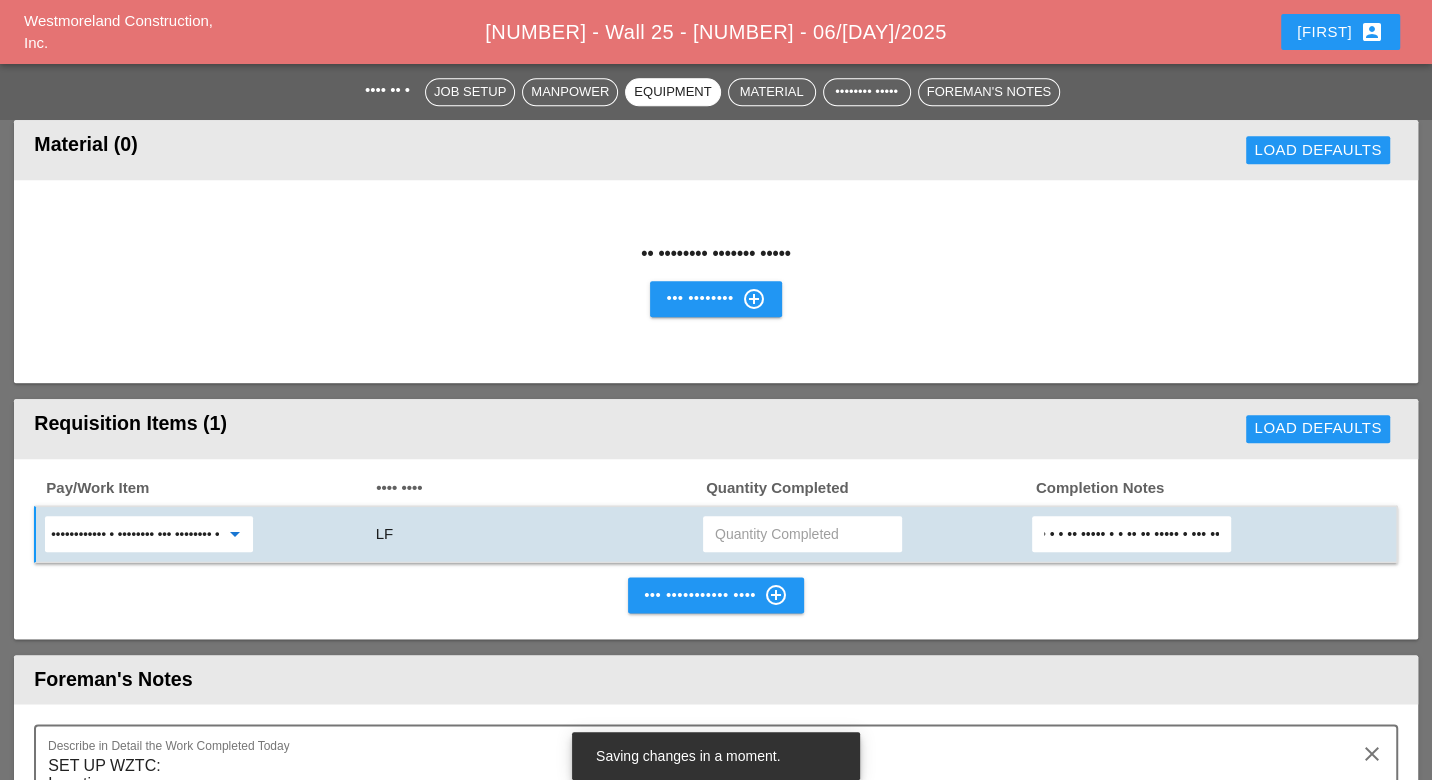 type on "Wall 25 Rail Painting (60 % Payment Made on 6/18/25) Panel 1 = 60 LF Panel 2 = 6 LF Panel 3 = 56 LF Total = 122 LF" 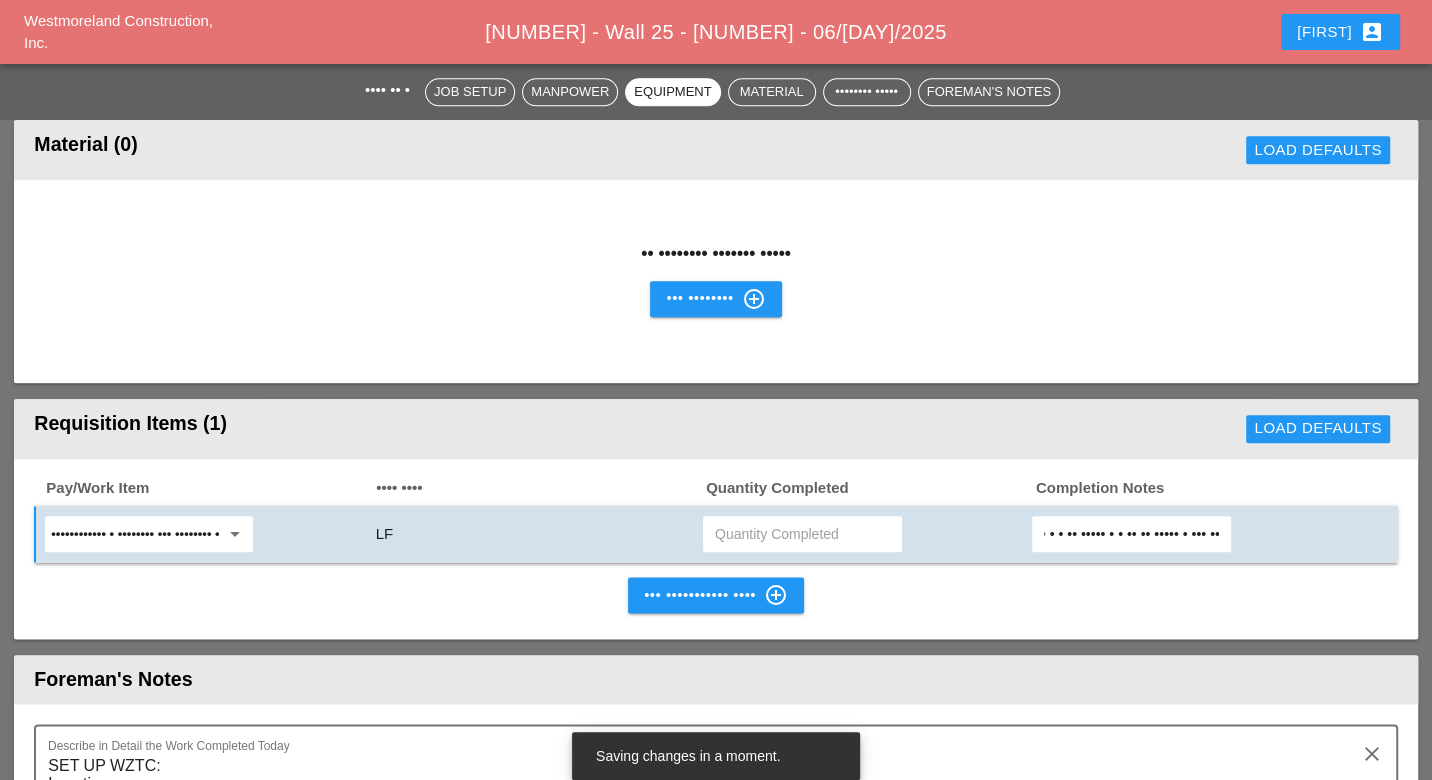 scroll, scrollTop: 0, scrollLeft: 0, axis: both 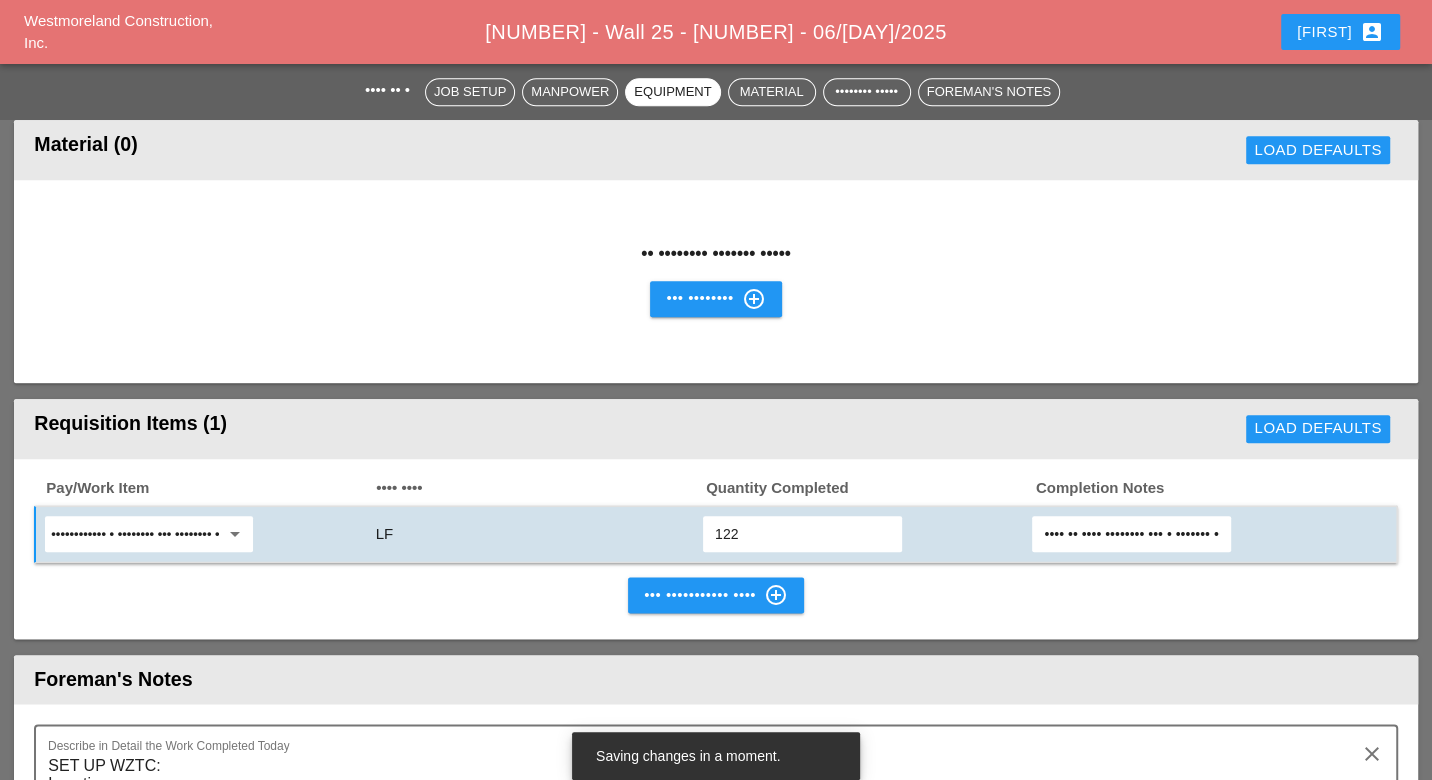 type on "122" 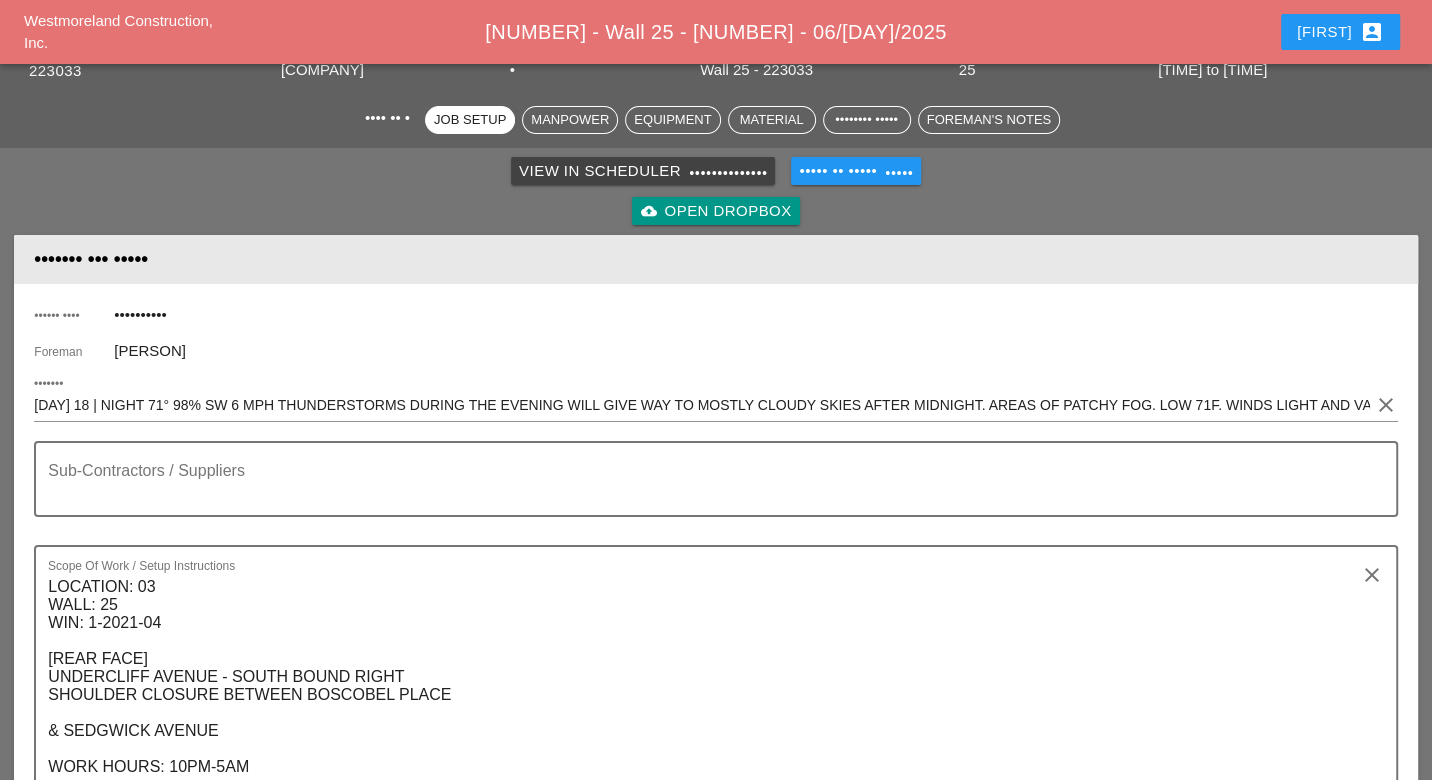 scroll, scrollTop: 0, scrollLeft: 0, axis: both 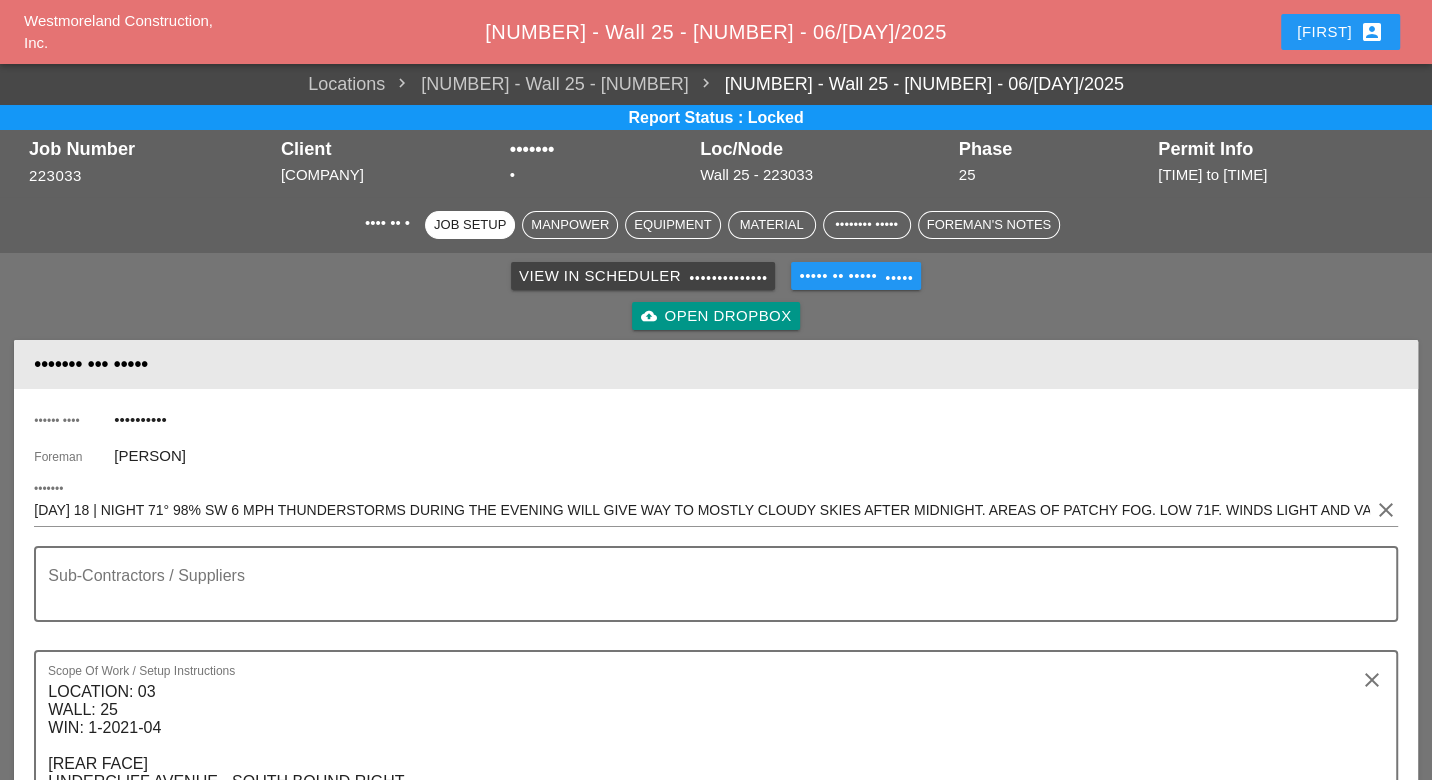 click on "View in Scheduler calendar_today" at bounding box center [643, 276] 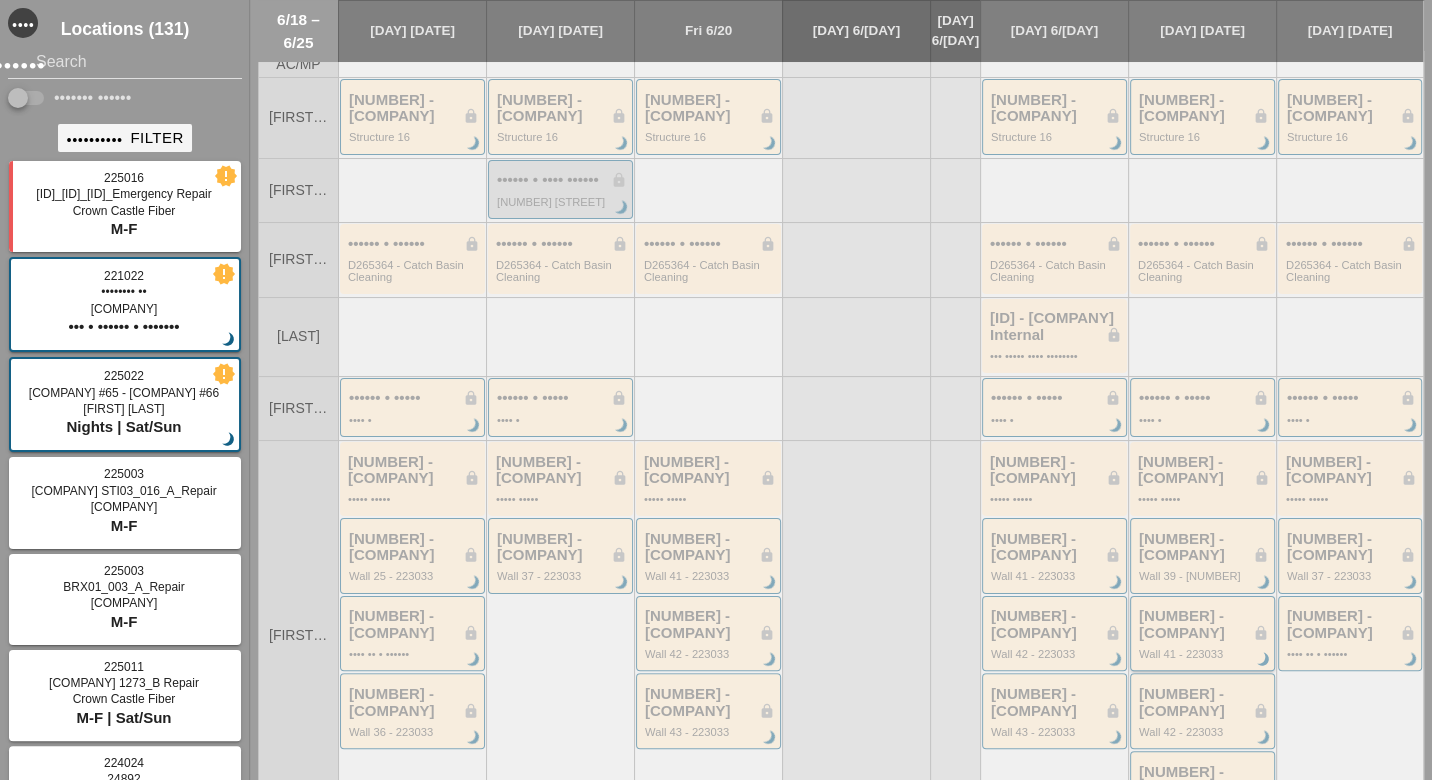 scroll, scrollTop: 111, scrollLeft: 0, axis: vertical 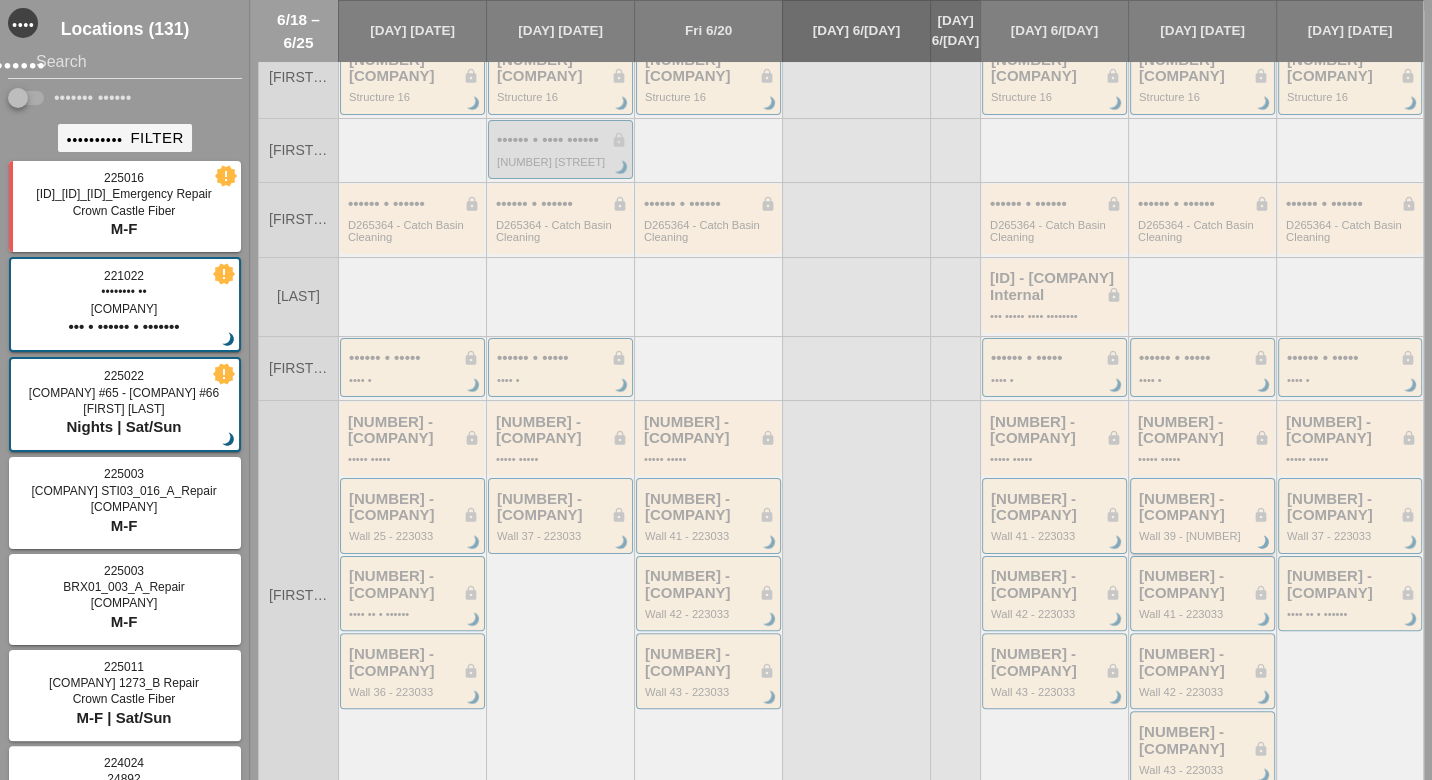 click on "223033 - NYSDOT  lock Wall 39 - 223033 brightness_3" at bounding box center [1204, 517] 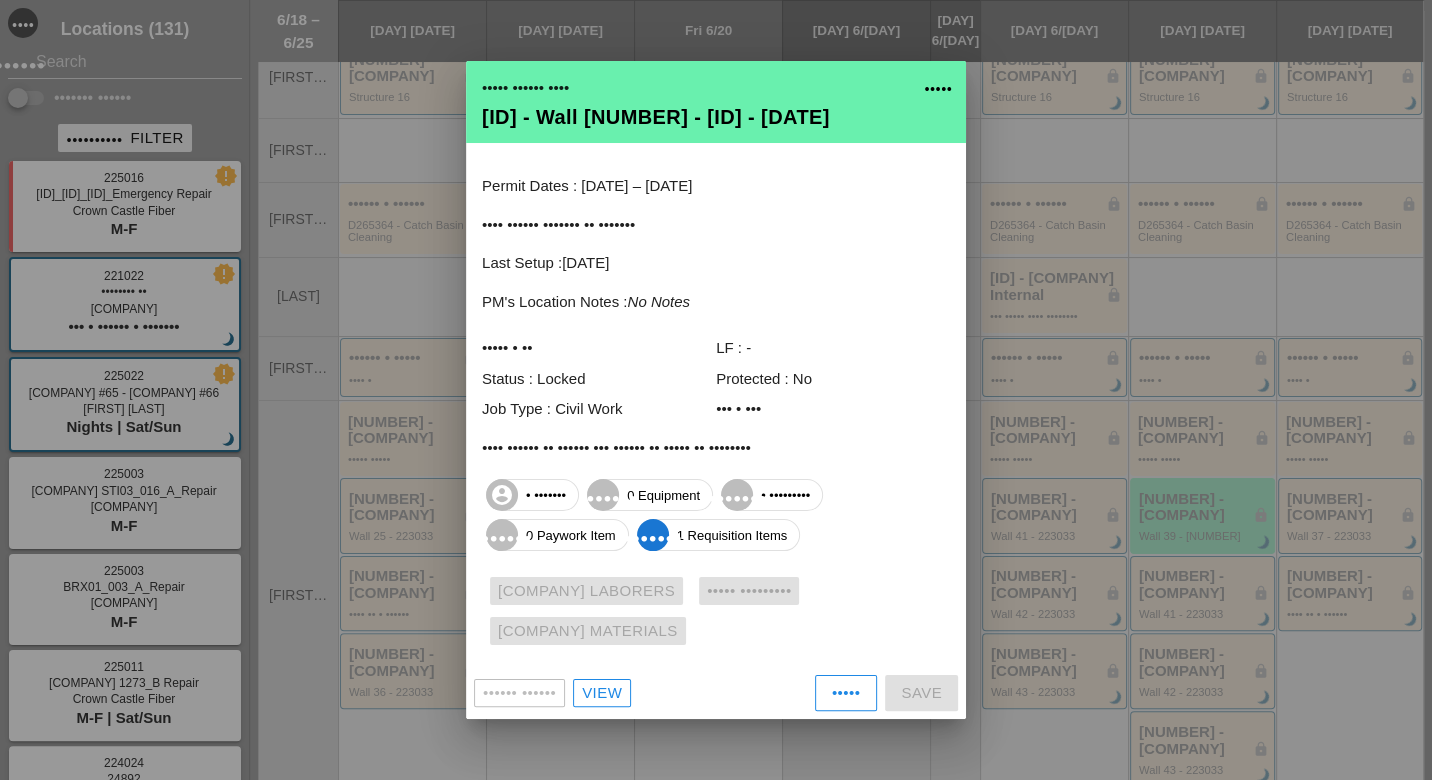click on "View" at bounding box center (602, 693) 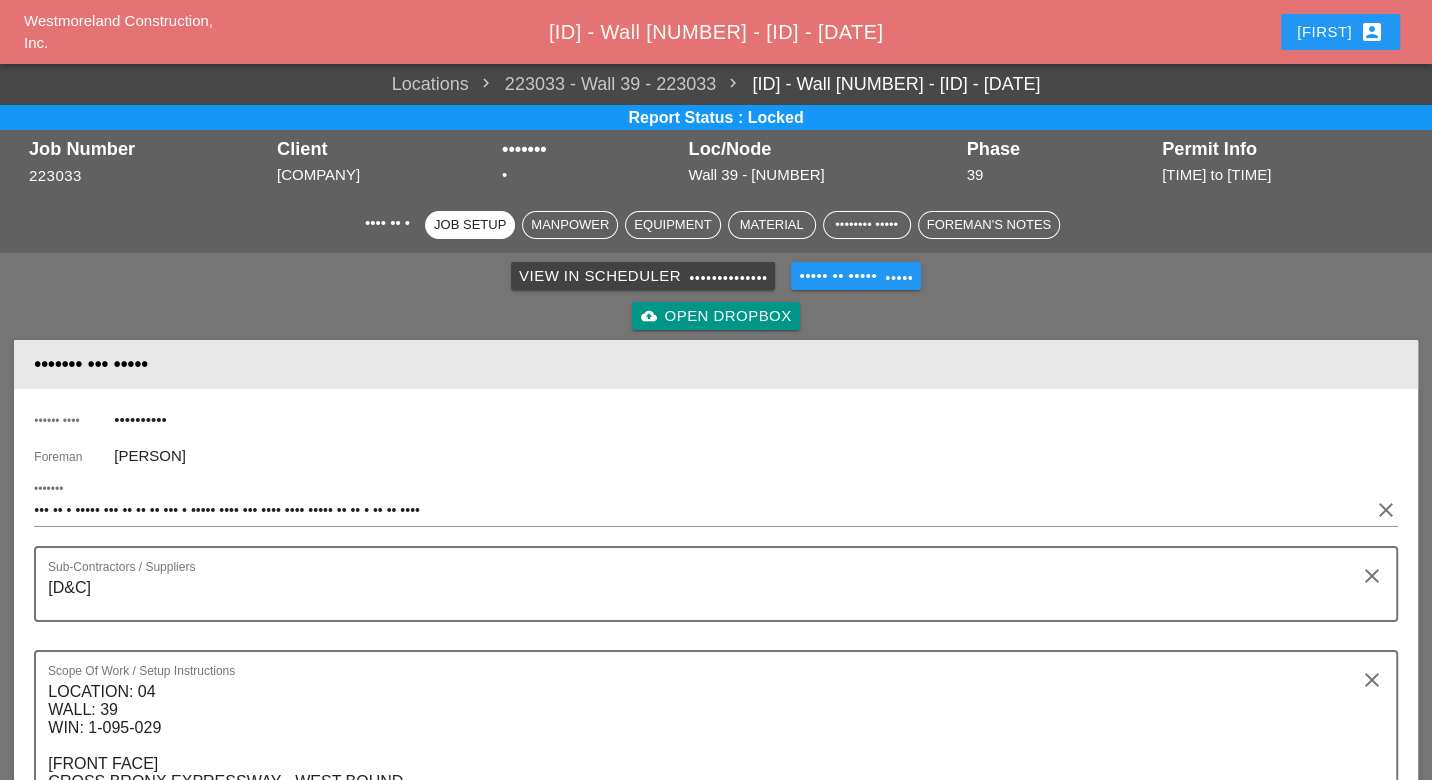 click on "Pay/Work Items" at bounding box center [570, 225] 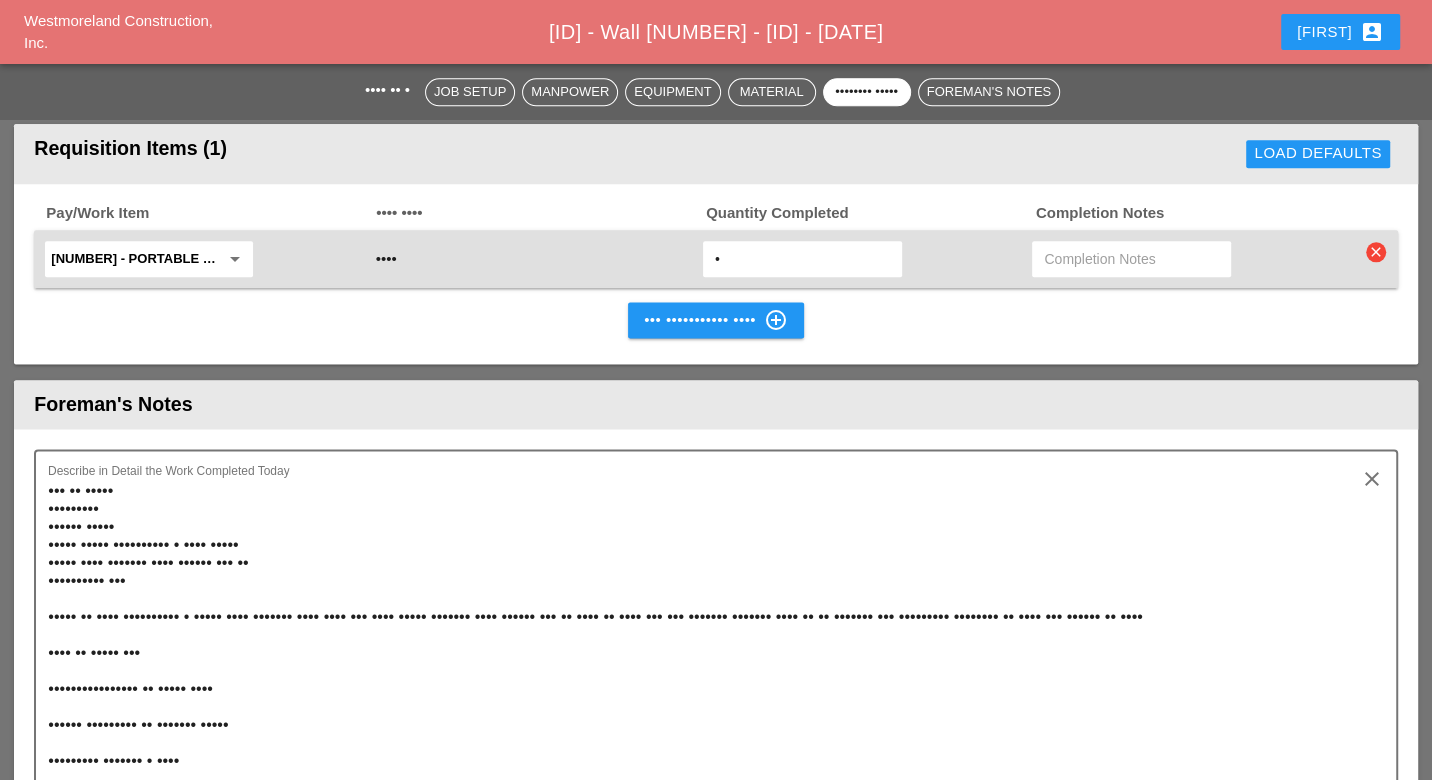 scroll, scrollTop: 1833, scrollLeft: 0, axis: vertical 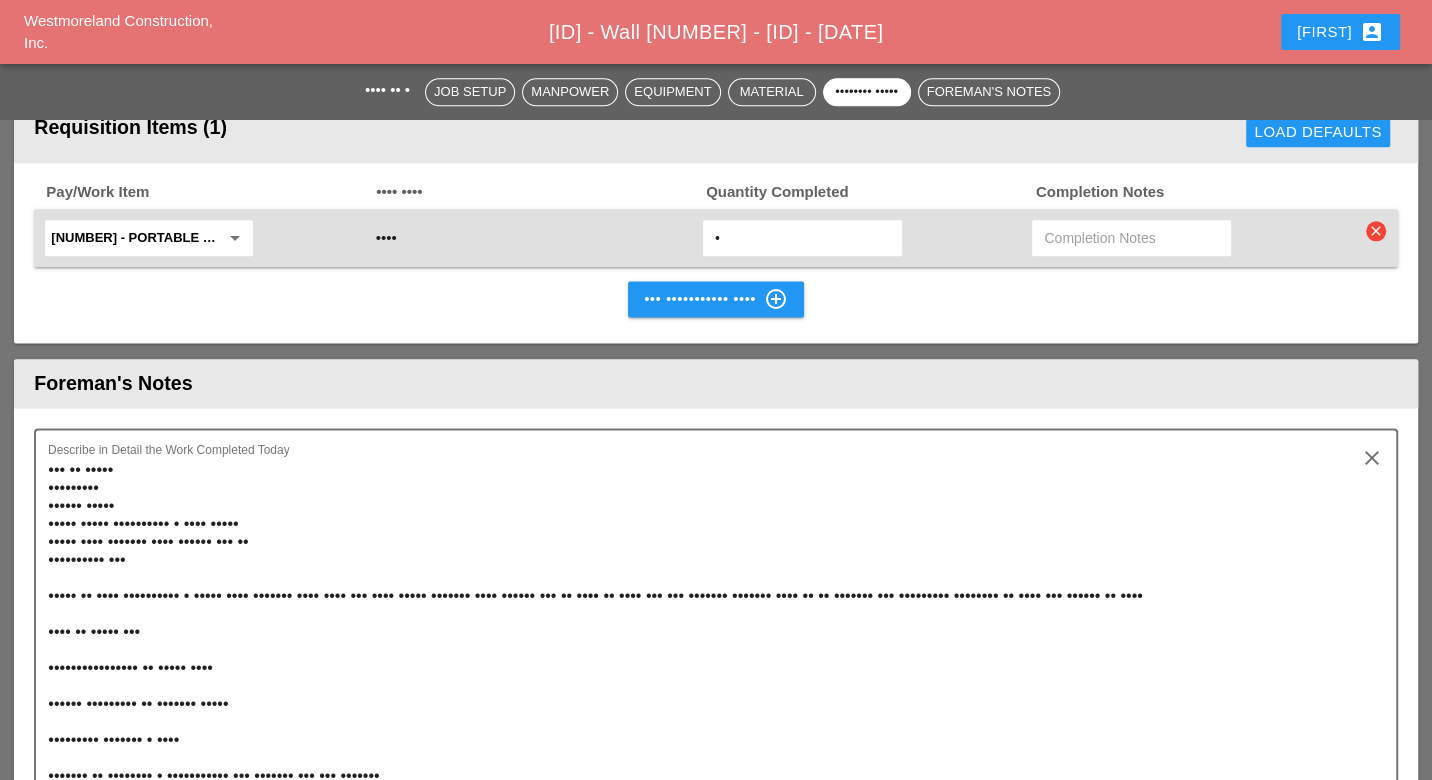 click on "New Requisition Item control_point" at bounding box center (716, 299) 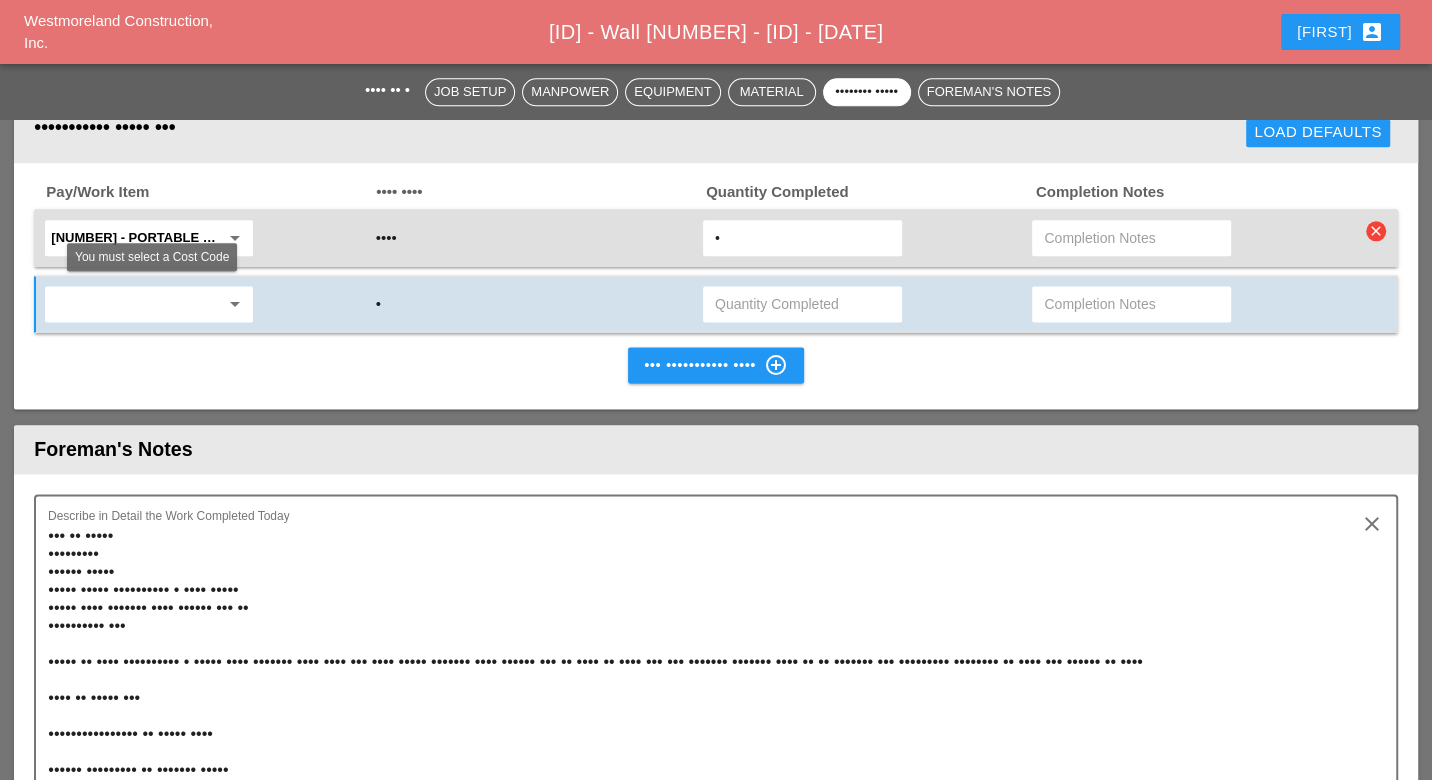 click at bounding box center (135, 304) 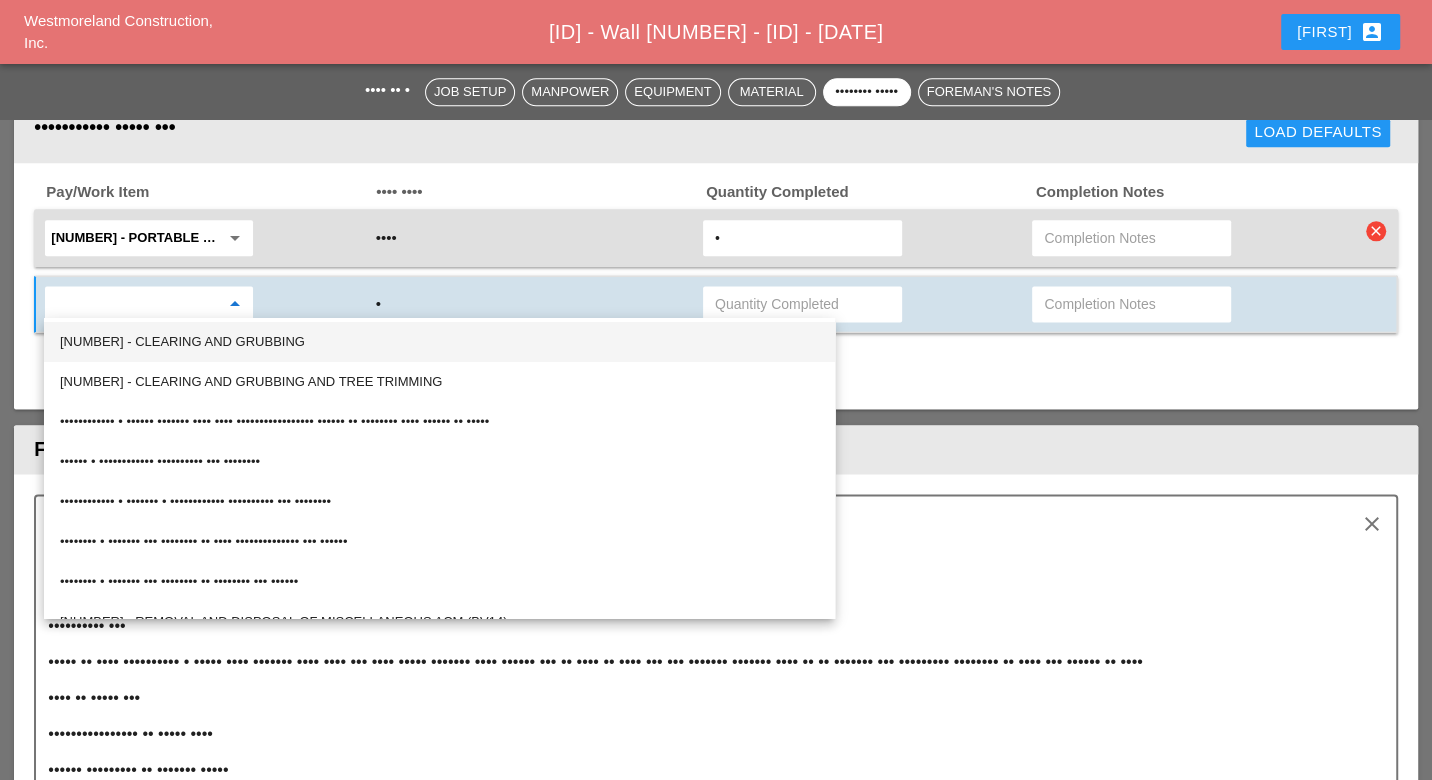 click on "201.07 - CLEARING AND GRUBBING" at bounding box center (439, 342) 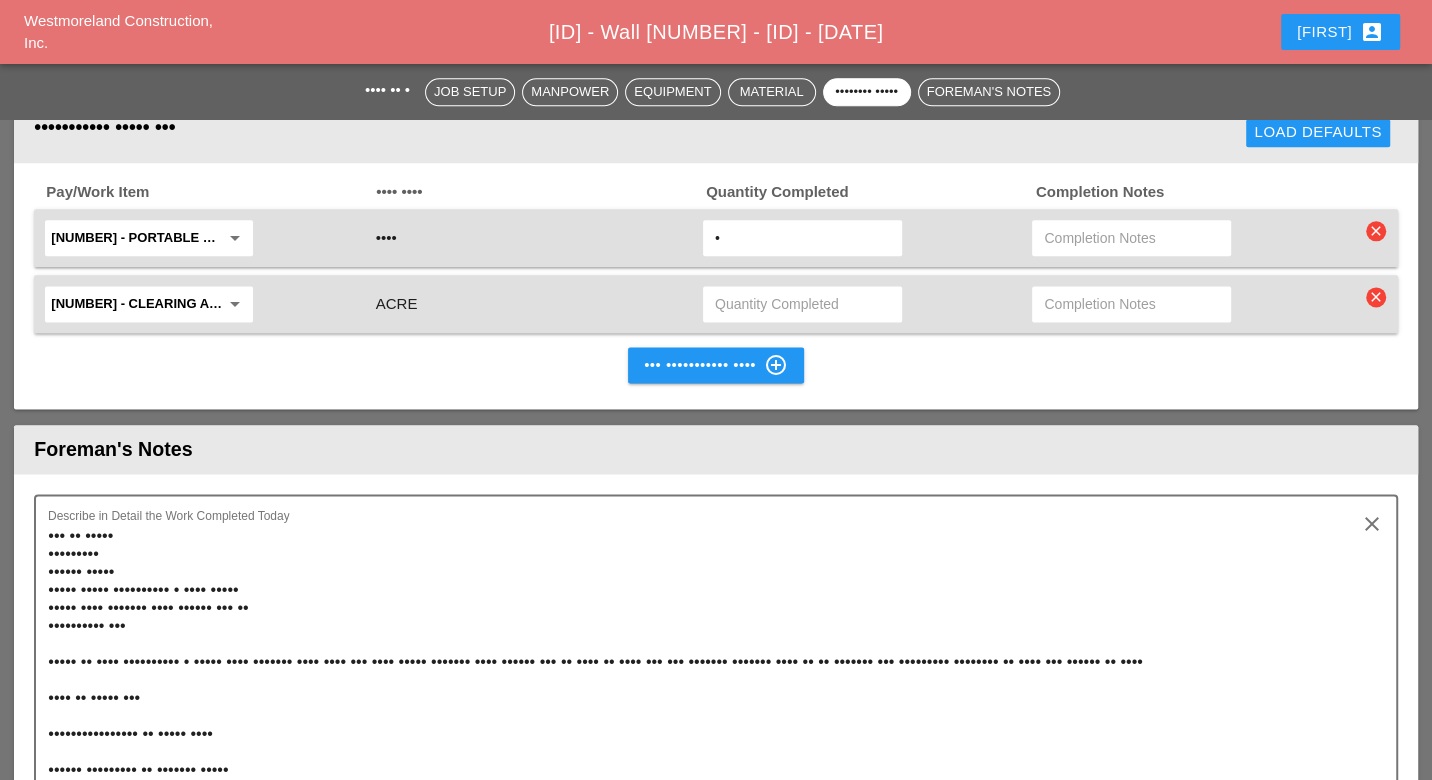paste on "Wall 39 Clearing and grubbing (Payment Made on 6/24/25) Panel 12 = 6 SF Panel 13 = 53.6 SF Total = 59.6 SF ie:6.622 SY" 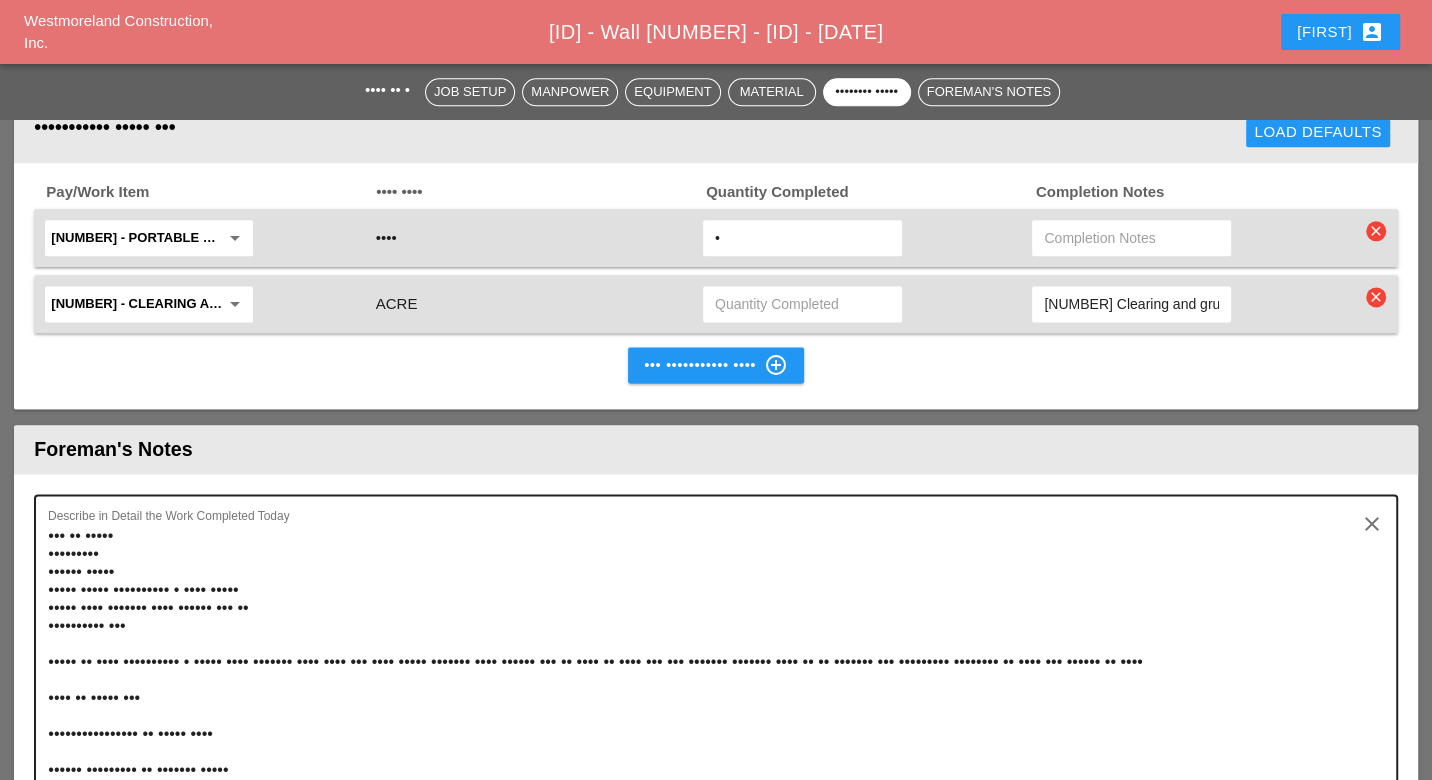 scroll, scrollTop: 0, scrollLeft: 597, axis: horizontal 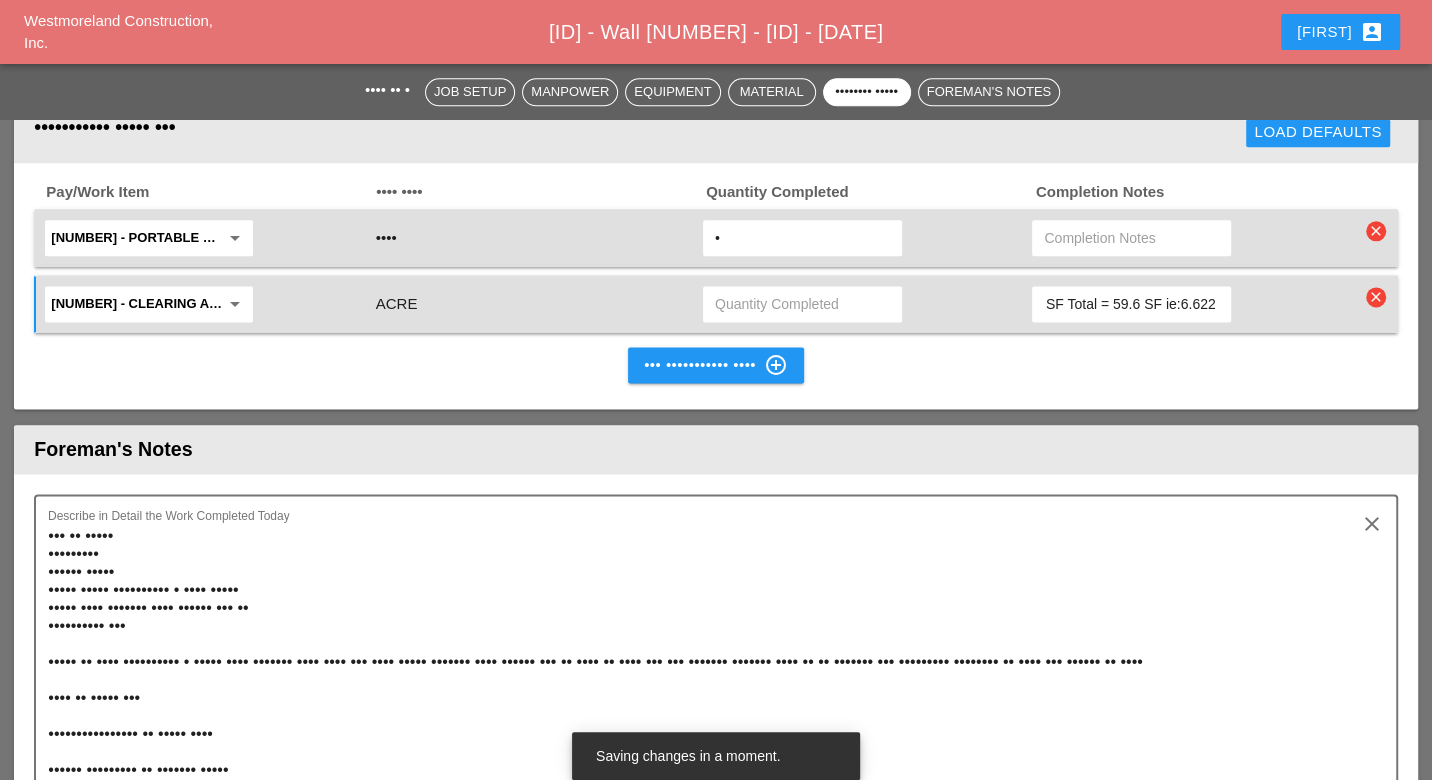 type on "Wall 39 Clearing and grubbing (Payment Made on 6/24/25) Panel 12 = 6 SF Panel 13 = 53.6 SF Total = 59.6 SF ie:6.622 SY" 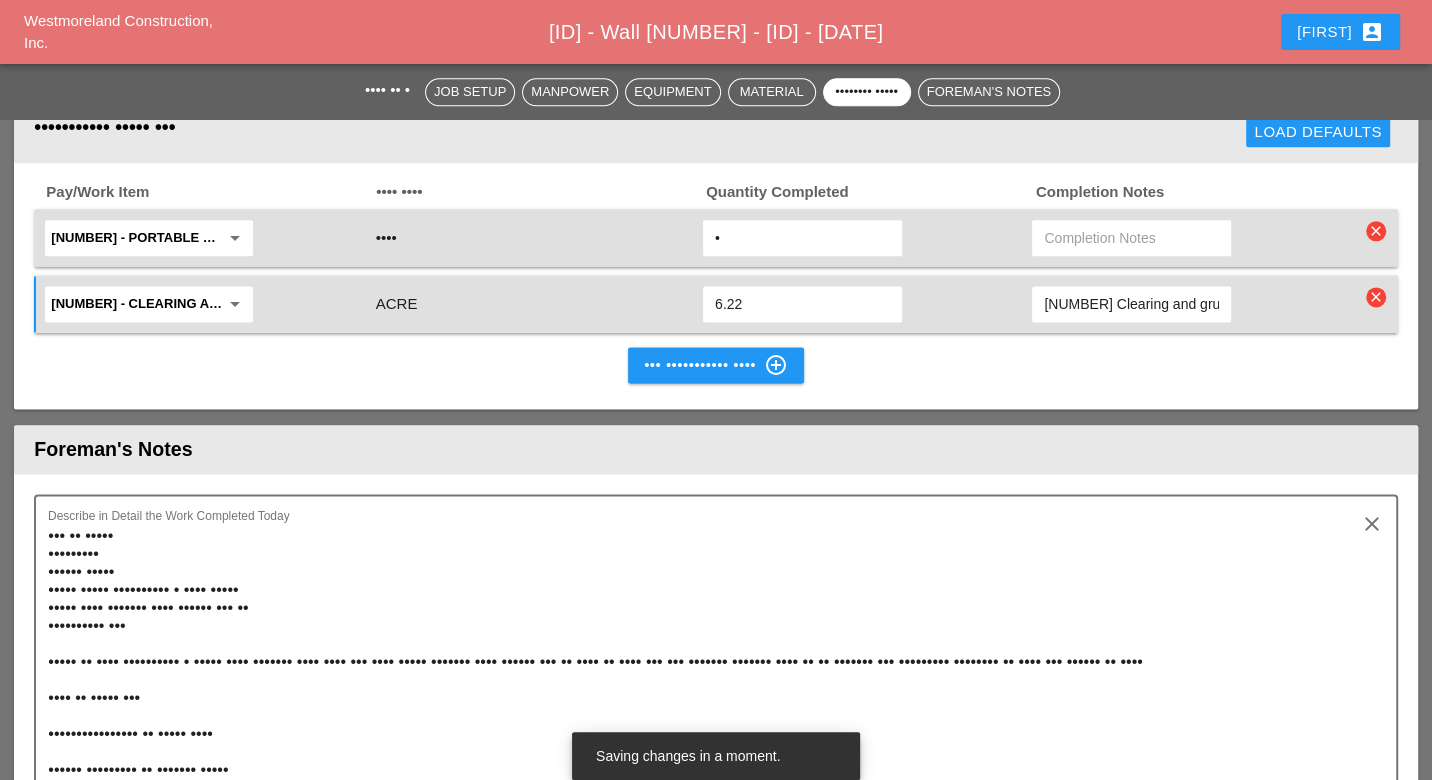 type on "6.22" 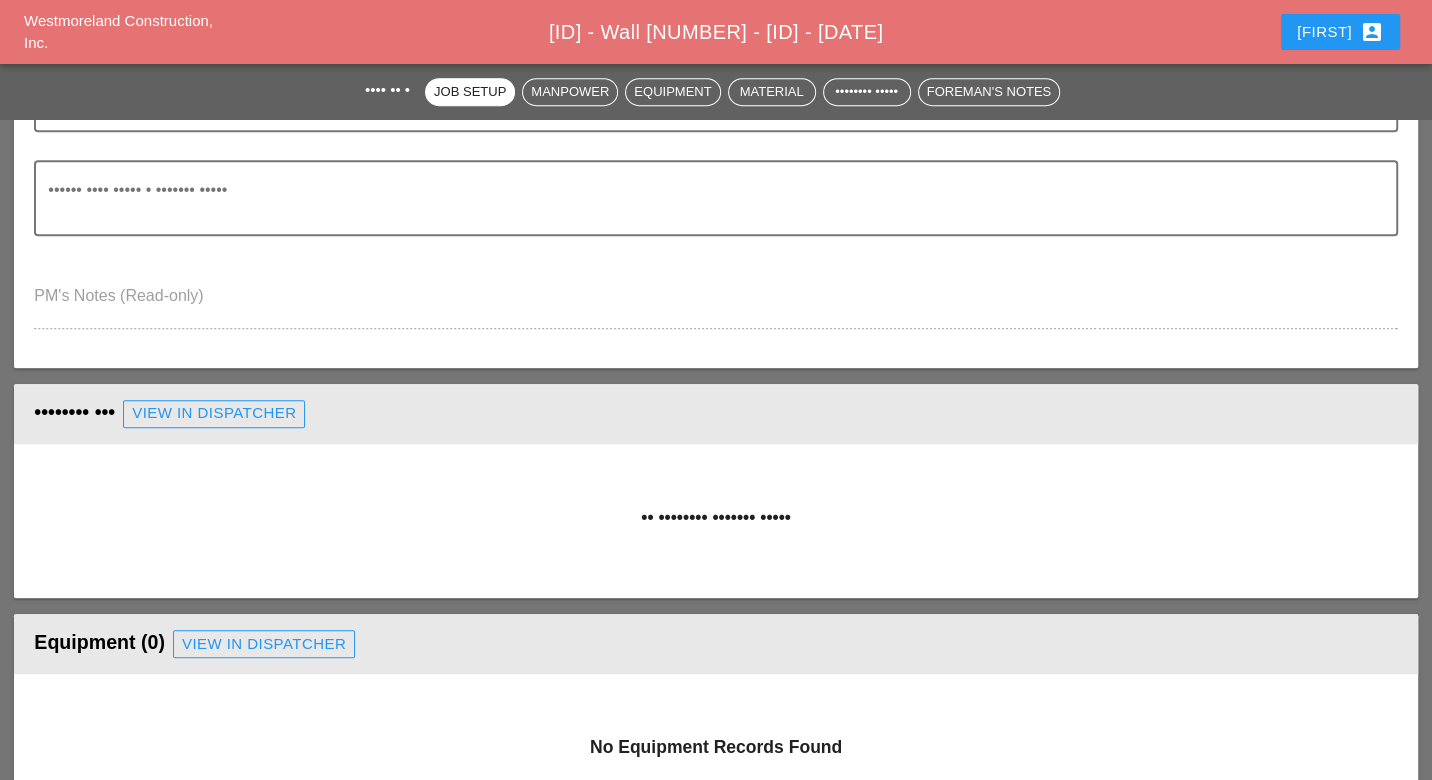 scroll, scrollTop: 833, scrollLeft: 0, axis: vertical 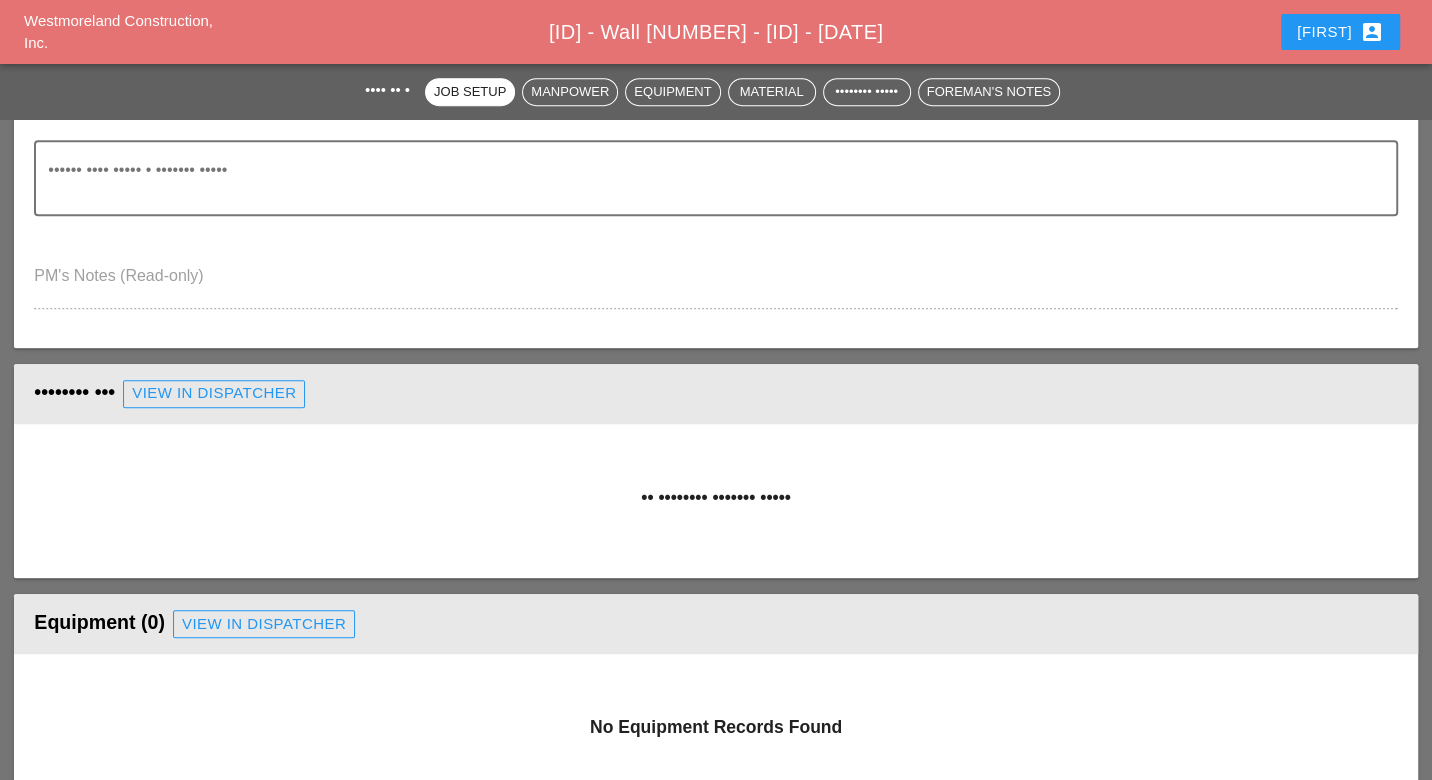 click on "Manpower (0)  View in Dispatcher  - All Workers Must Show up 15 Minutes Before Start Time!" at bounding box center (715, 394) 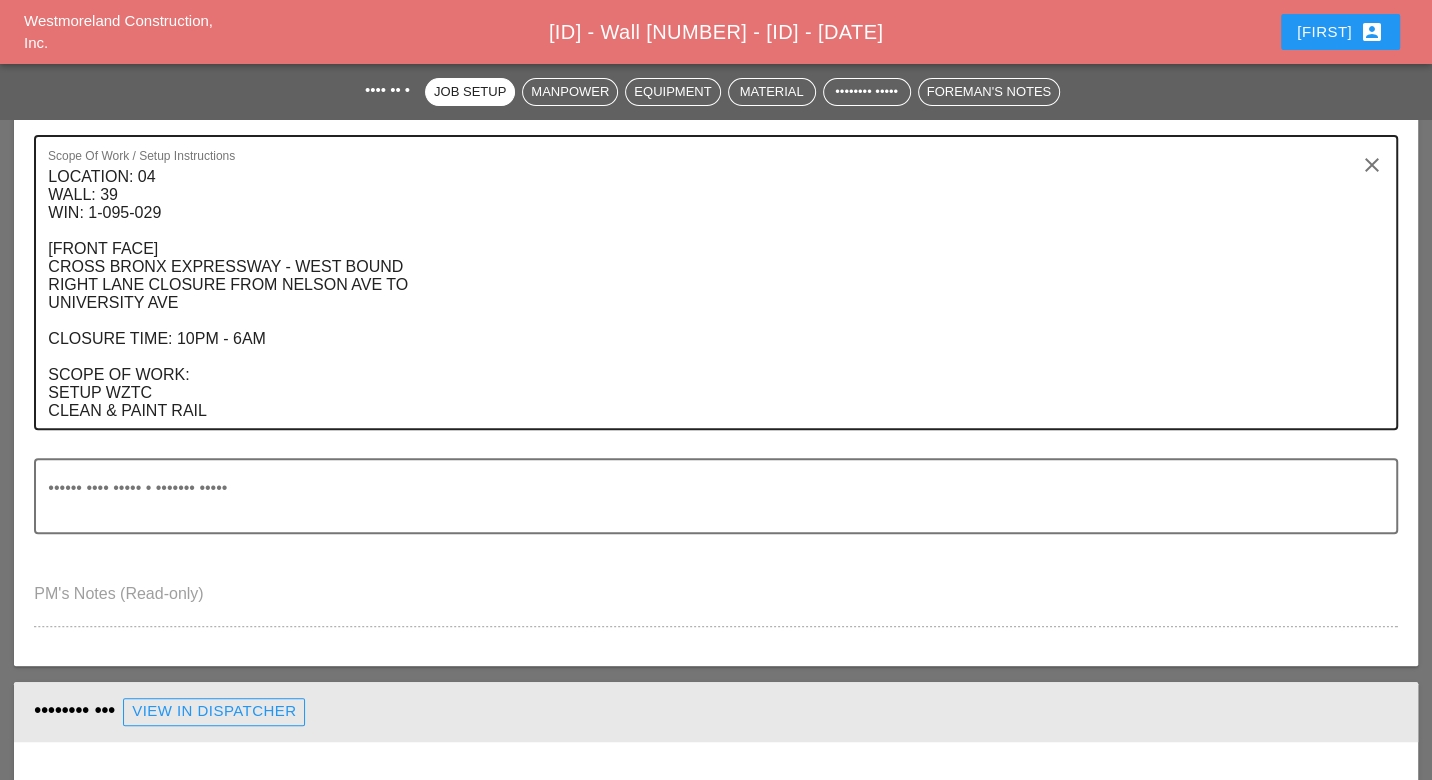 scroll, scrollTop: 500, scrollLeft: 0, axis: vertical 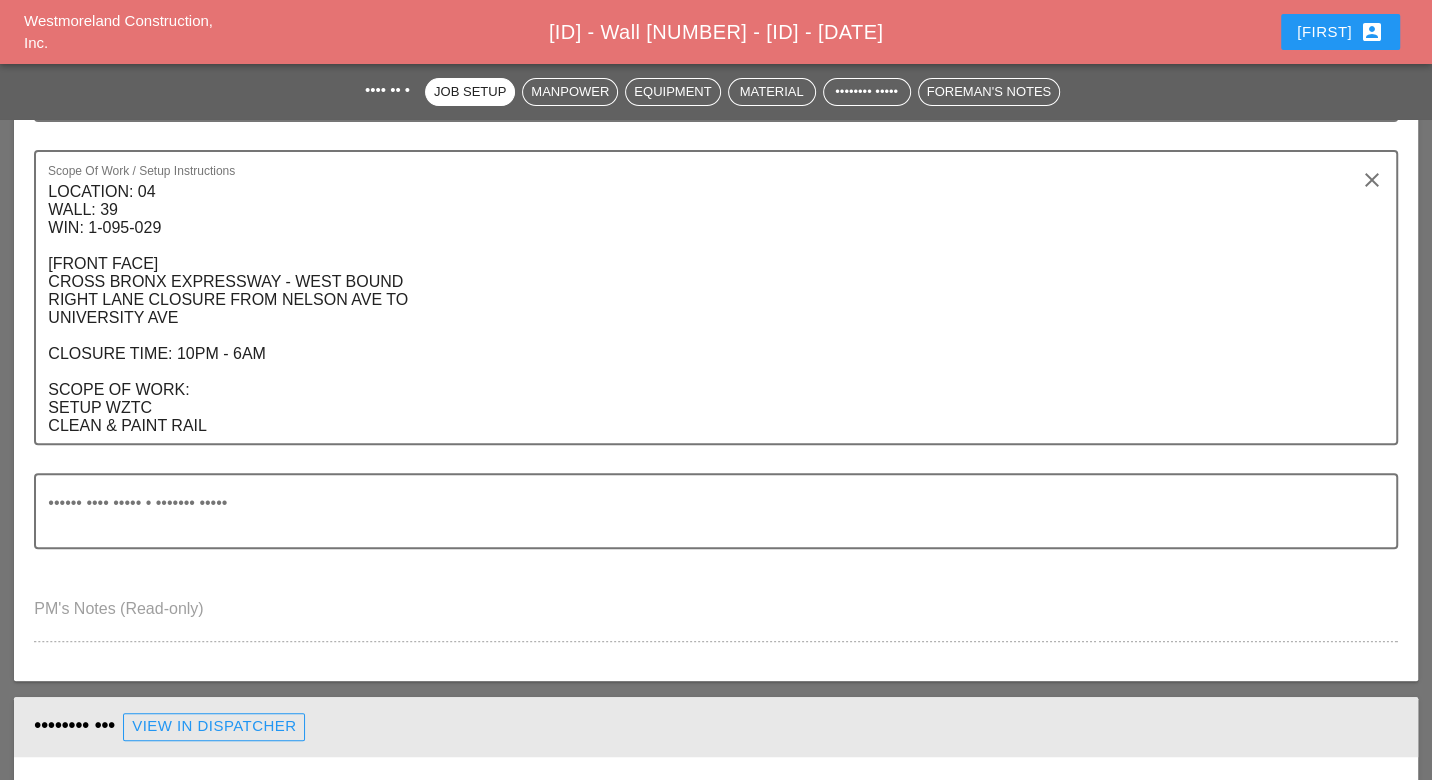 click at bounding box center [715, 136] 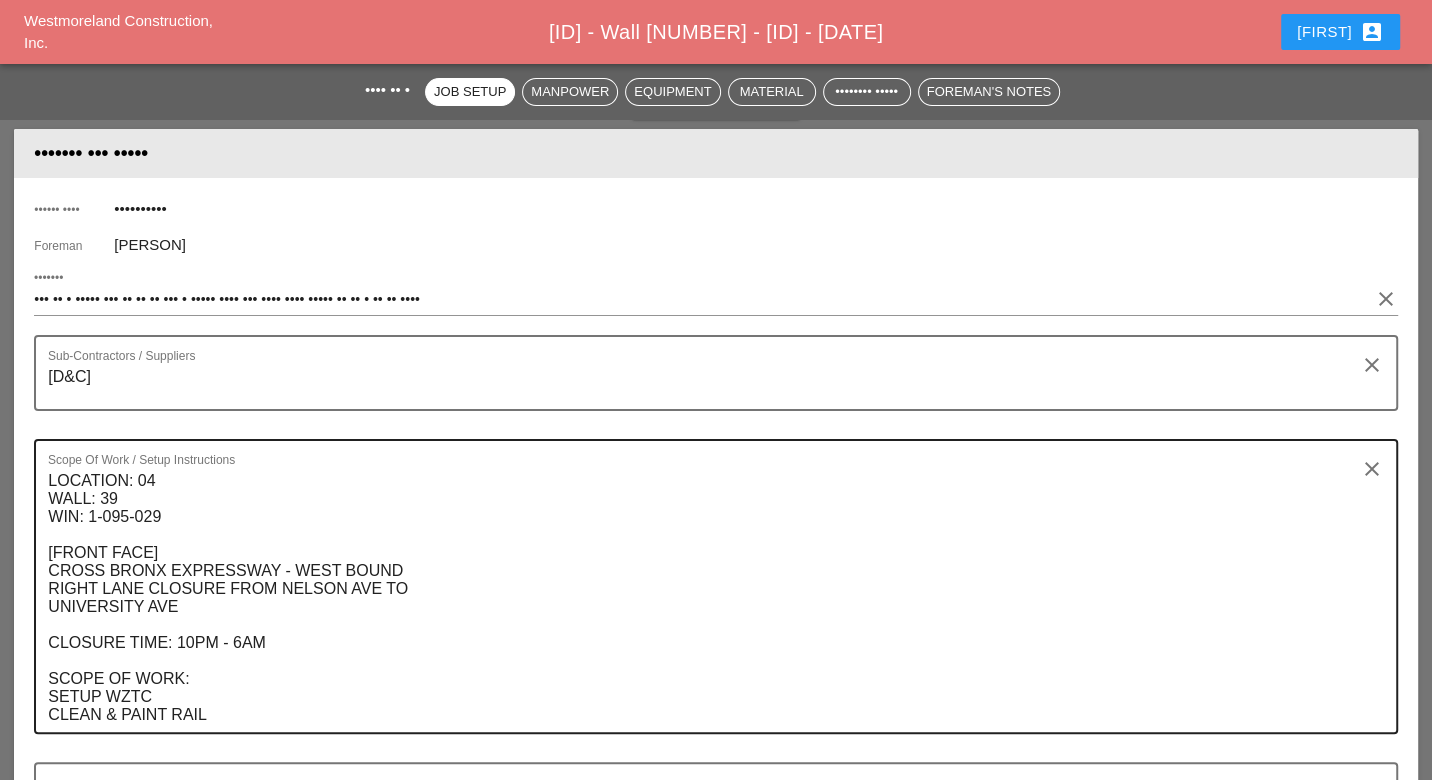 scroll, scrollTop: 0, scrollLeft: 0, axis: both 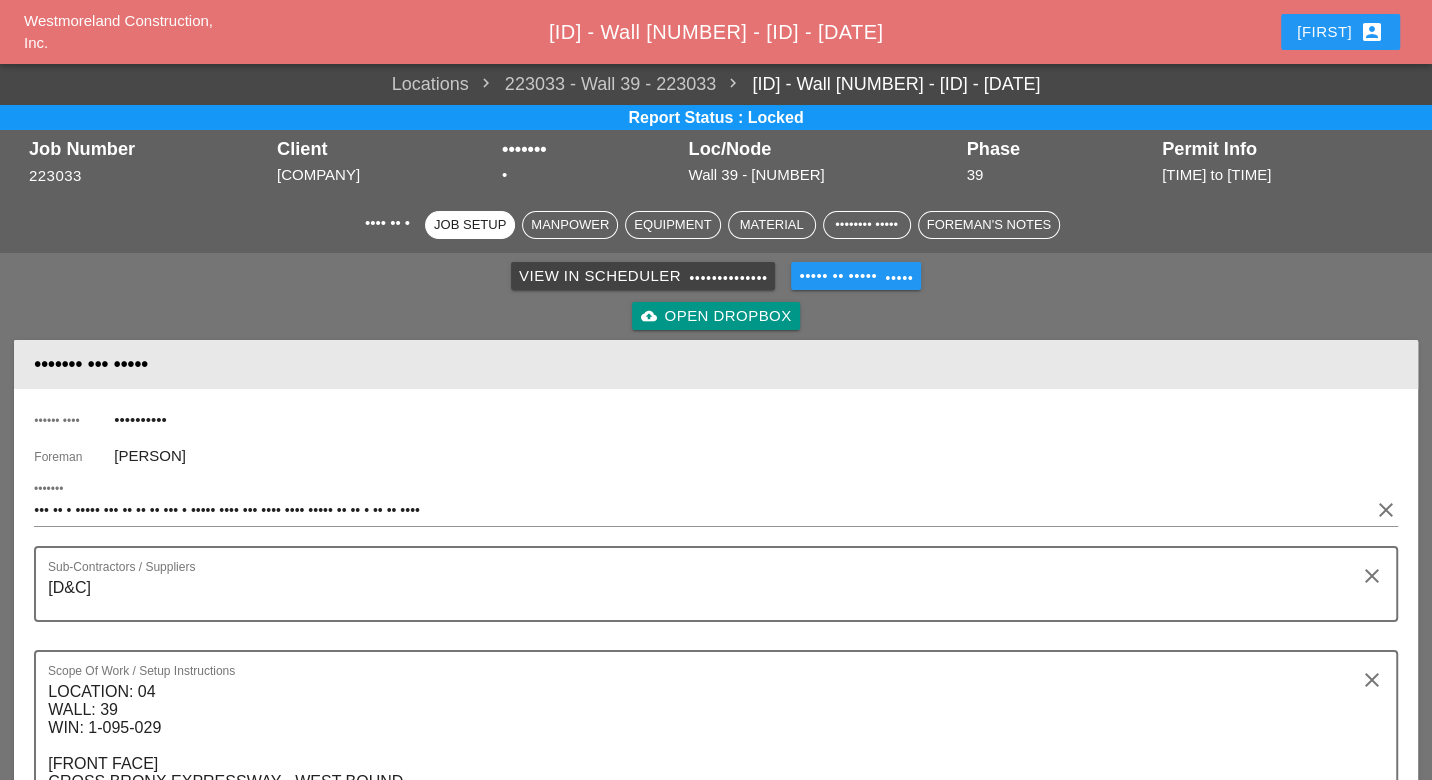 click on "View in Scheduler calendar_today" at bounding box center [643, 276] 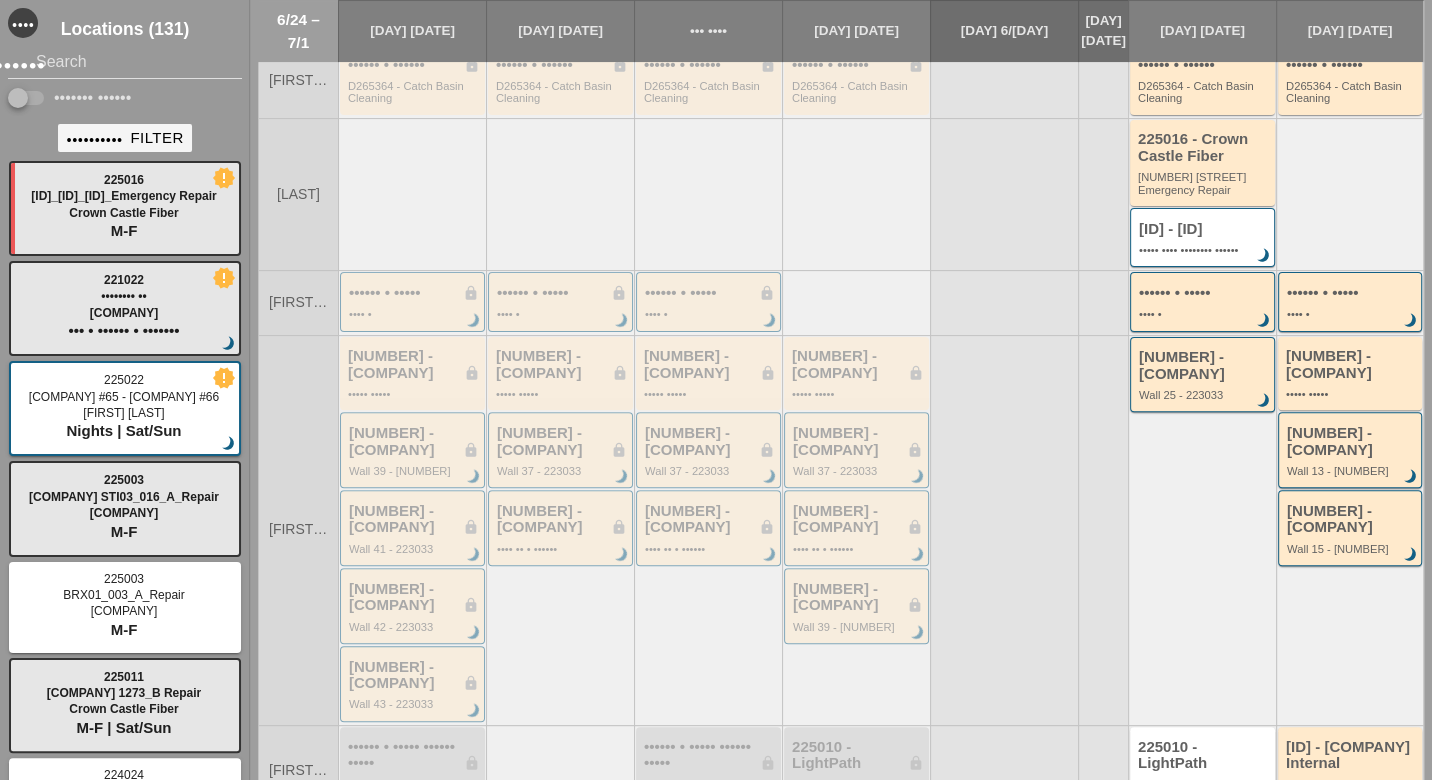 scroll, scrollTop: 444, scrollLeft: 0, axis: vertical 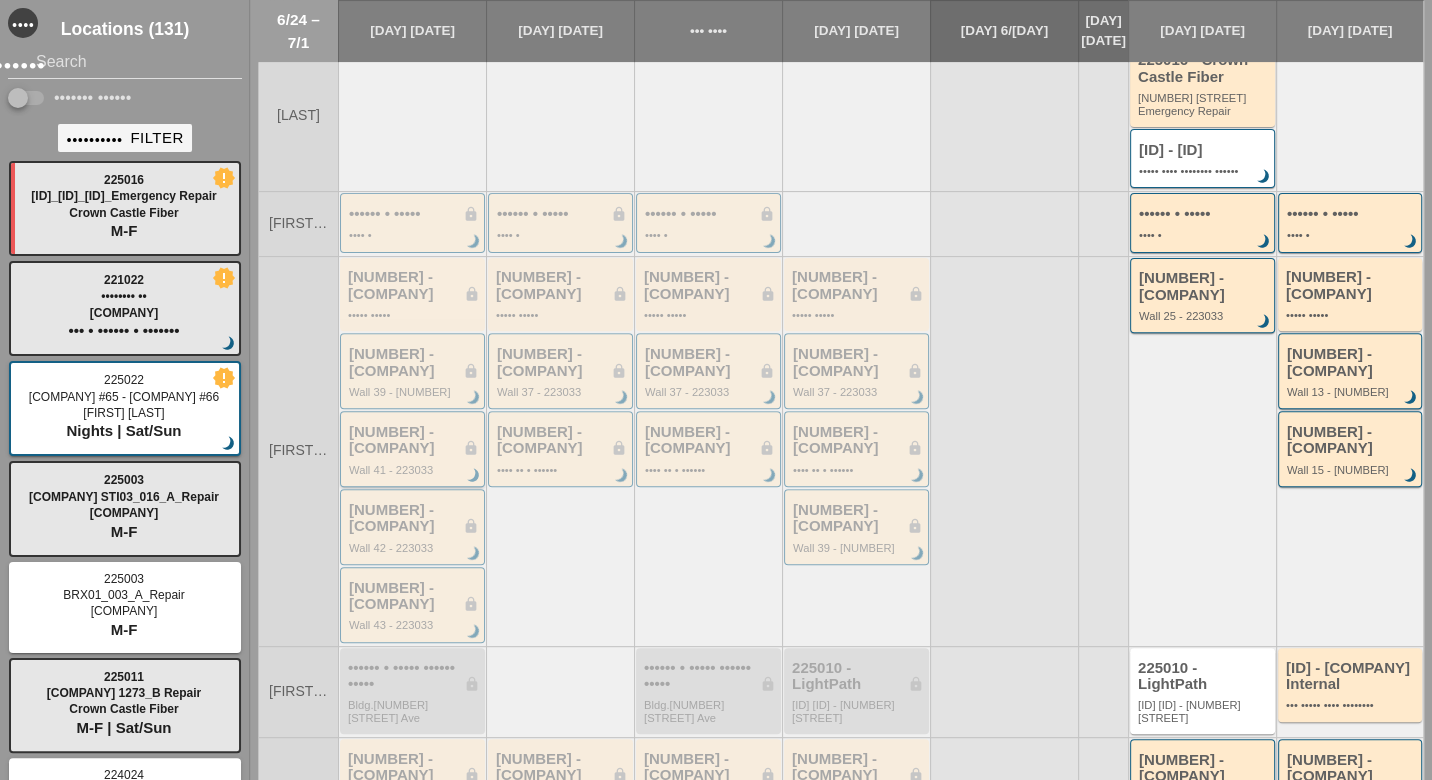 click on "223033 - NYSDOT  lock Wall 41 - 223033 brightness_3" at bounding box center [414, 450] 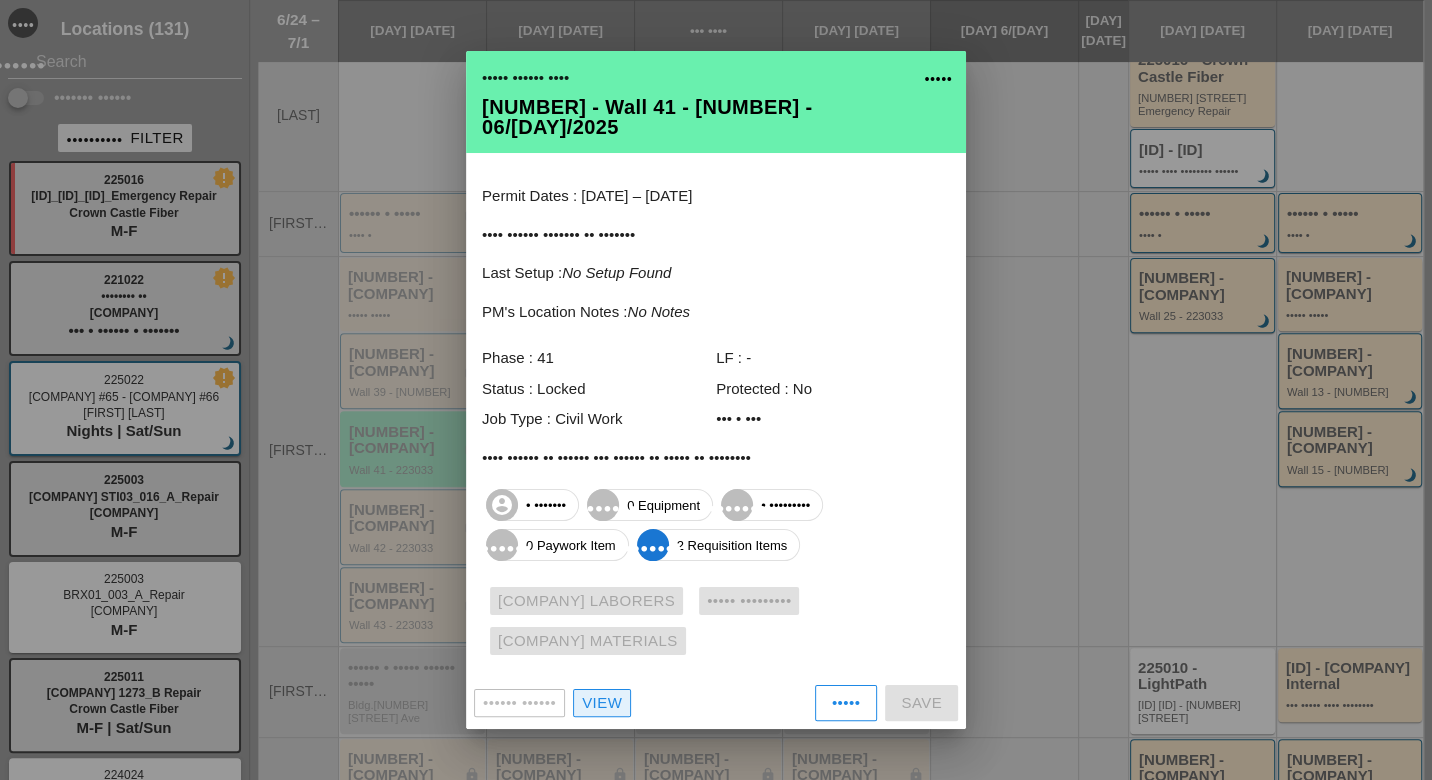 click on "View" at bounding box center [602, 703] 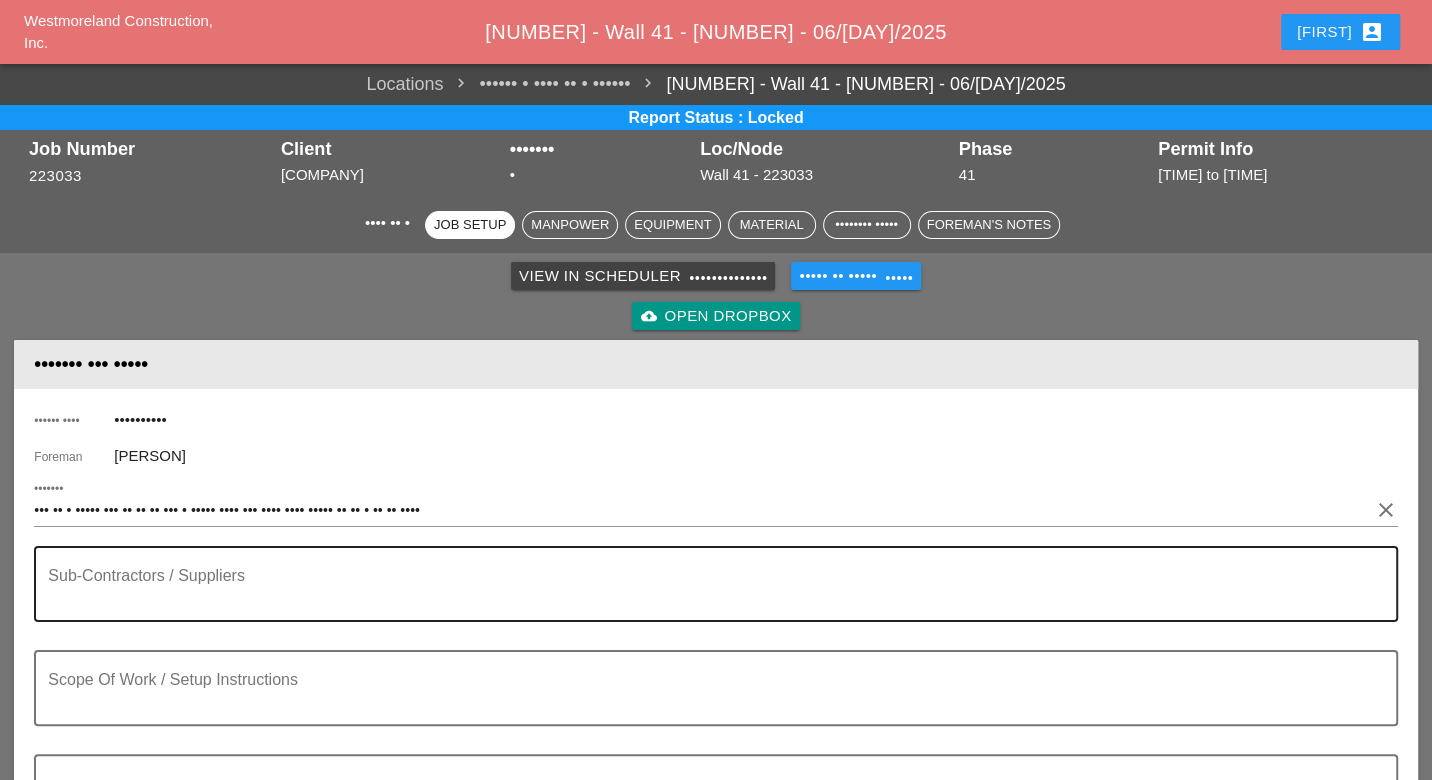 scroll, scrollTop: 333, scrollLeft: 0, axis: vertical 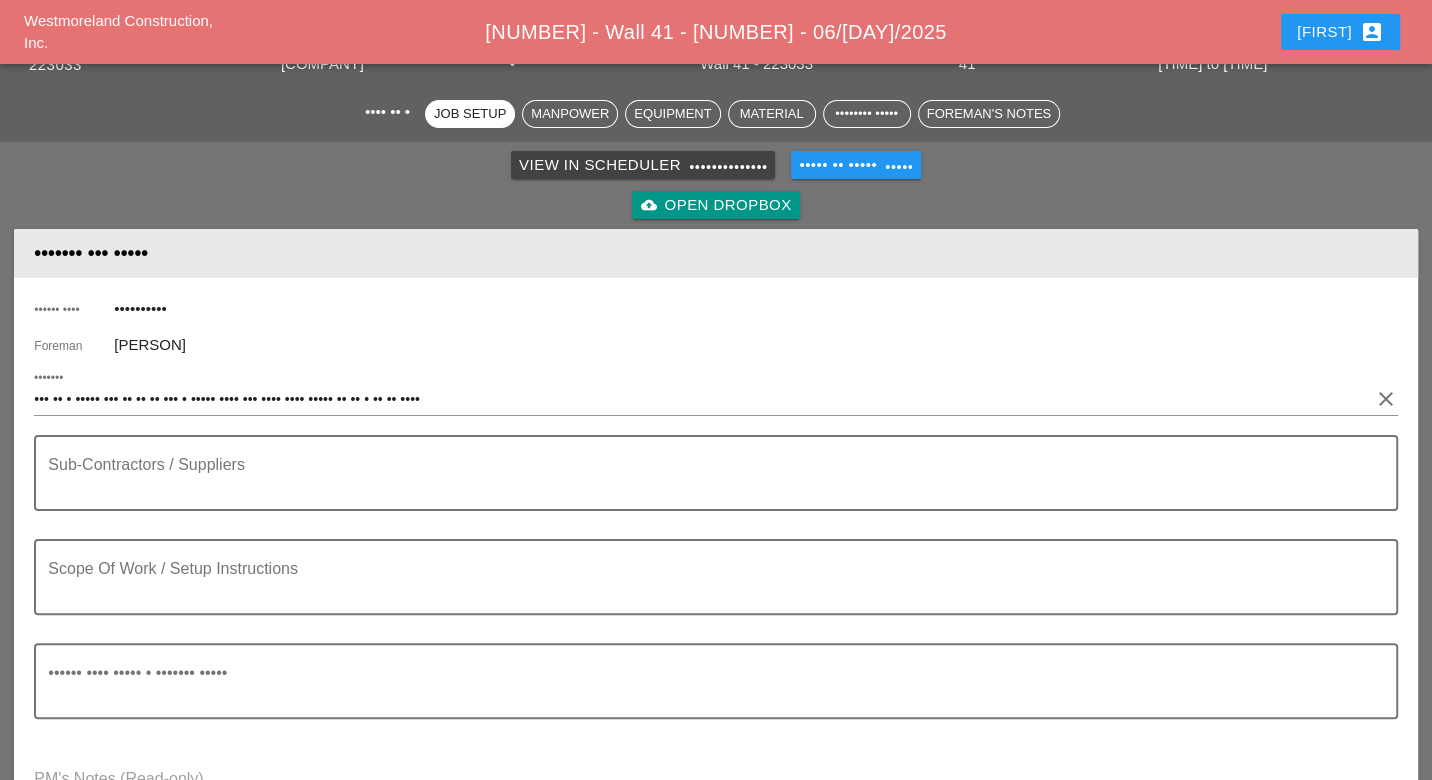click on "Pay/Work Items" at bounding box center [570, 114] 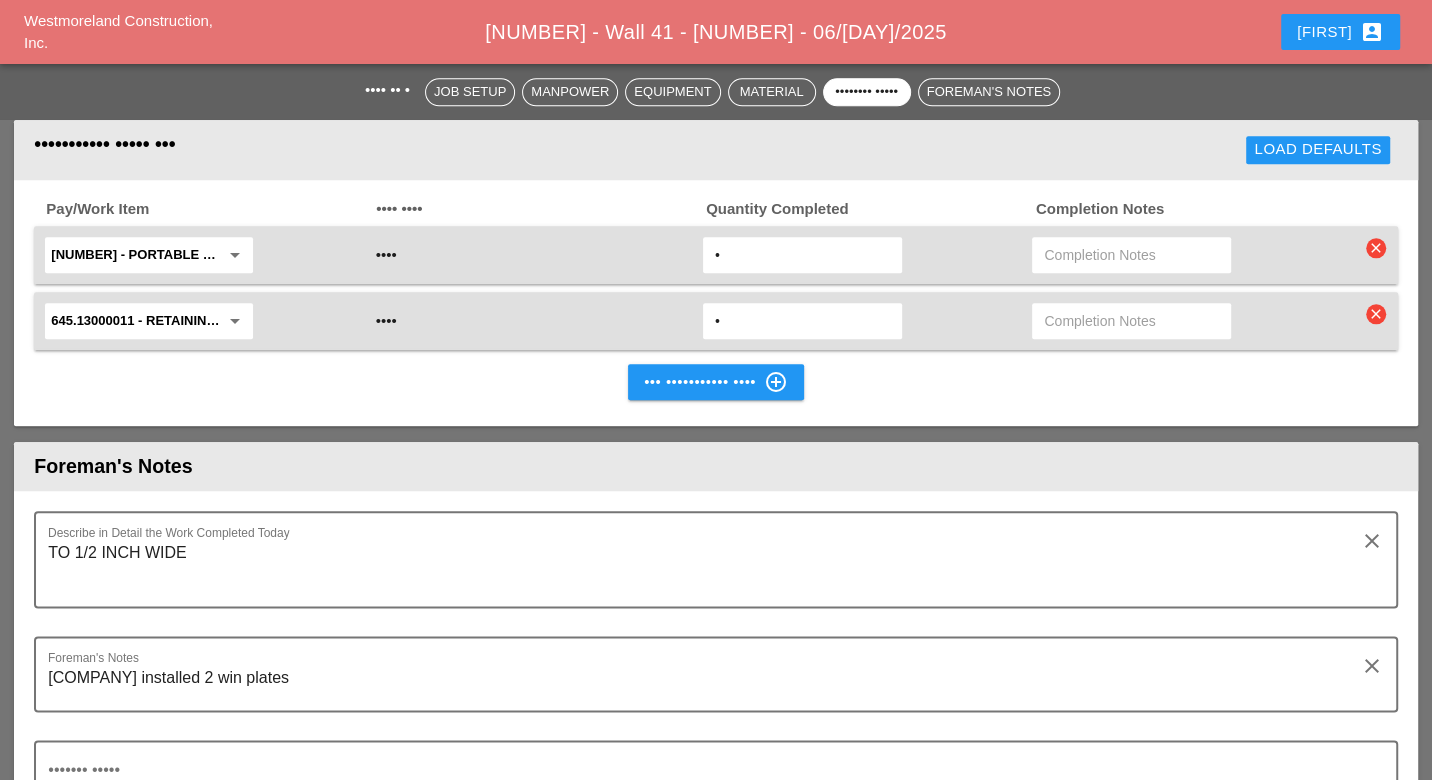 scroll, scrollTop: 1614, scrollLeft: 0, axis: vertical 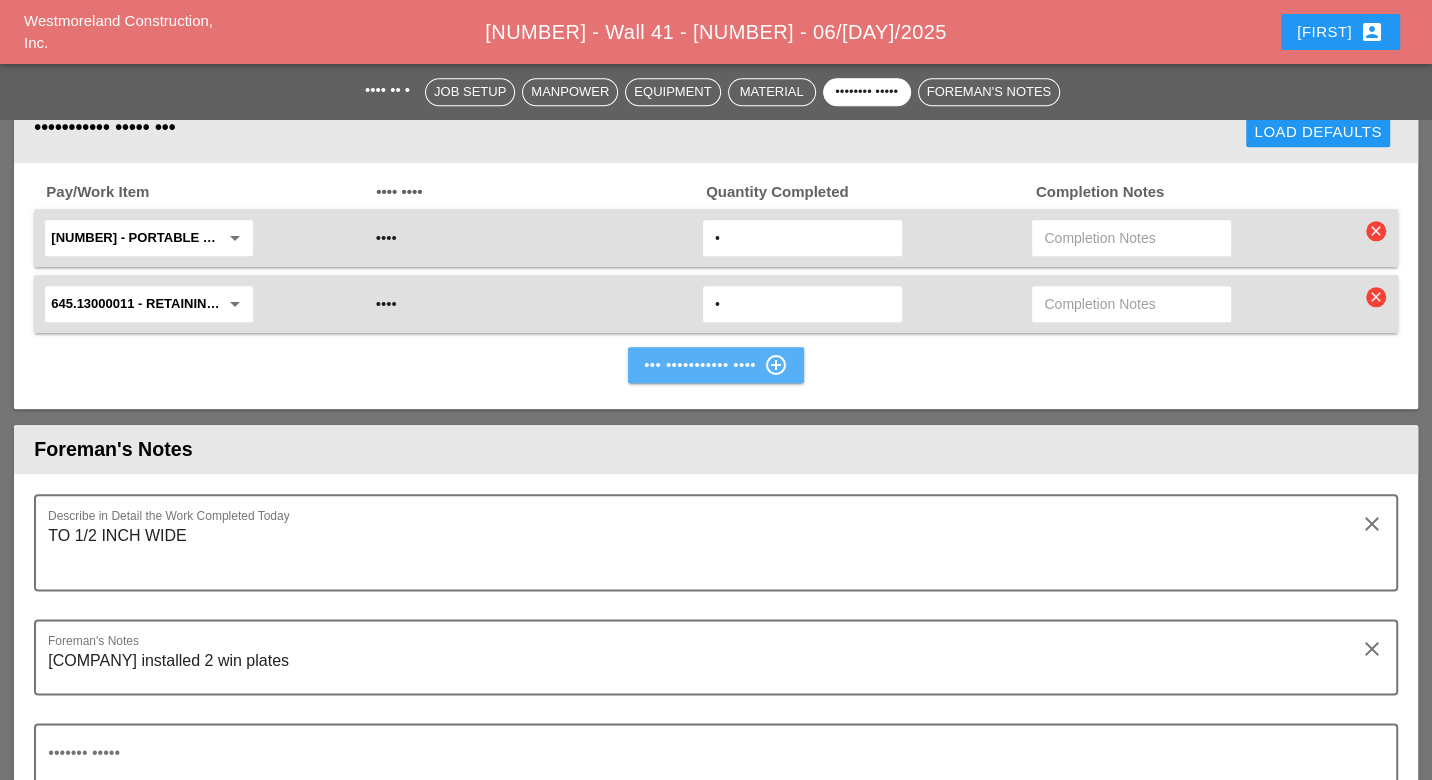 click on "New Requisition Item control_point" at bounding box center (716, 365) 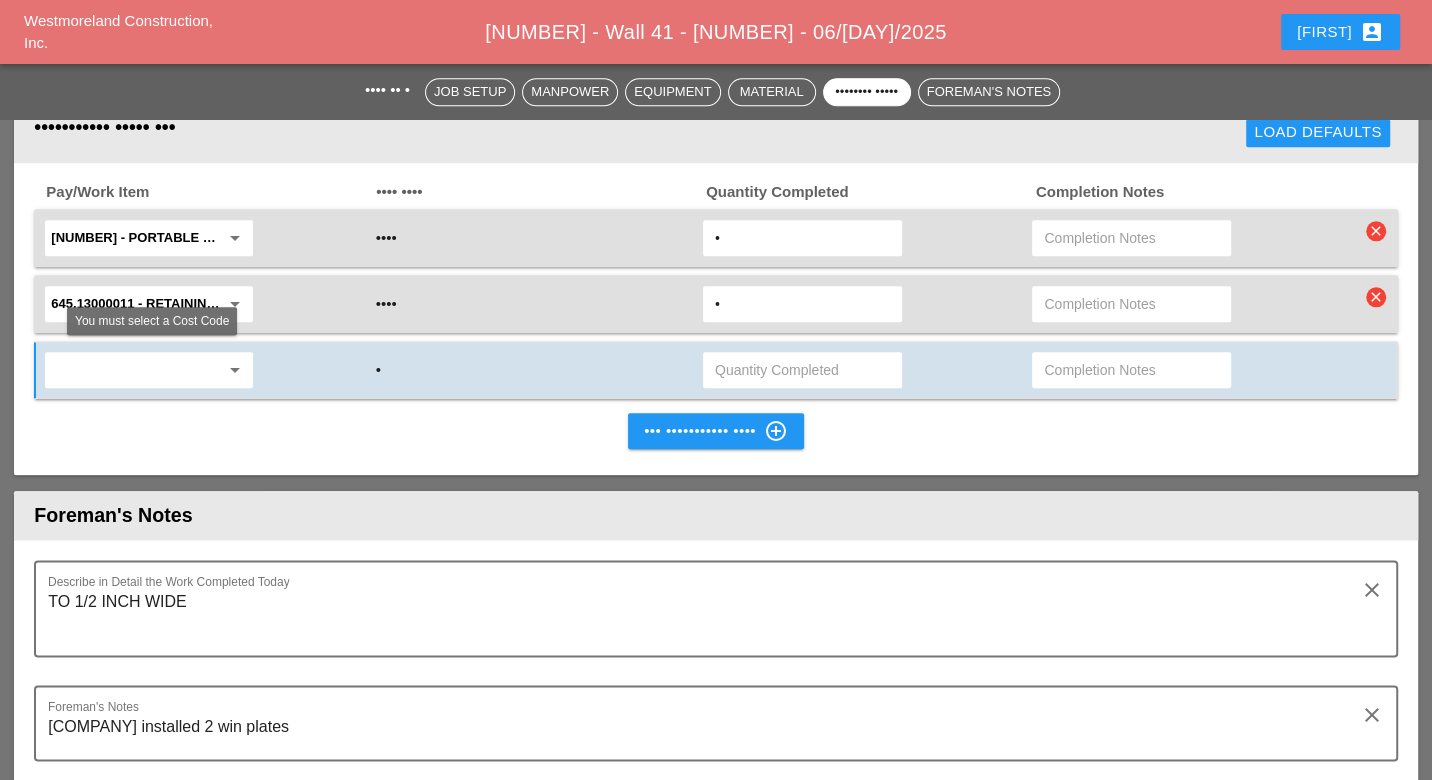click at bounding box center (135, 370) 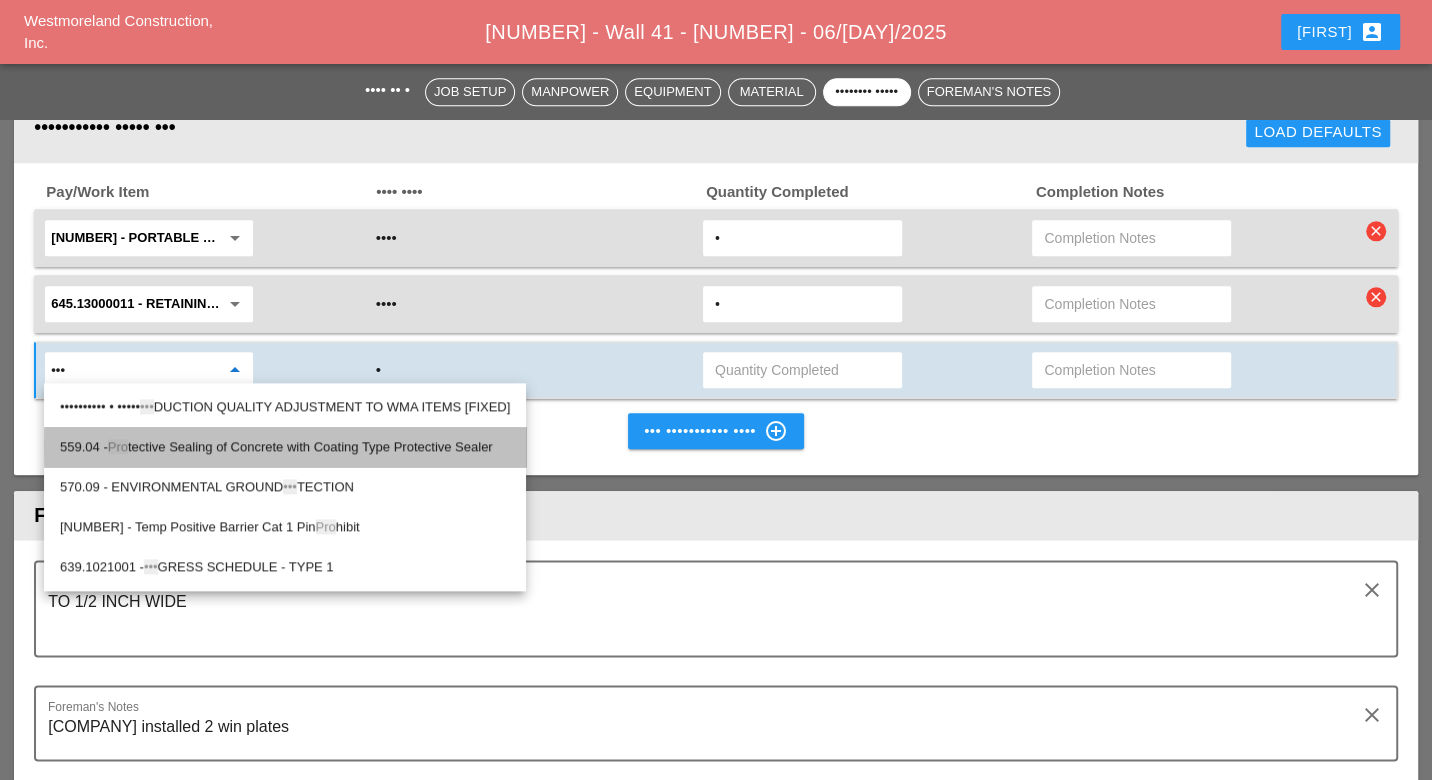 click on "559.04 -  Pro tective Sealing of Concrete with Coating Type Protective Sealer" at bounding box center [285, 407] 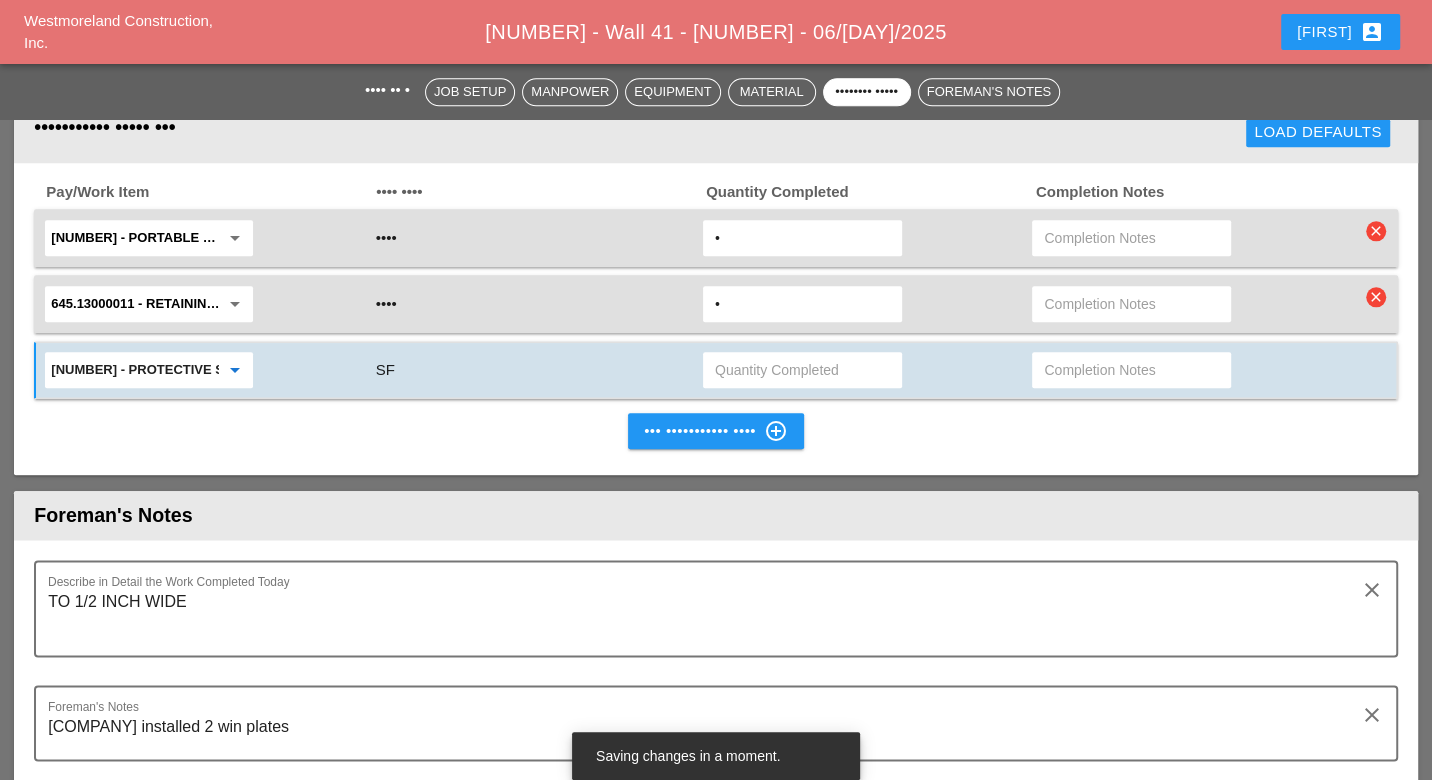 type on "559.04 - Protective Sealing of Concrete with Coating Type Protective Sealer" 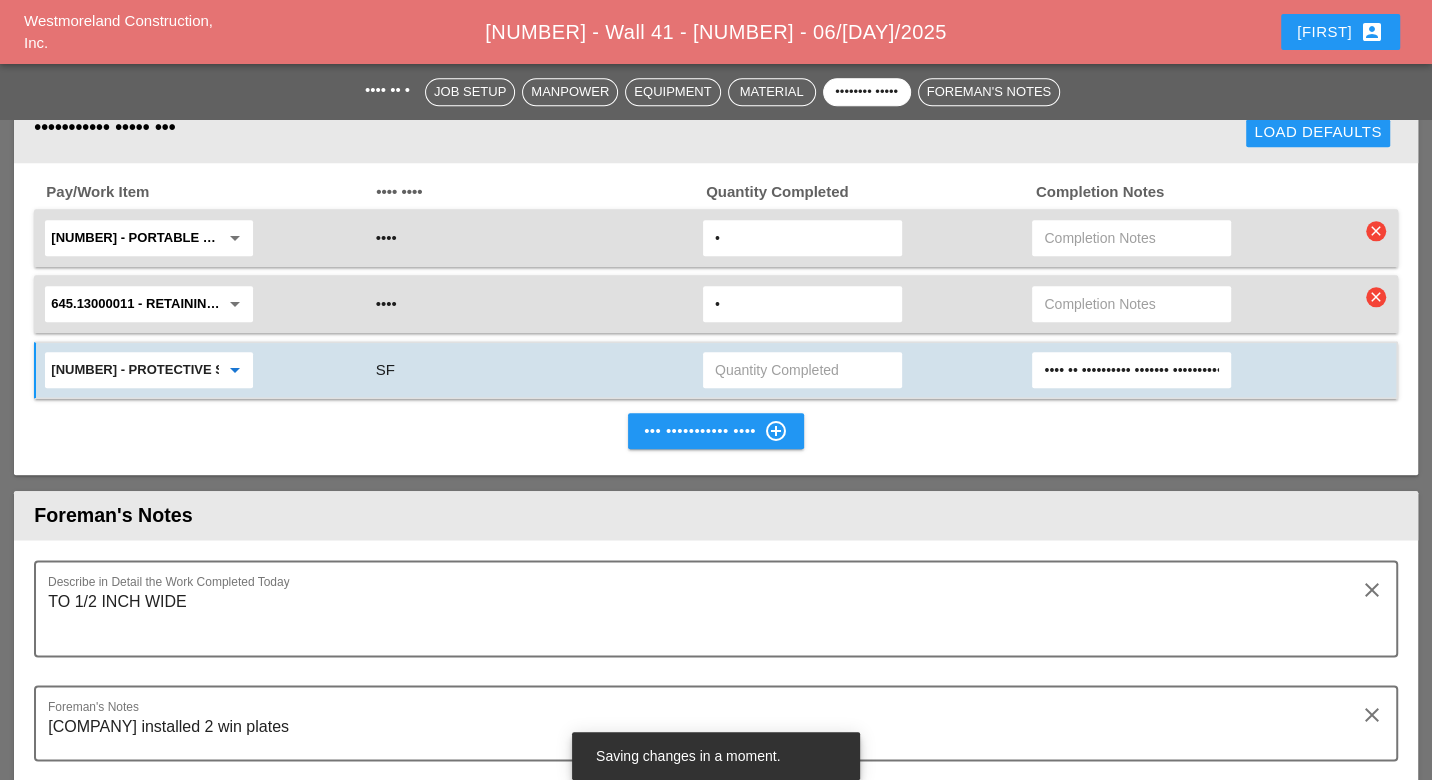 scroll, scrollTop: 0, scrollLeft: 1769, axis: horizontal 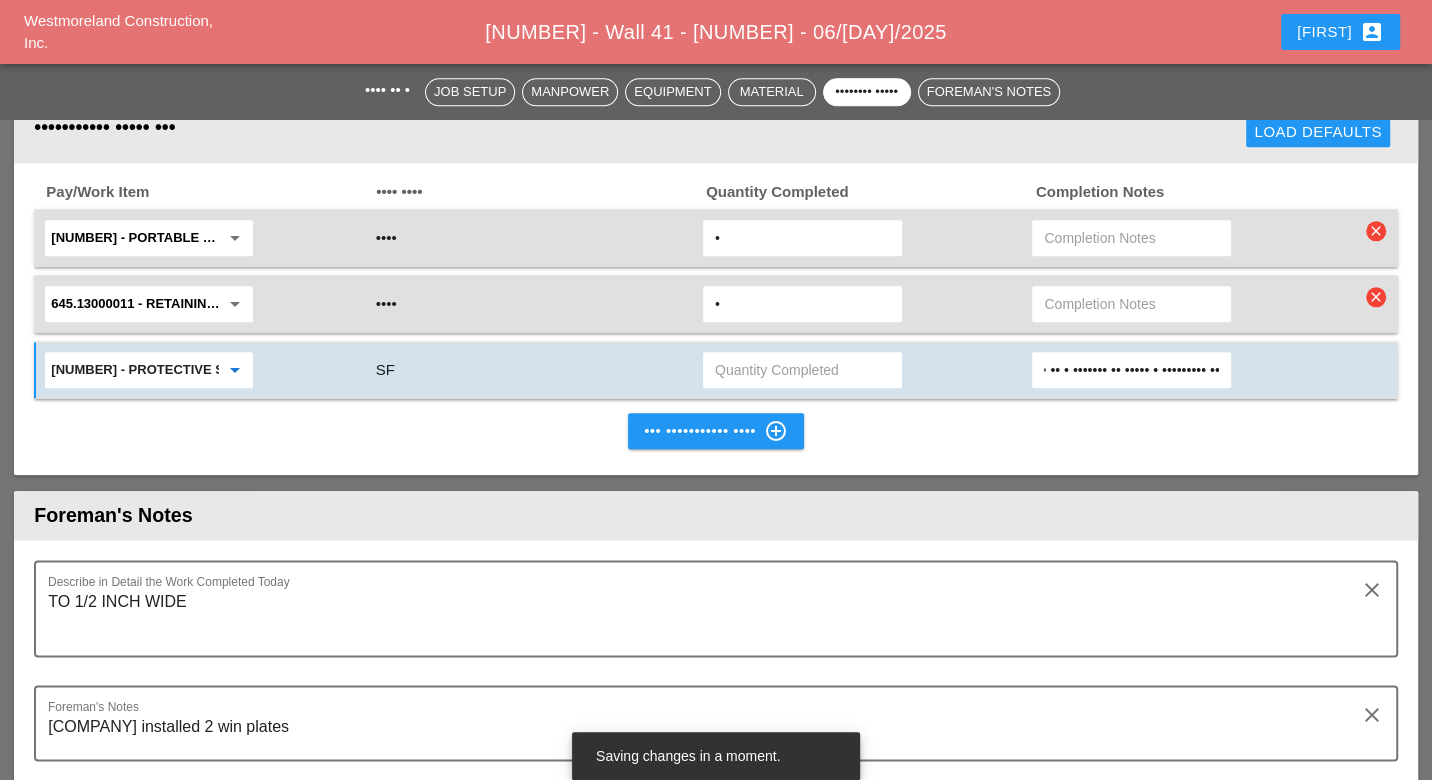 type on "Wall 41 Protective sealant Application (Payment Made on 6/24/25) Panel 1 = 2940.966 SF Panel 2 = 513.747 SF Panel 3 = 3304 SF Panel 4 = 496.494 SF Panel 5 = 2541.969 SF Panel 6 = 486.369 SF Panel 7 = 2236.5 SF Panel 8 = 470.848 SF Panel 9 = 373.888 SF Panel 10 = 532.562 SF Total = 13897.344 SF" 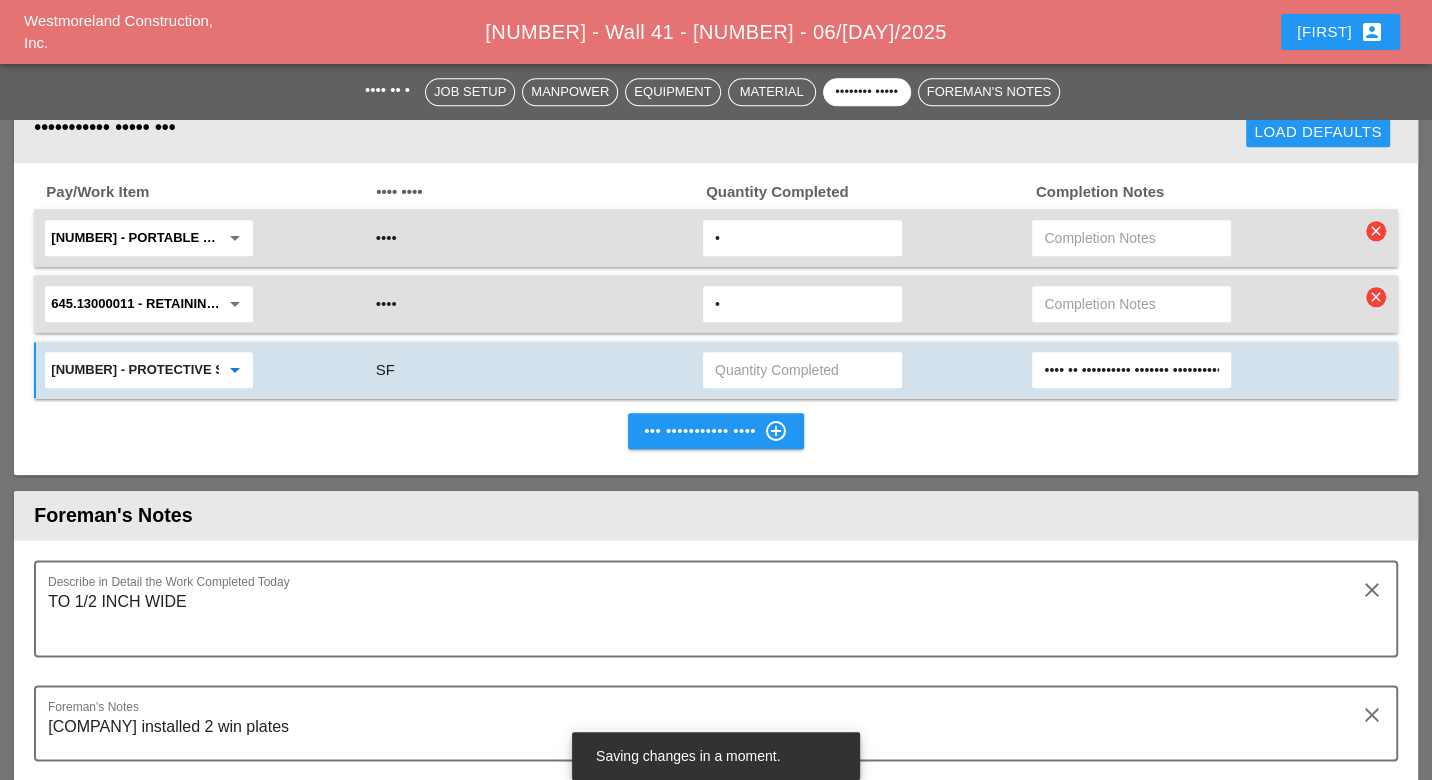 click at bounding box center (802, 370) 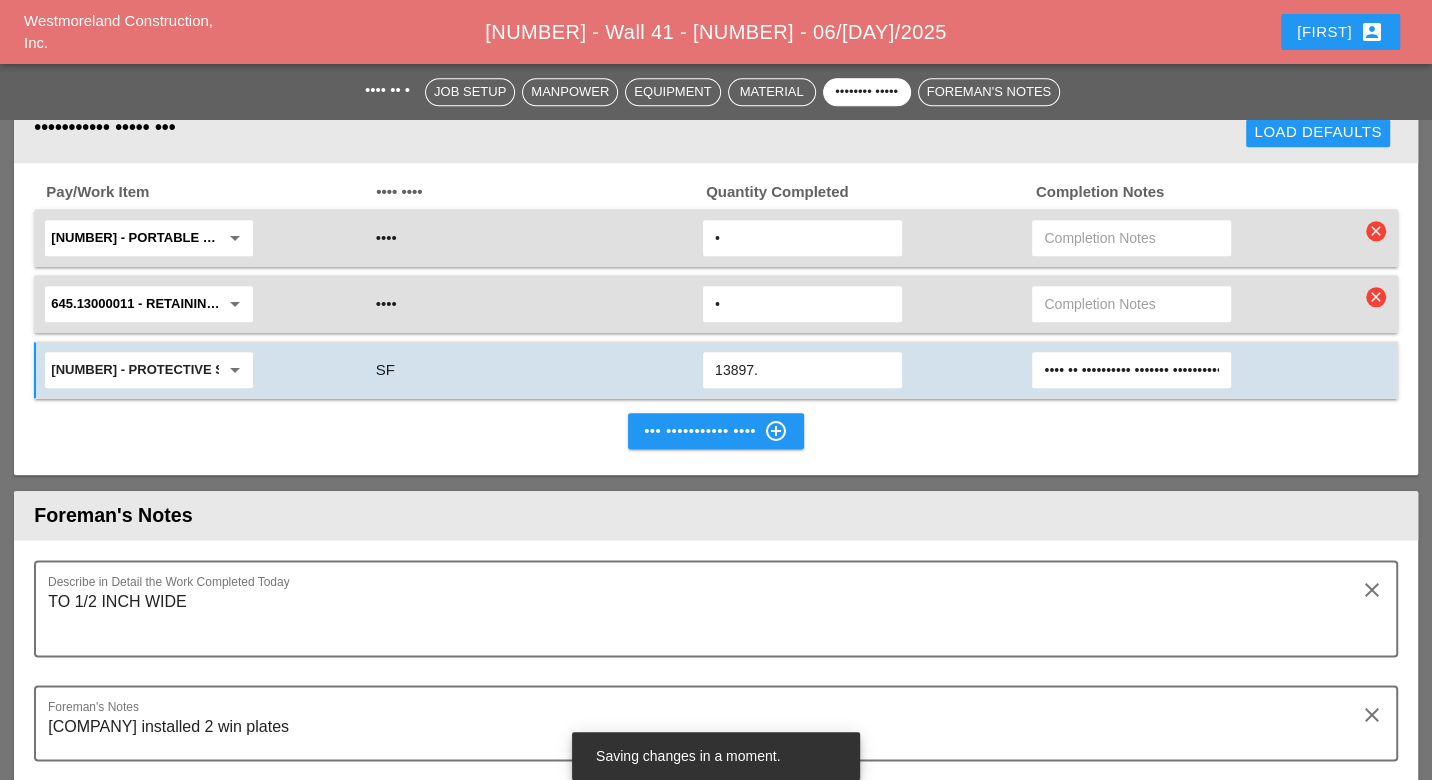 type on "13897." 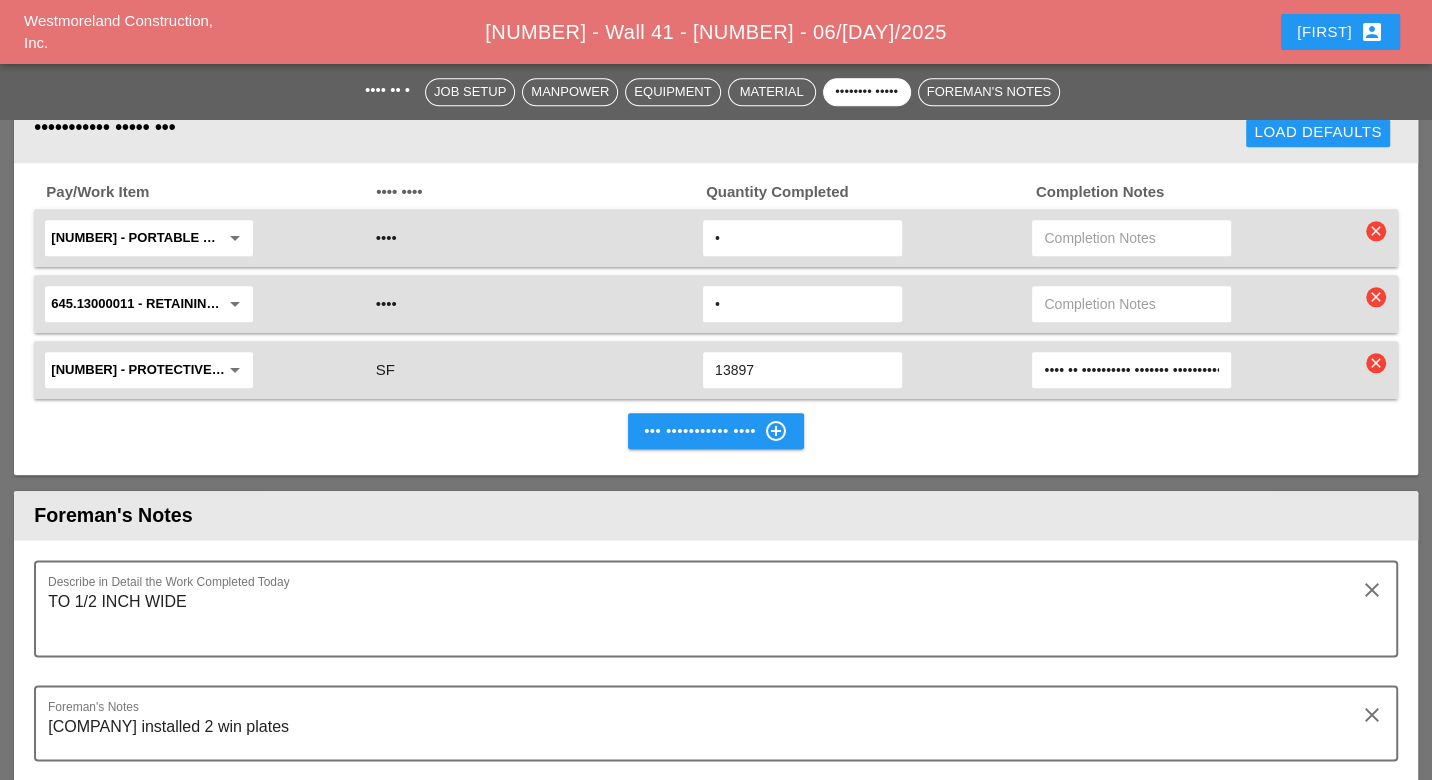 click on "13897" at bounding box center (802, 238) 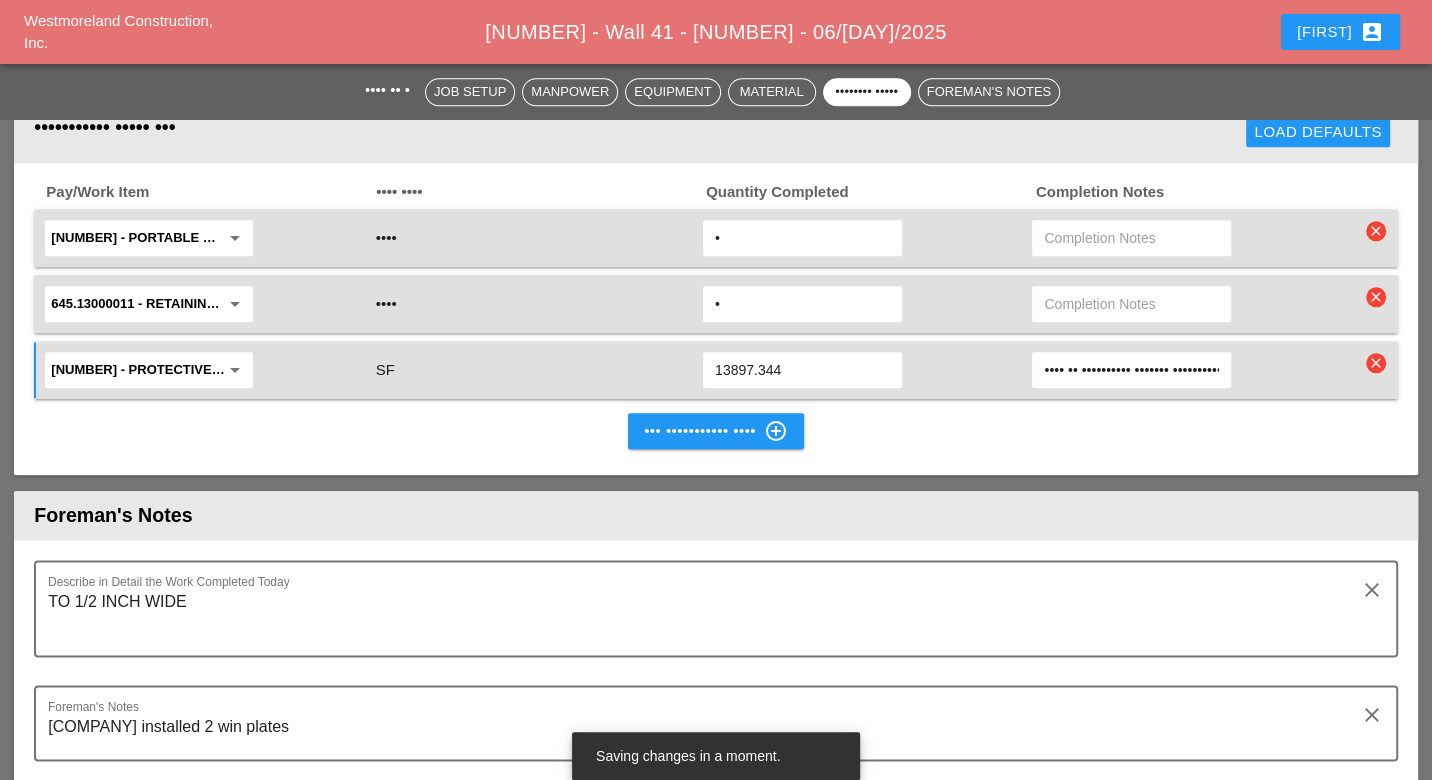 type on "13897.344" 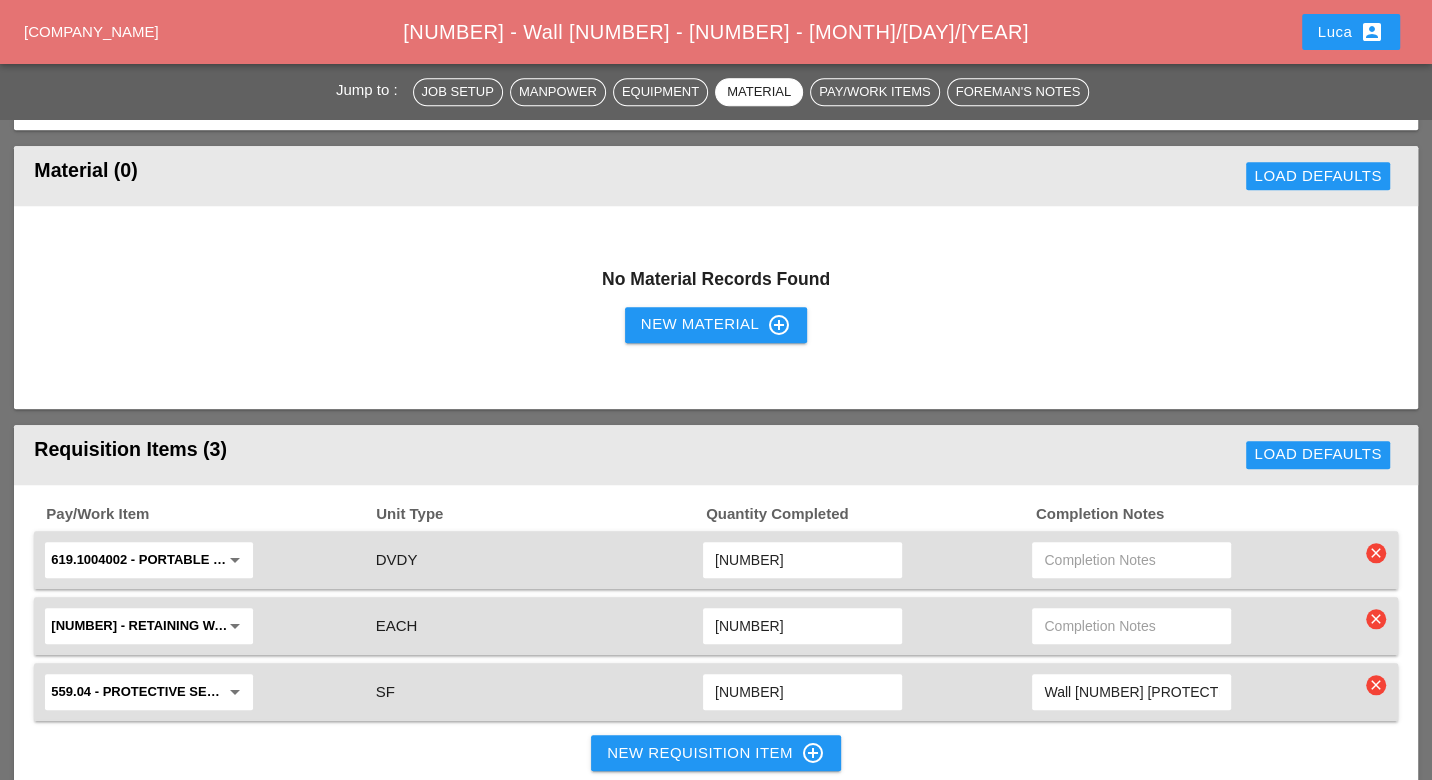 scroll, scrollTop: 1555, scrollLeft: 0, axis: vertical 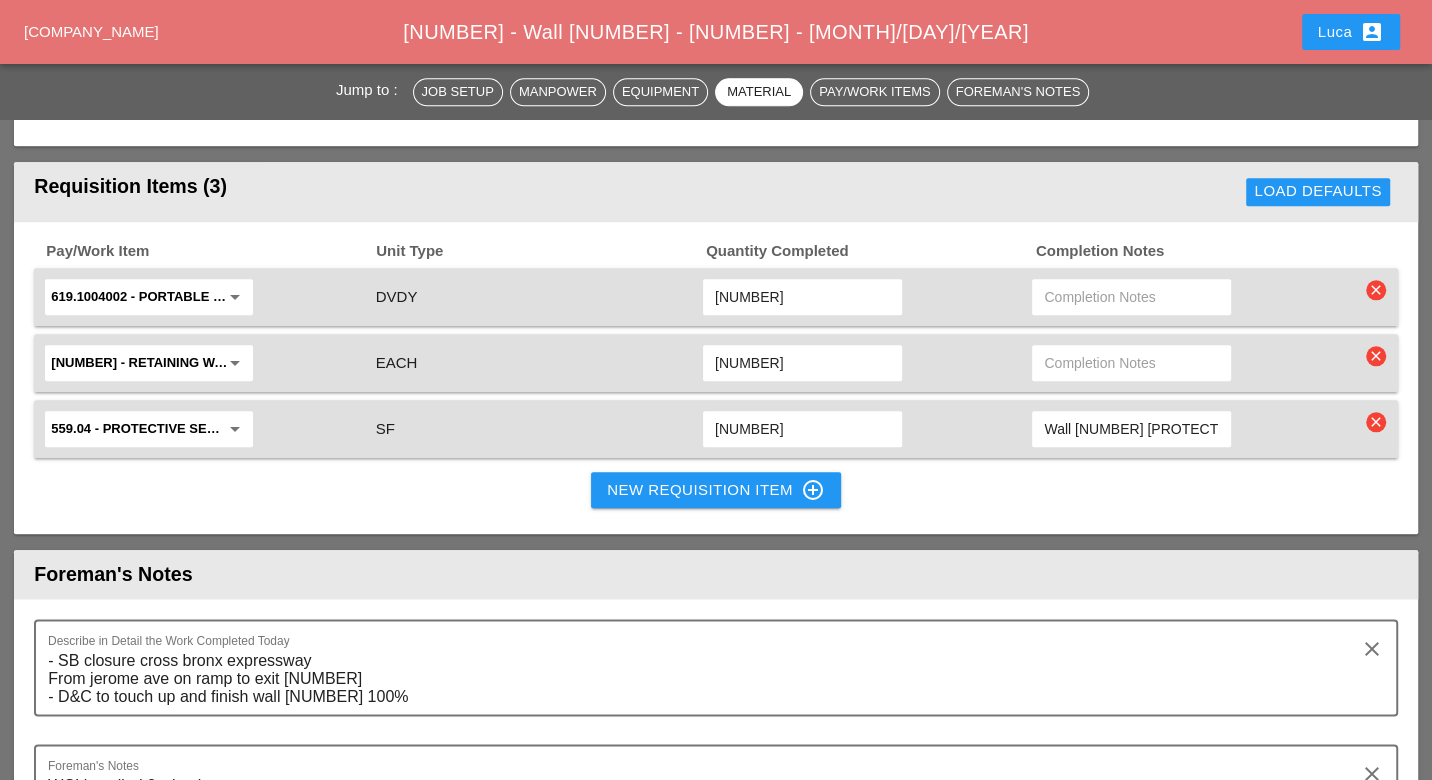 click on "13897" at bounding box center [802, 297] 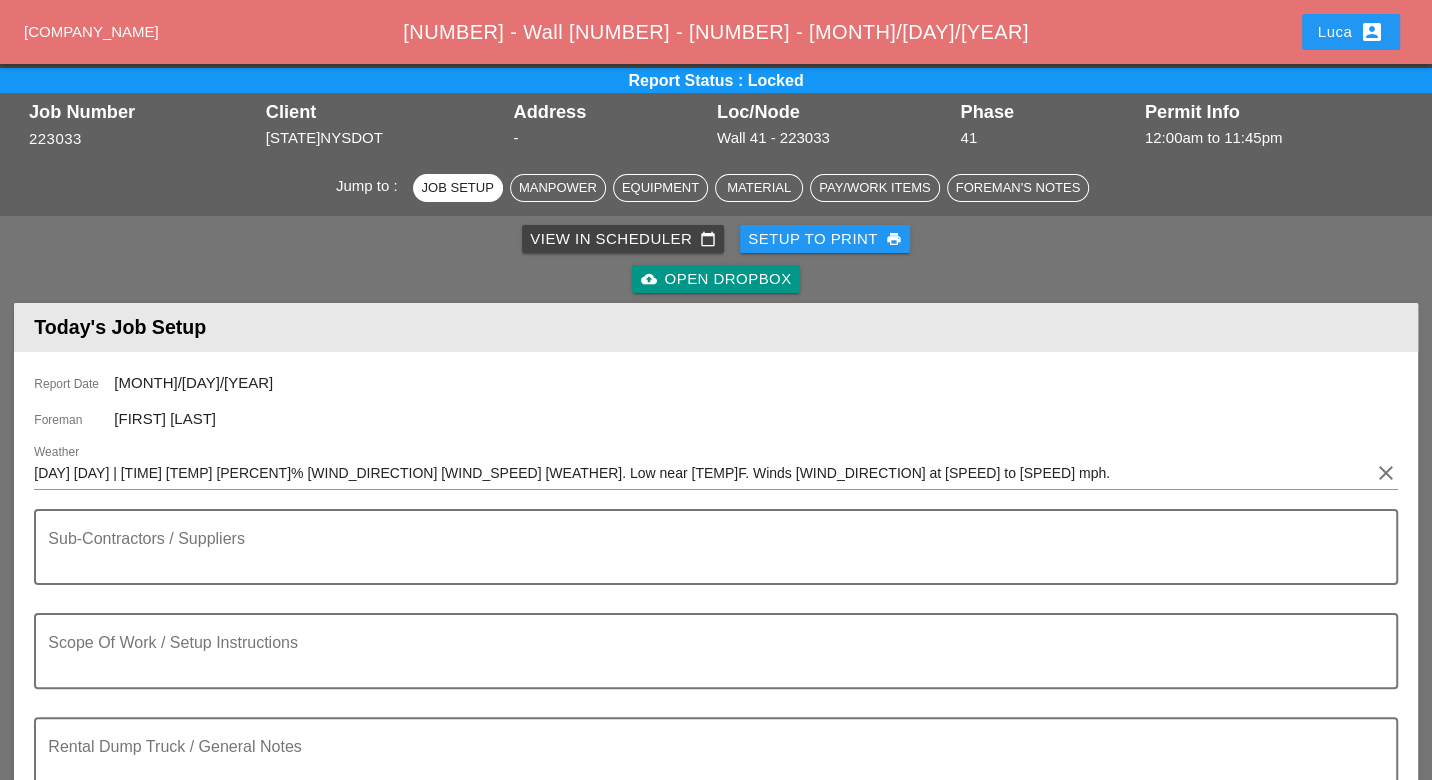 scroll, scrollTop: 0, scrollLeft: 0, axis: both 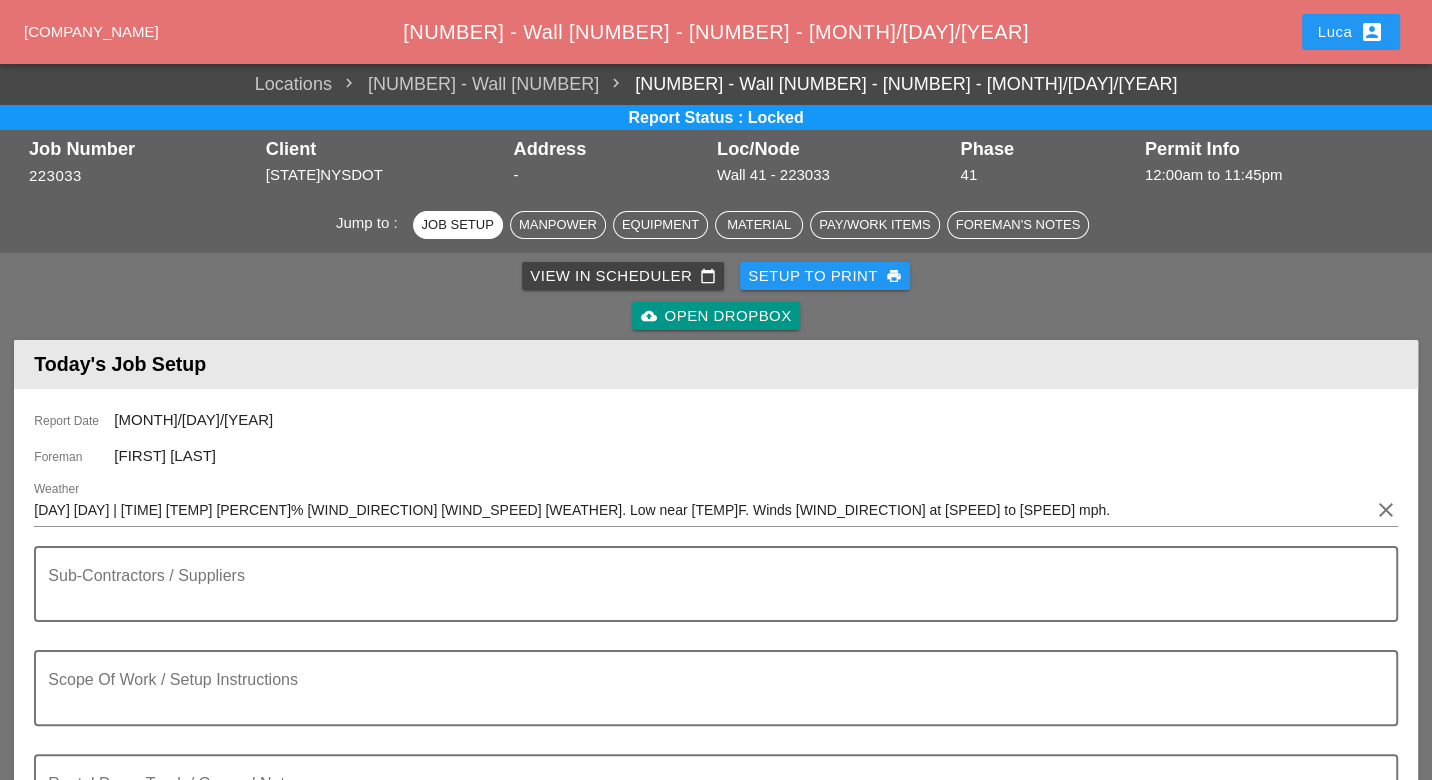 type on "13897.344" 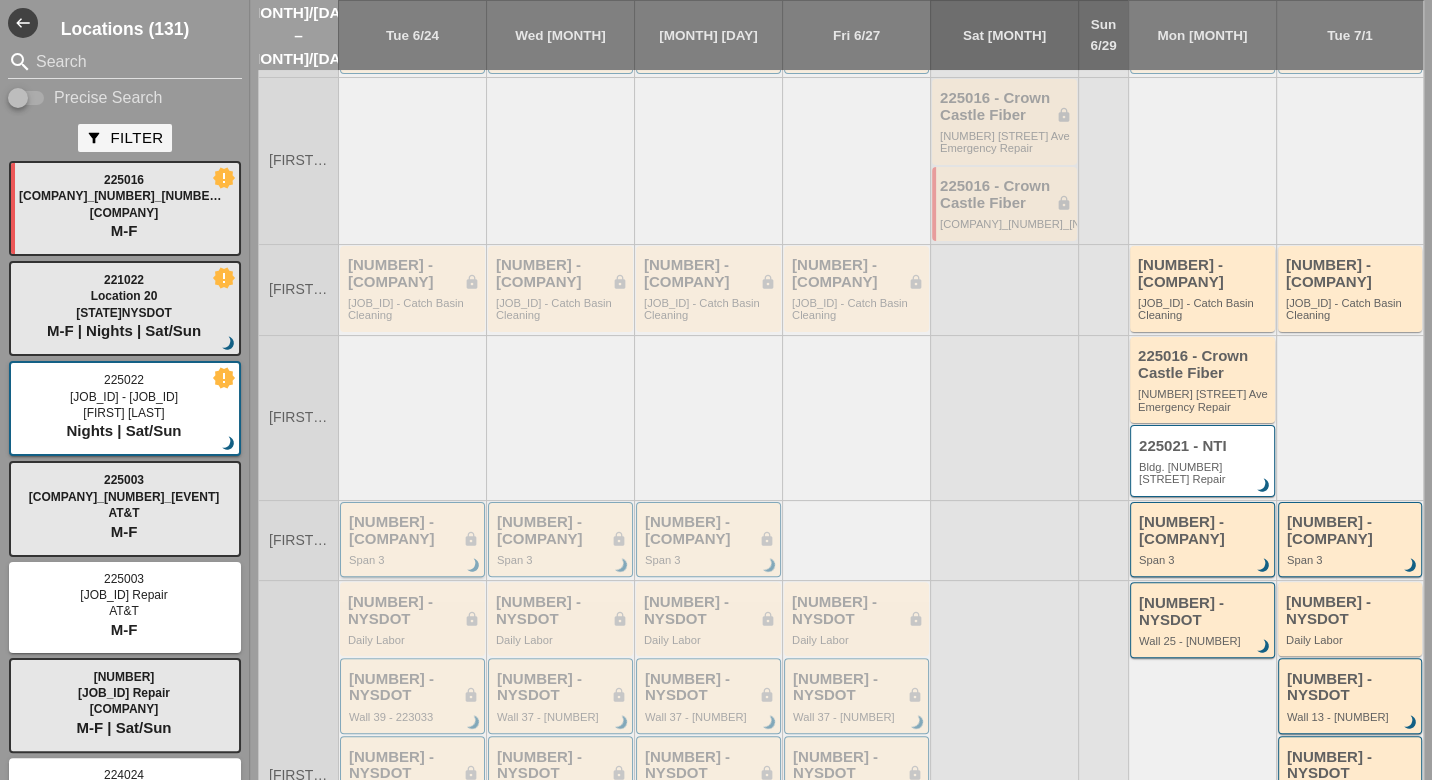 scroll, scrollTop: 333, scrollLeft: 0, axis: vertical 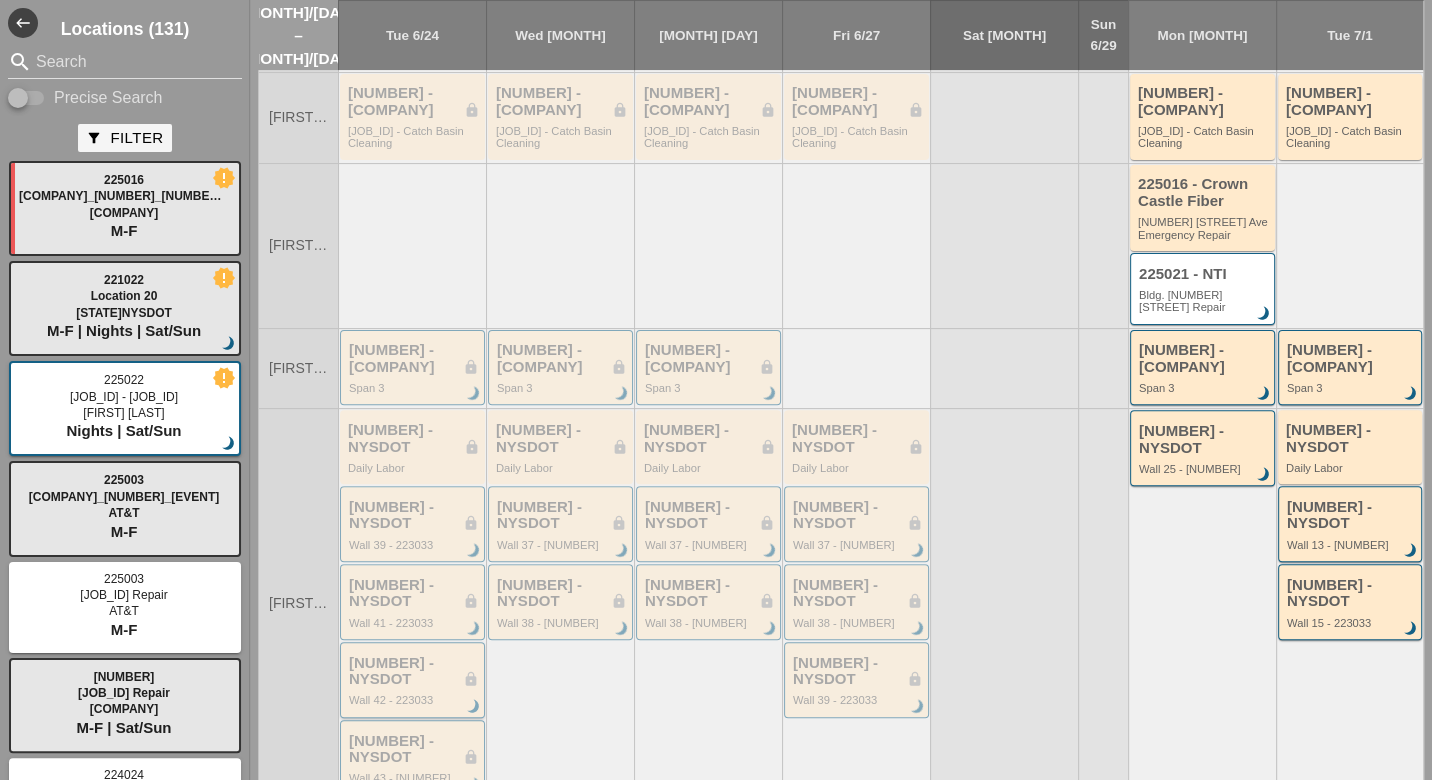 click on "223033 - NYSDOT  lock" at bounding box center [414, 671] 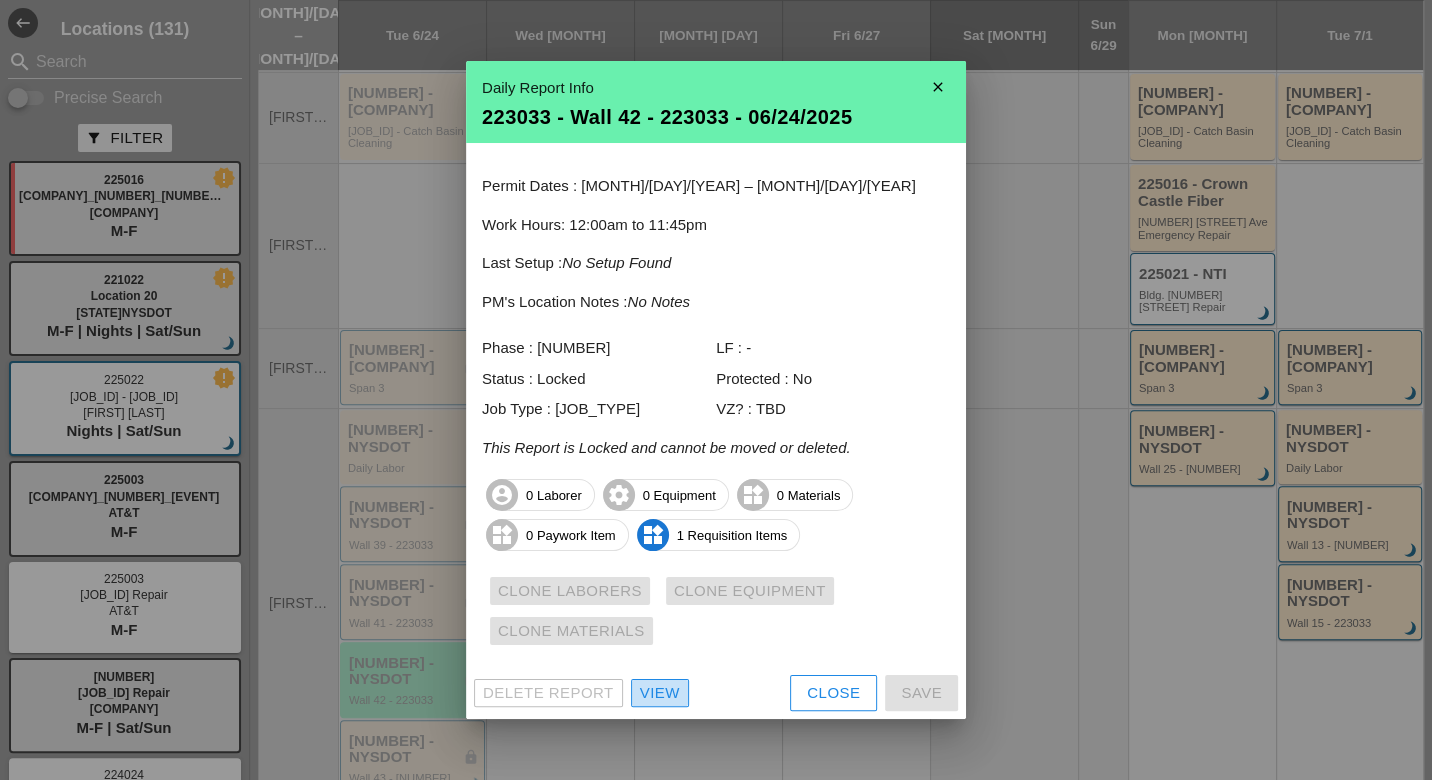 click on "View" at bounding box center (660, 693) 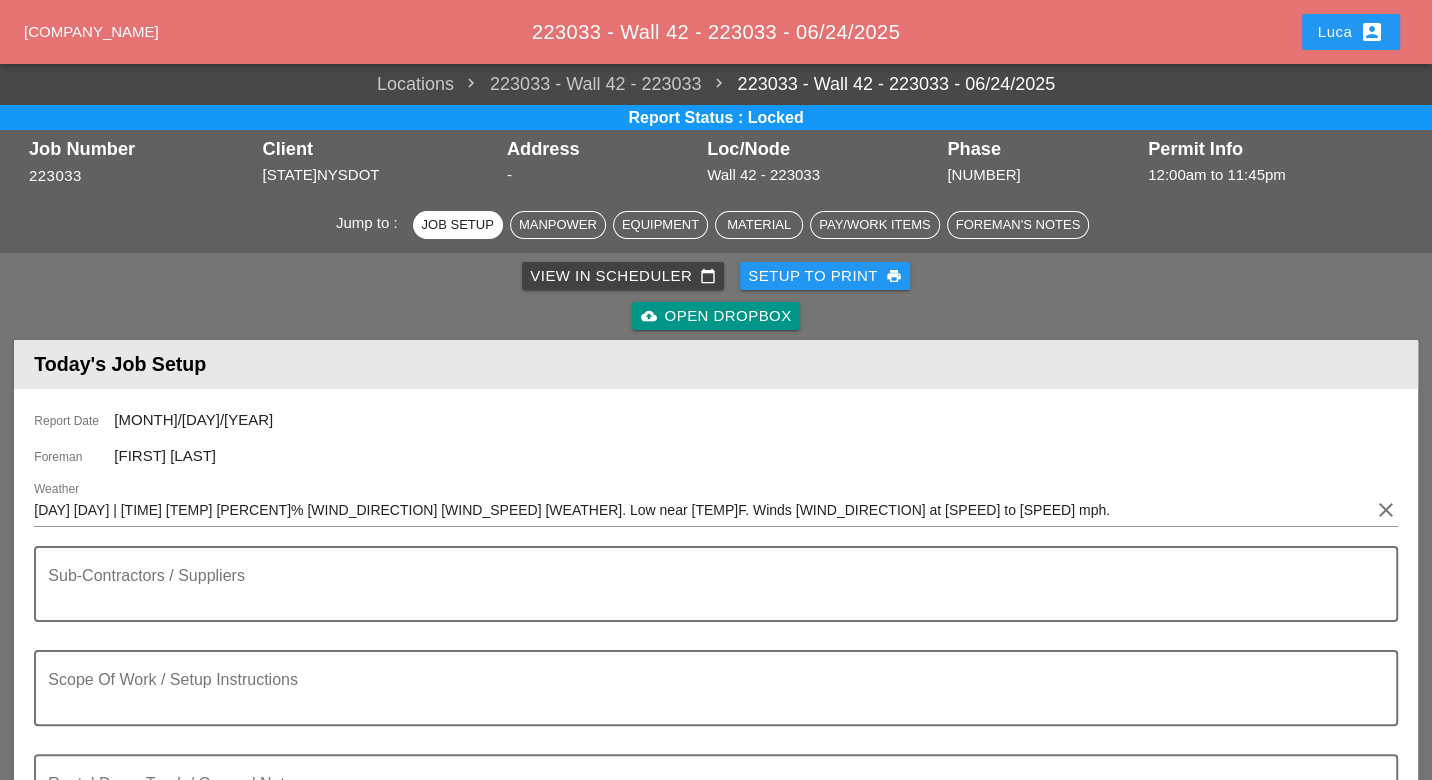 click on "Pay/Work Items" at bounding box center (558, 225) 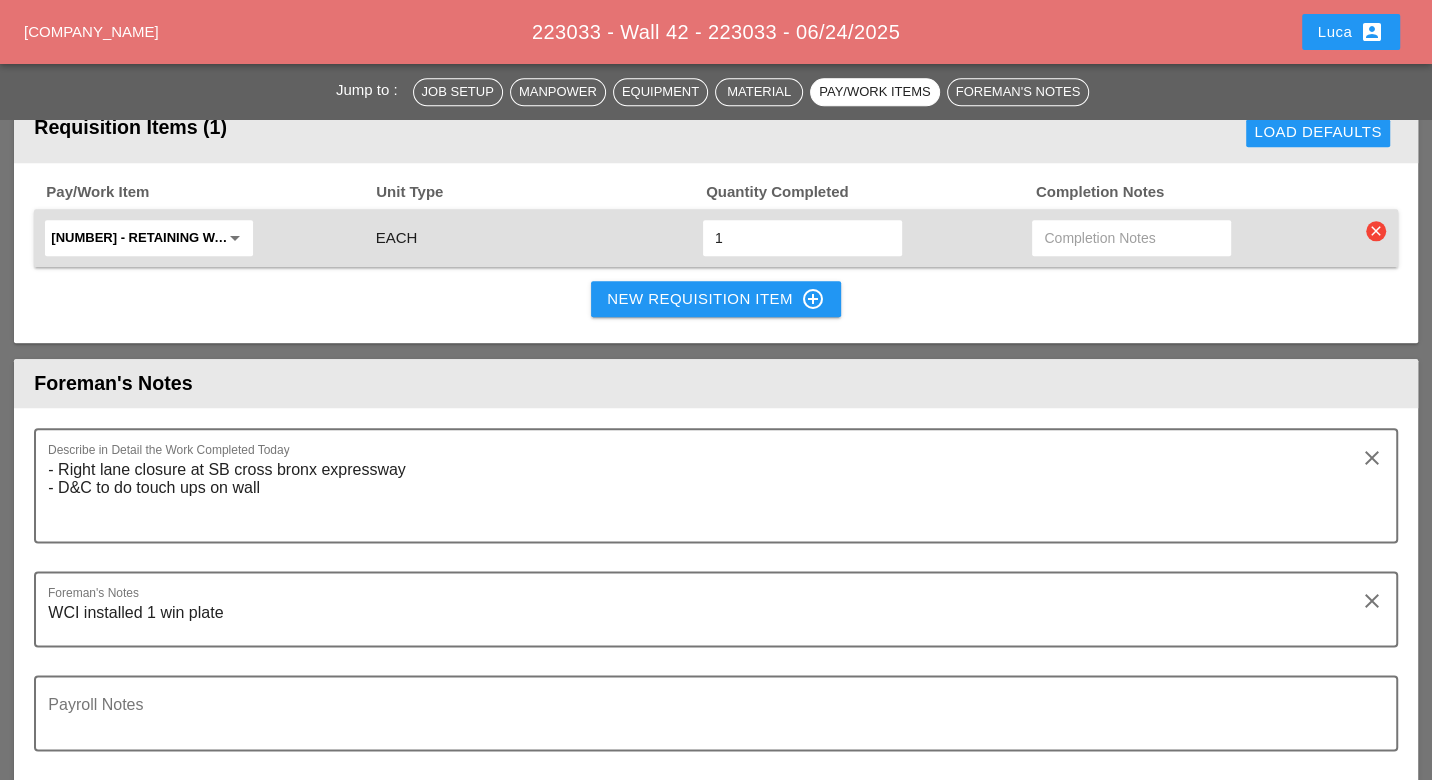 scroll, scrollTop: 1614, scrollLeft: 0, axis: vertical 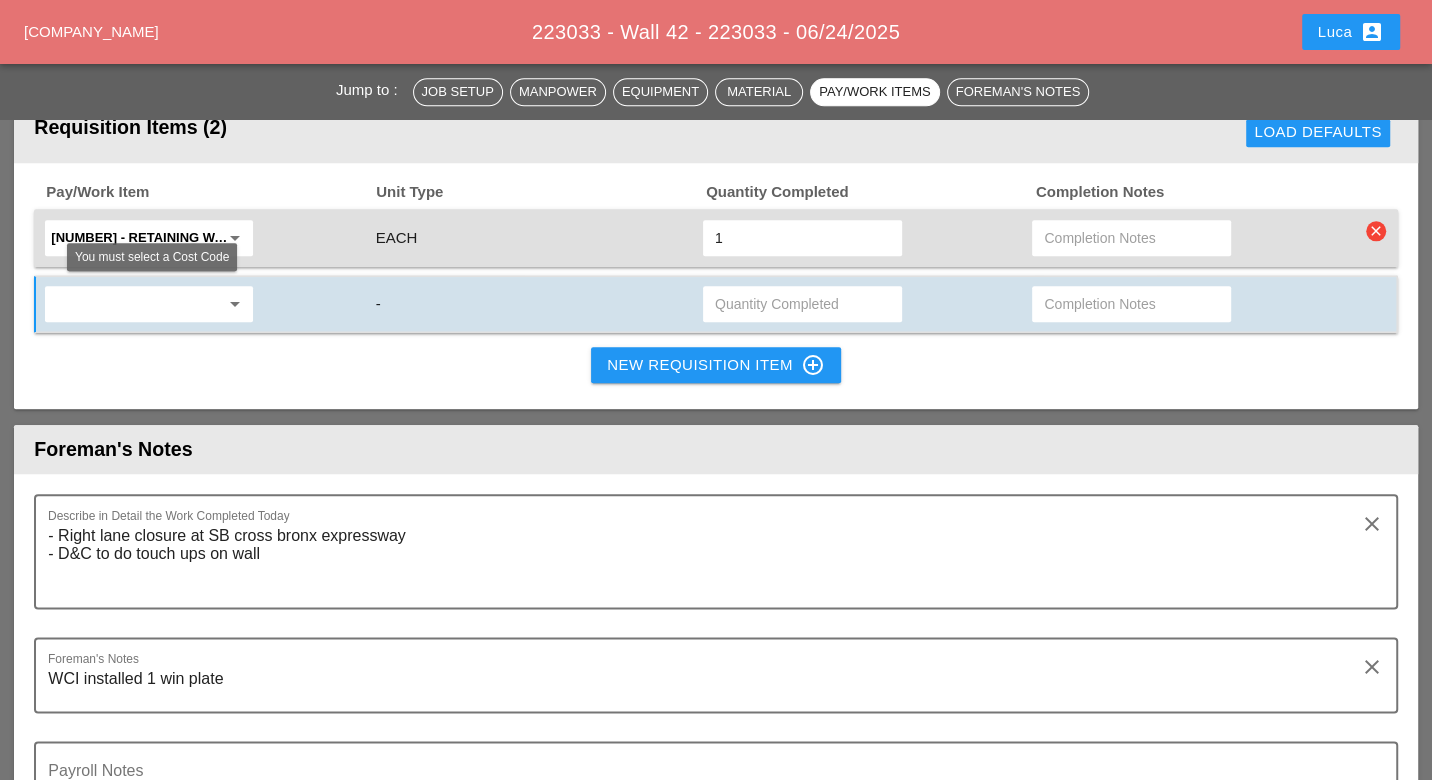 click at bounding box center (135, 304) 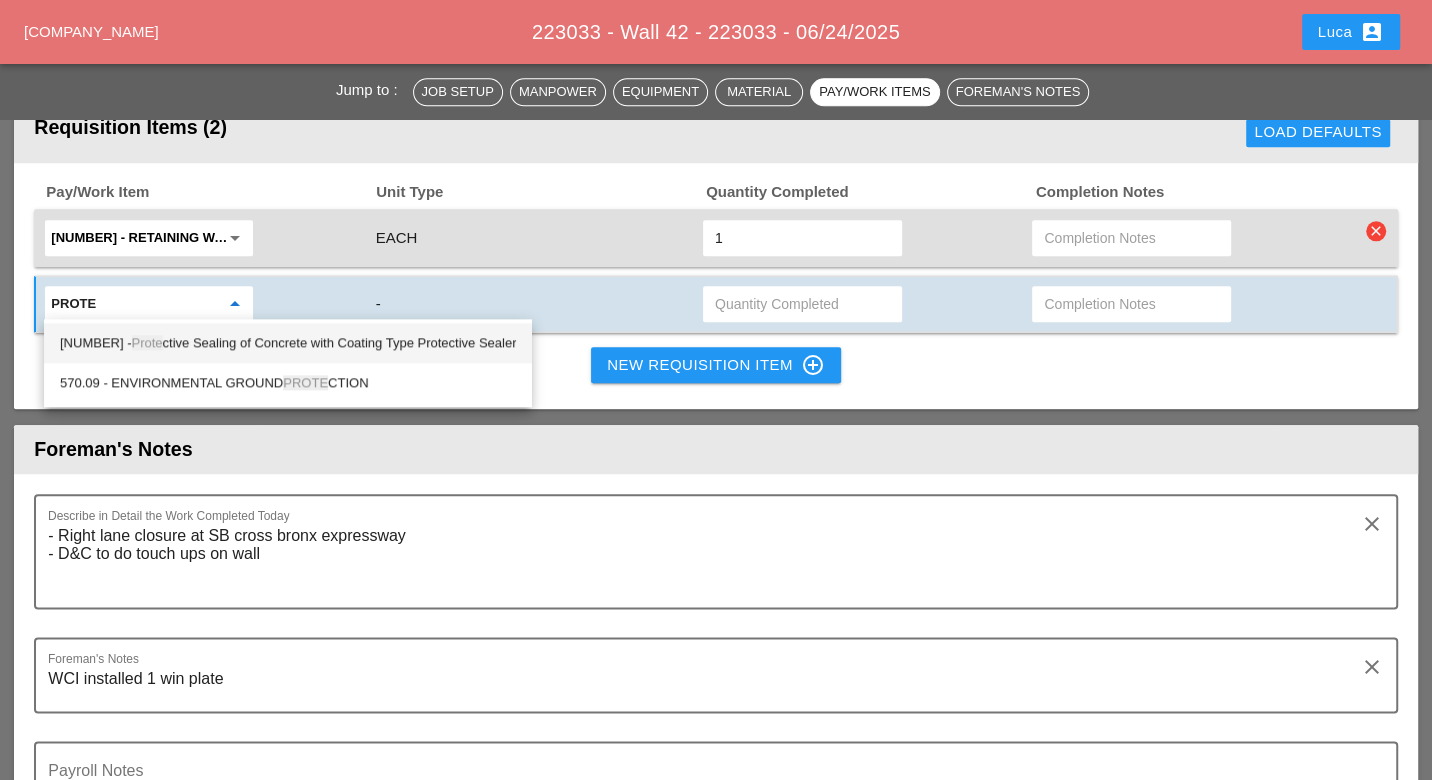 click on "559.04 -  Prote ctive Sealing of Concrete with Coating Type Protective Sealer" at bounding box center (288, 343) 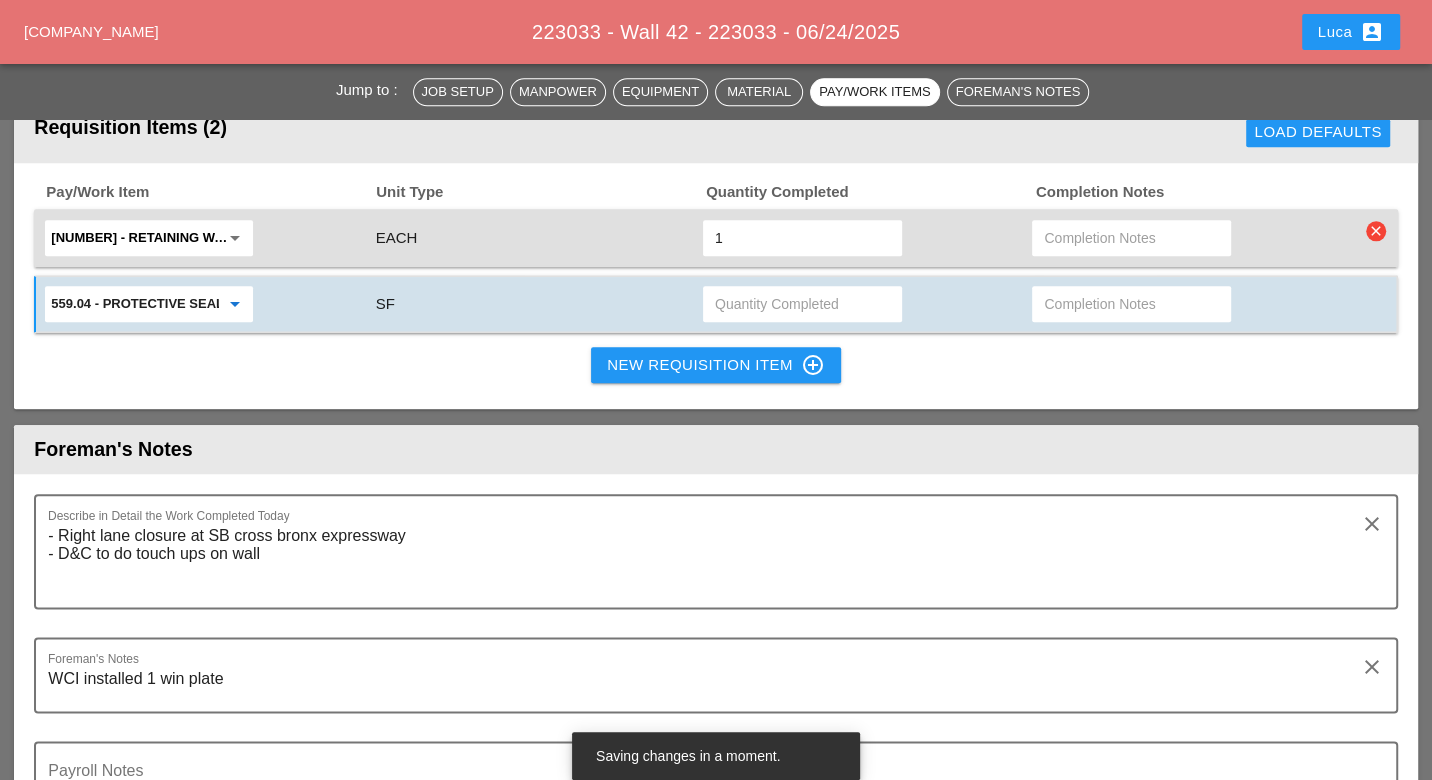 type on "559.04 - Protective Sealing of Concrete with Coating Type Protective Sealer" 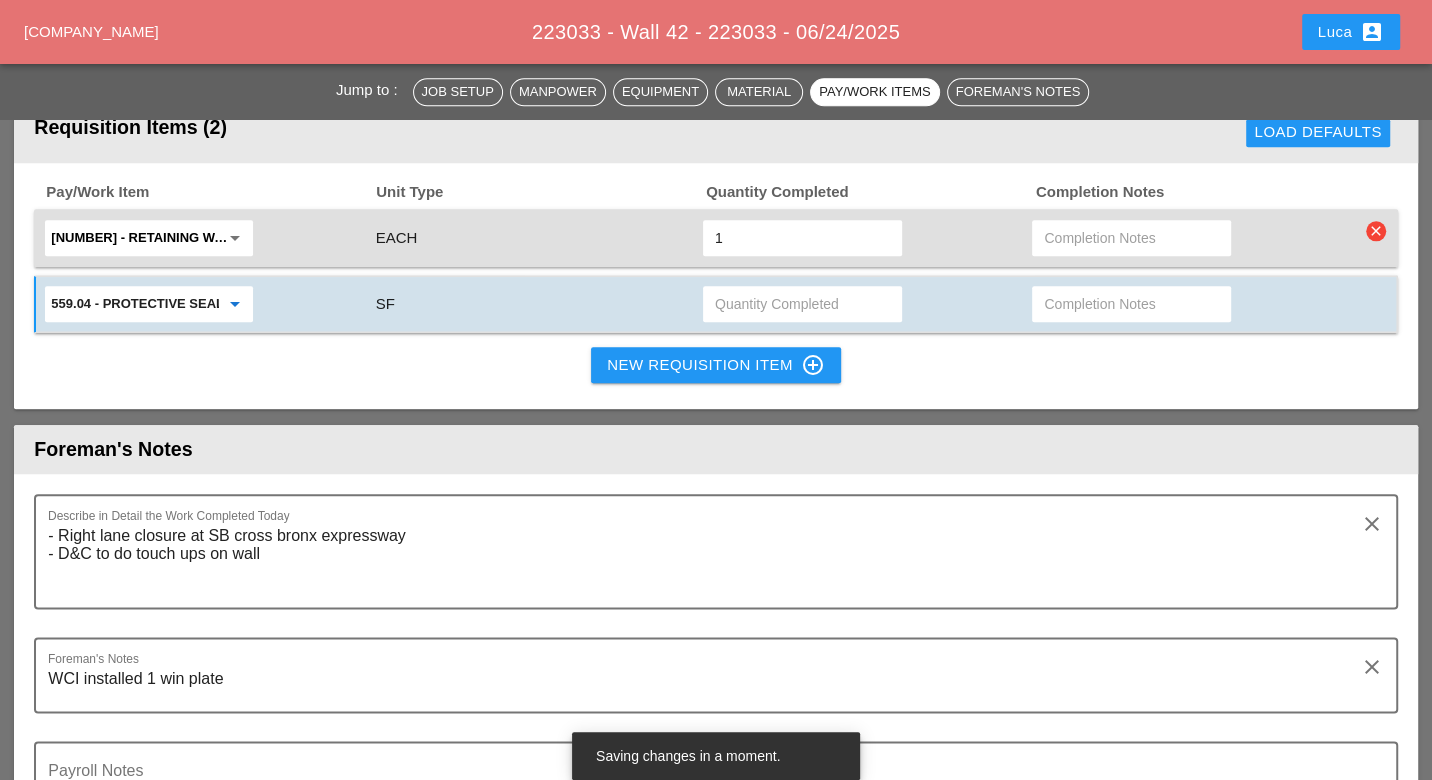 paste on "Wall 42 Protective sealant Application (Payment Made on 6/24/25) Panel 1 = 396.369 SF Panel 2 = 1672.086 SF Panel 3 = 278.824 SF Panel 4 = 1924.95 SF Total = 4272.229 SF" 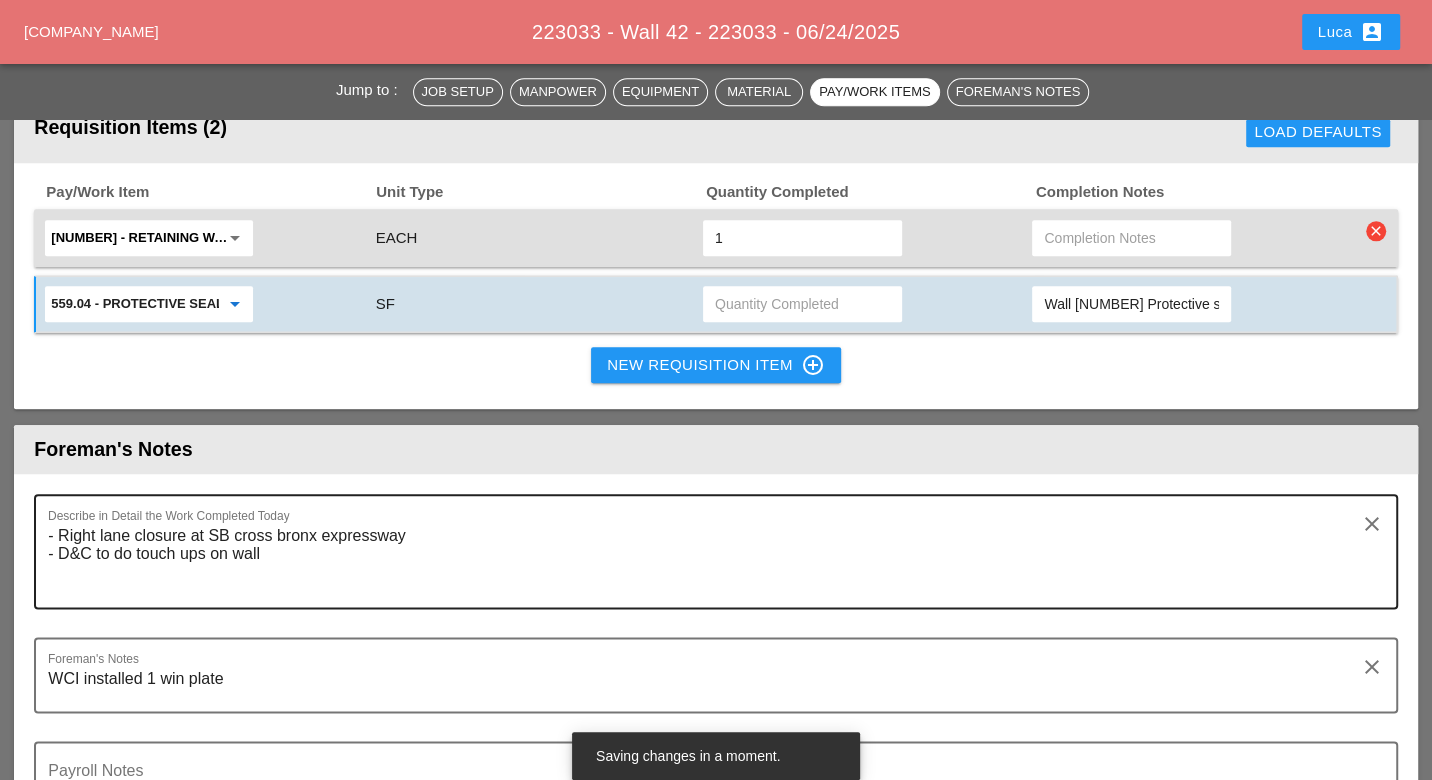 scroll, scrollTop: 0, scrollLeft: 934, axis: horizontal 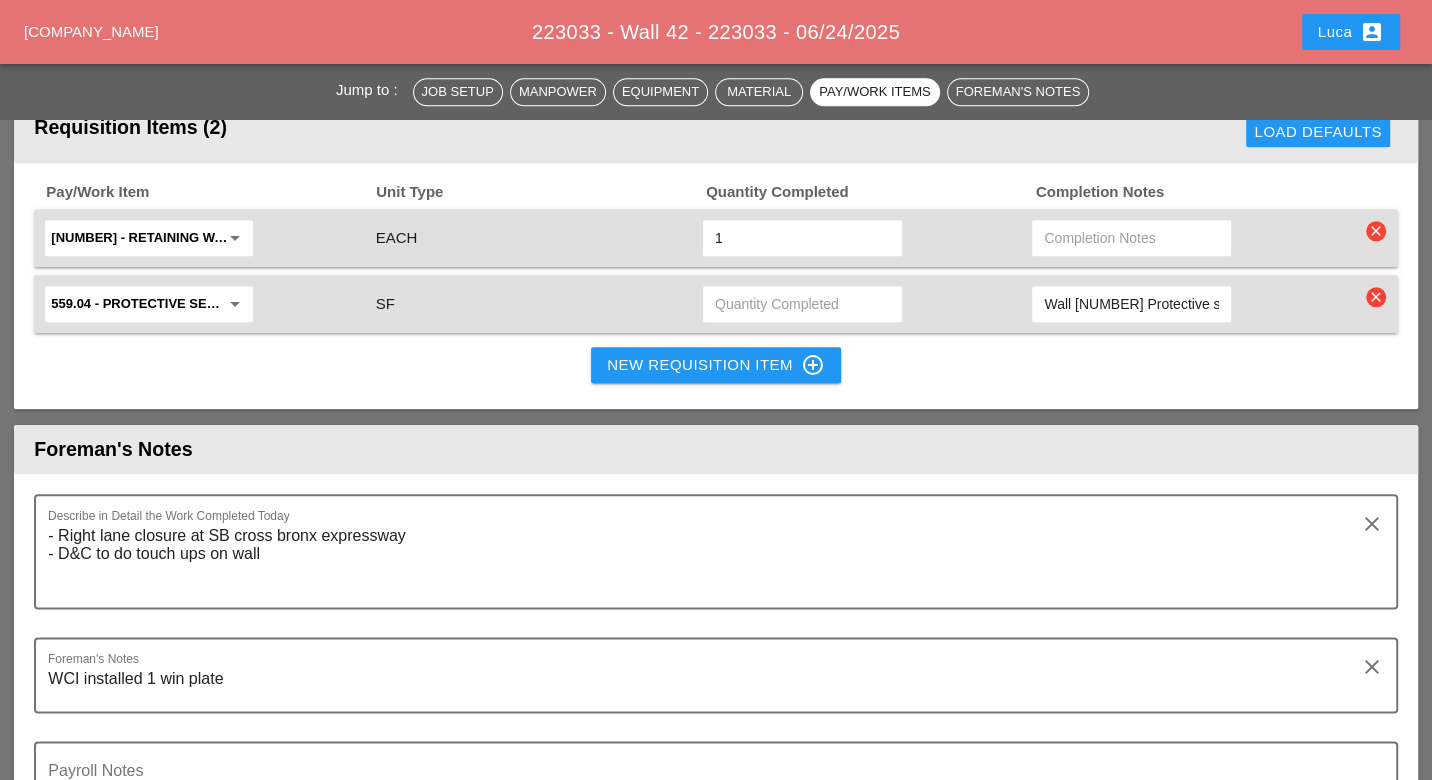 drag, startPoint x: 1135, startPoint y: 297, endPoint x: 1213, endPoint y: 297, distance: 78 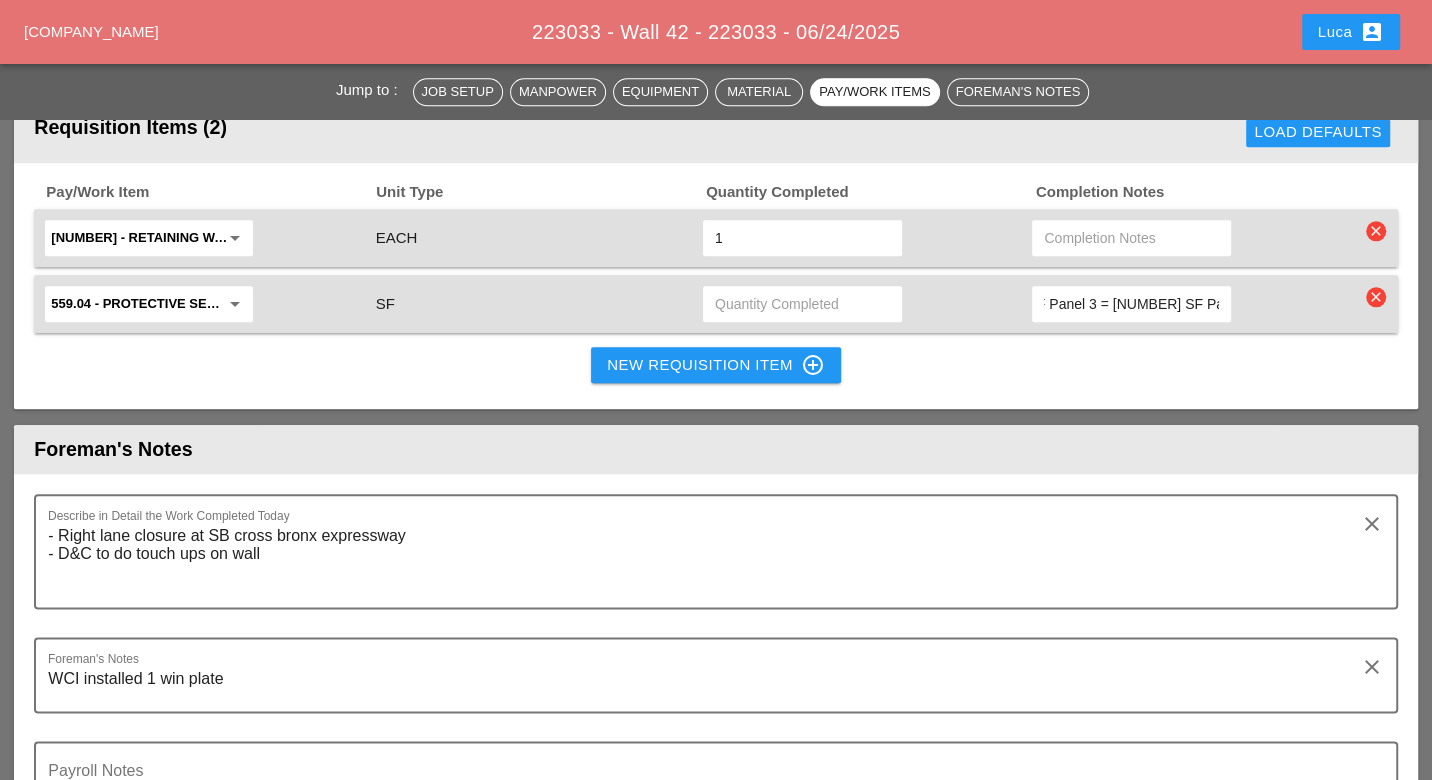 scroll, scrollTop: 0, scrollLeft: 934, axis: horizontal 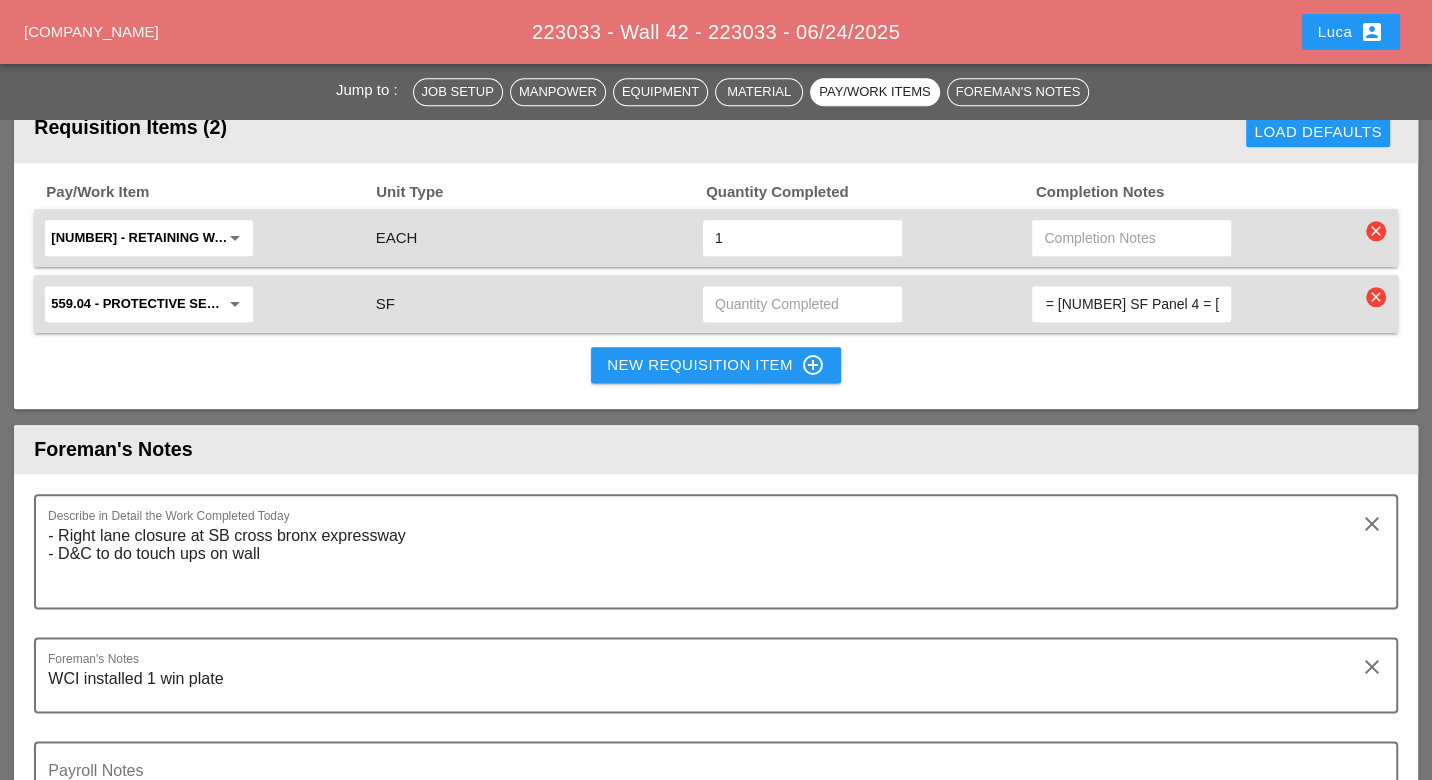 drag, startPoint x: 1133, startPoint y: 299, endPoint x: 1192, endPoint y: 295, distance: 59.135437 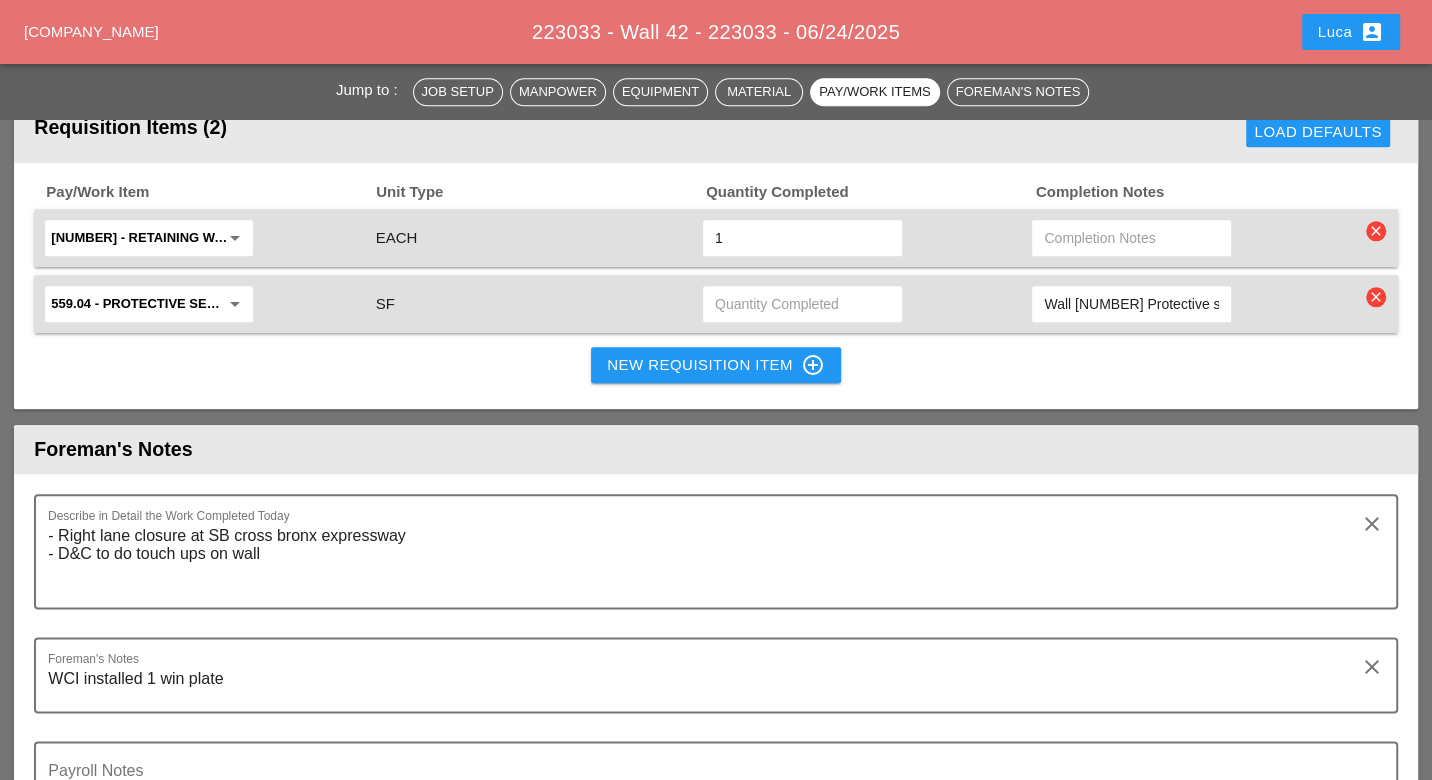 paste on "4272.229" 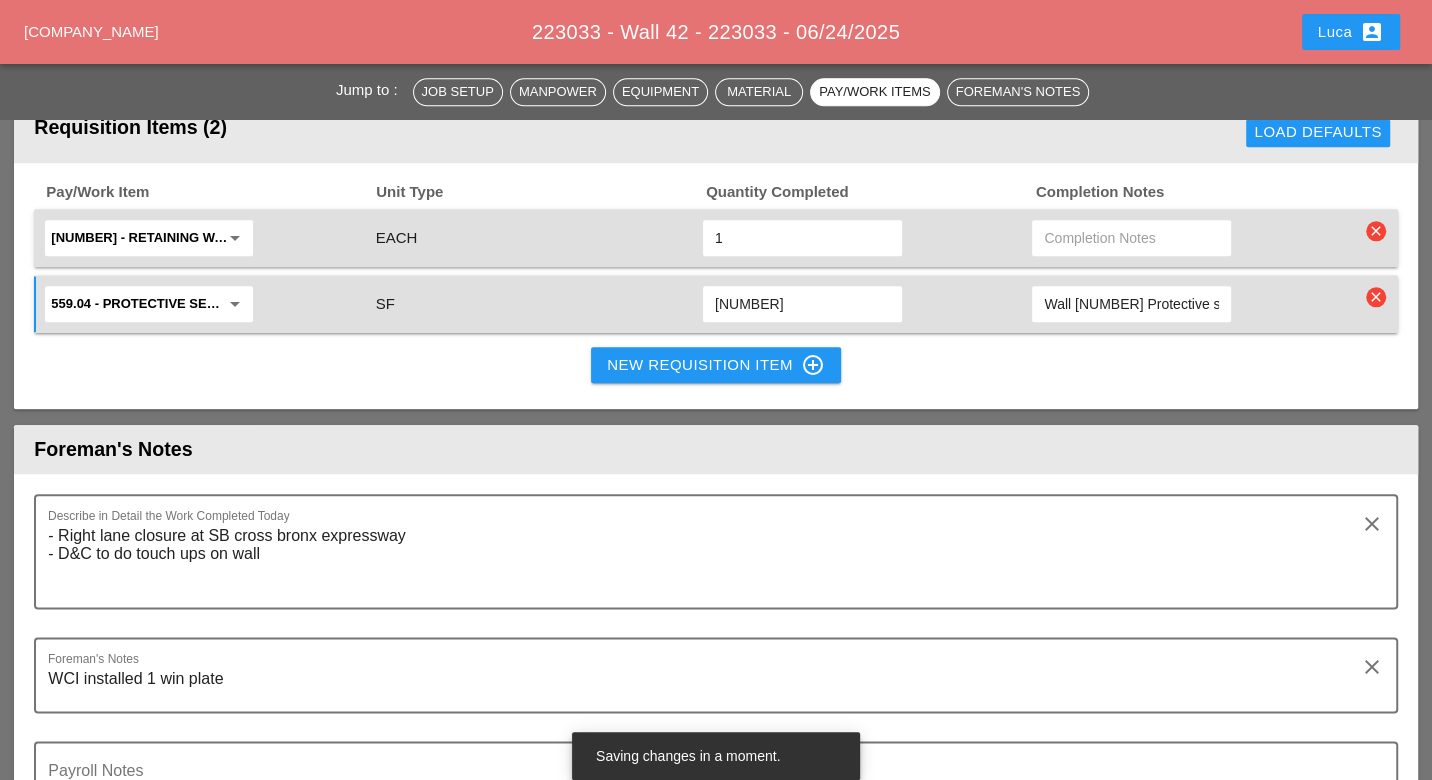 type on "4272.229" 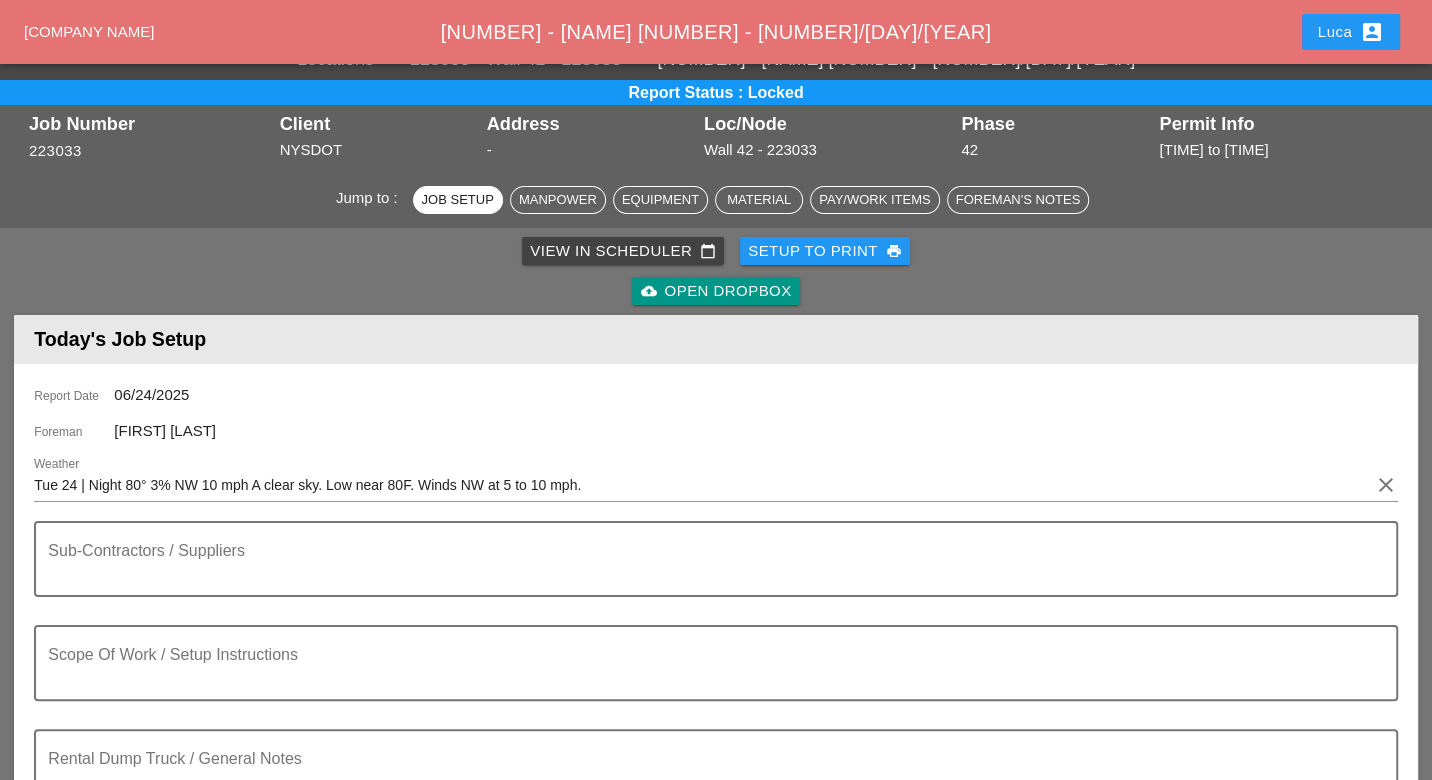 scroll, scrollTop: 0, scrollLeft: 0, axis: both 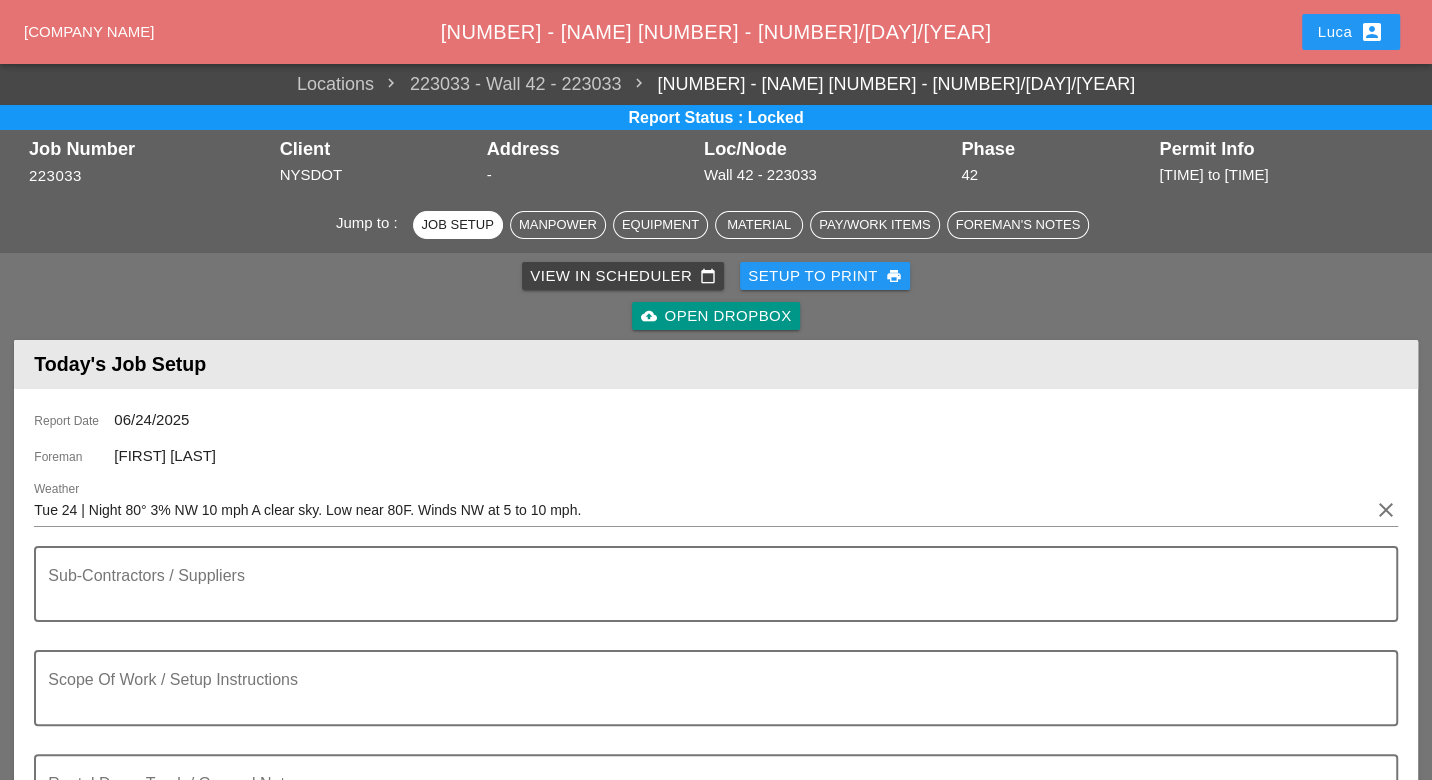 click on "View in Scheduler calendar_today" at bounding box center (623, 276) 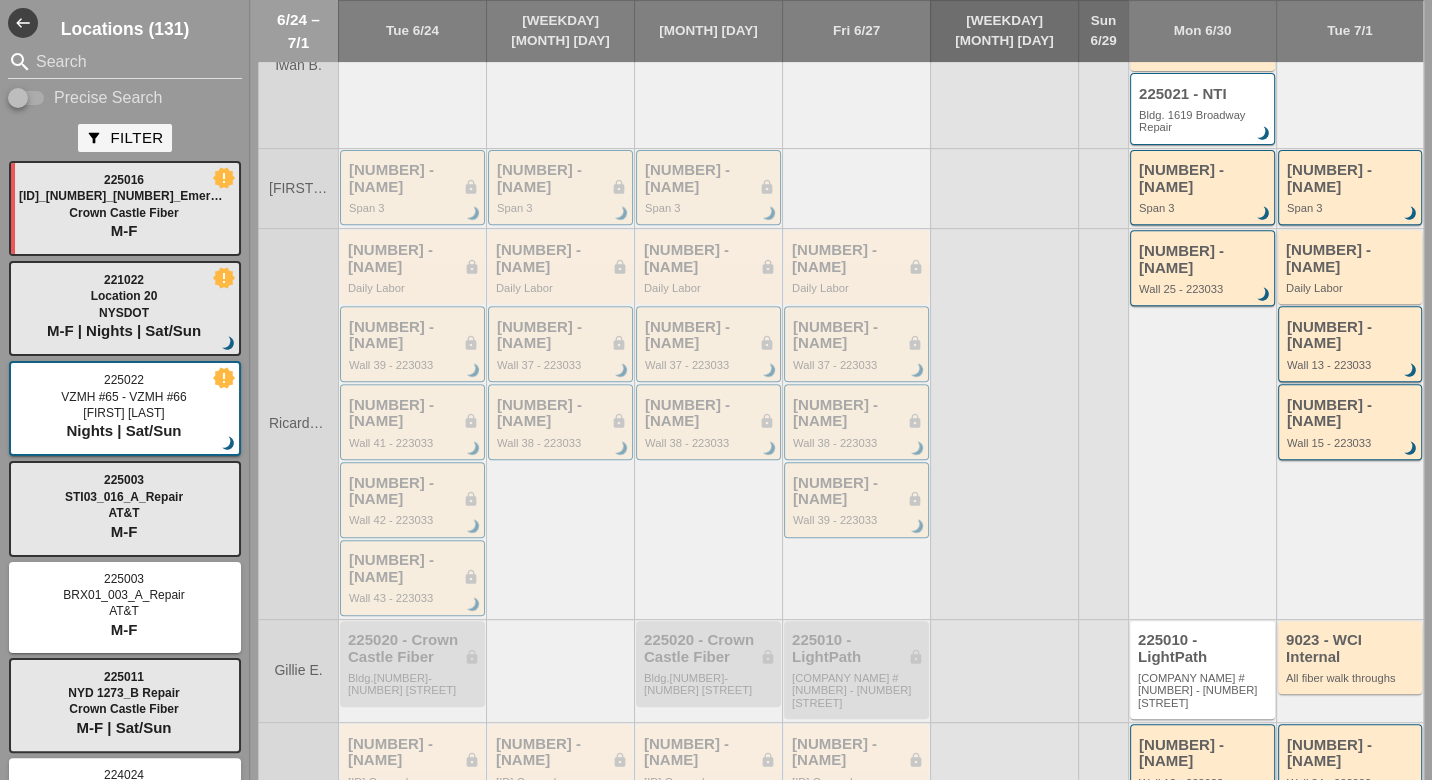 scroll, scrollTop: 484, scrollLeft: 0, axis: vertical 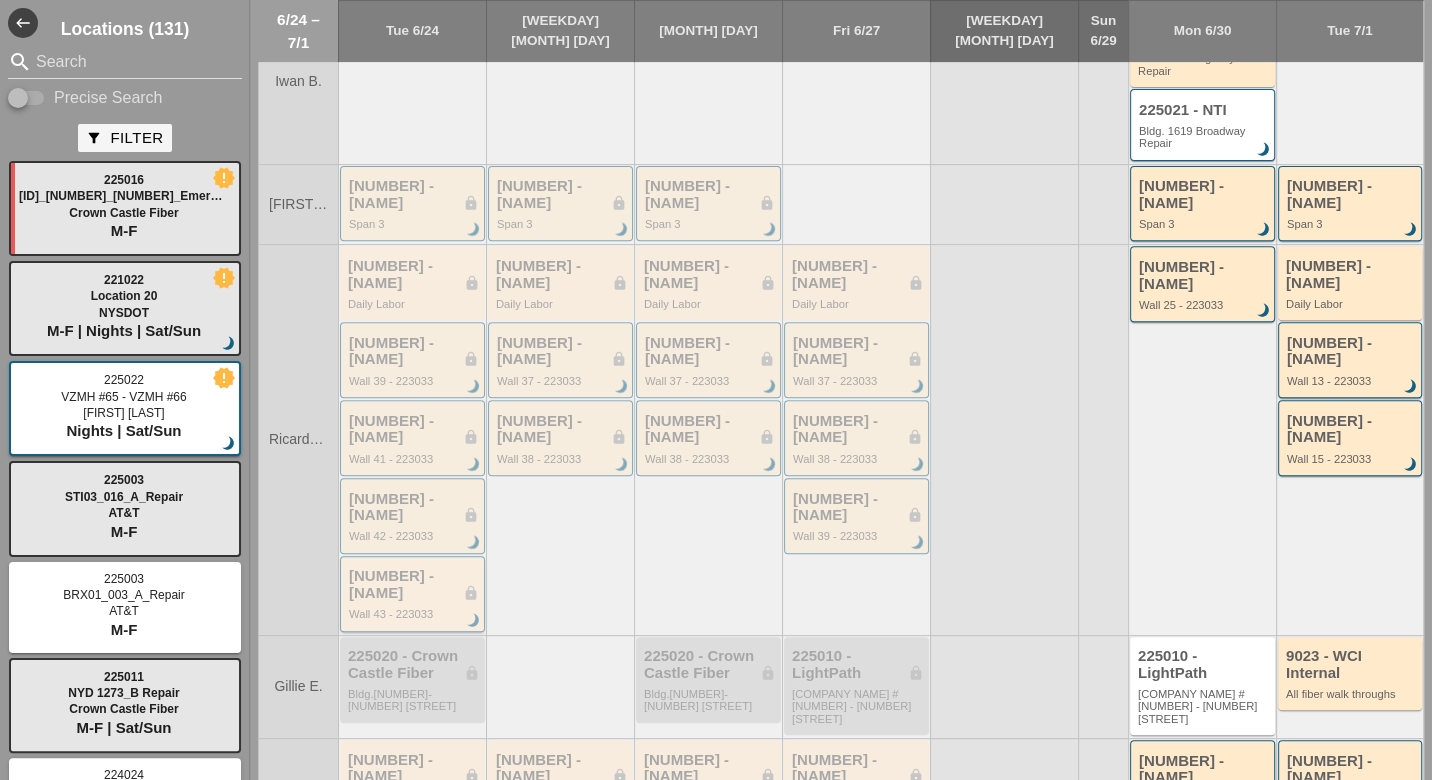 click on "223033 - NYSDOT  lock Wall 43 - 223033 brightness_3" at bounding box center (414, 594) 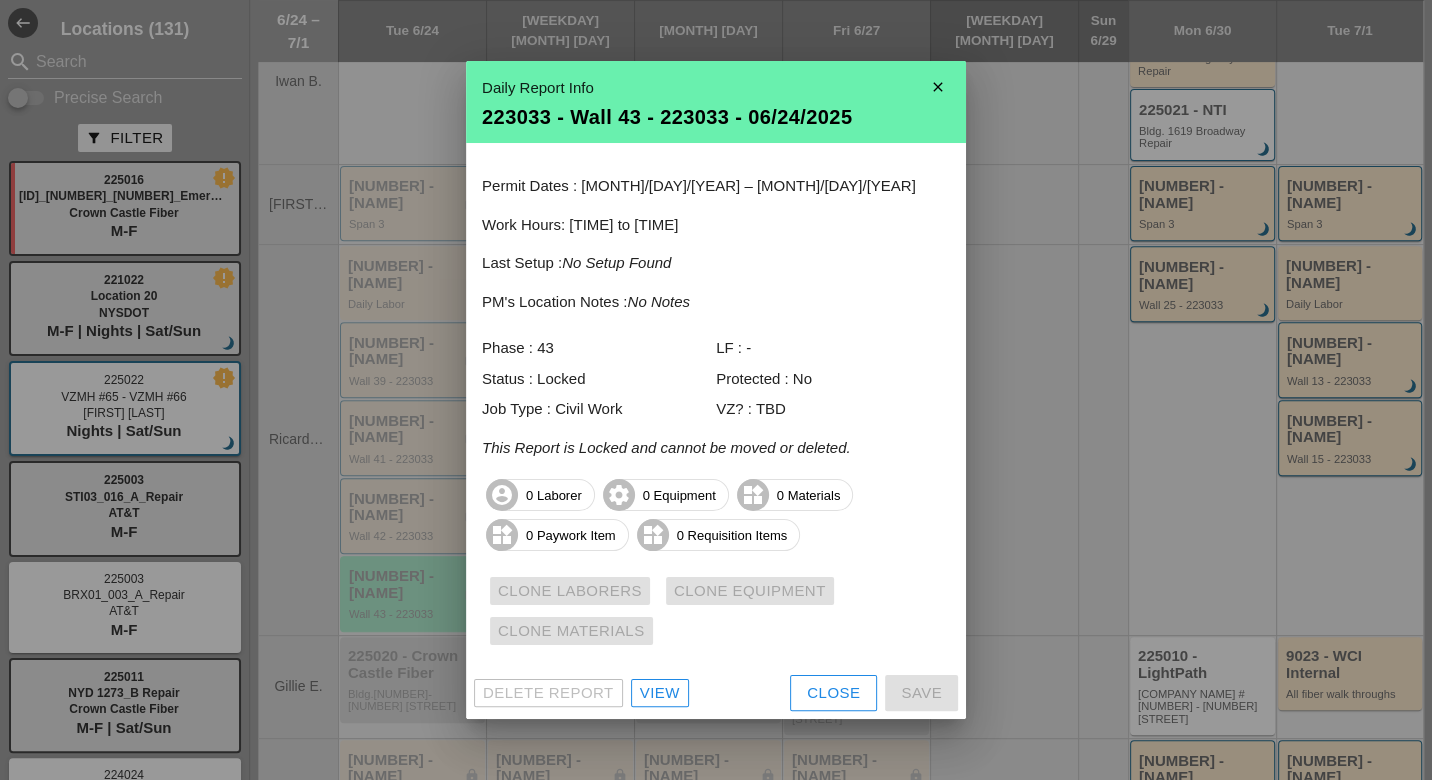click on "View" at bounding box center (660, 693) 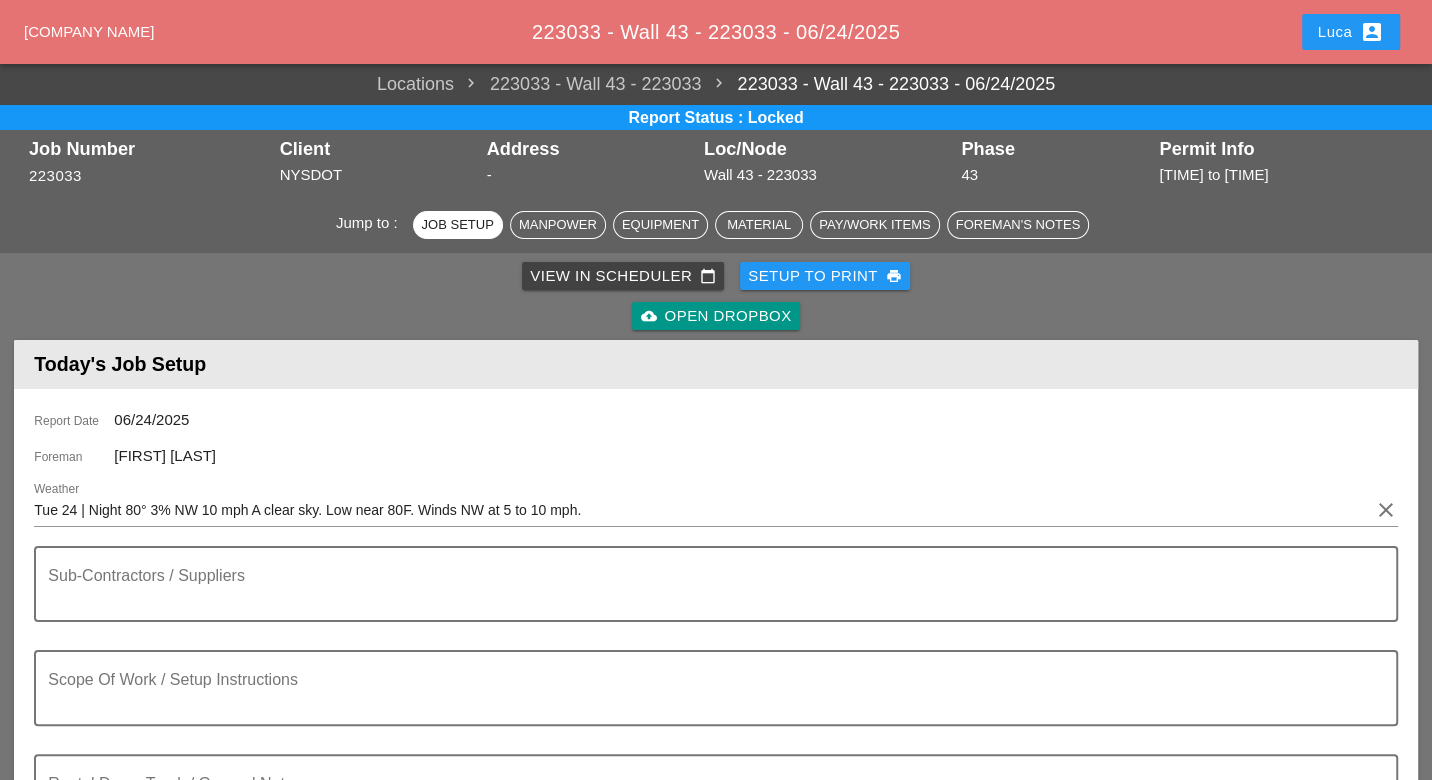 click on "Pay/Work Items" at bounding box center [558, 225] 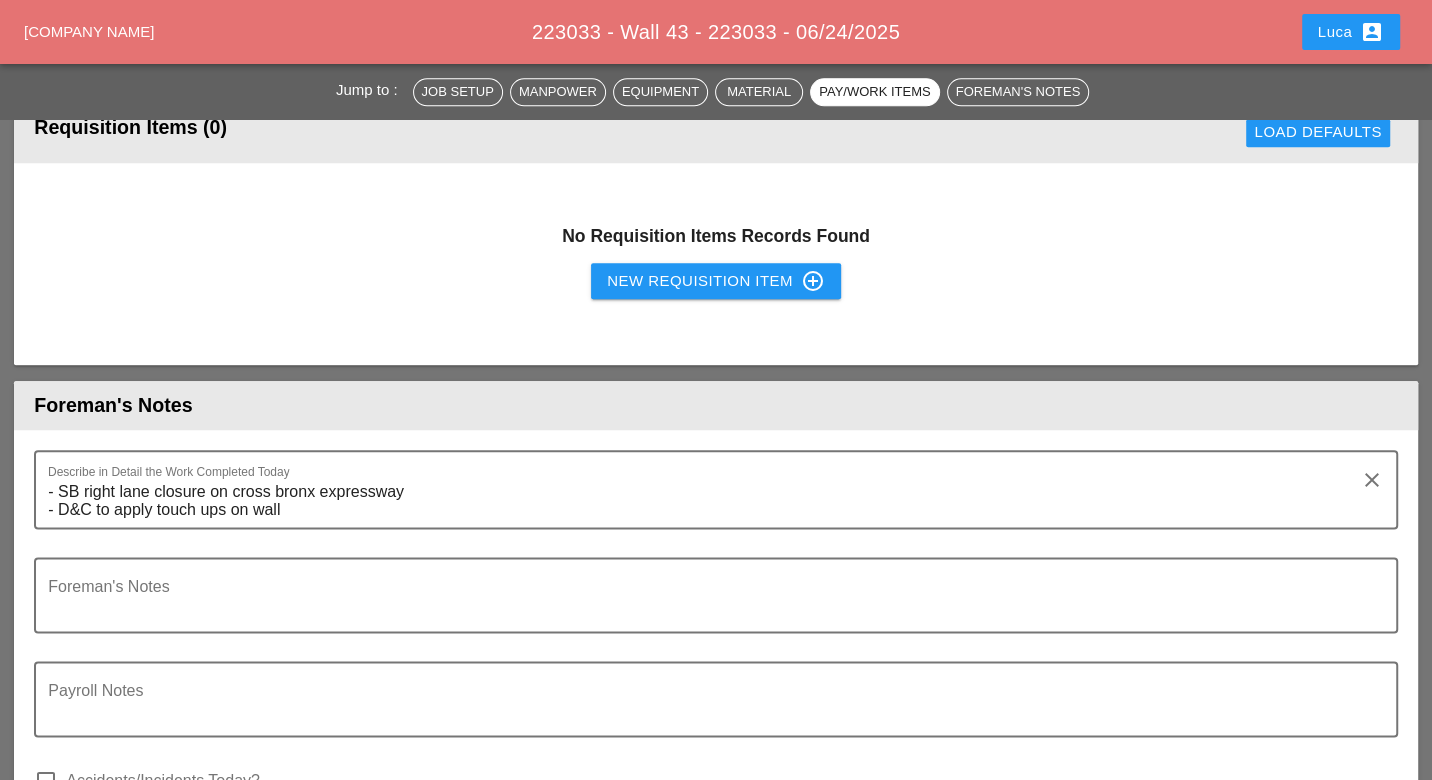 scroll, scrollTop: 1614, scrollLeft: 0, axis: vertical 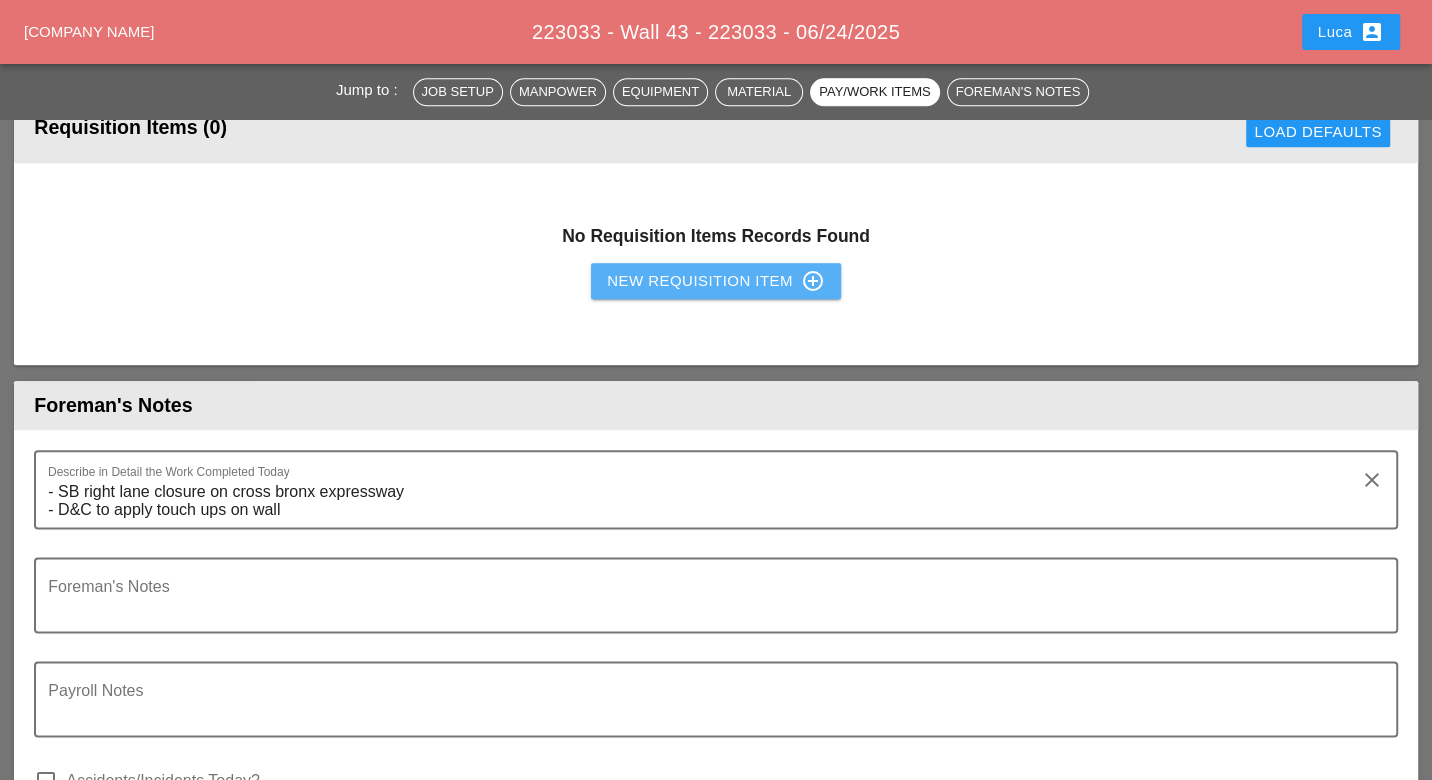 click on "New Requisition Item control_point" at bounding box center (716, 281) 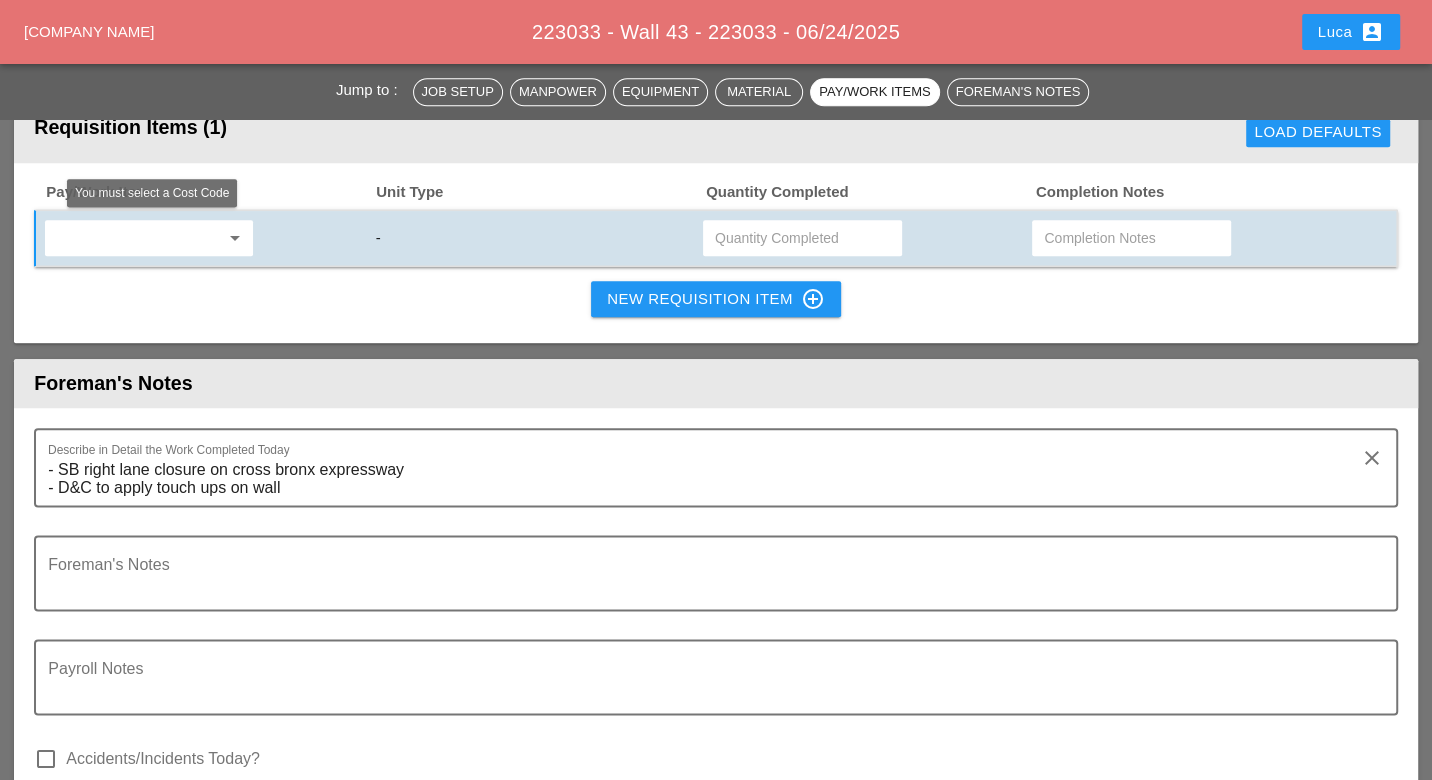 click at bounding box center (135, 238) 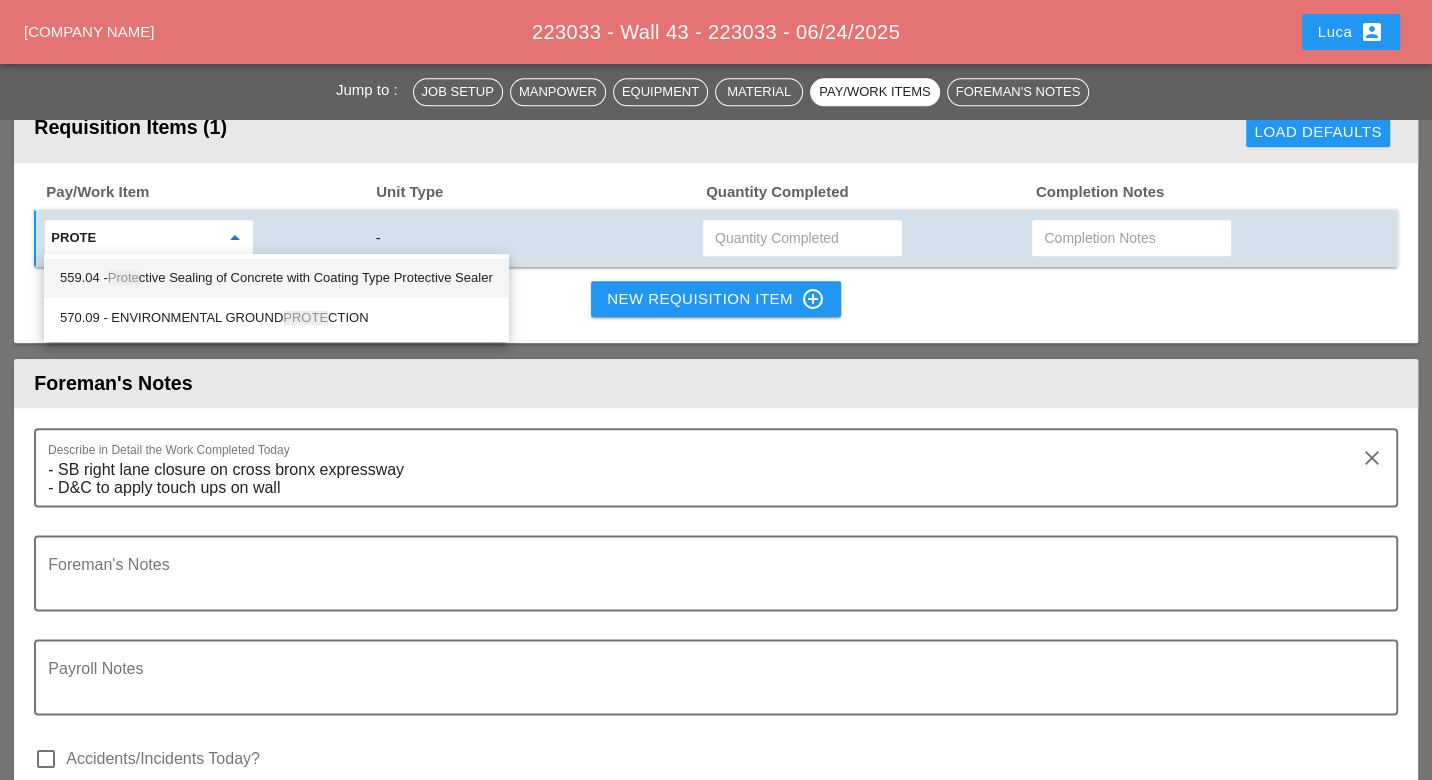 click on "559.04 -  Prote ctive Sealing of Concrete with Coating Type Protective Sealer" at bounding box center [276, 278] 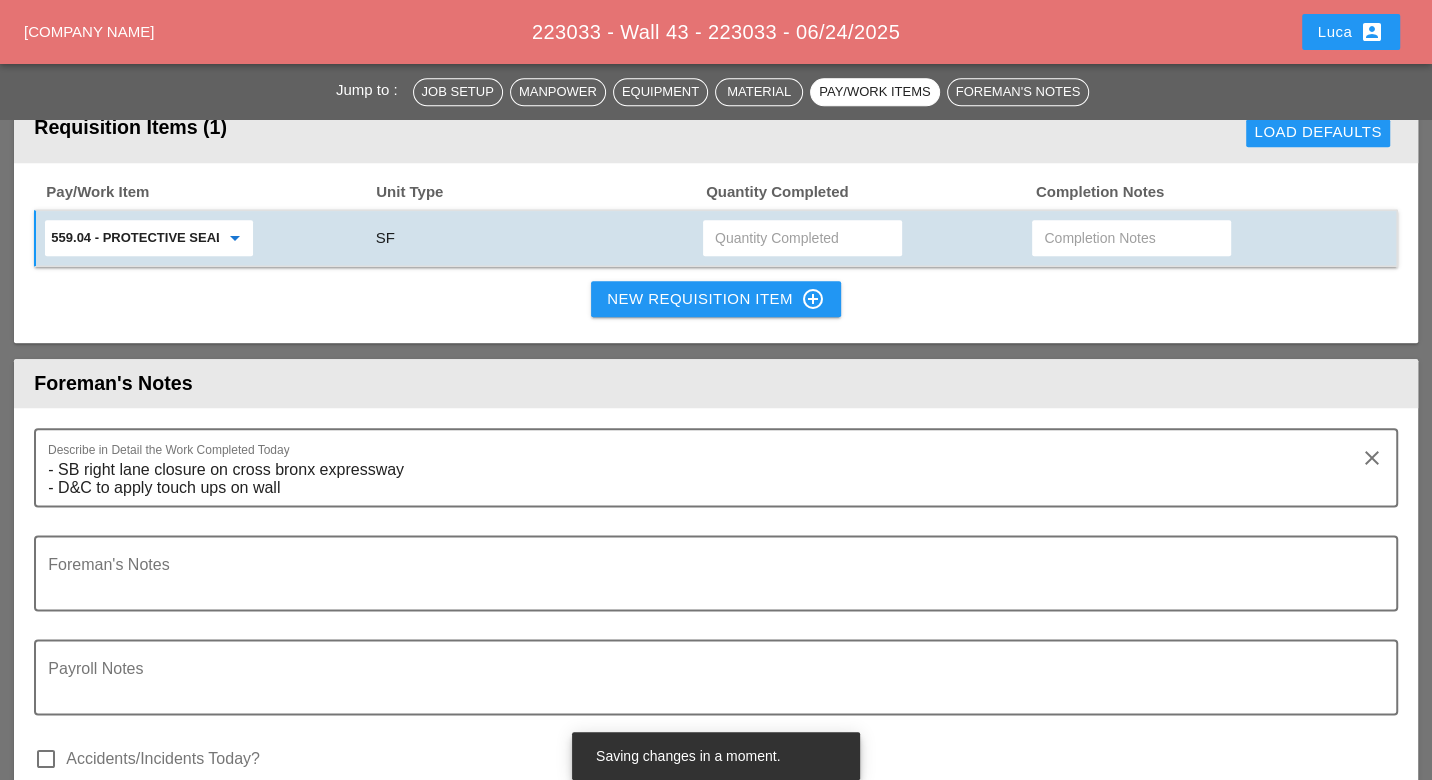 type on "[NUMBER] - Protective Sealing of Concrete with Coating Type Protective Sealer" 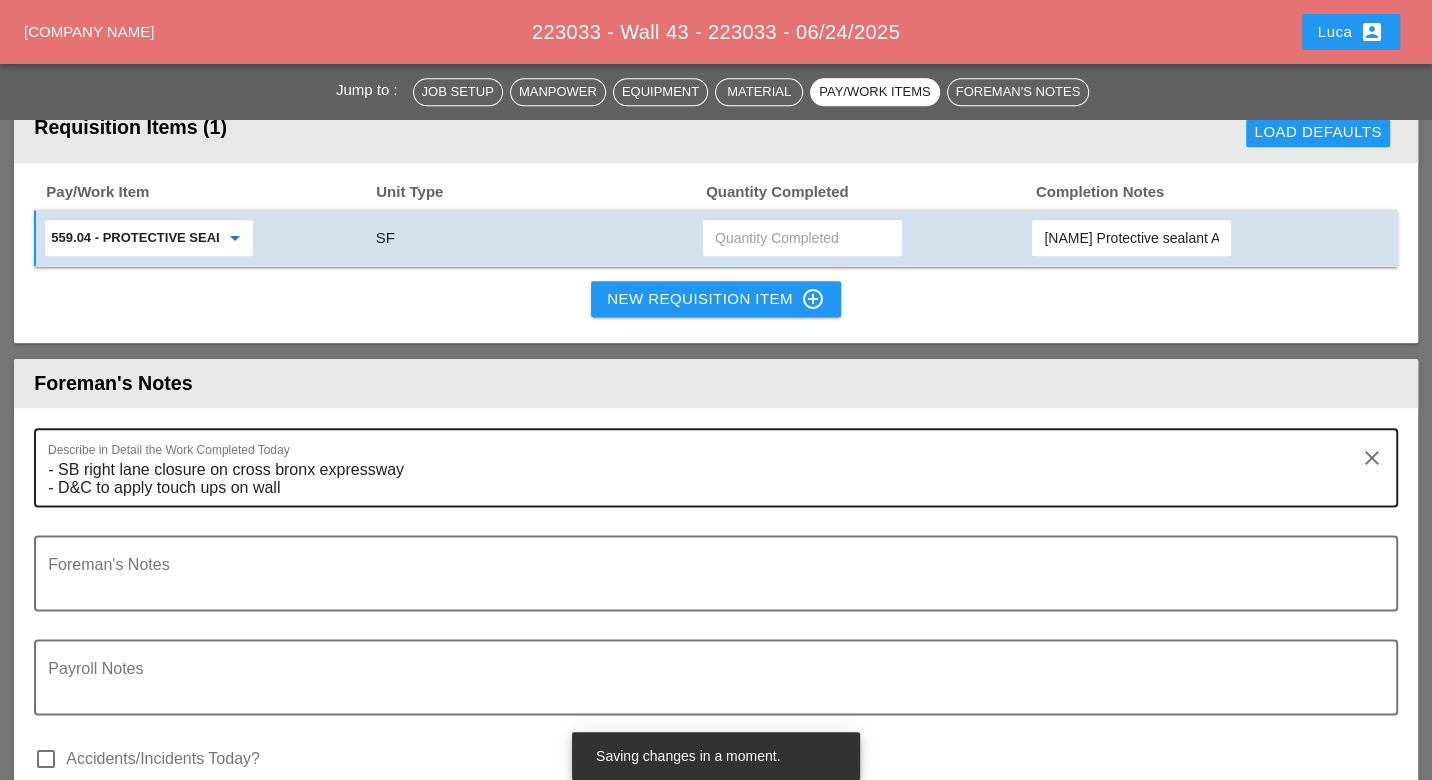 scroll, scrollTop: 0, scrollLeft: 795, axis: horizontal 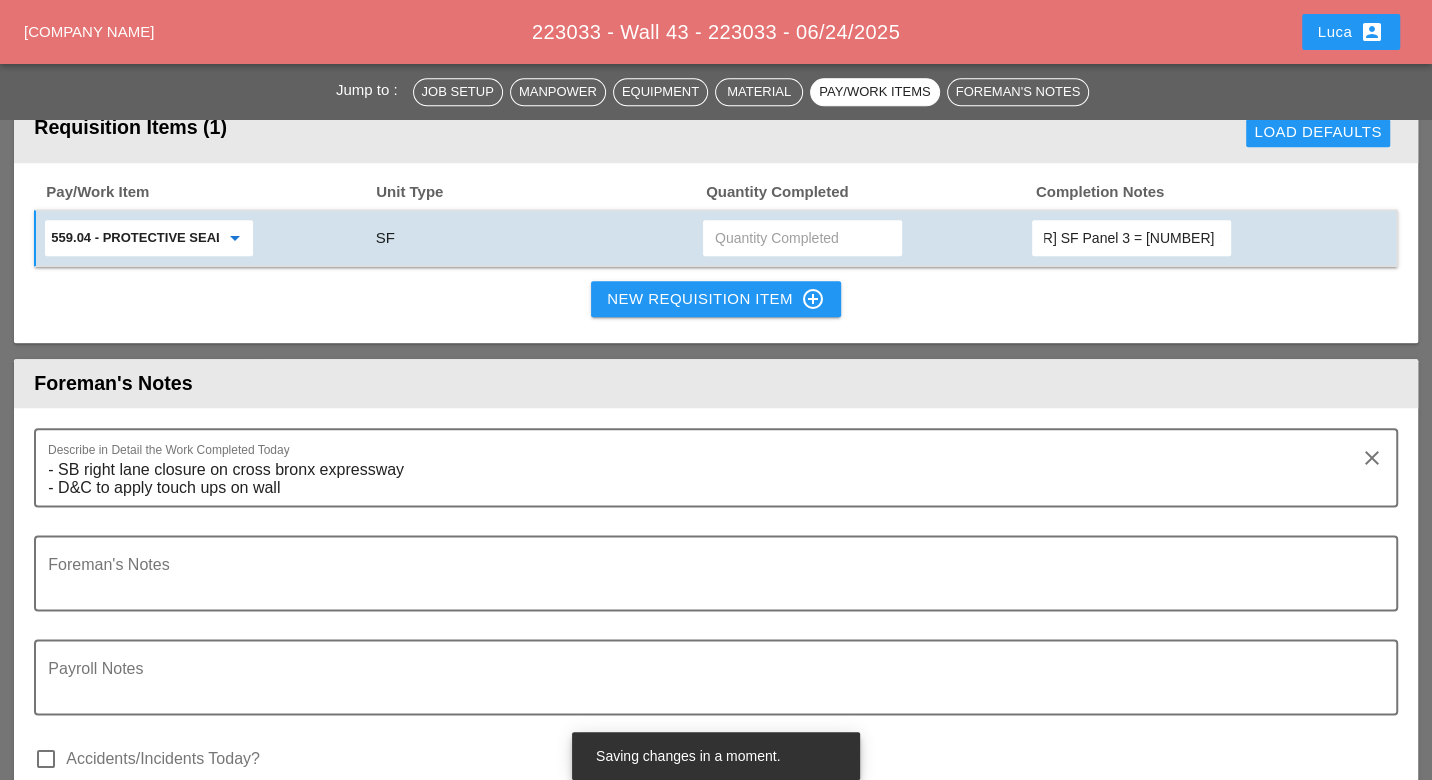 drag, startPoint x: 1141, startPoint y: 231, endPoint x: 1192, endPoint y: 234, distance: 51.088158 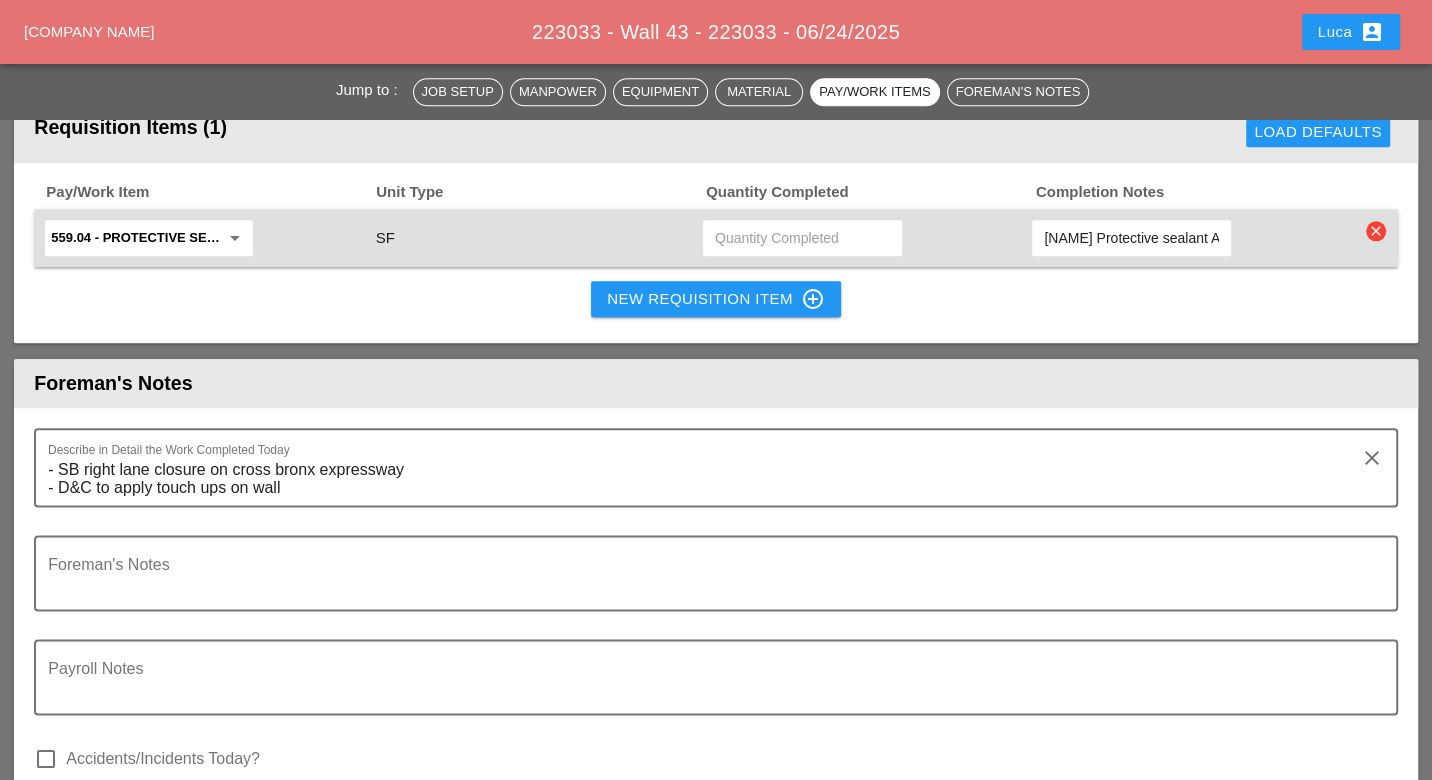 paste on "3176.055" 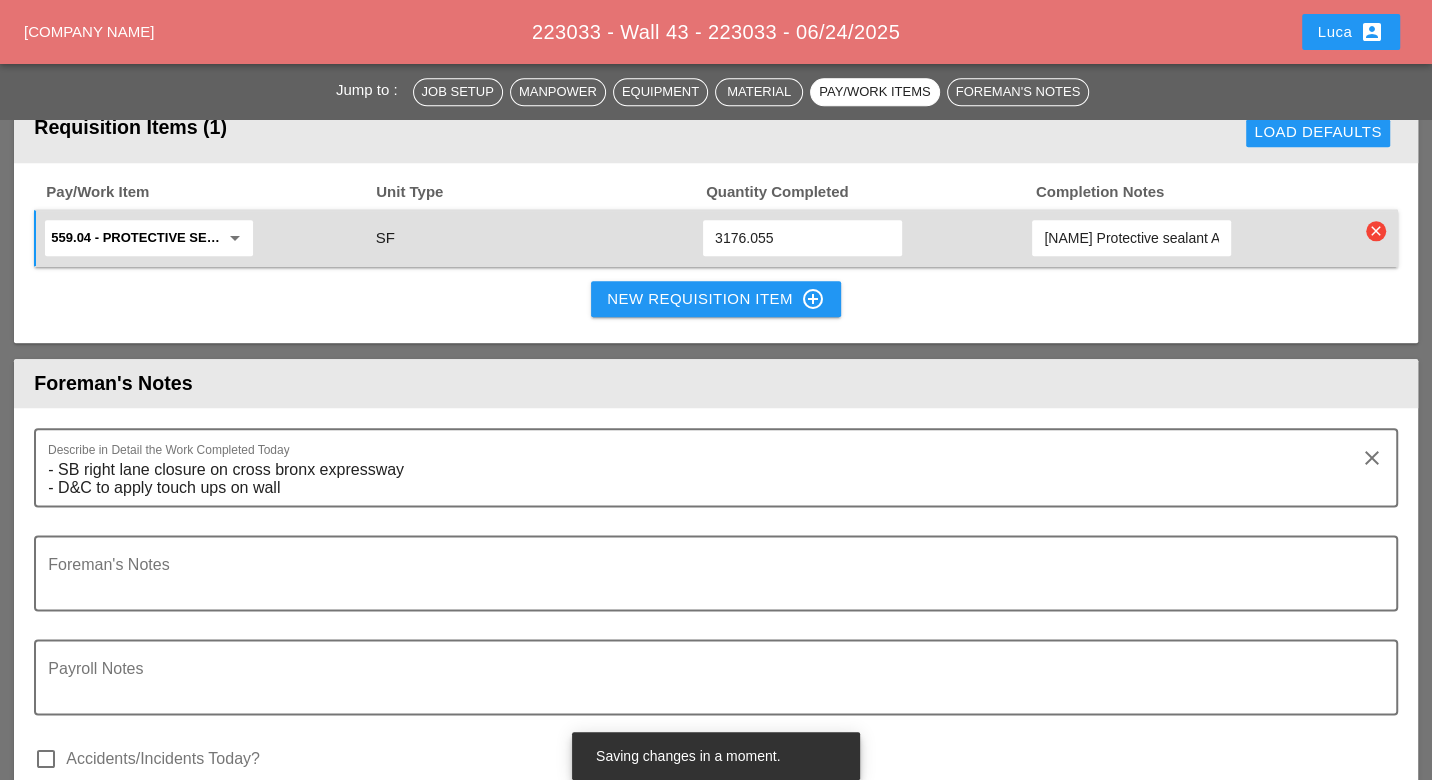 type on "3176.055" 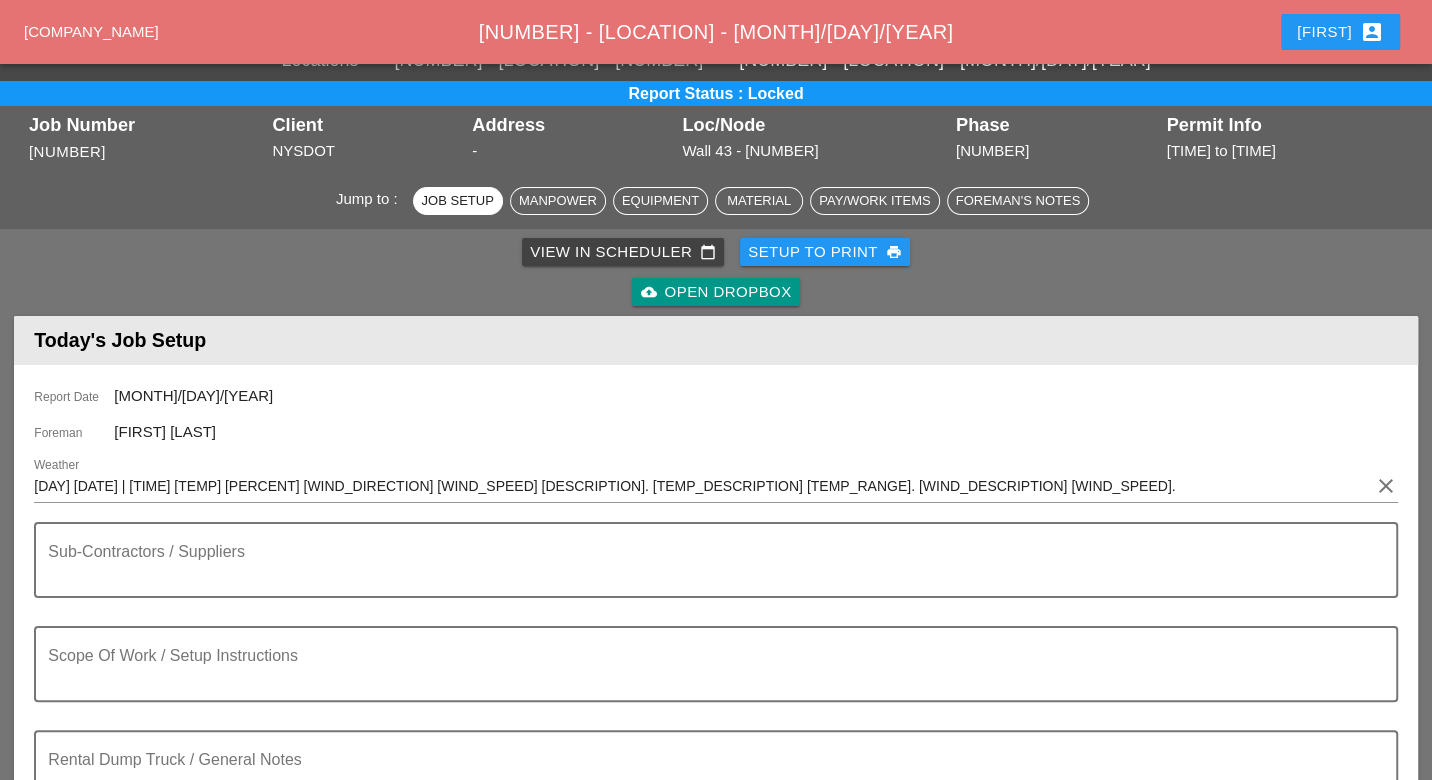 scroll, scrollTop: 0, scrollLeft: 0, axis: both 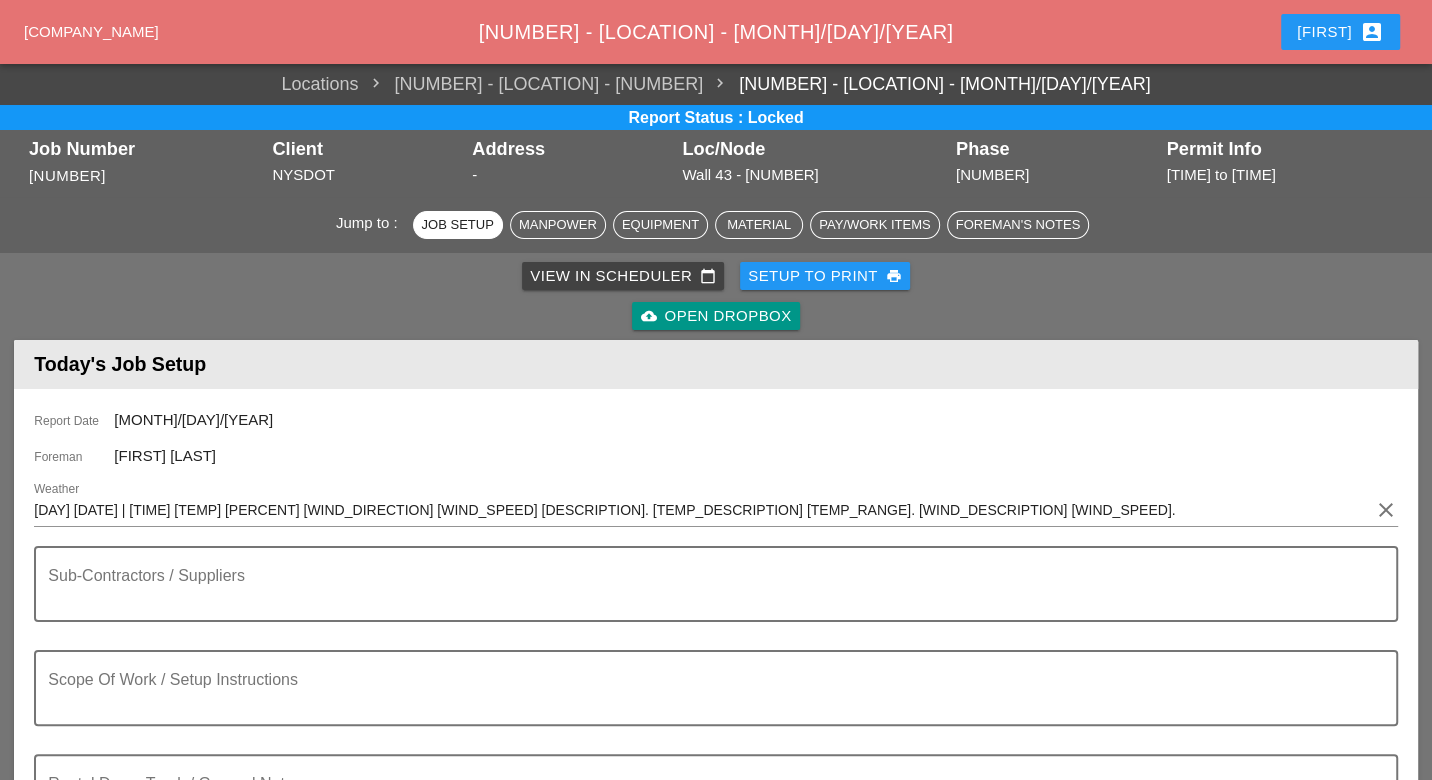 click on "View in Scheduler calendar_today" at bounding box center (623, 276) 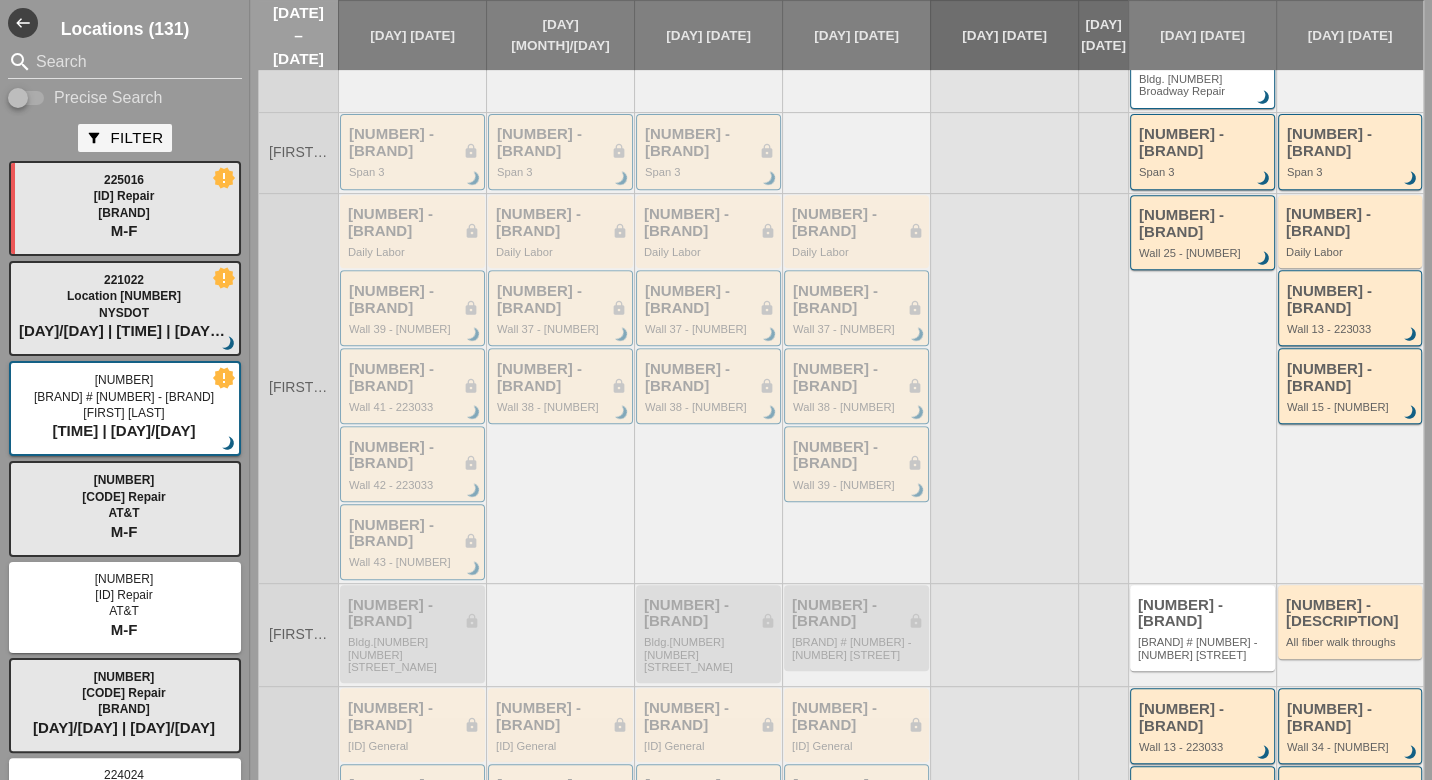 scroll, scrollTop: 555, scrollLeft: 0, axis: vertical 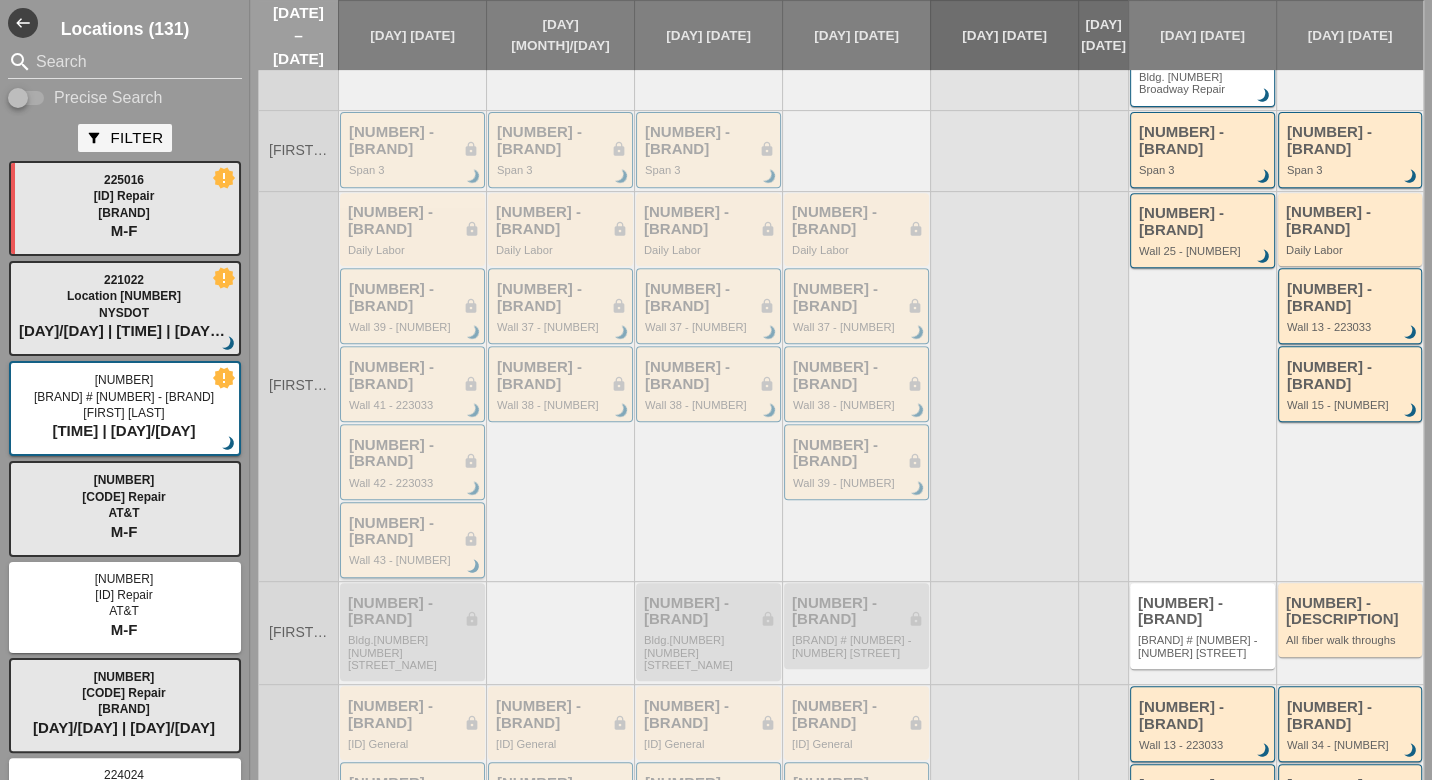 click on "223033 - NYSDOT  lock Wall 43 - 223033 brightness_3" at bounding box center [414, 541] 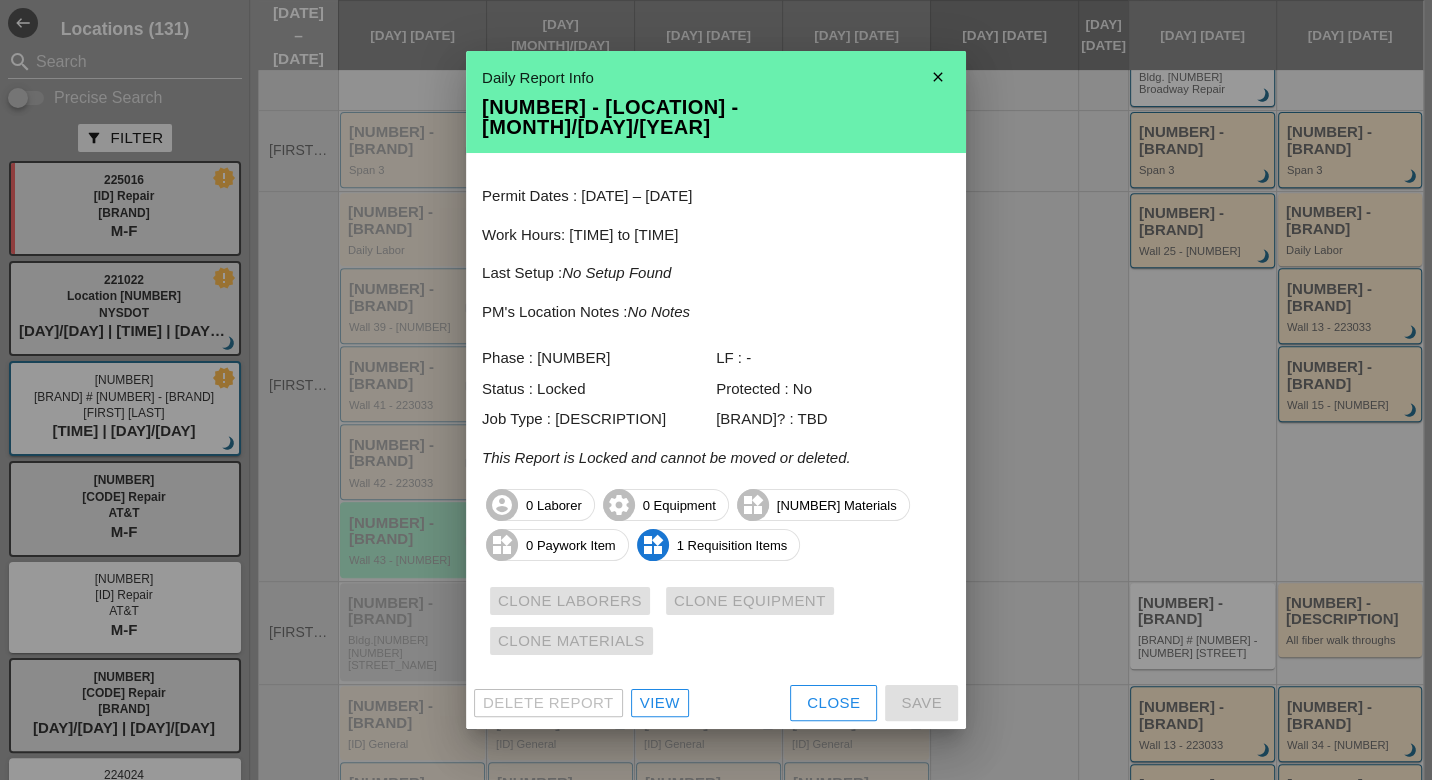 click on "View" at bounding box center (660, 703) 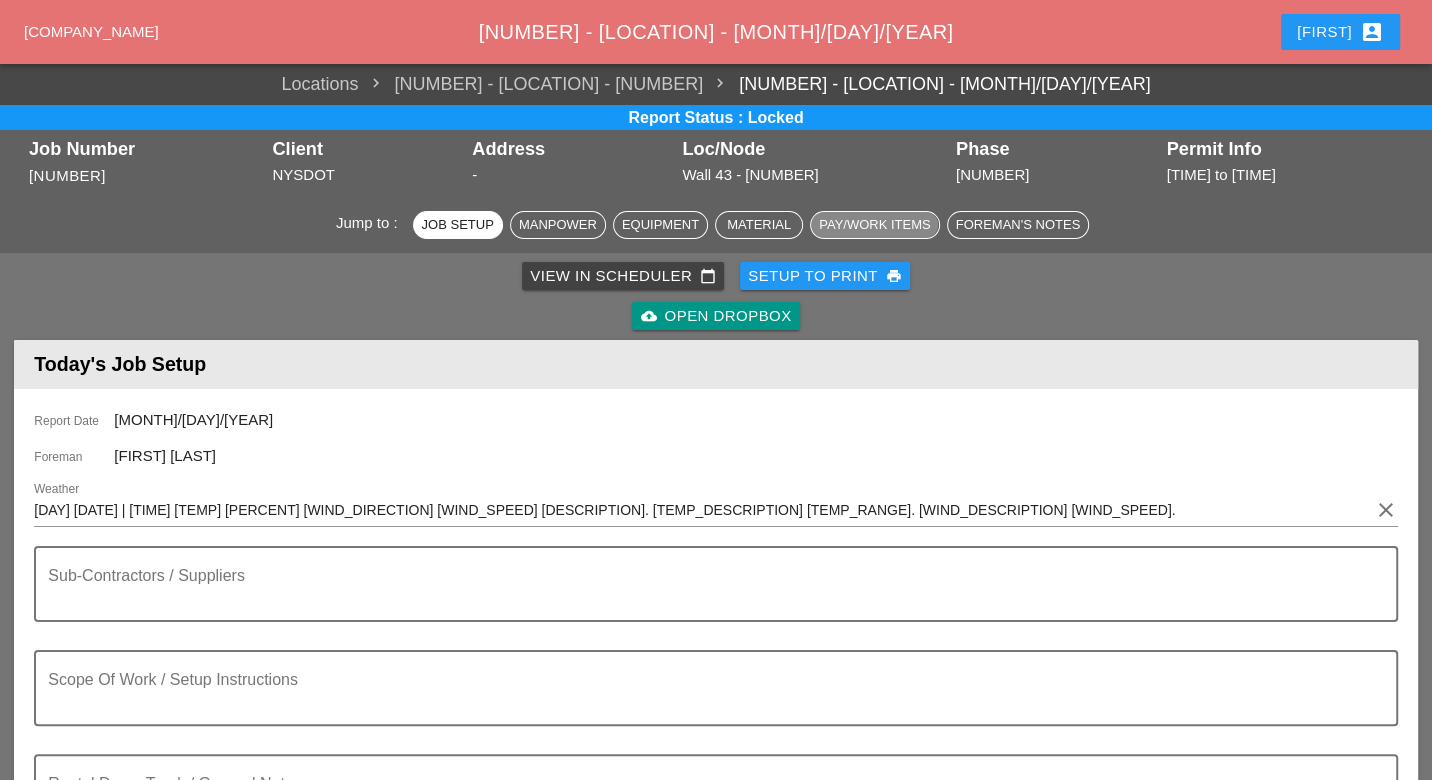 click on "Pay/Work Items" at bounding box center [558, 225] 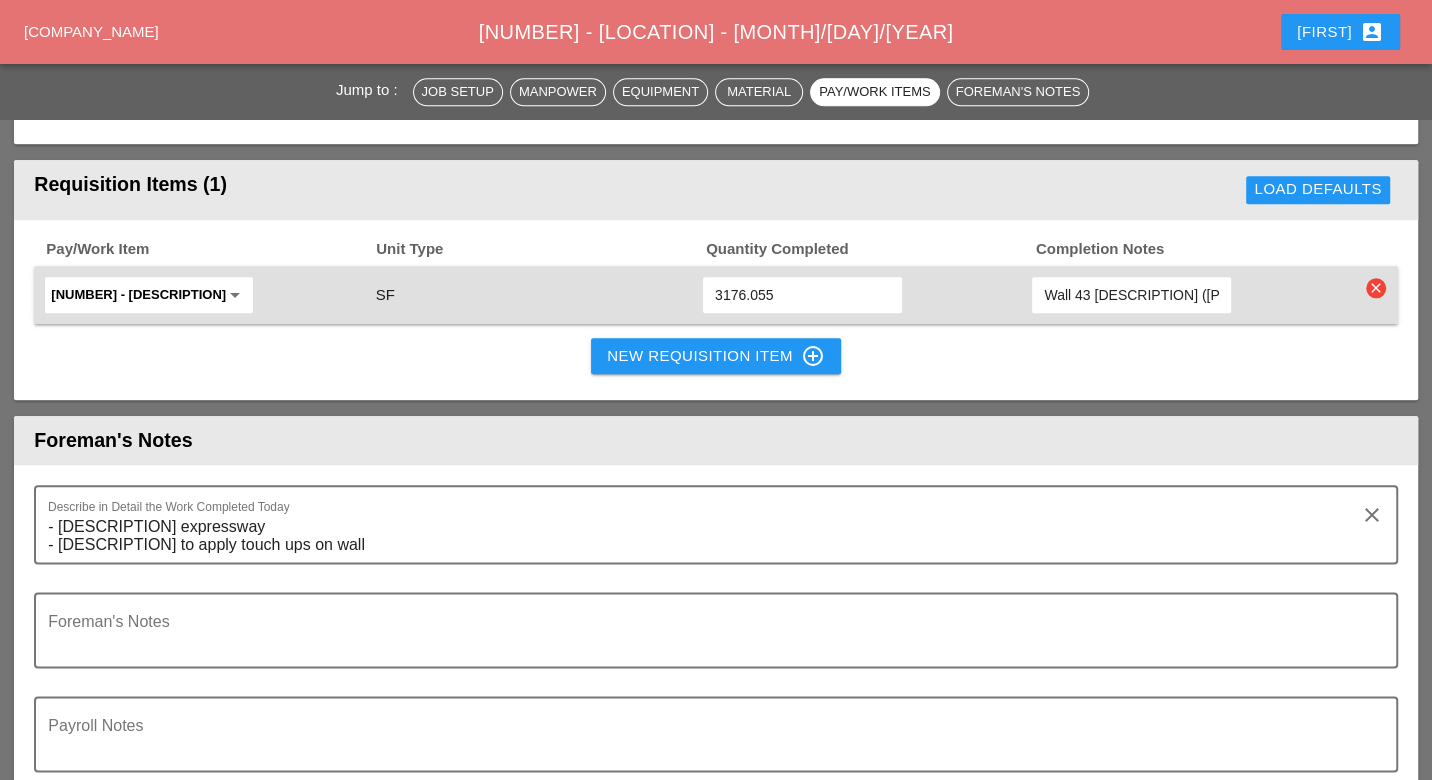 scroll, scrollTop: 1614, scrollLeft: 0, axis: vertical 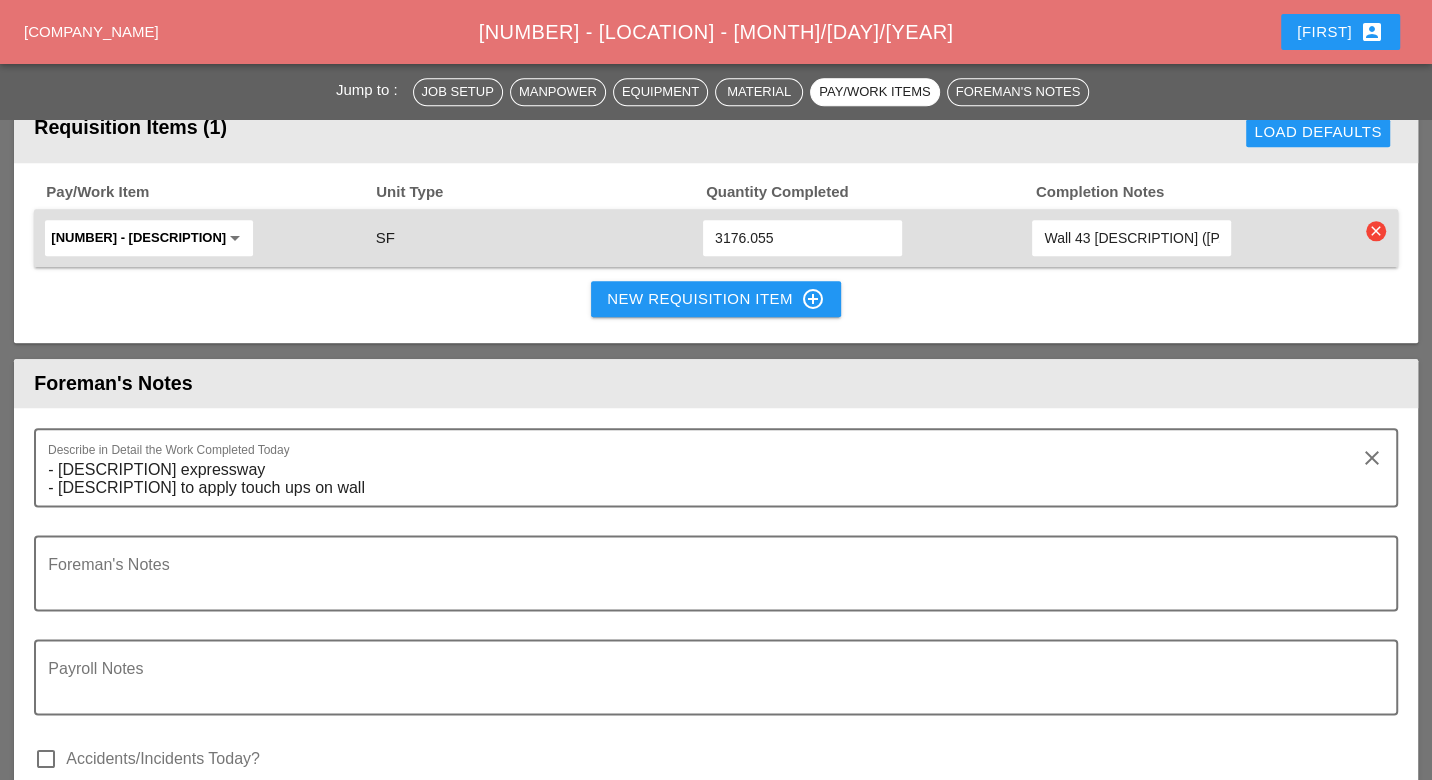 click on "New Requisition Item control_point" at bounding box center (716, 299) 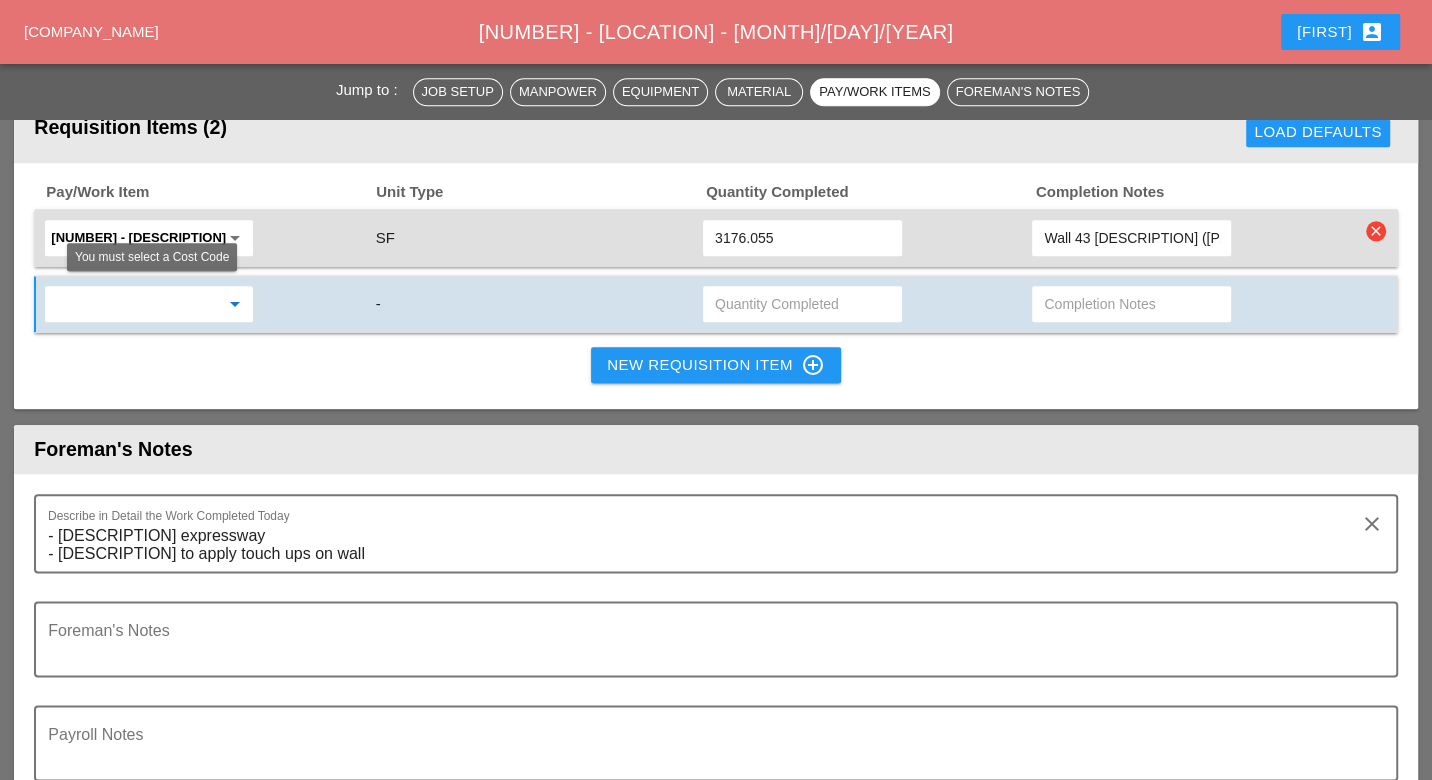 click at bounding box center [135, 304] 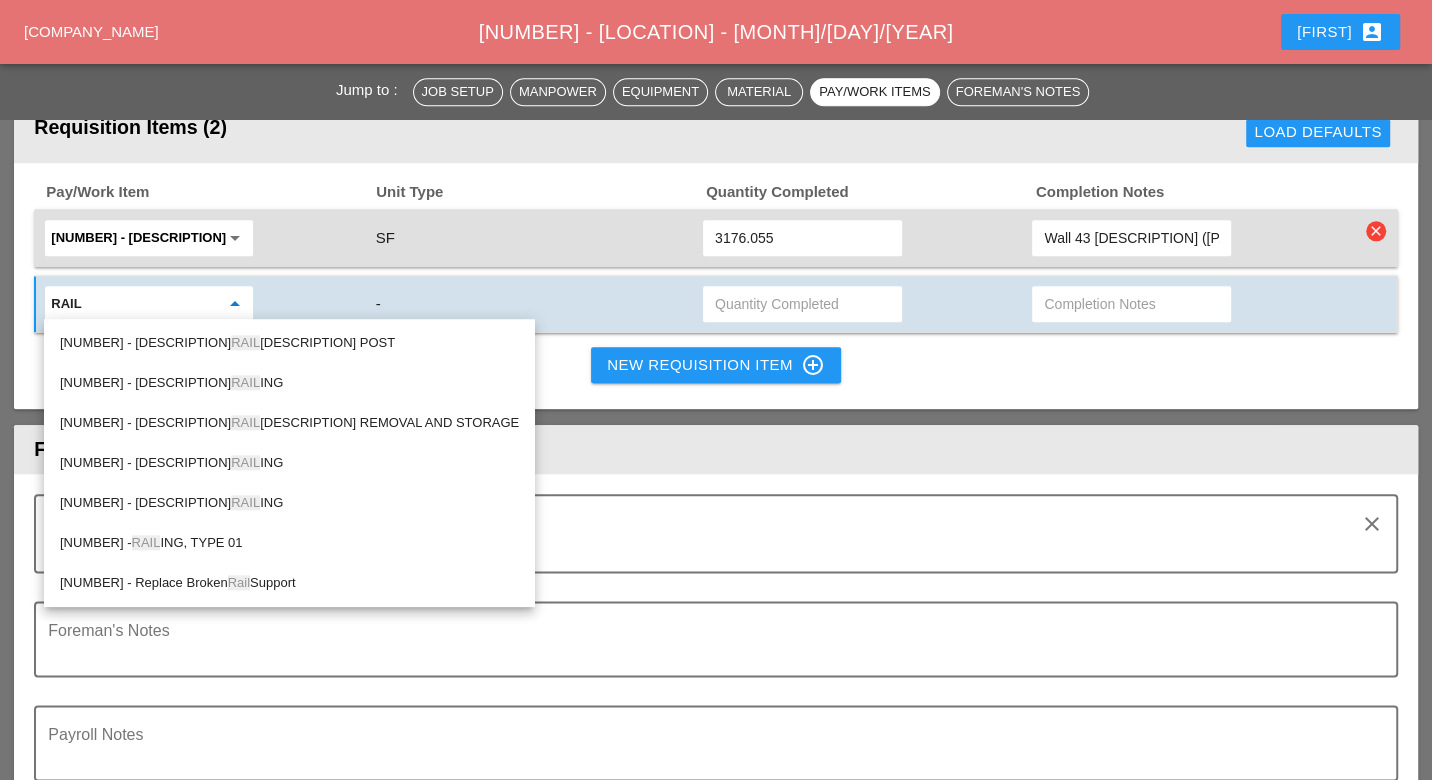 click on "568.82100011 - CLEANING AND PAINTING OF PIPE  RAIL ING" at bounding box center [289, 343] 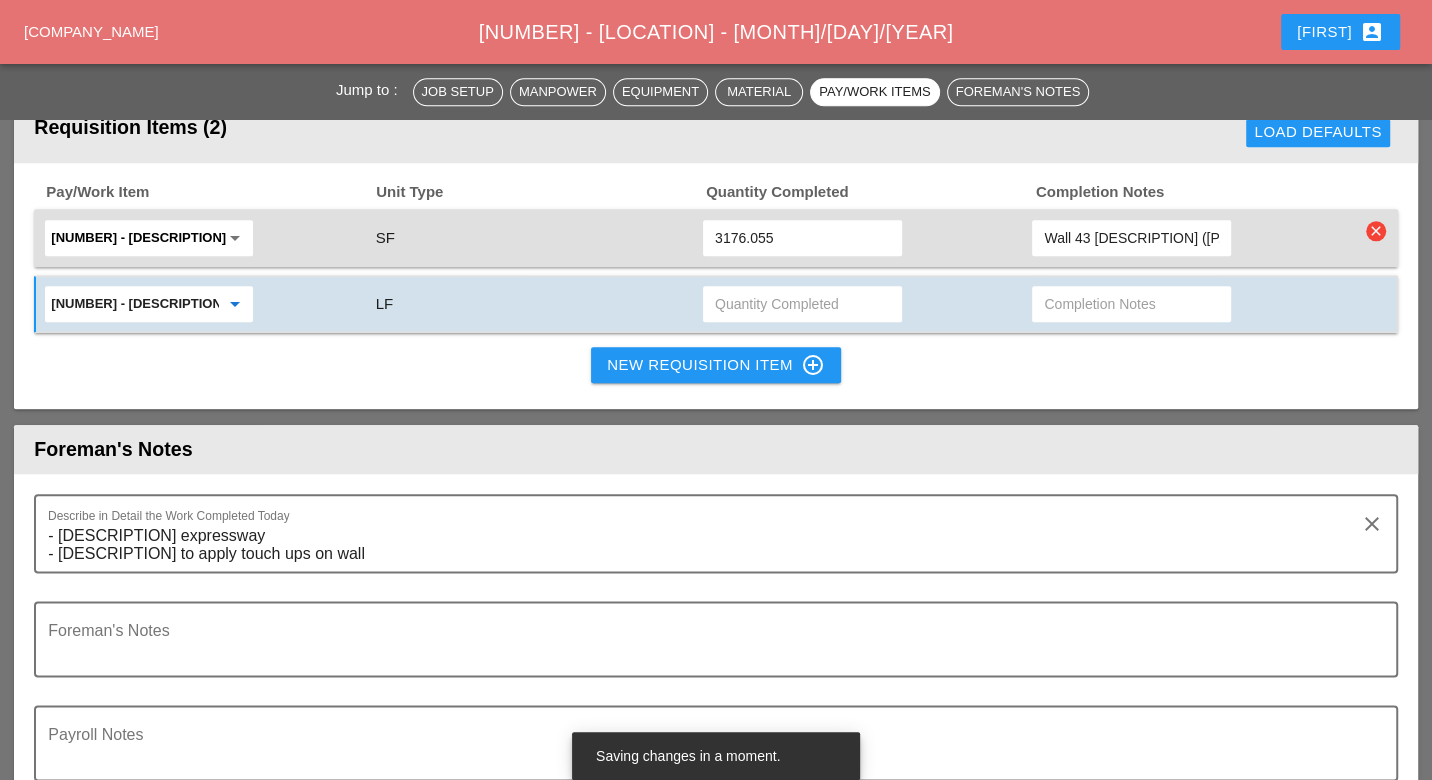 type on "568.82100011 - CLEANING AND PAINTING OF PIPE RAILING" 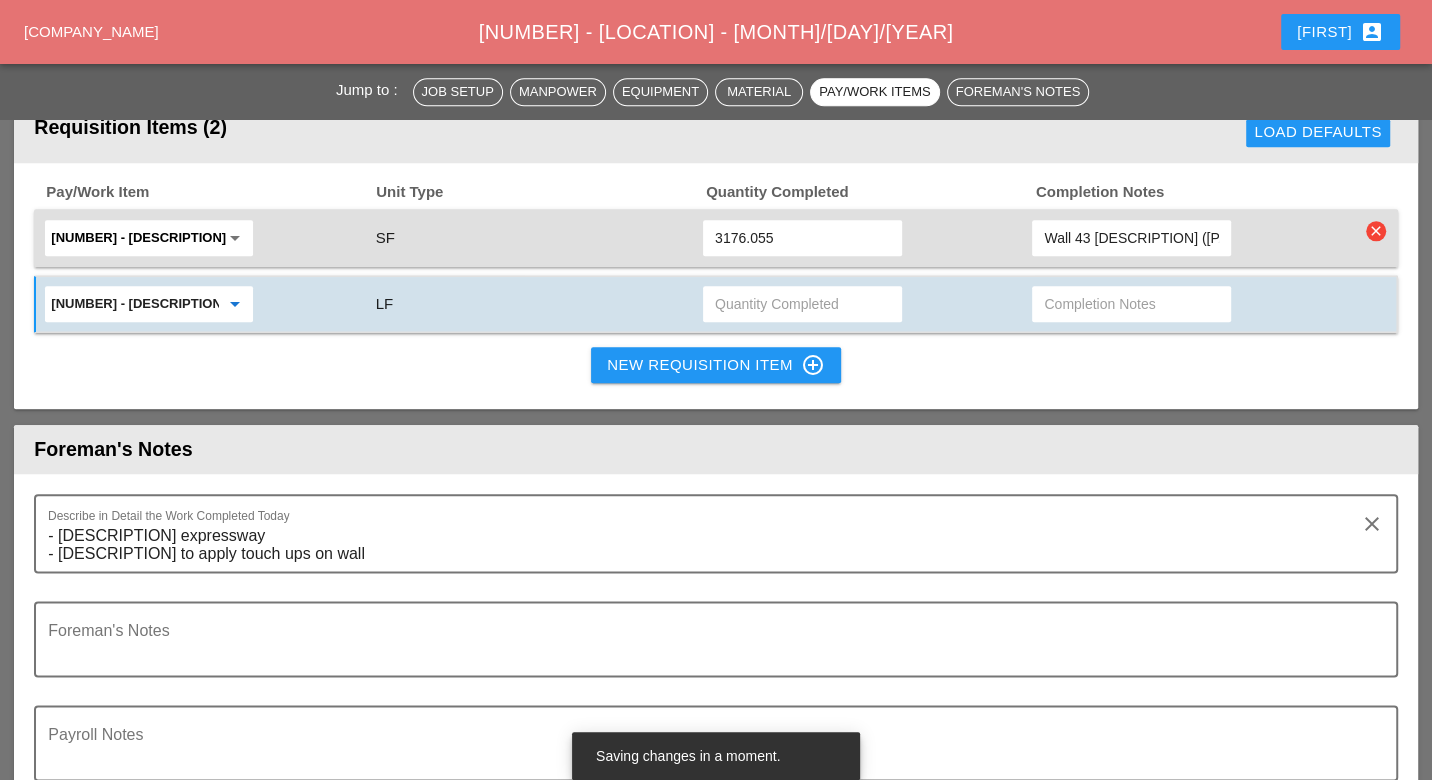 paste on "Wall 37 Cleaning and painting of pipe railing (Payment Made on 6/25/25) Panel 1 = 28.6 LF Panel 2 = 5.0 LF Panel 3 = 43.0 LF Panel 4 = 5.6 LF Panel 5 = 50.0 LF Panel 6 = 5.6 LF Panel 7 = 50.0 LF Panel 8 = 5.6 LF Panel 9 = 43.0 LF Panel 10 = 6.0 LF Panel 11 = 50.0LF Panel 13 = 41.0LF Panel 14 = 6.0 LF Panel 15 = 50.0LF Panel 16 = 1.0 LF Panel 17 = 50.0LF Panel 18 = 6.0 LF Total = 446.4 LF" 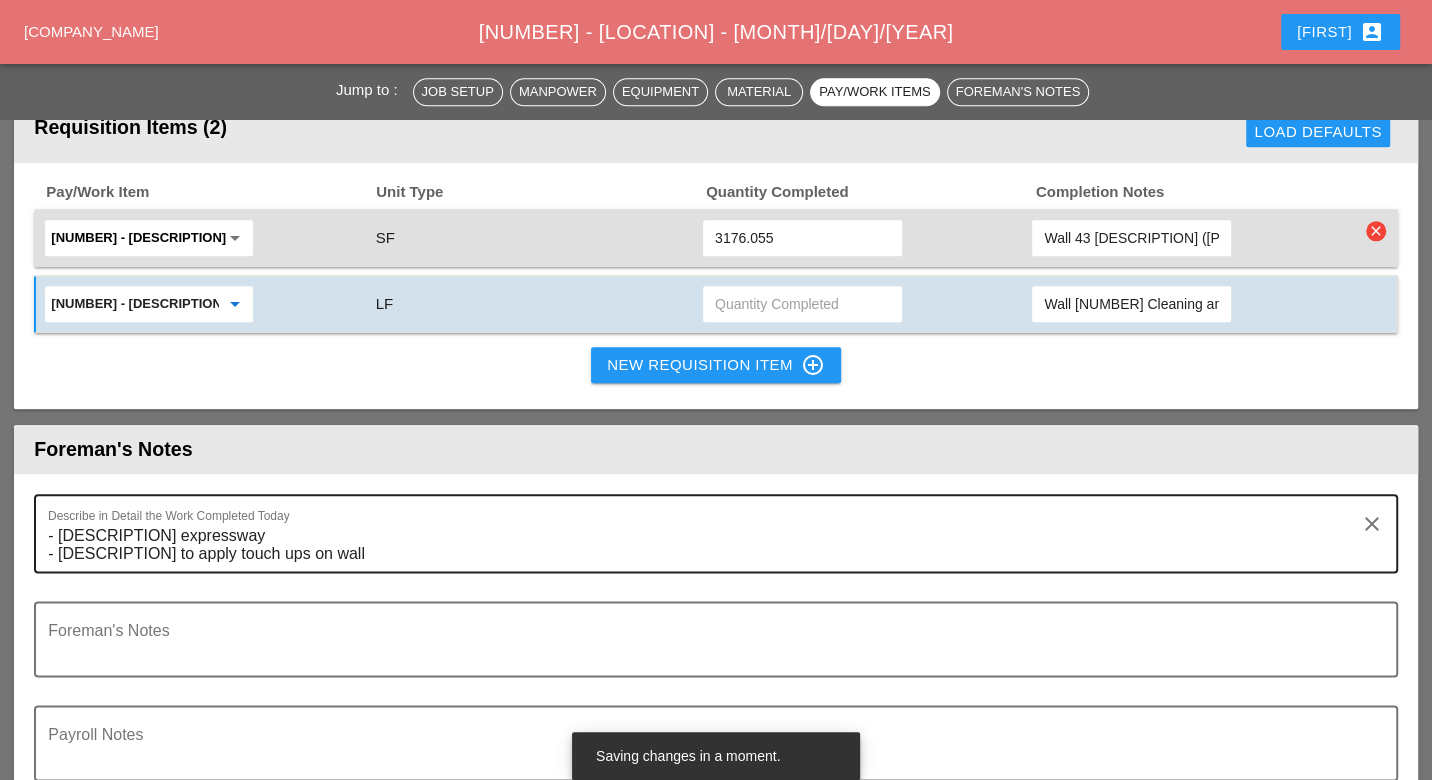 scroll, scrollTop: 0, scrollLeft: 2318, axis: horizontal 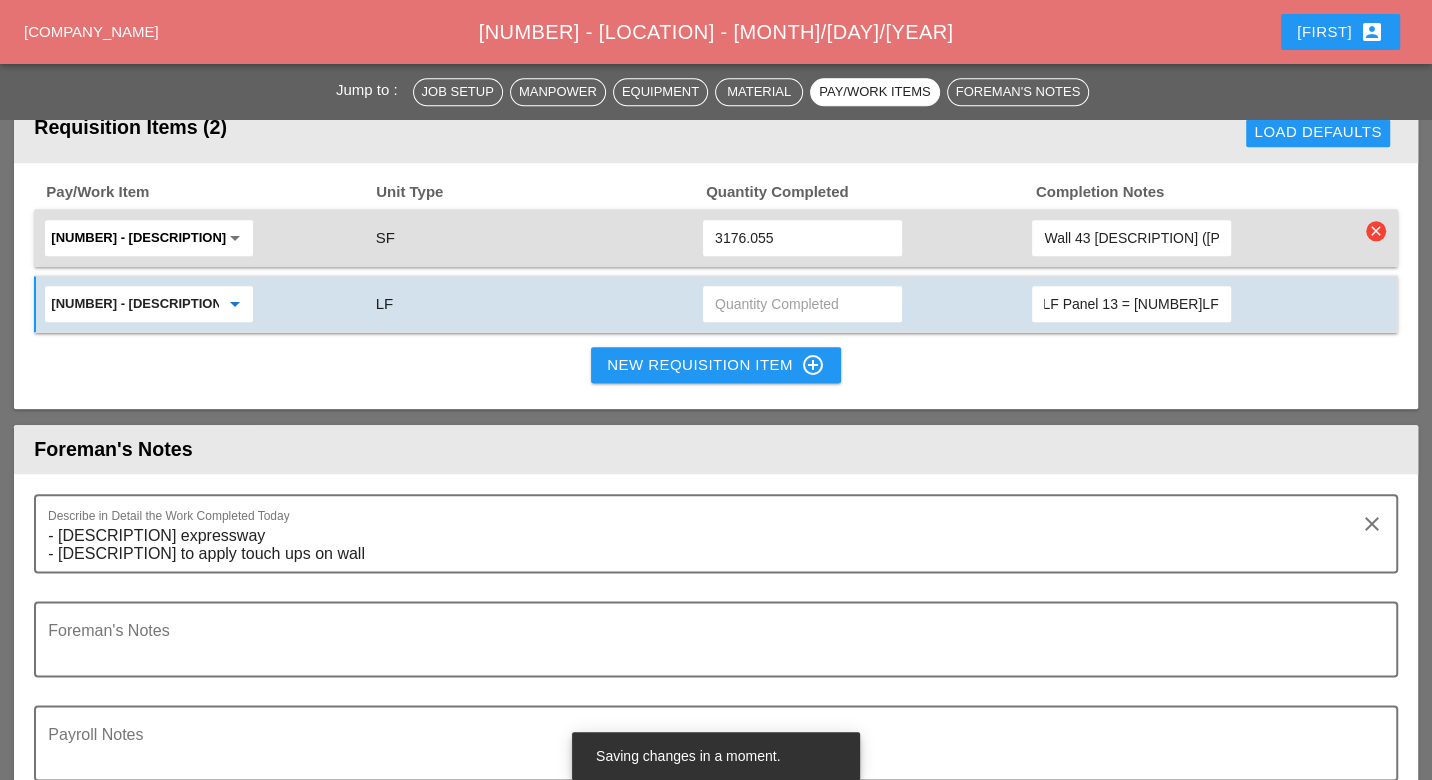 drag, startPoint x: 1160, startPoint y: 296, endPoint x: 1195, endPoint y: 303, distance: 35.69314 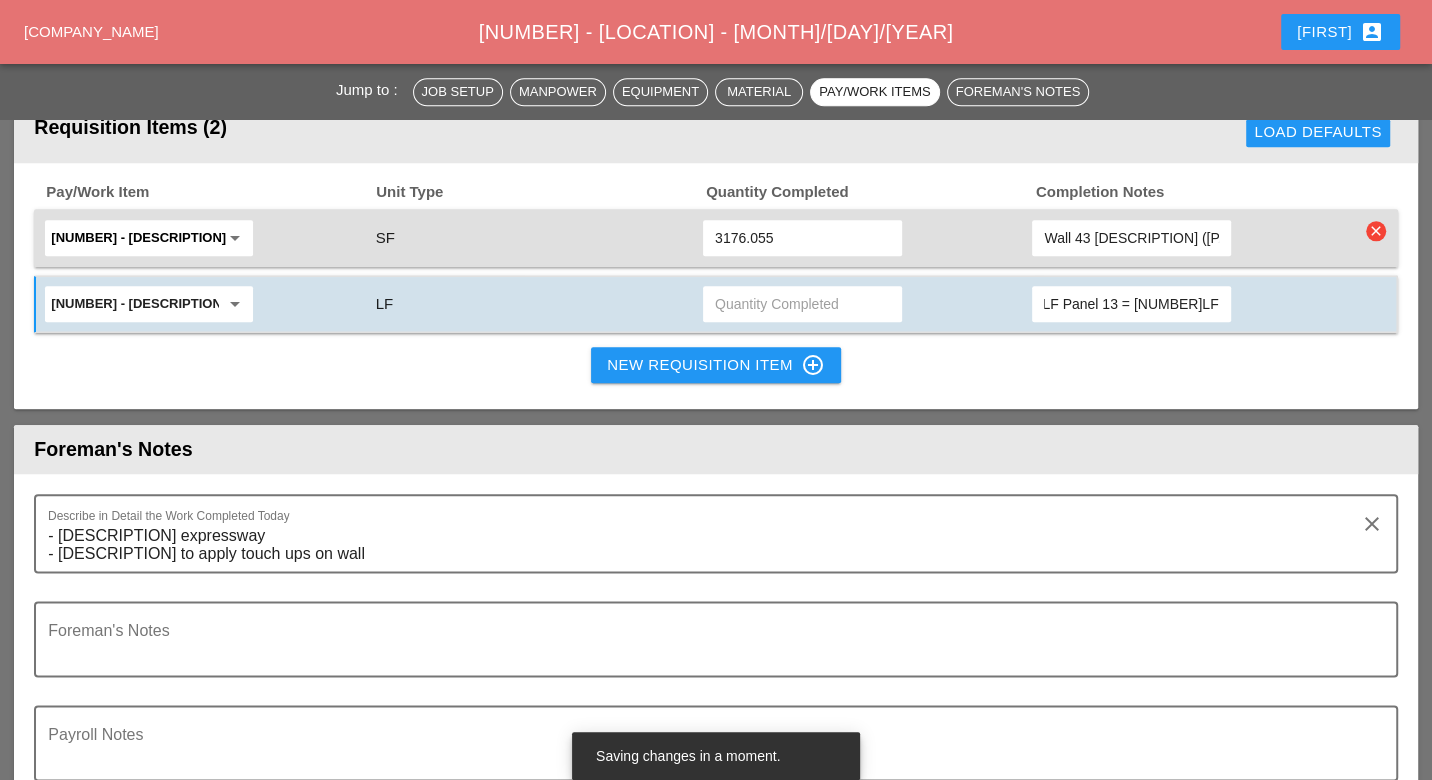 type on "Wall 37 Cleaning and painting of pipe railing (Payment Made on 6/25/25) Panel 1 = 28.6 LF Panel 2 = 5.0 LF Panel 3 = 43.0 LF Panel 4 = 5.6 LF Panel 5 = 50.0 LF Panel 6 = 5.6 LF Panel 7 = 50.0 LF Panel 8 = 5.6 LF Panel 9 = 43.0 LF Panel 10 = 6.0 LF Panel 11 = 50.0LF Panel 13 = 41.0LF Panel 14 = 6.0 LF Panel 15 = 50.0LF Panel 16 = 1.0 LF Panel 17 = 50.0LF Panel 18 = 6.0 LF Total = 446.4 LF" 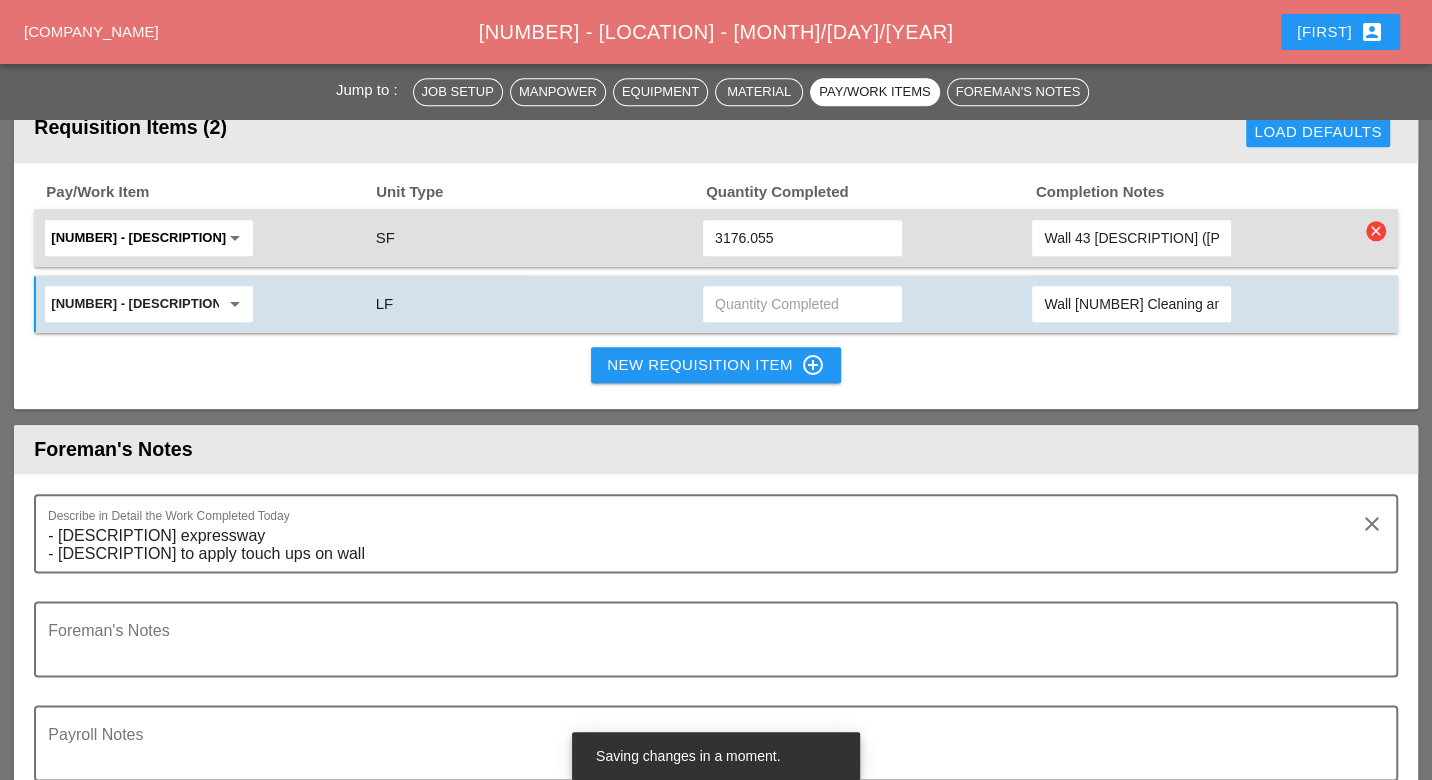 paste on "446.4" 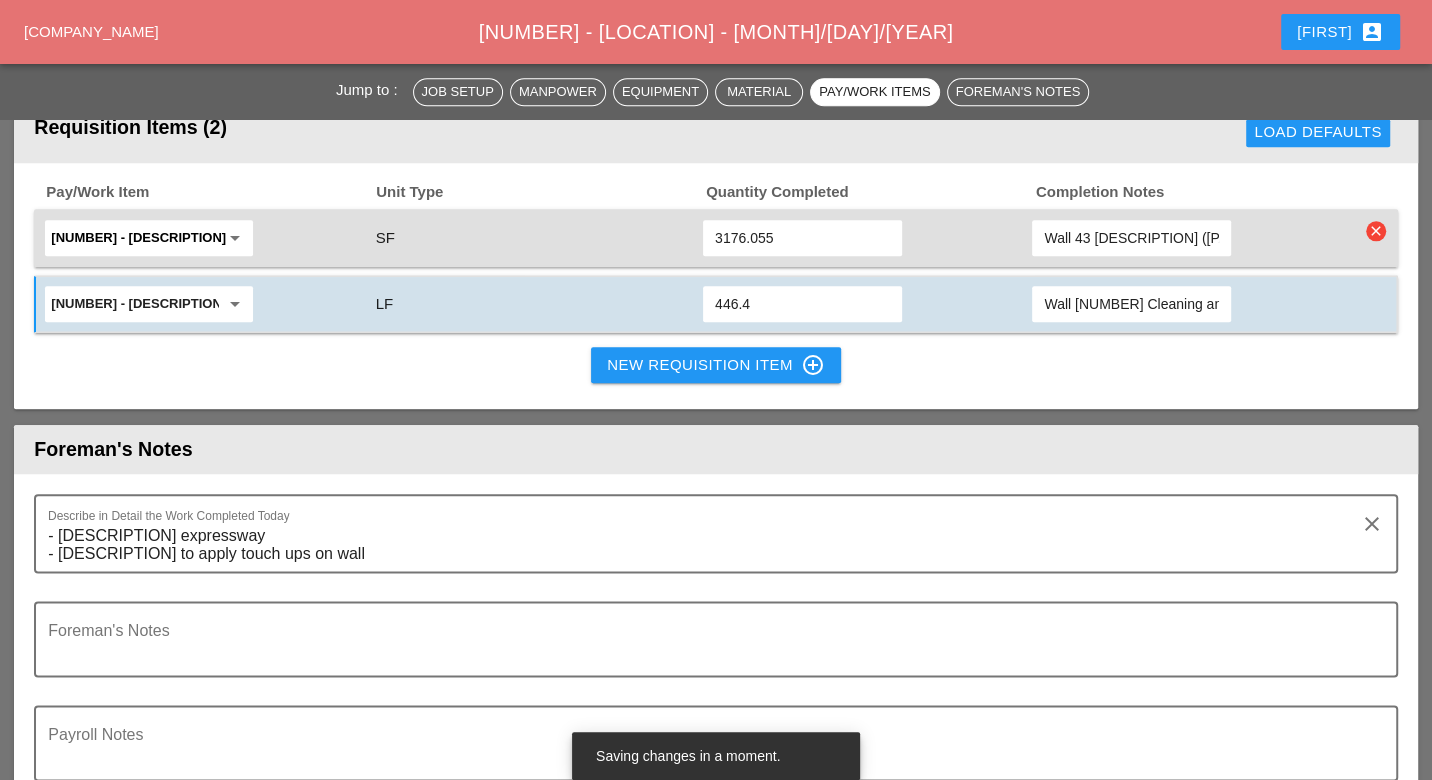 type on "446.4" 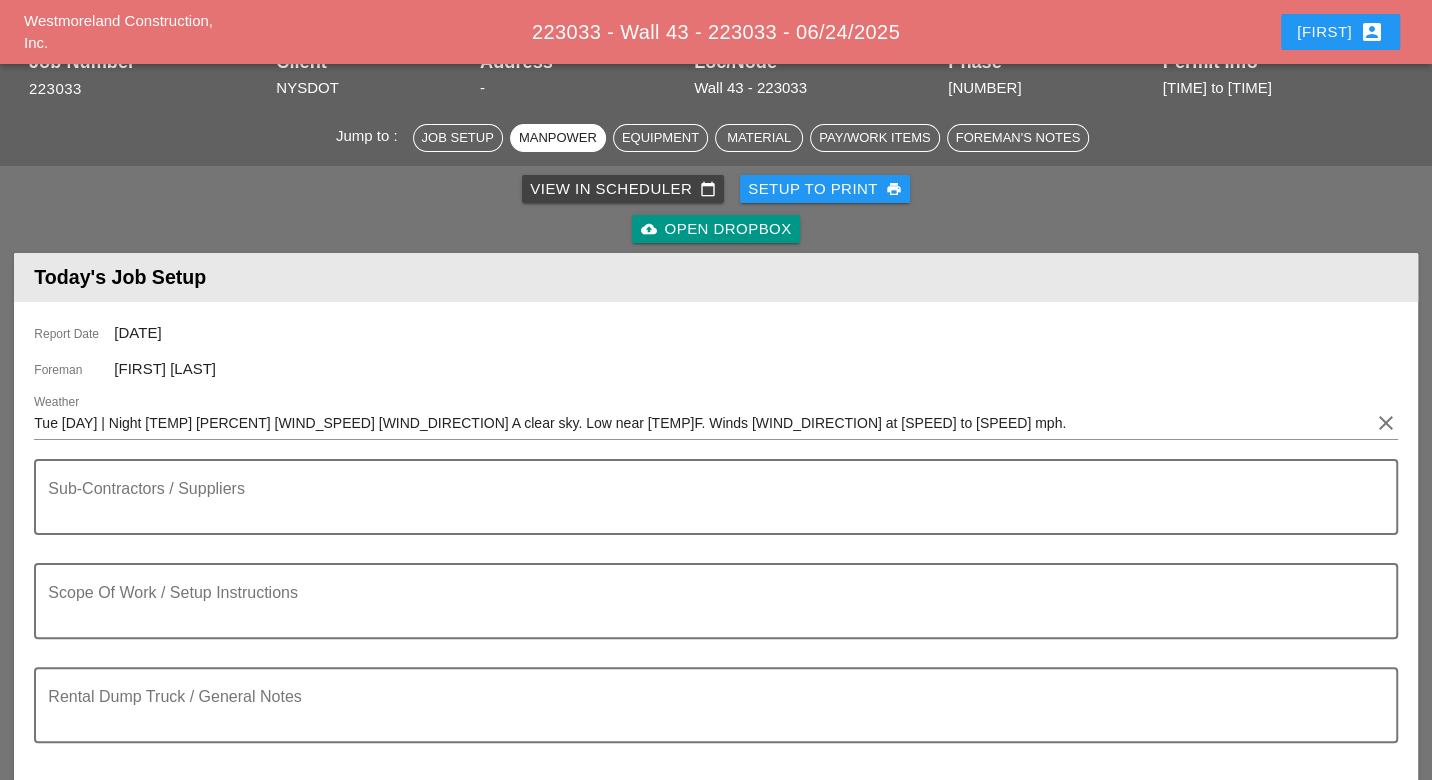 scroll, scrollTop: 0, scrollLeft: 0, axis: both 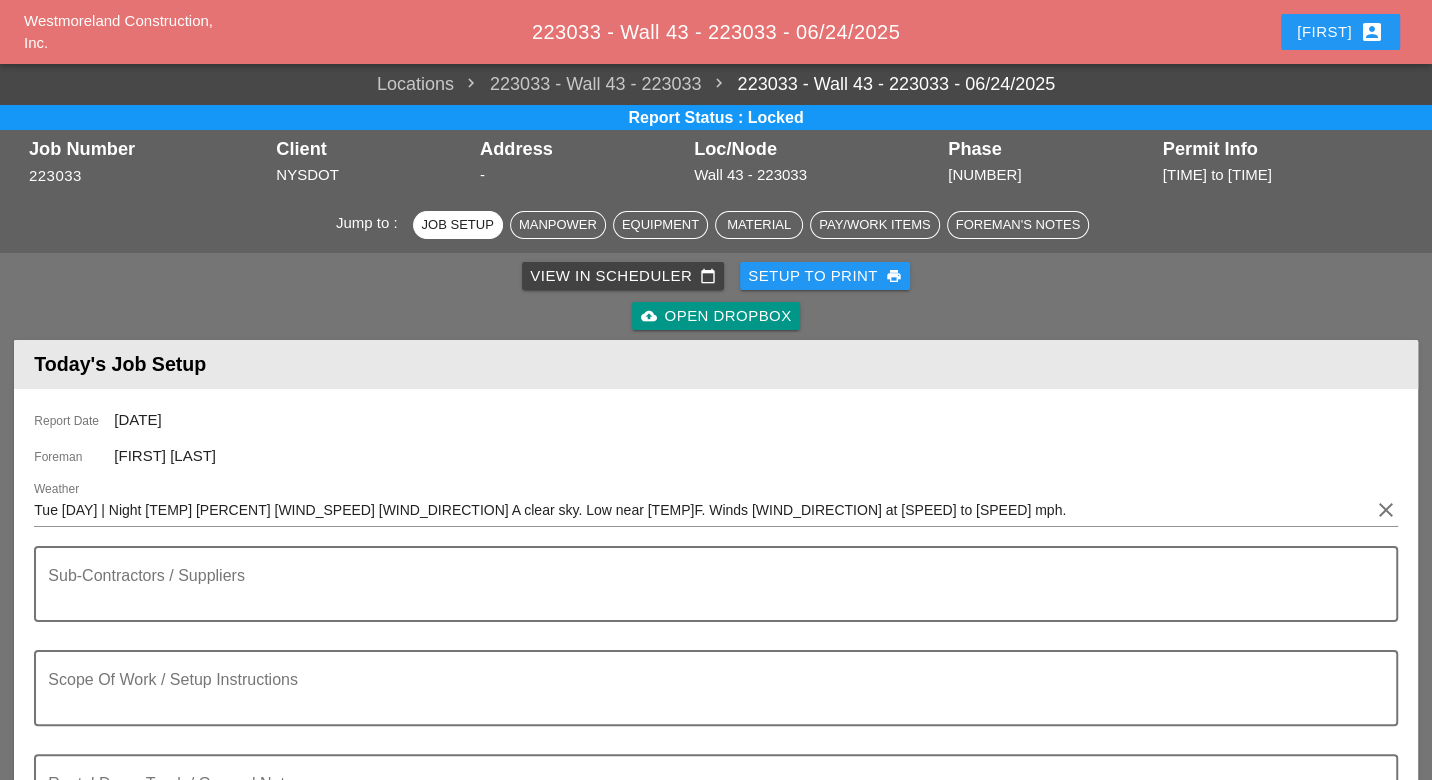 click on "View in Scheduler calendar_today" at bounding box center [623, 276] 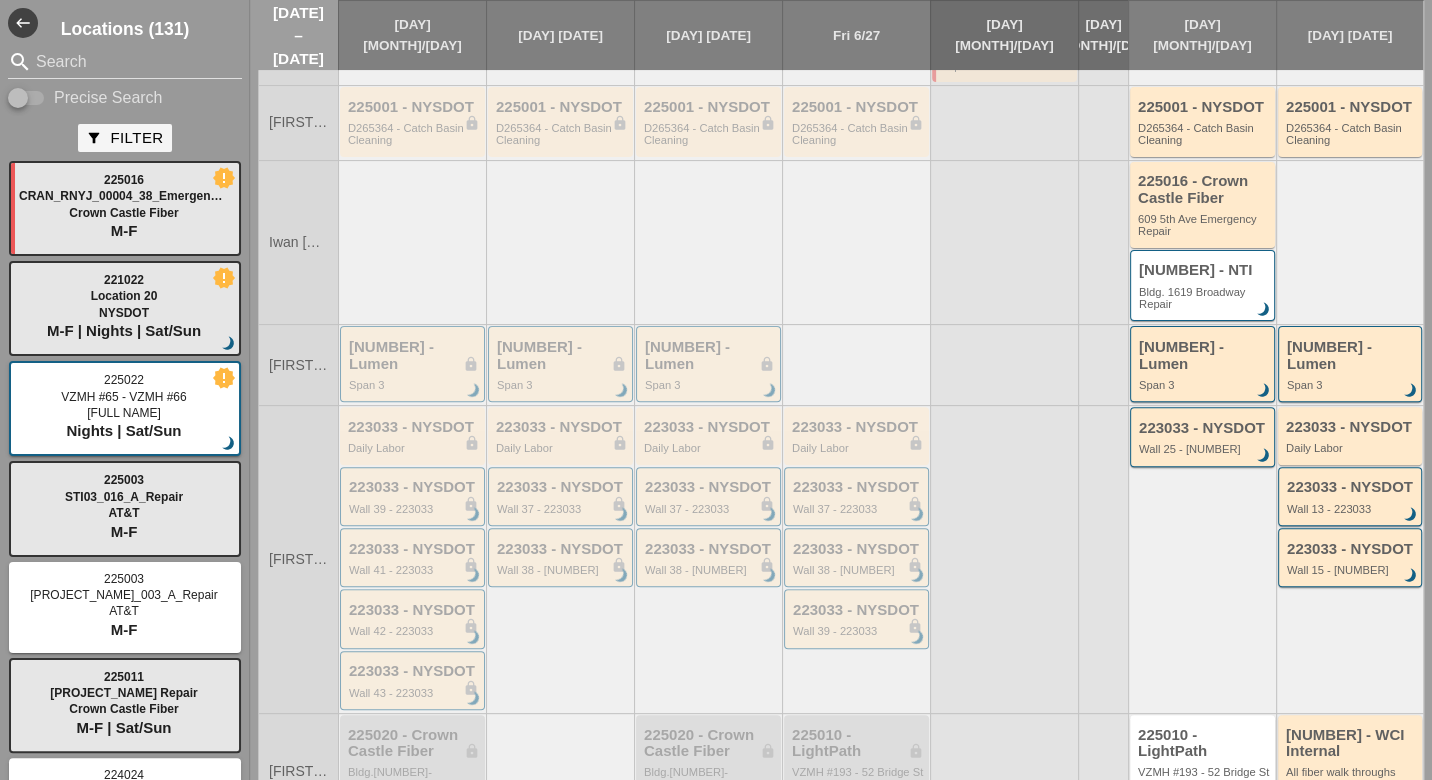 scroll, scrollTop: 333, scrollLeft: 0, axis: vertical 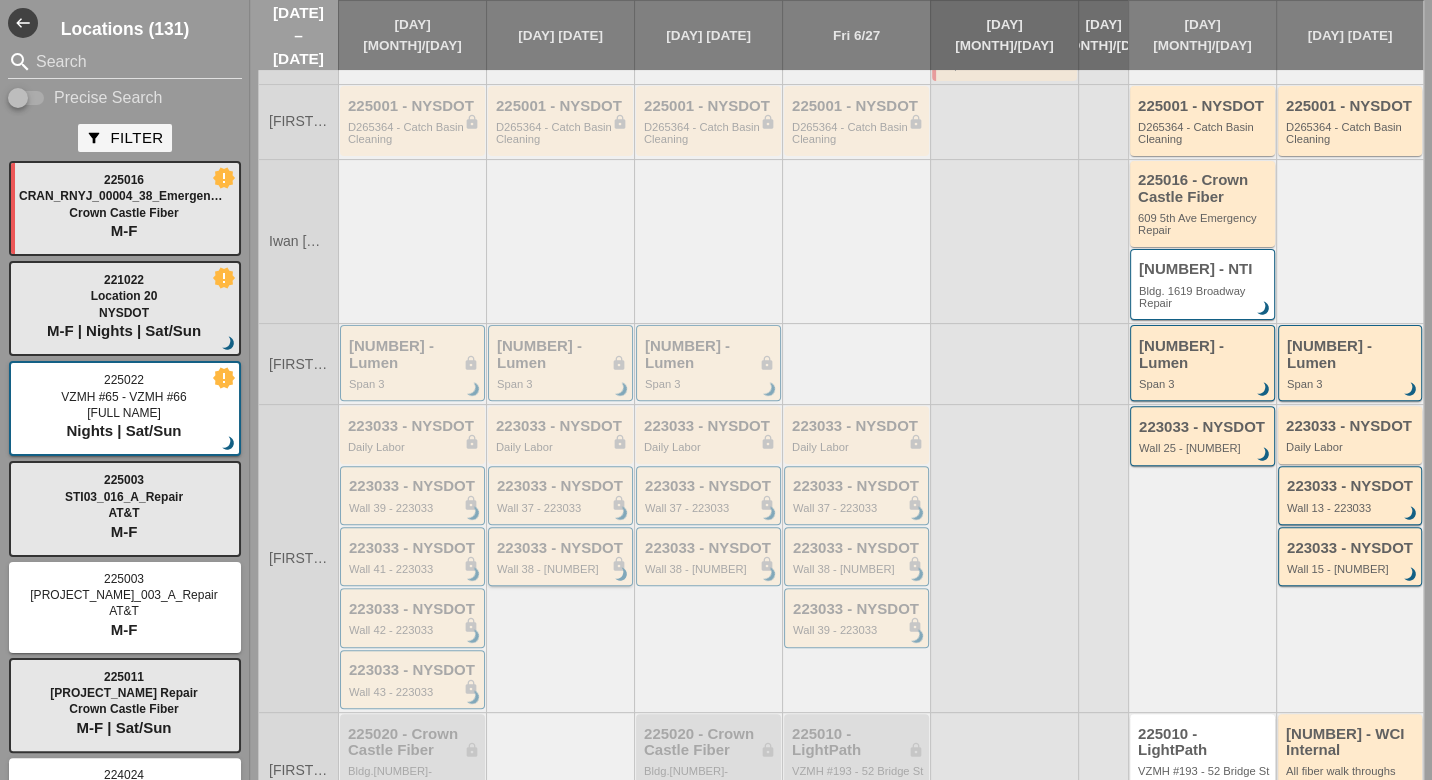 click on "Wall 38 - 223033" at bounding box center (562, 569) 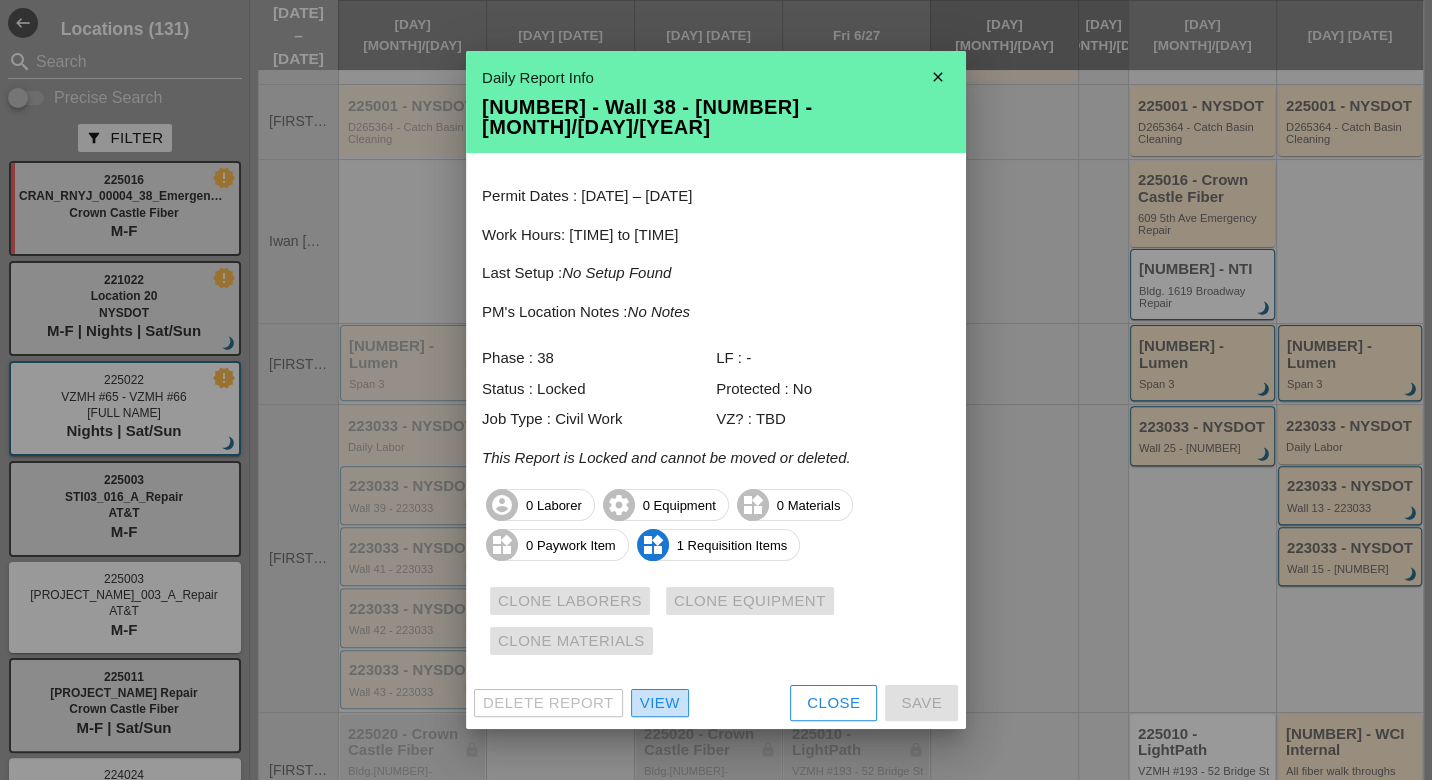 click on "View" at bounding box center (660, 703) 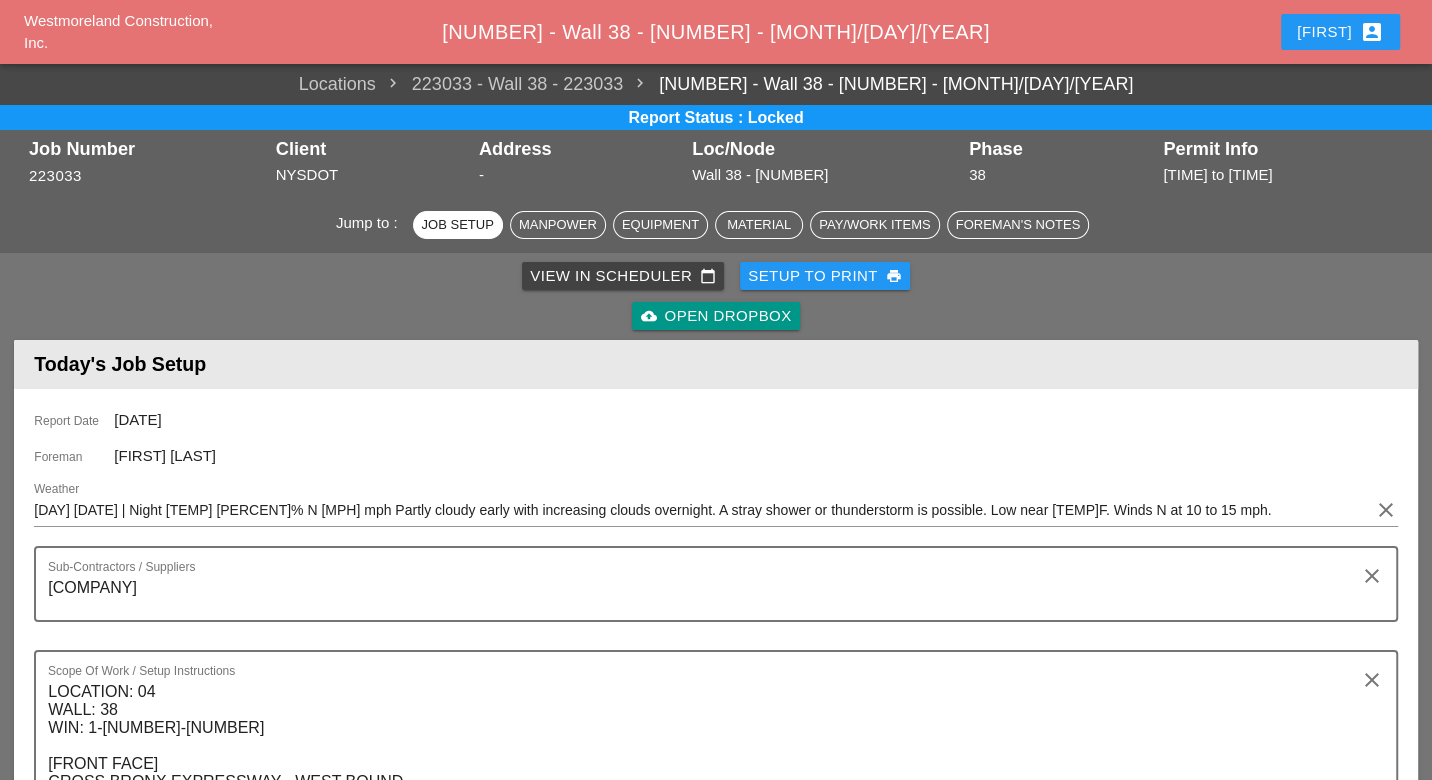 click on "Pay/Work Items" at bounding box center (558, 225) 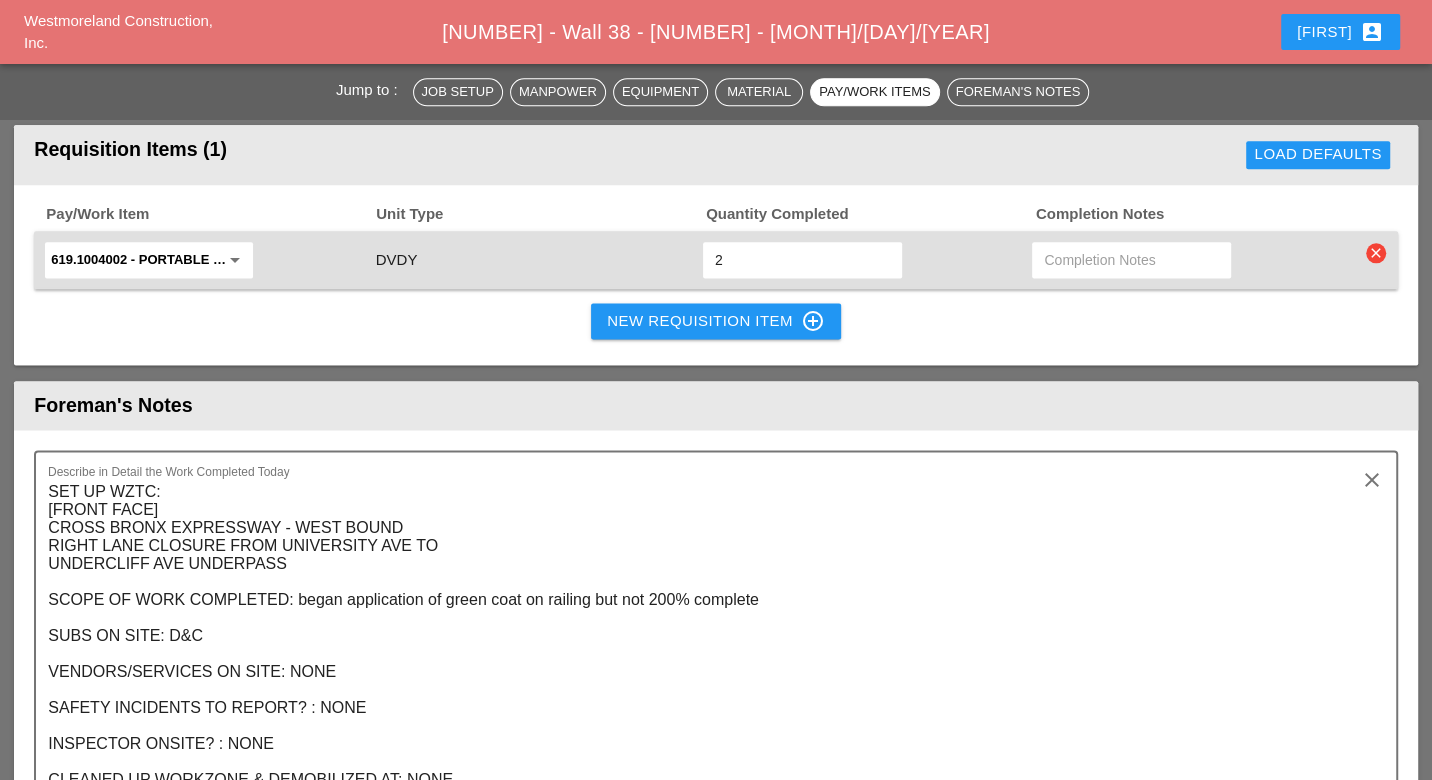 scroll, scrollTop: 1869, scrollLeft: 0, axis: vertical 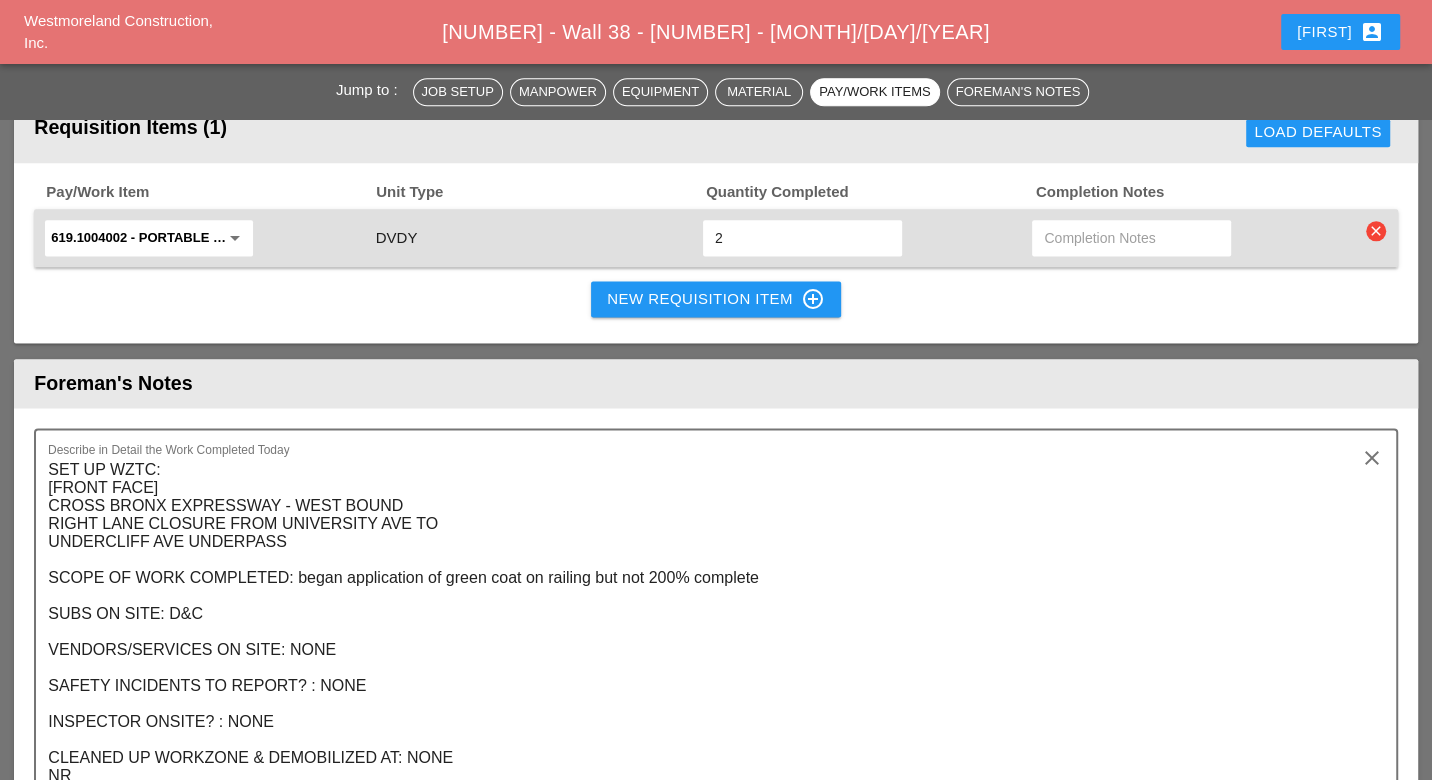 click on "New Requisition Item control_point" at bounding box center (716, 299) 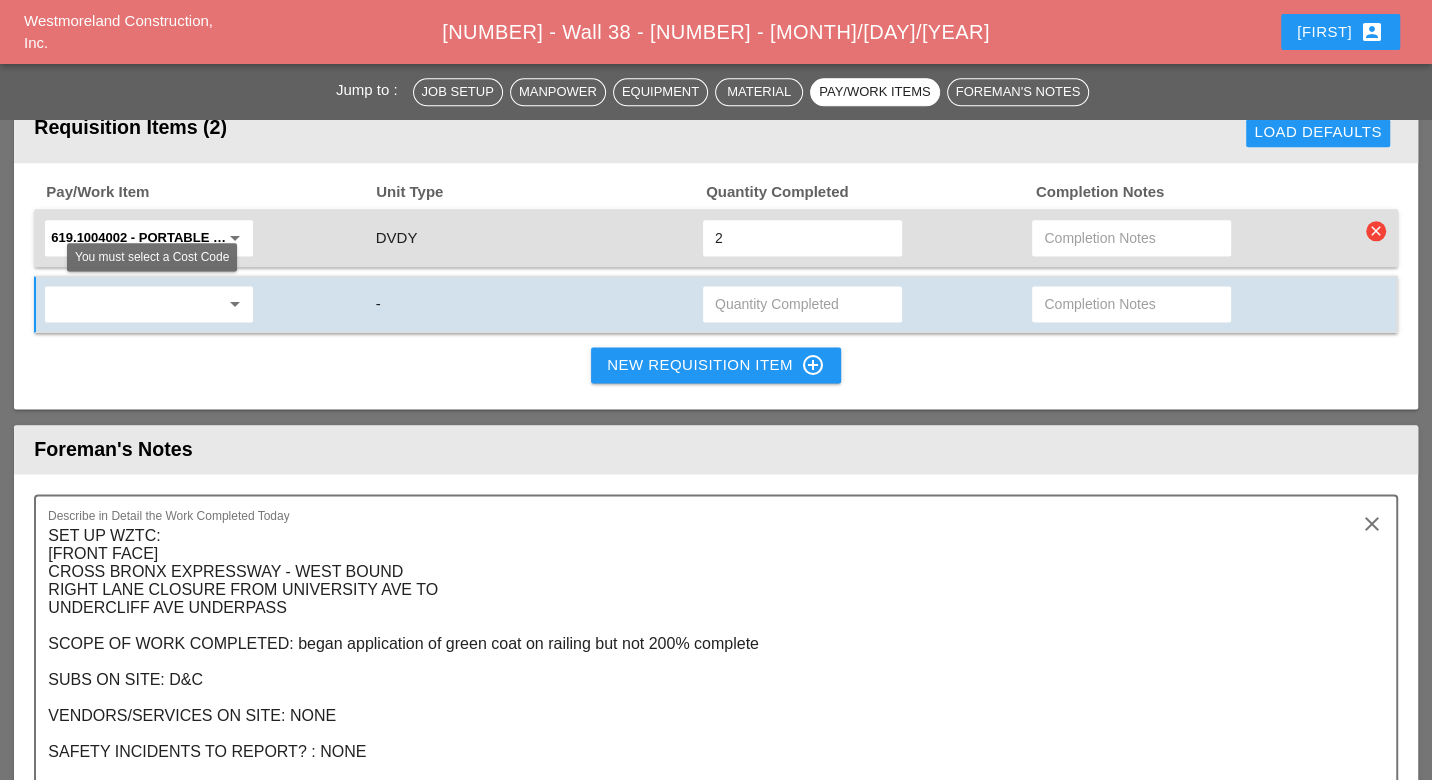 click at bounding box center [135, 304] 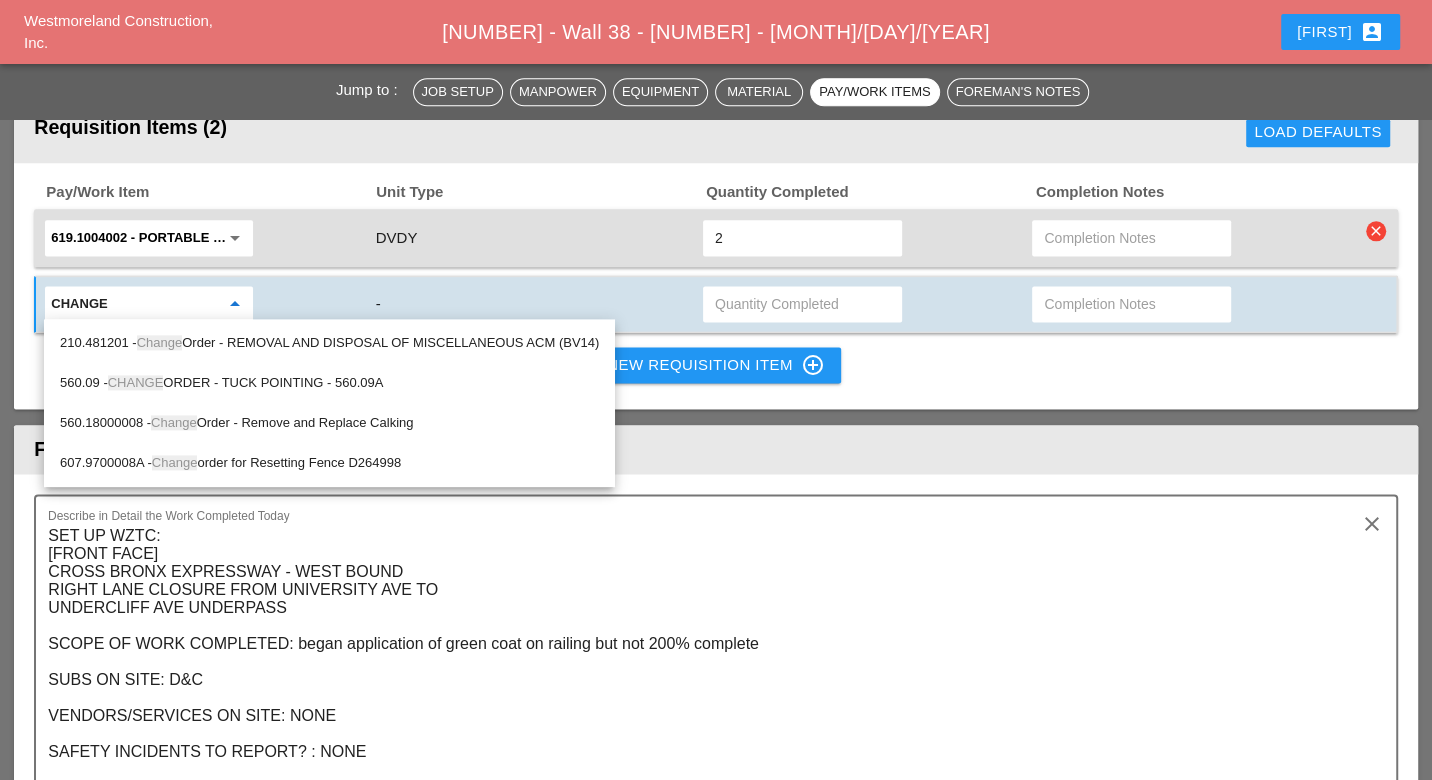 click on "560.09 -  CHANGE  ORDER - TUCK POINTING - 560.09A" at bounding box center (329, 343) 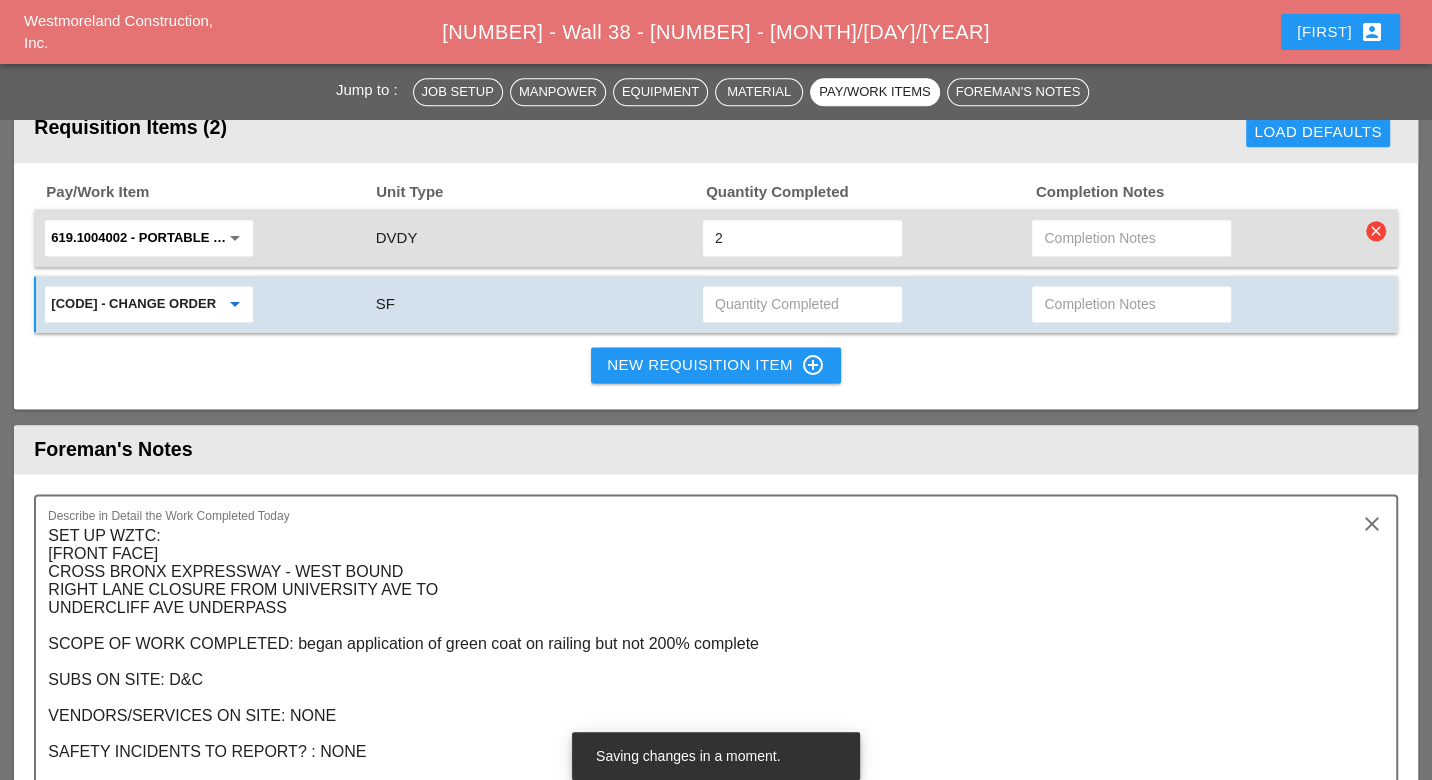 type on "560.09 - CHANGE ORDER - TUCK POINTING - 560.09A" 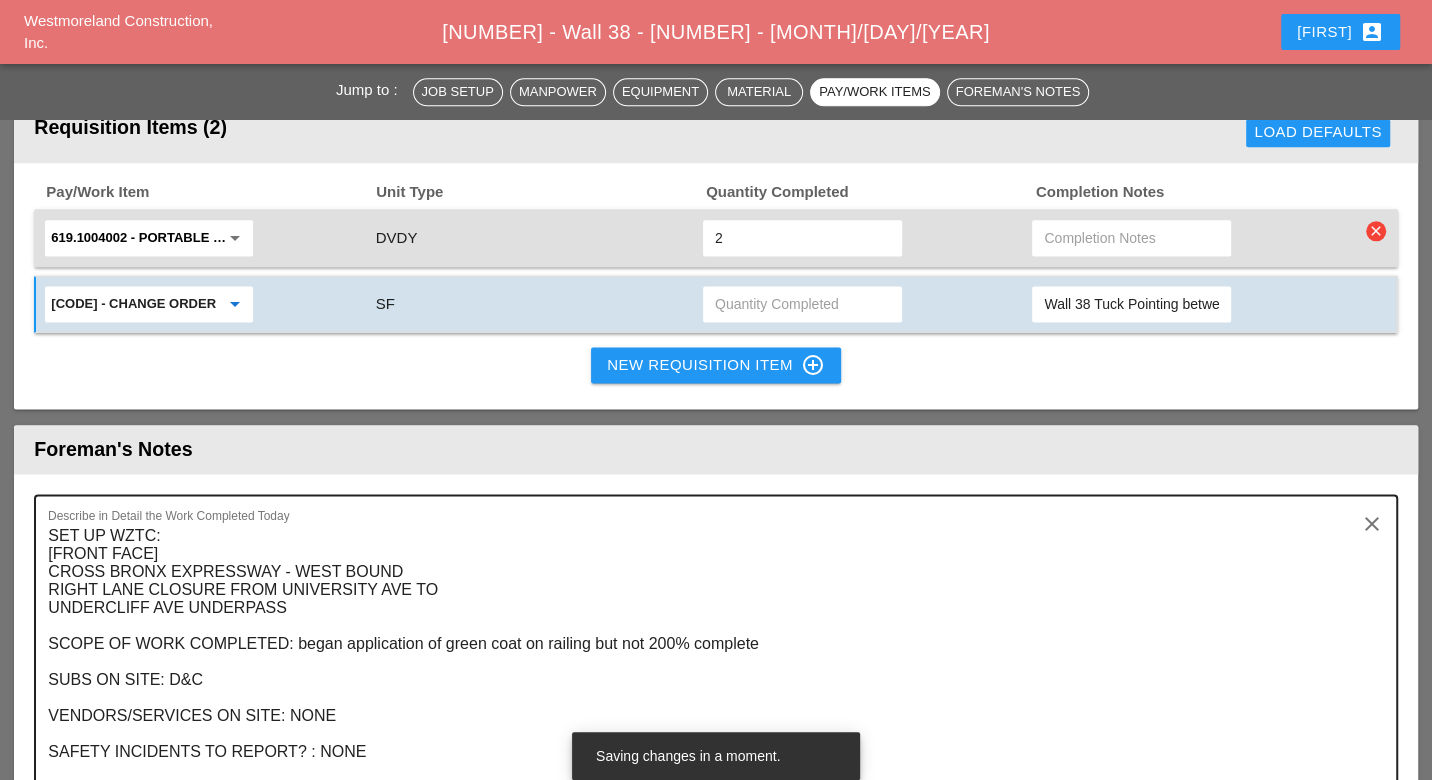 scroll, scrollTop: 0, scrollLeft: 883, axis: horizontal 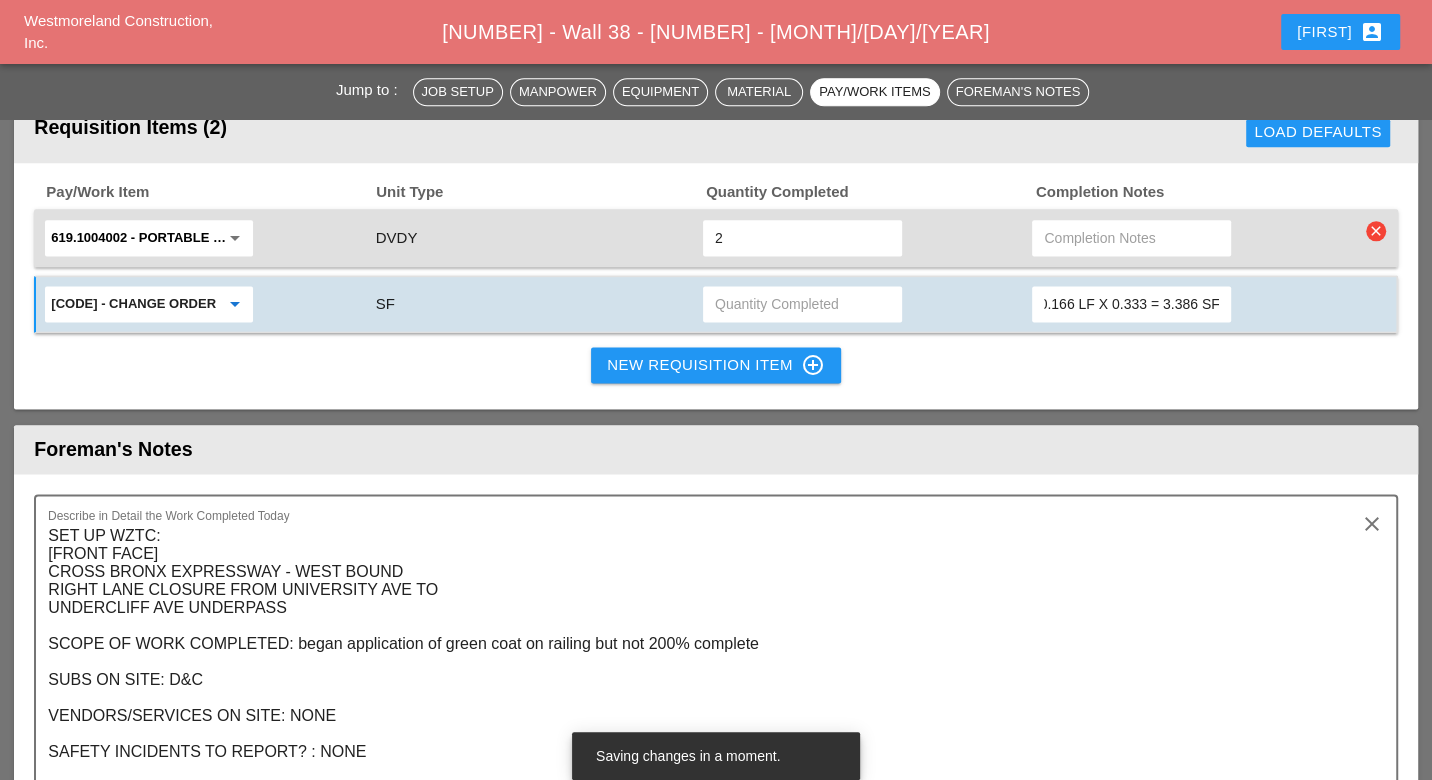 drag, startPoint x: 1163, startPoint y: 297, endPoint x: 1193, endPoint y: 299, distance: 30.066593 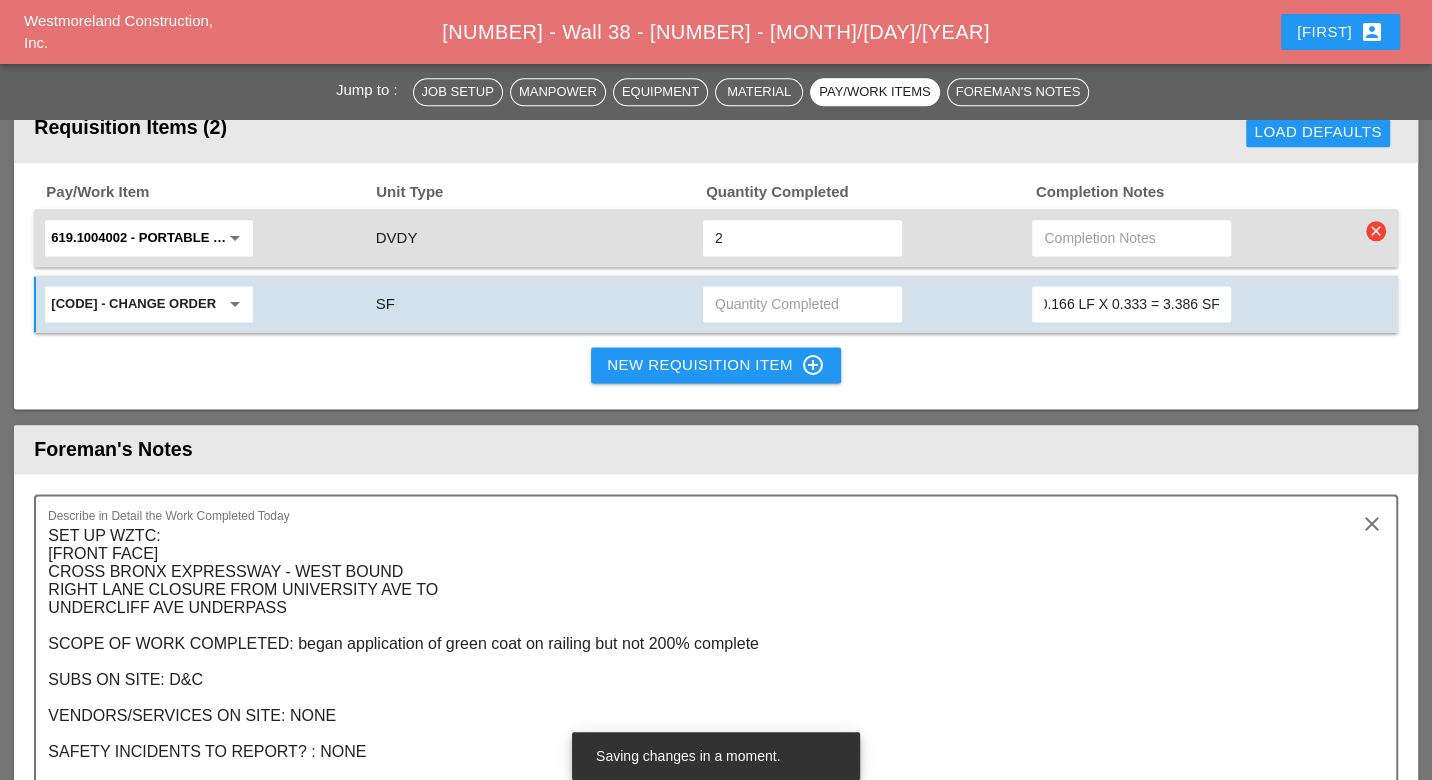type on "Wall 38 Tuck Pointing between Capstone to capstone (Payment Made on 6/25/25) Panel 1 = 4.166LF Panel 2 = 3 LF Panel 3 = 3 LF Total = 10.166 LF X 0.333 = 3.386 SF" 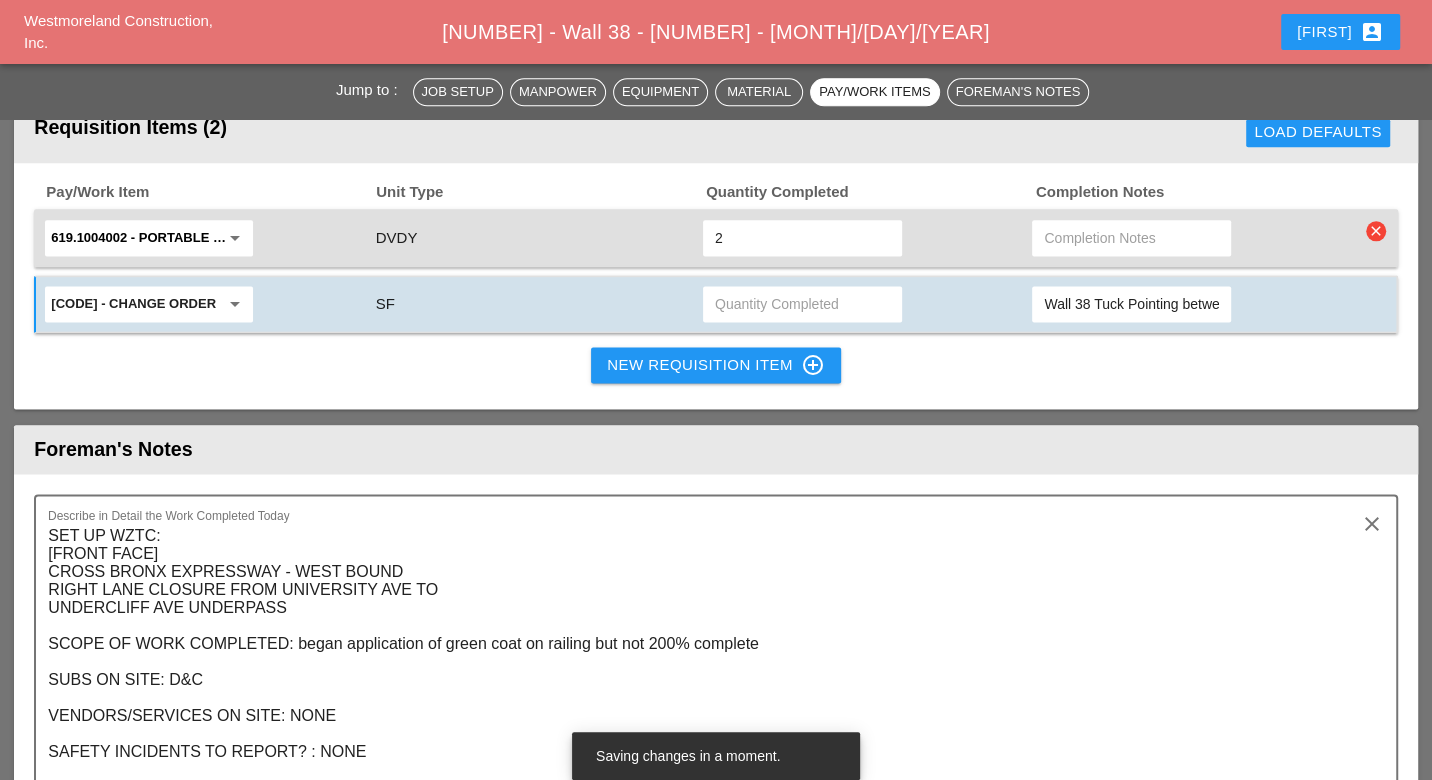 paste on "3.386" 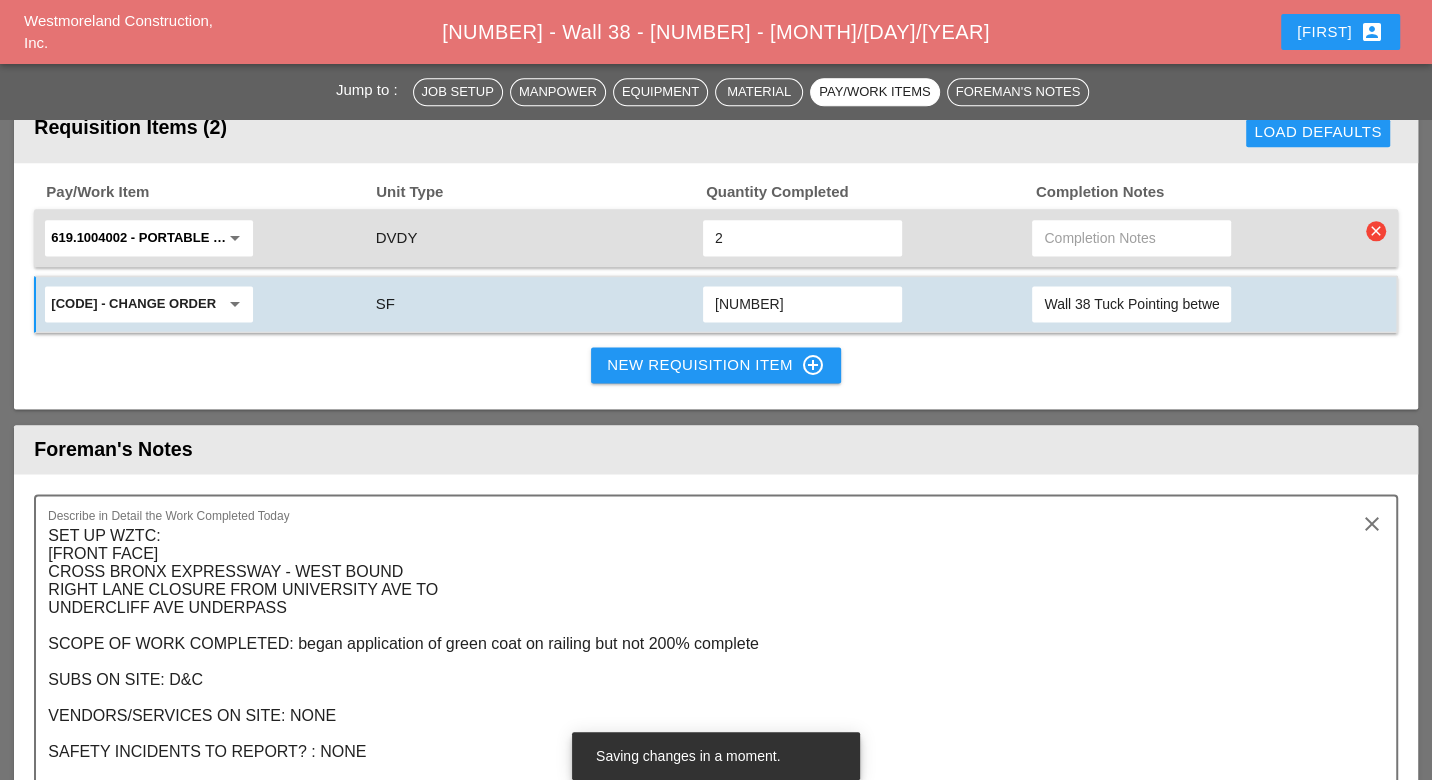 type on "3.386" 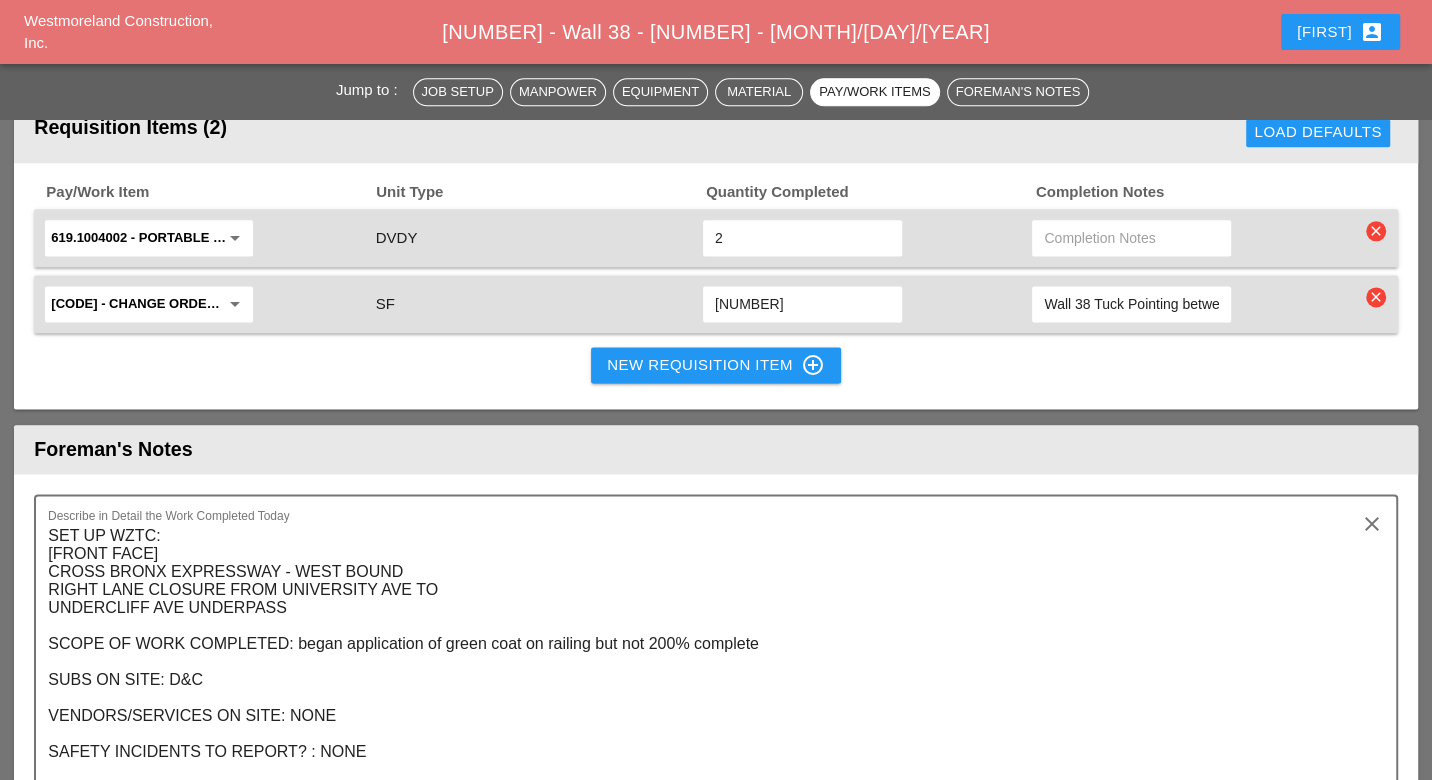 click on "New Requisition Item control_point" at bounding box center [716, 365] 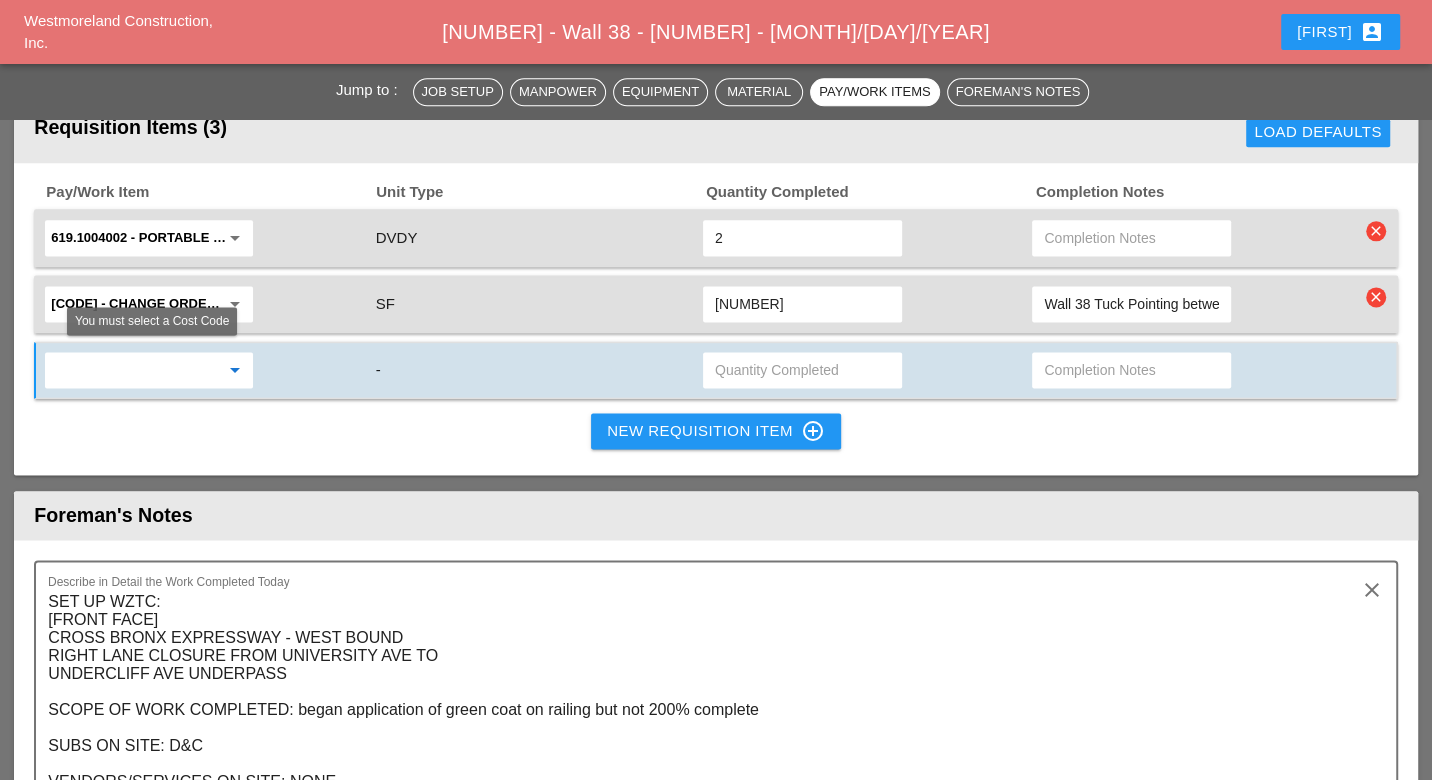 click at bounding box center [135, 370] 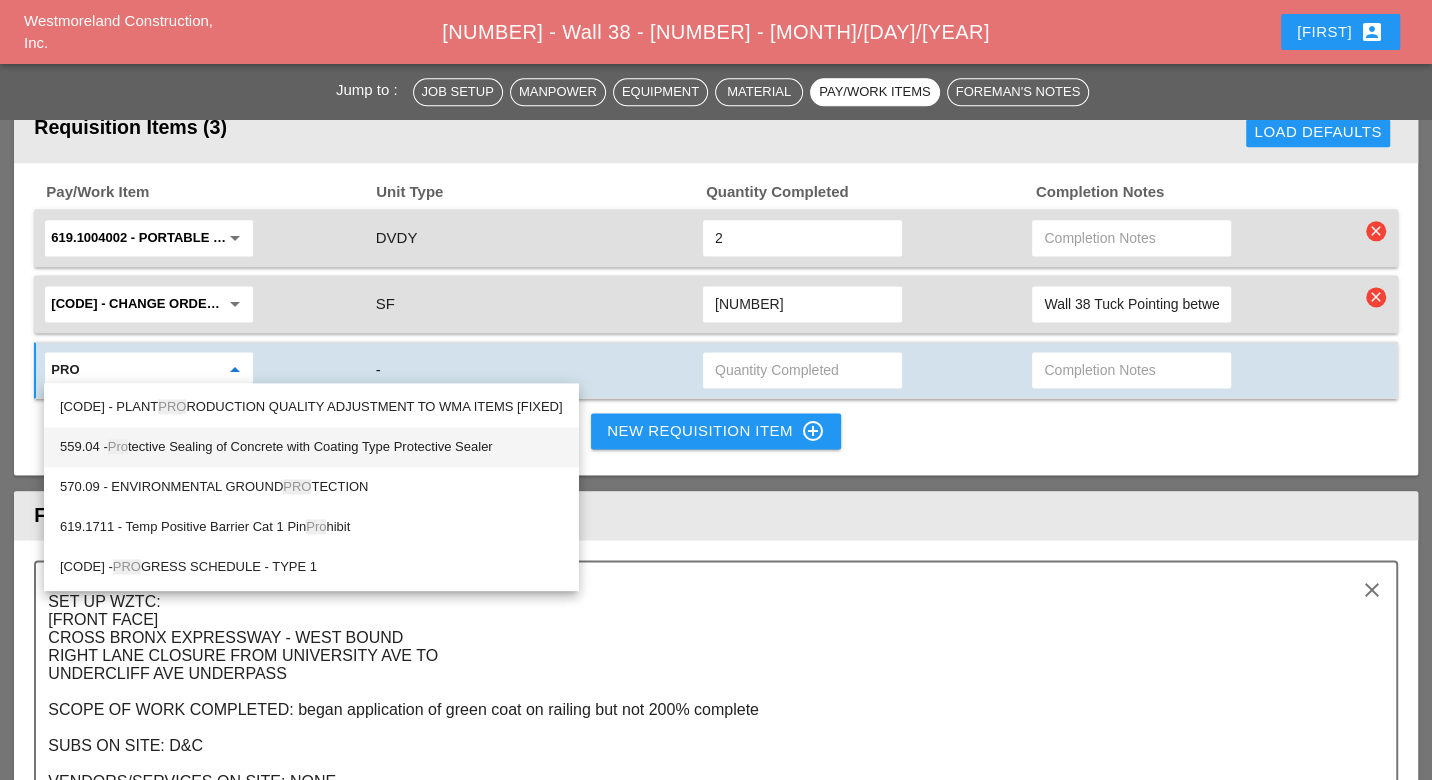 click on "559.04 -  Pro tective Sealing of Concrete with Coating Type Protective Sealer" at bounding box center [311, 407] 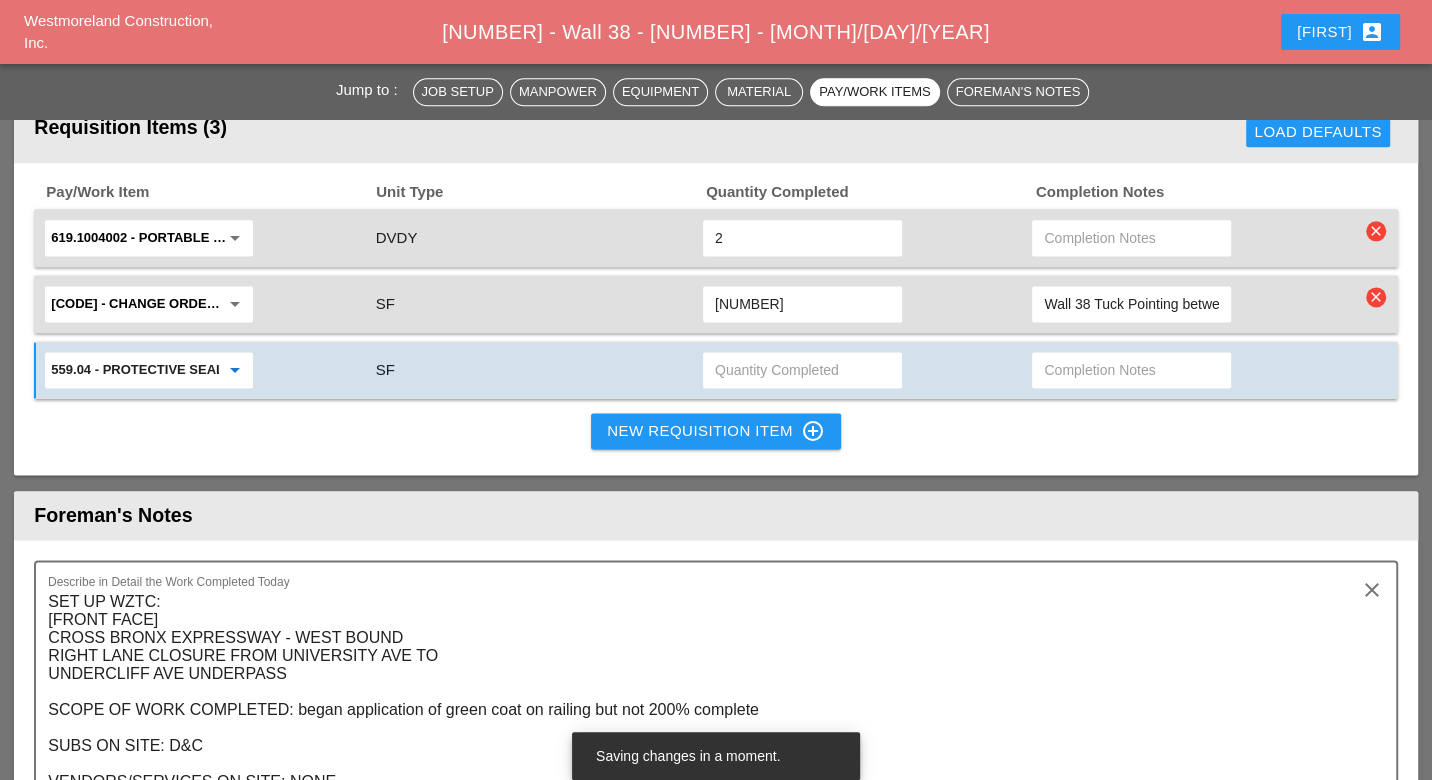 type on "[NUMBER] - Protective Sealing of Concrete with Coating Type Protective Sealer" 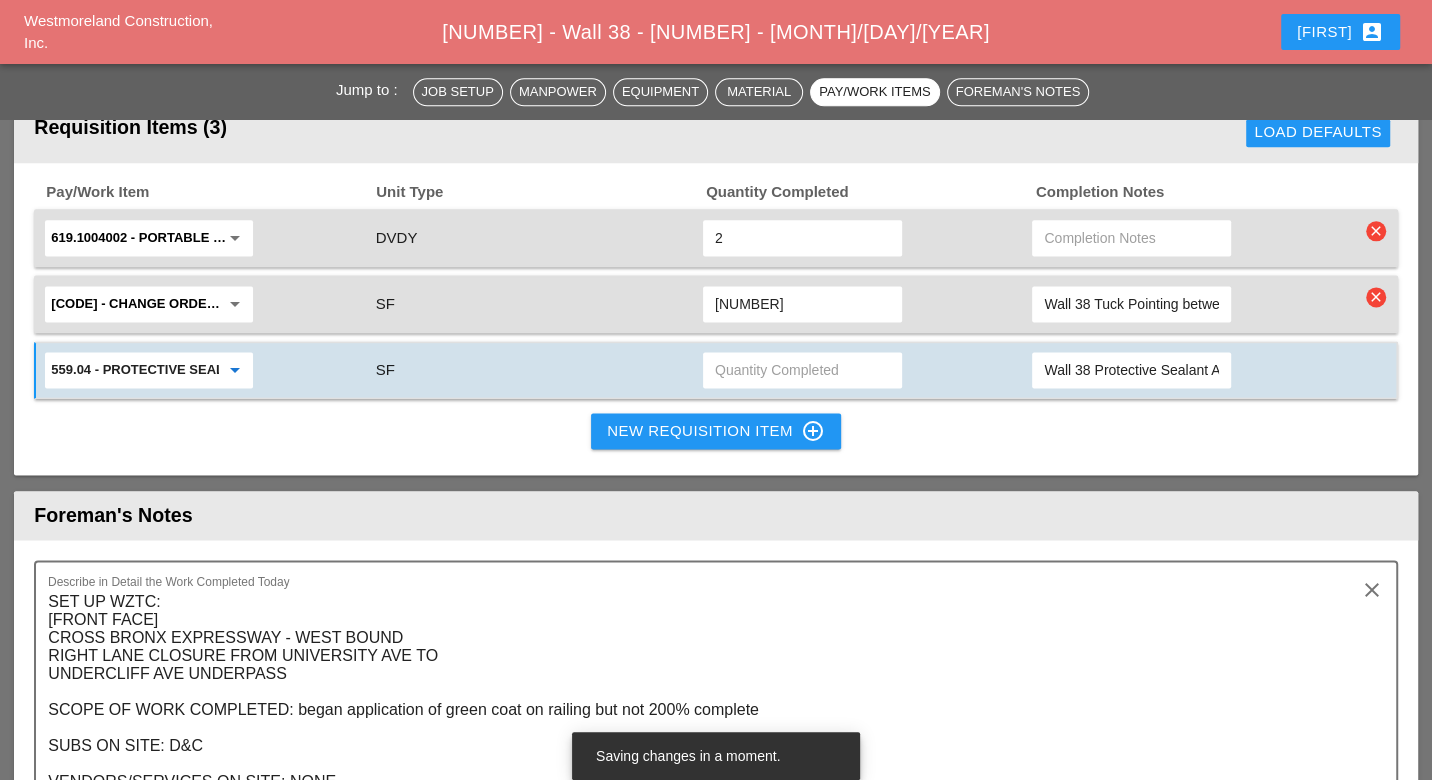 scroll, scrollTop: 0, scrollLeft: 854, axis: horizontal 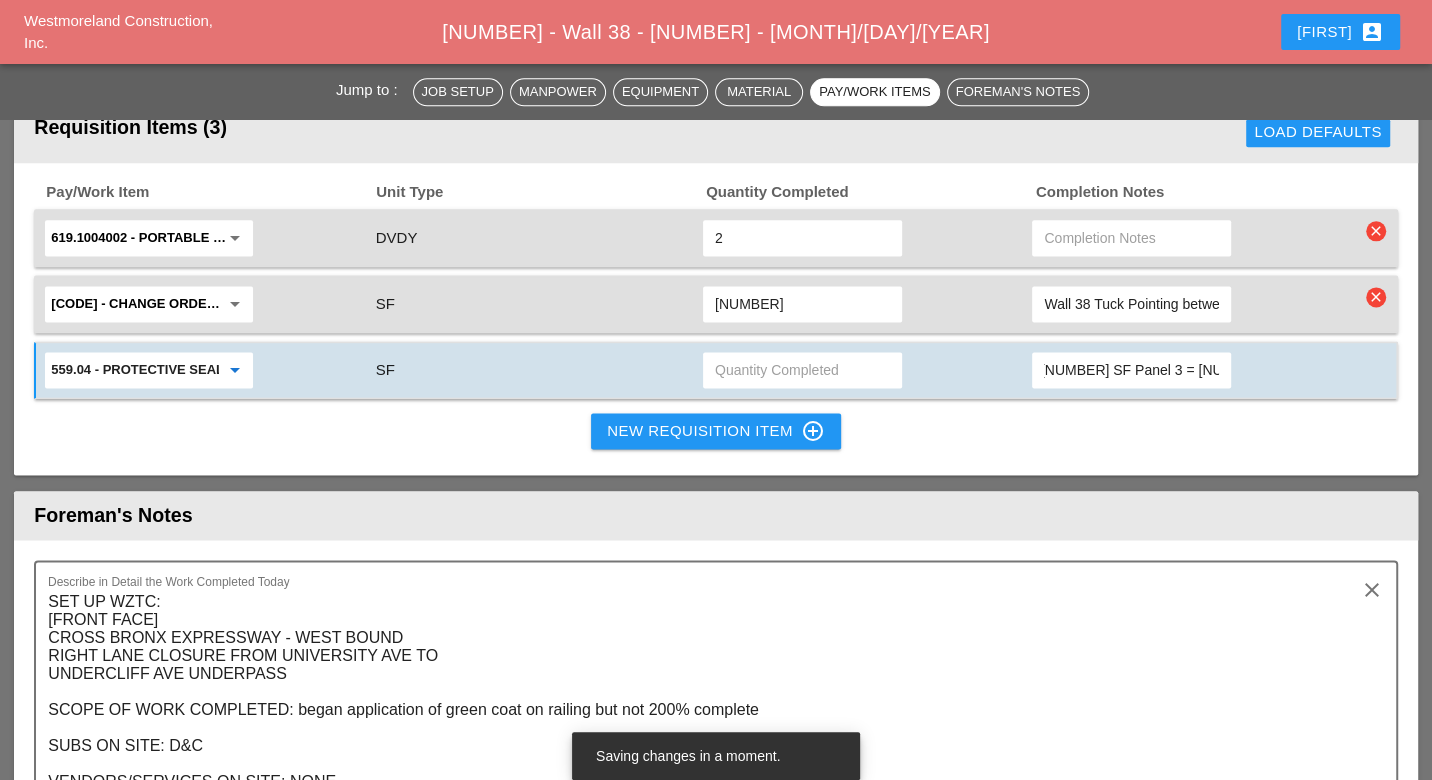 drag, startPoint x: 1137, startPoint y: 362, endPoint x: 1192, endPoint y: 359, distance: 55.081757 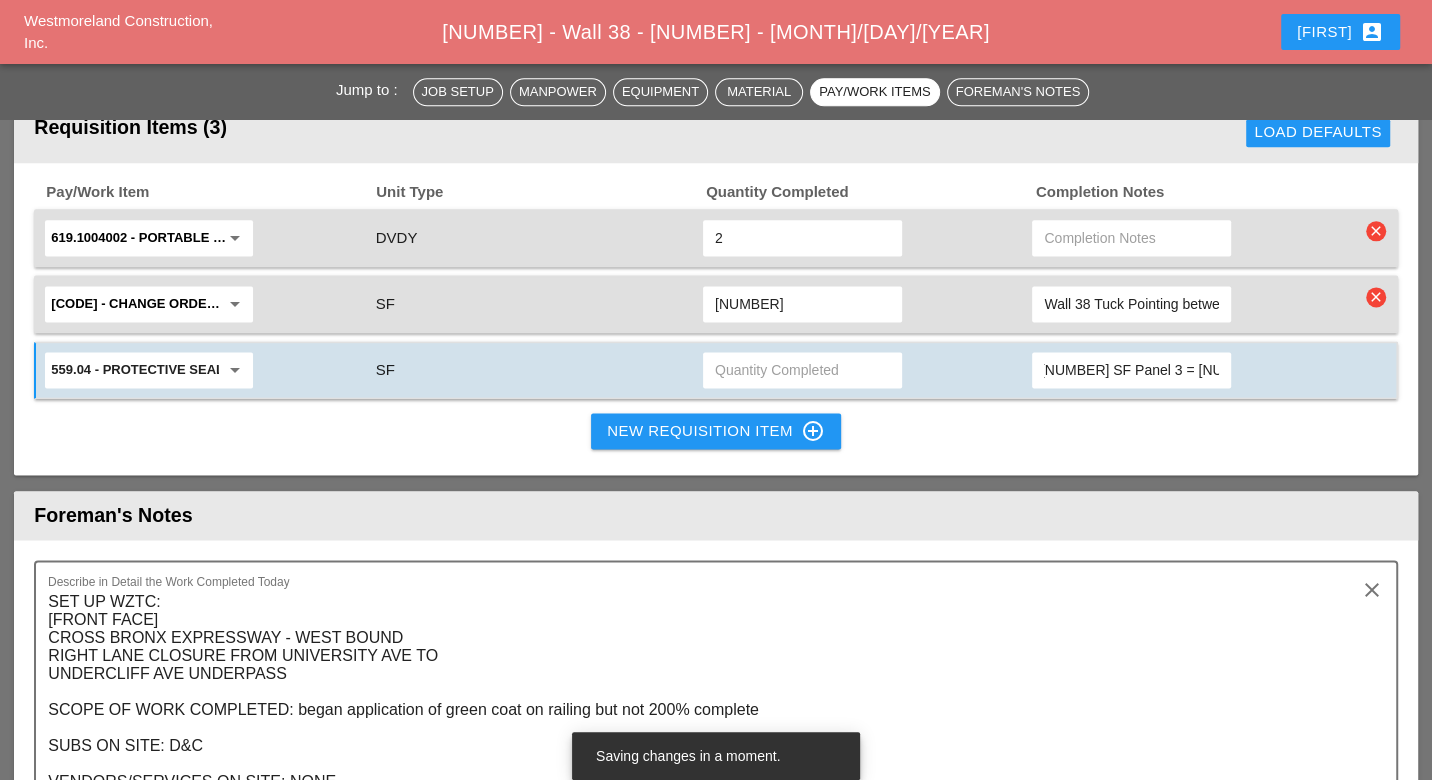 type on "Wall 38 Protective Sealant Application (60% Payment Completed on 6/26/25) Panel 1 = 134.162 SF Panel 2 = 793.125 SF Panel 3 = 689.976 SF Total = 1617.263 SF" 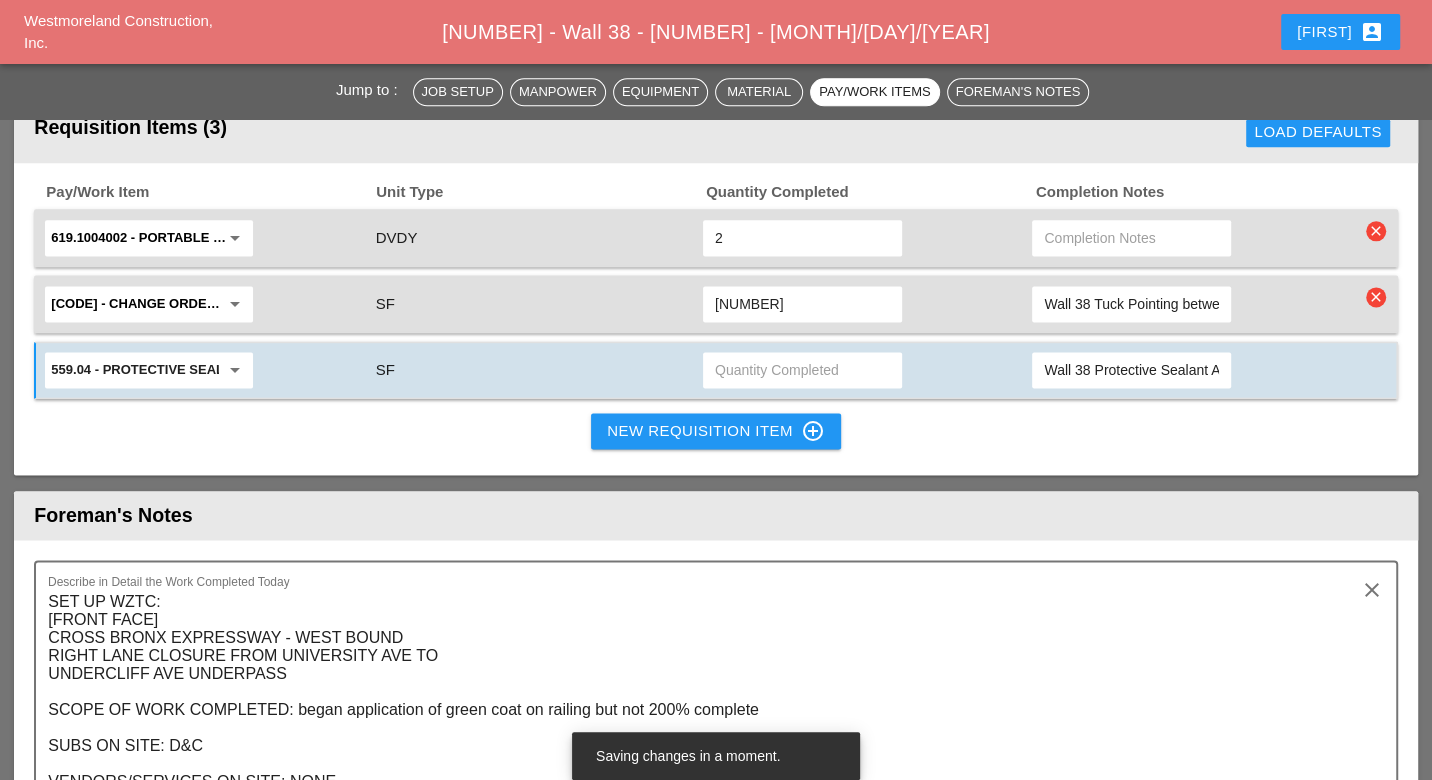 paste on "1617.263" 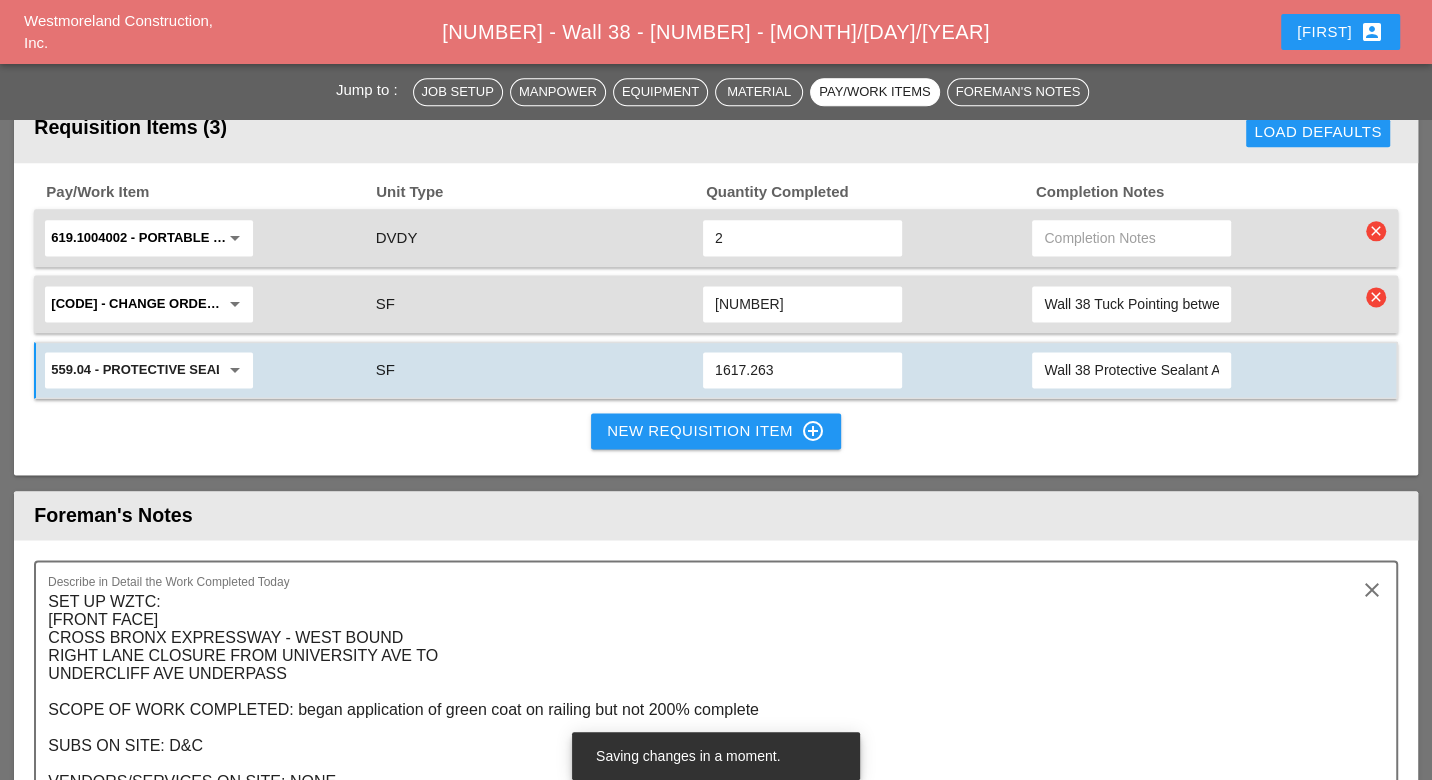 type on "1617.263" 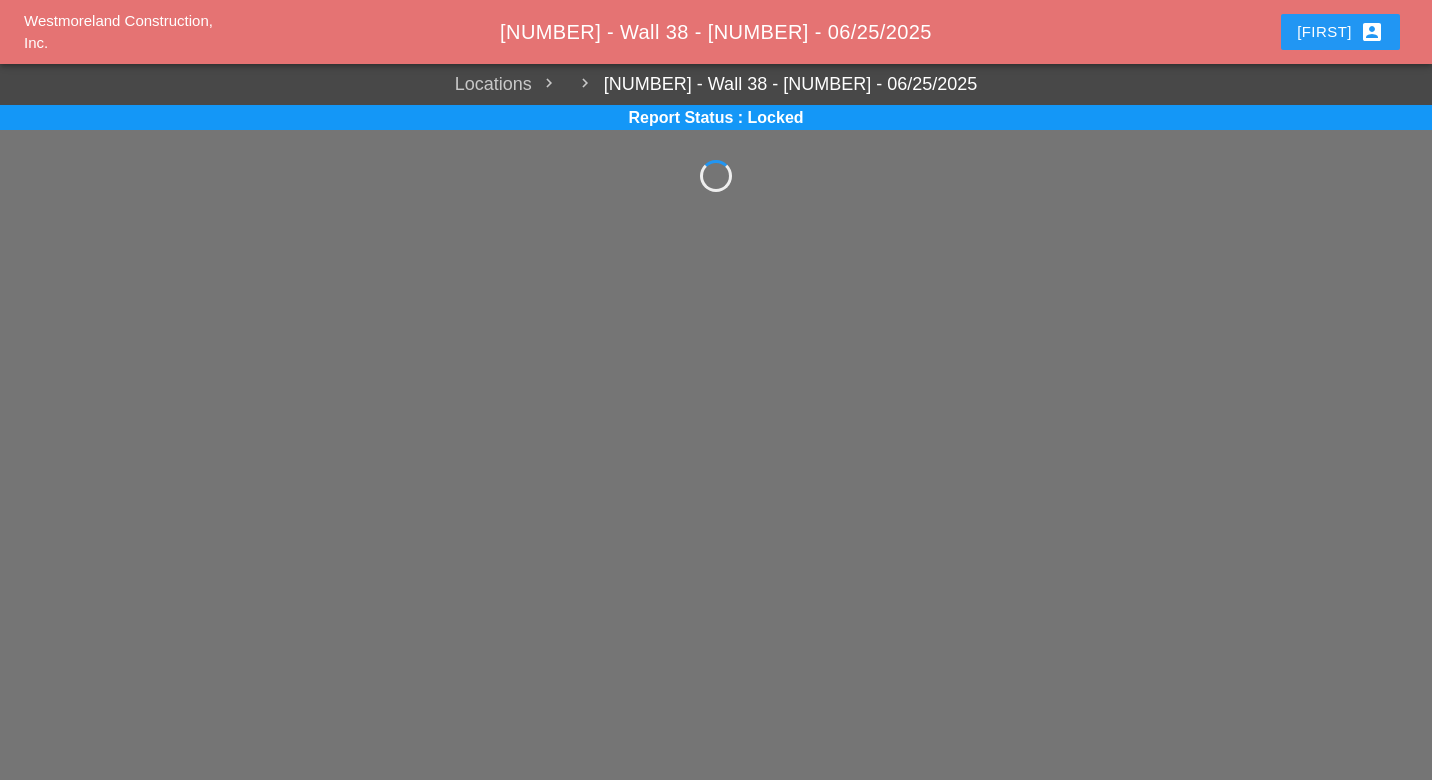 scroll, scrollTop: 0, scrollLeft: 0, axis: both 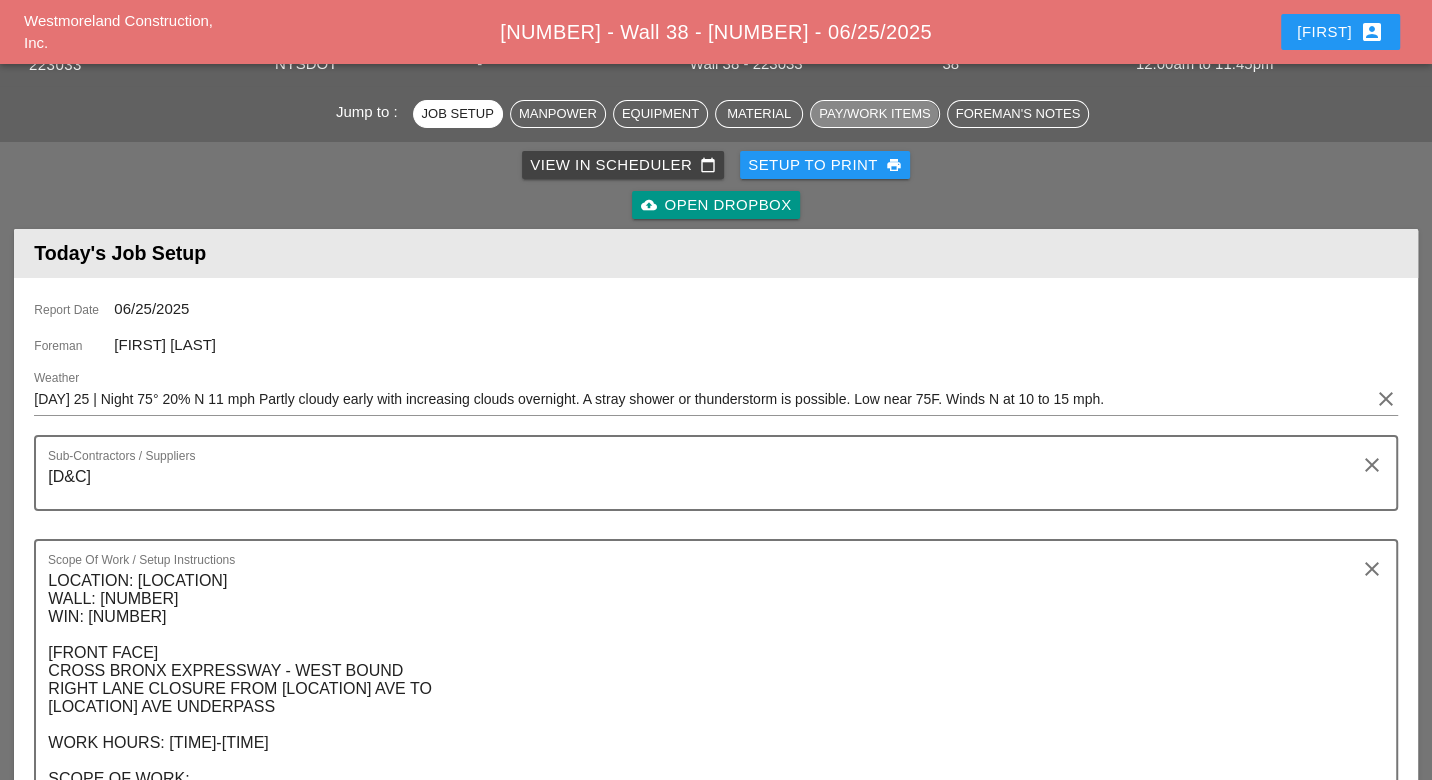 click on "Pay/Work Items" at bounding box center [558, 114] 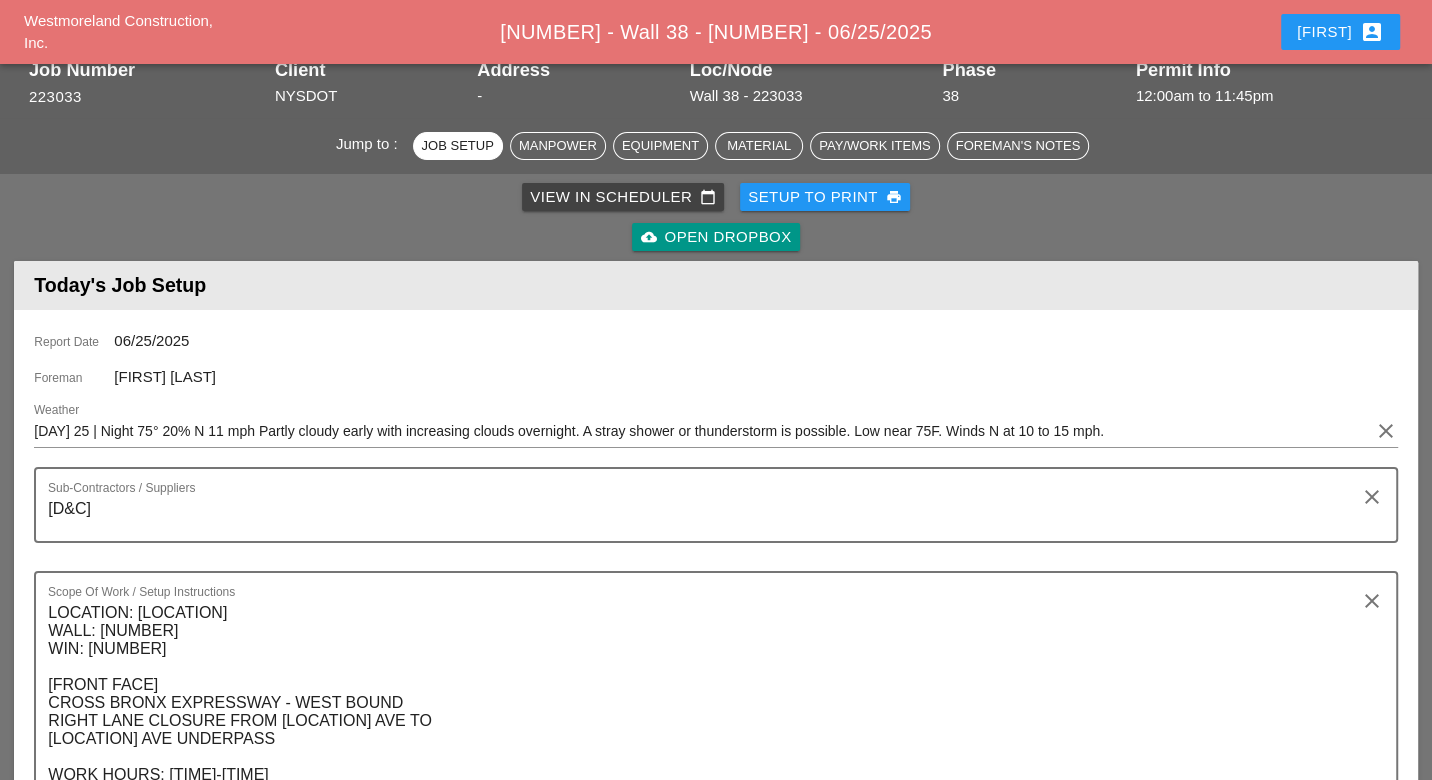 scroll, scrollTop: 0, scrollLeft: 0, axis: both 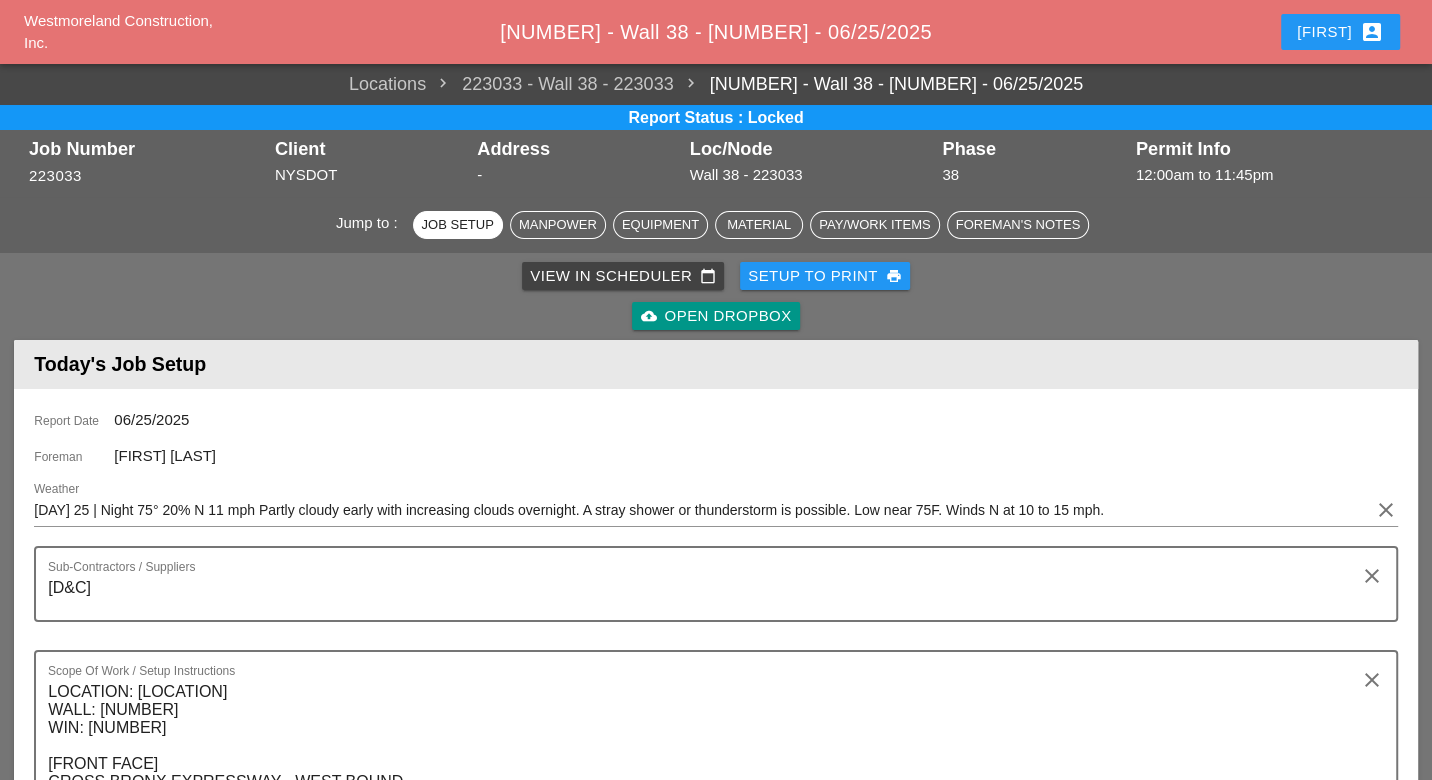 drag, startPoint x: 567, startPoint y: 278, endPoint x: 553, endPoint y: 264, distance: 19.79899 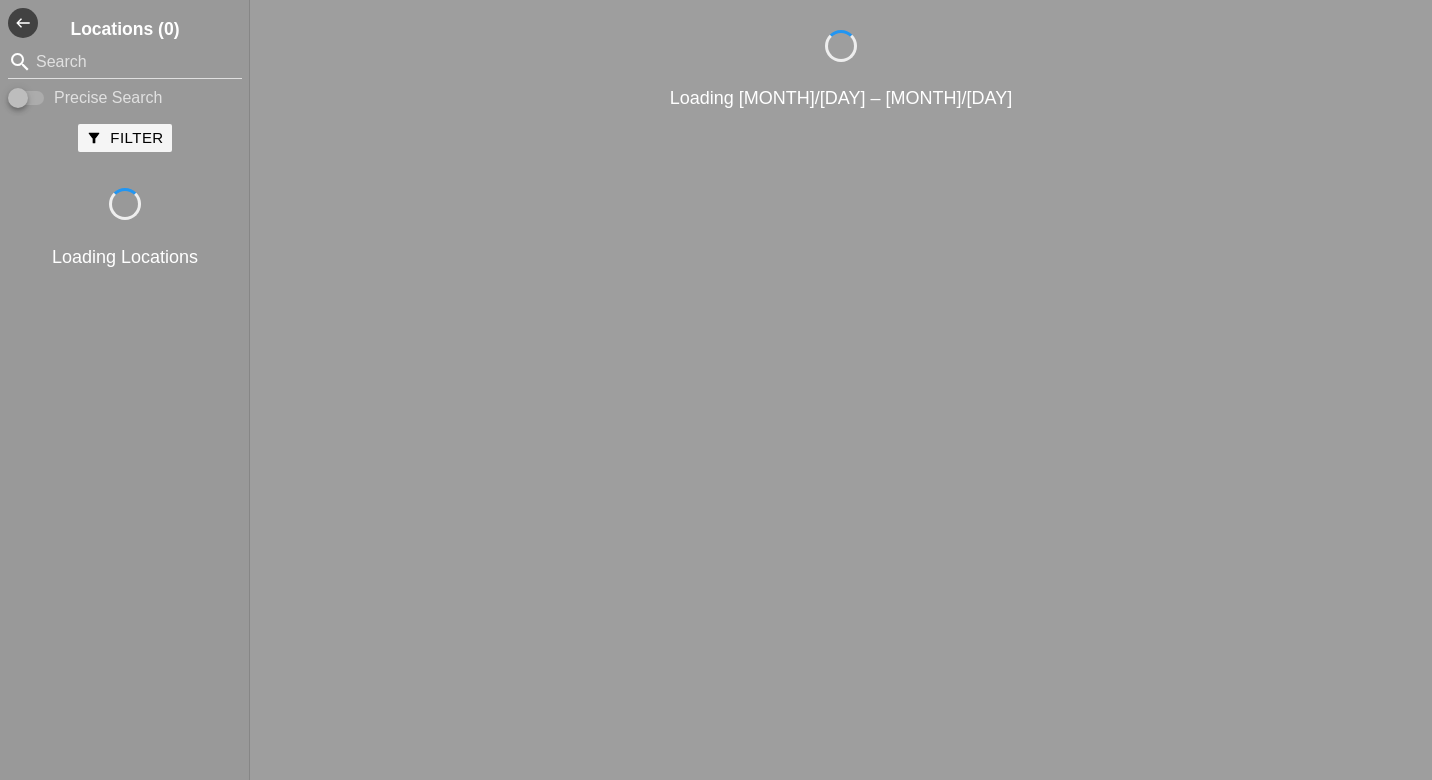 scroll, scrollTop: 0, scrollLeft: 0, axis: both 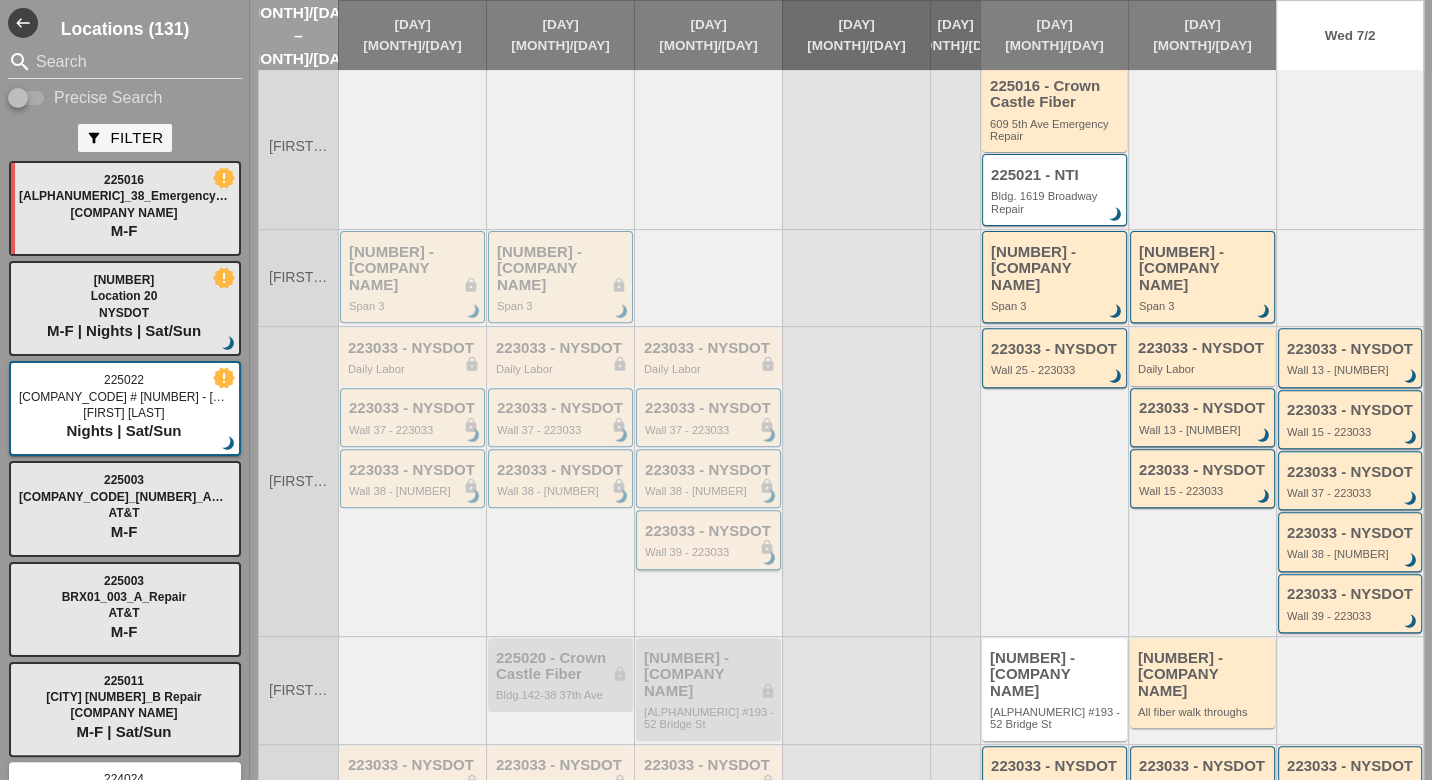 click on "223033 - NYSDOT lock" at bounding box center (710, 531) 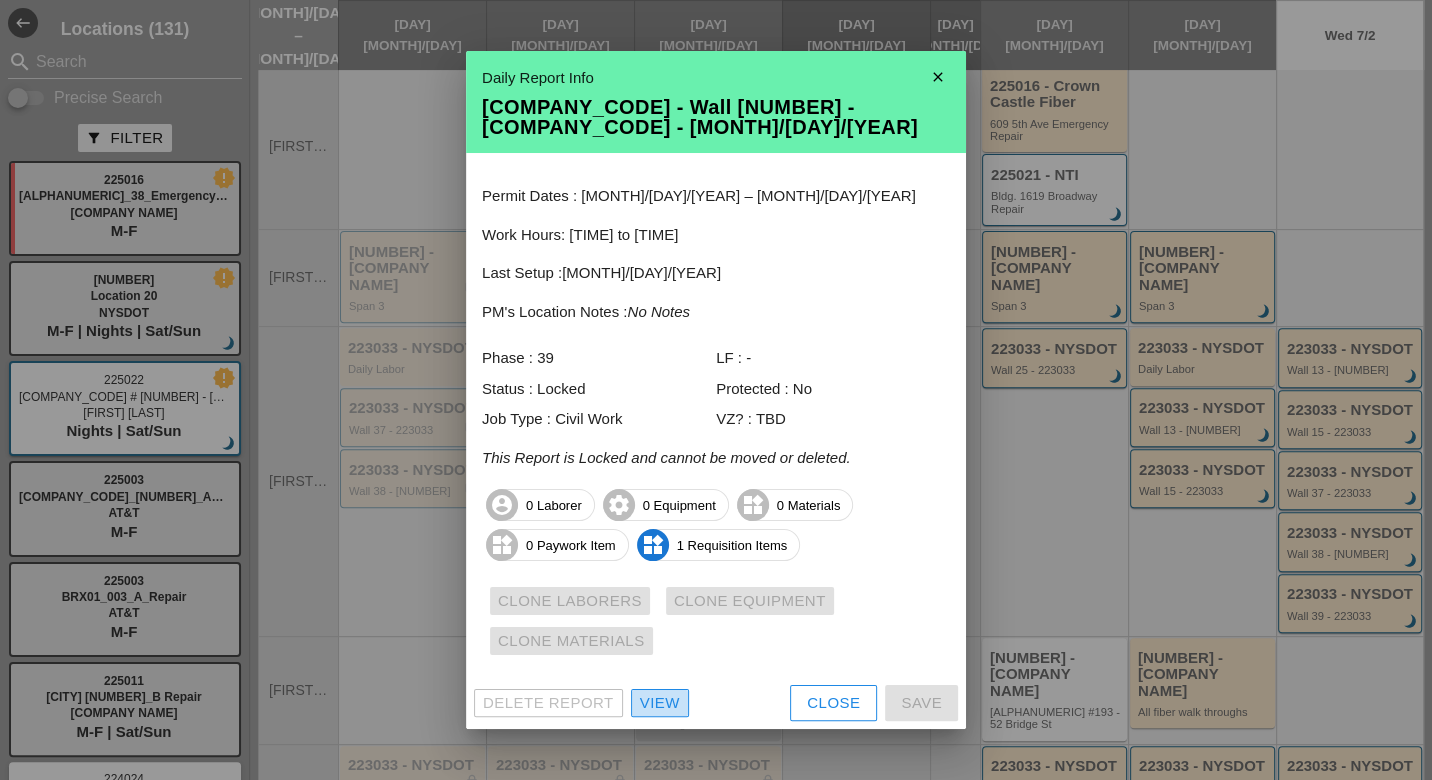 click on "View" at bounding box center [660, 703] 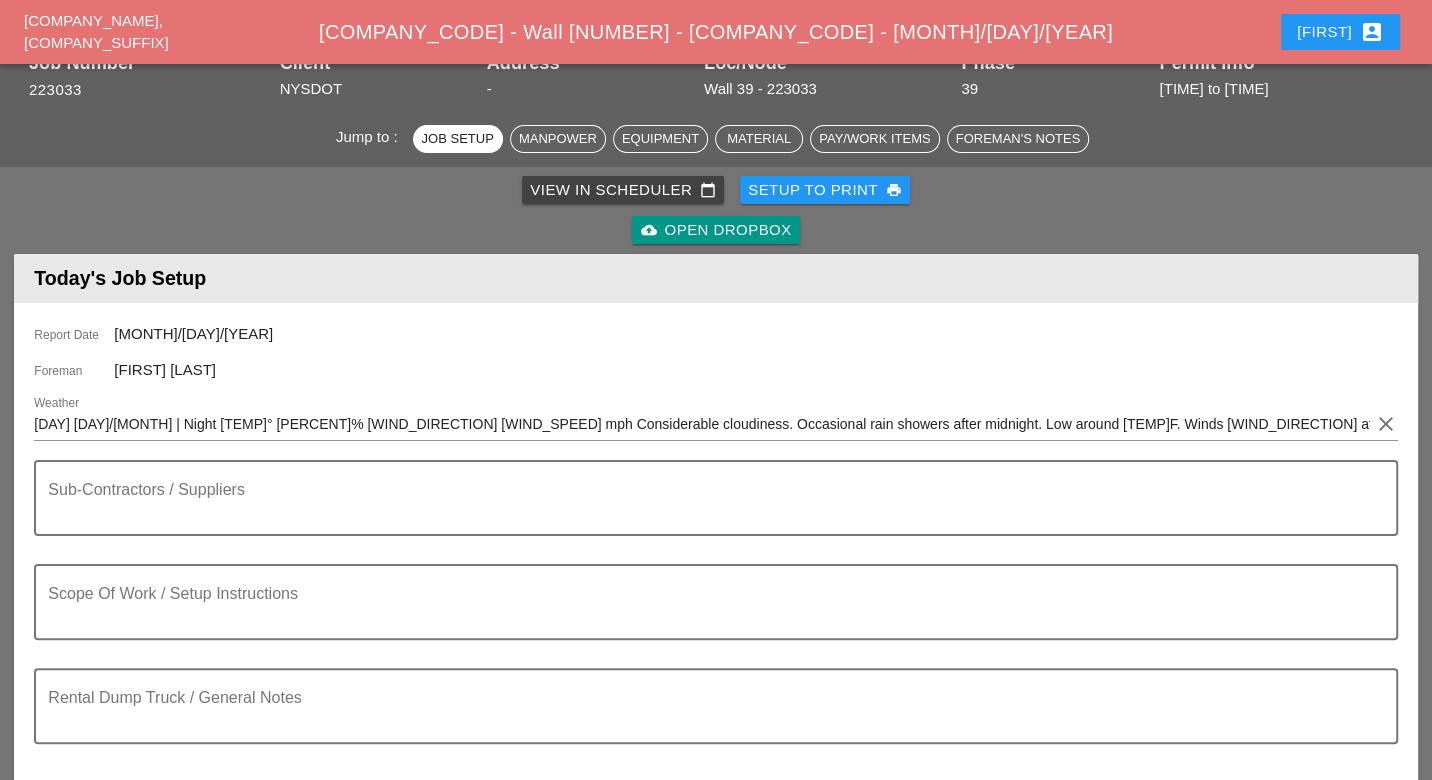 scroll, scrollTop: 111, scrollLeft: 0, axis: vertical 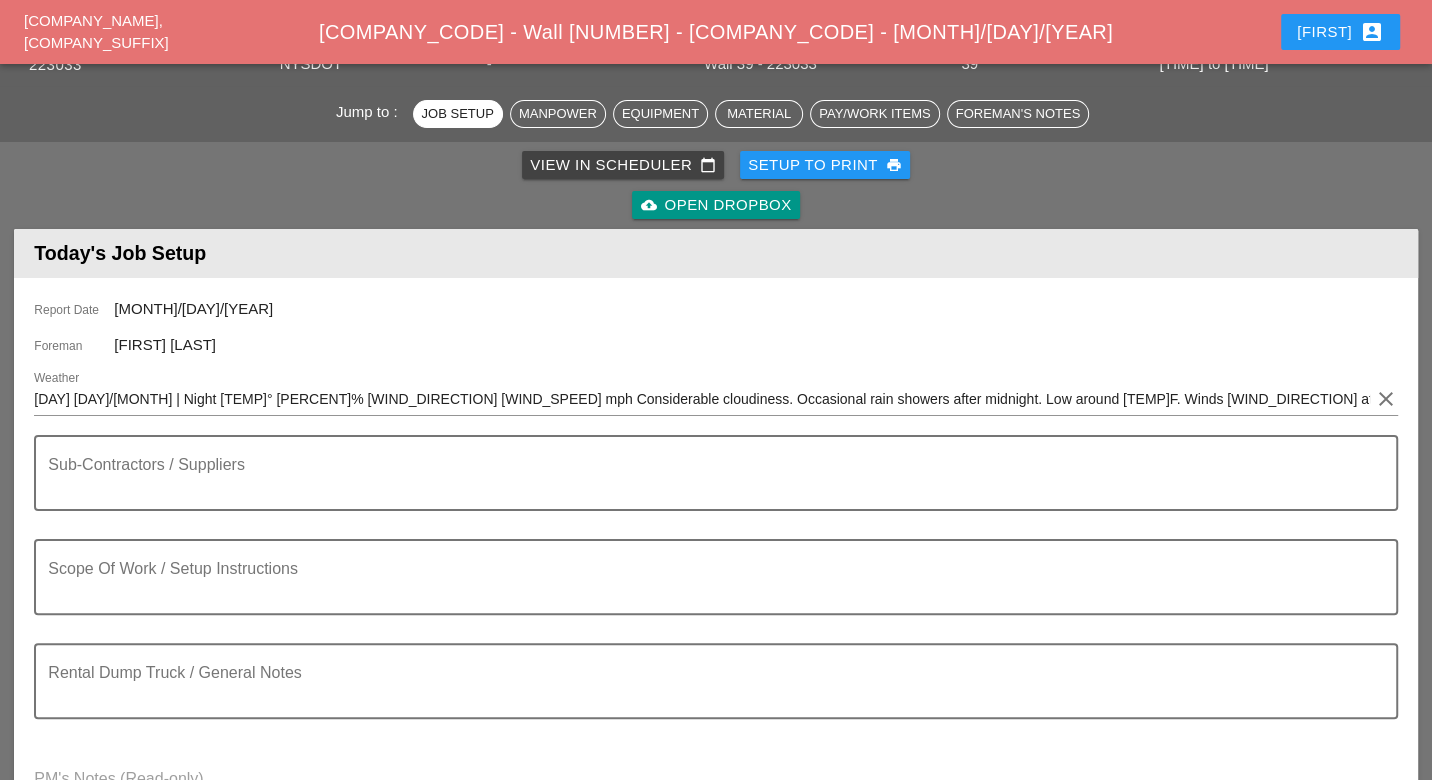 click on "Pay/Work Items" at bounding box center [558, 114] 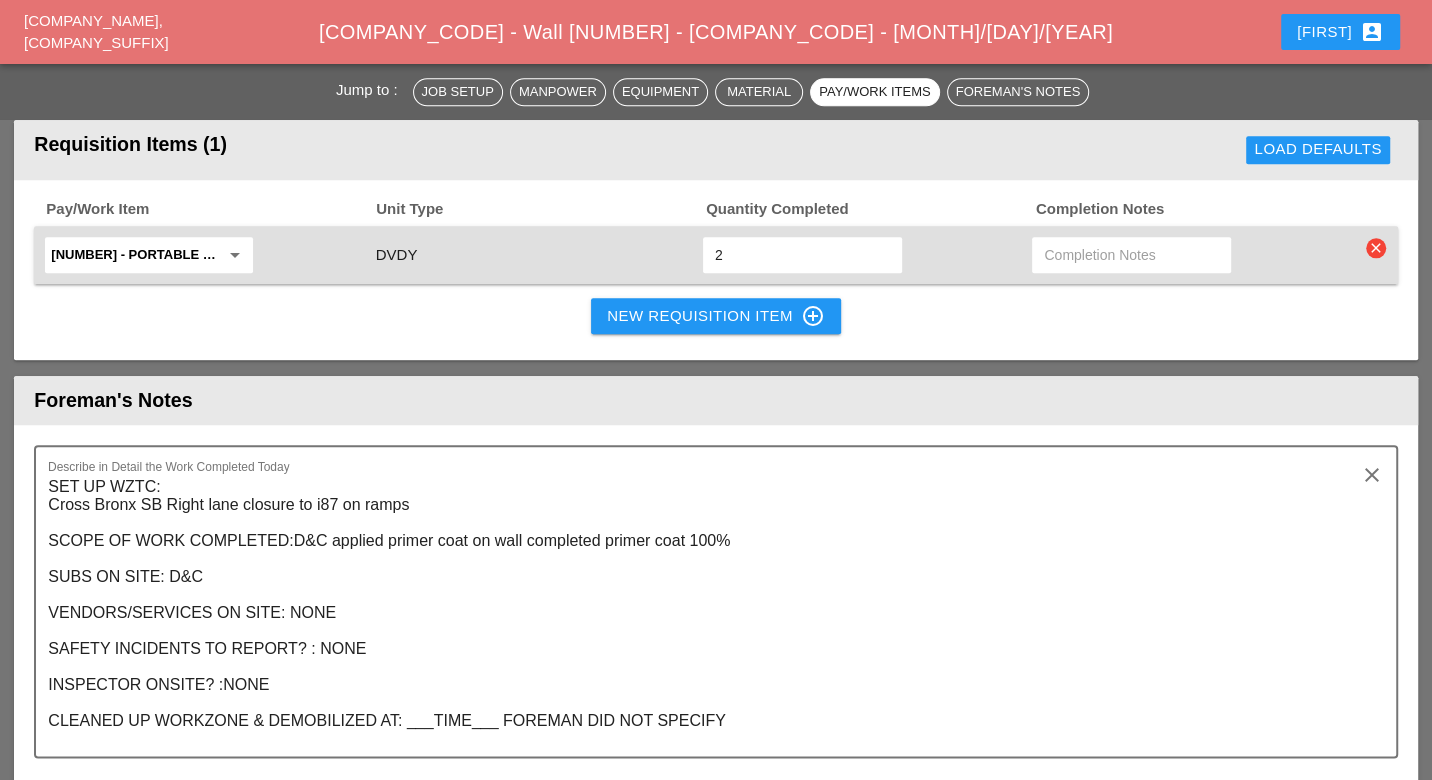 scroll, scrollTop: 1614, scrollLeft: 0, axis: vertical 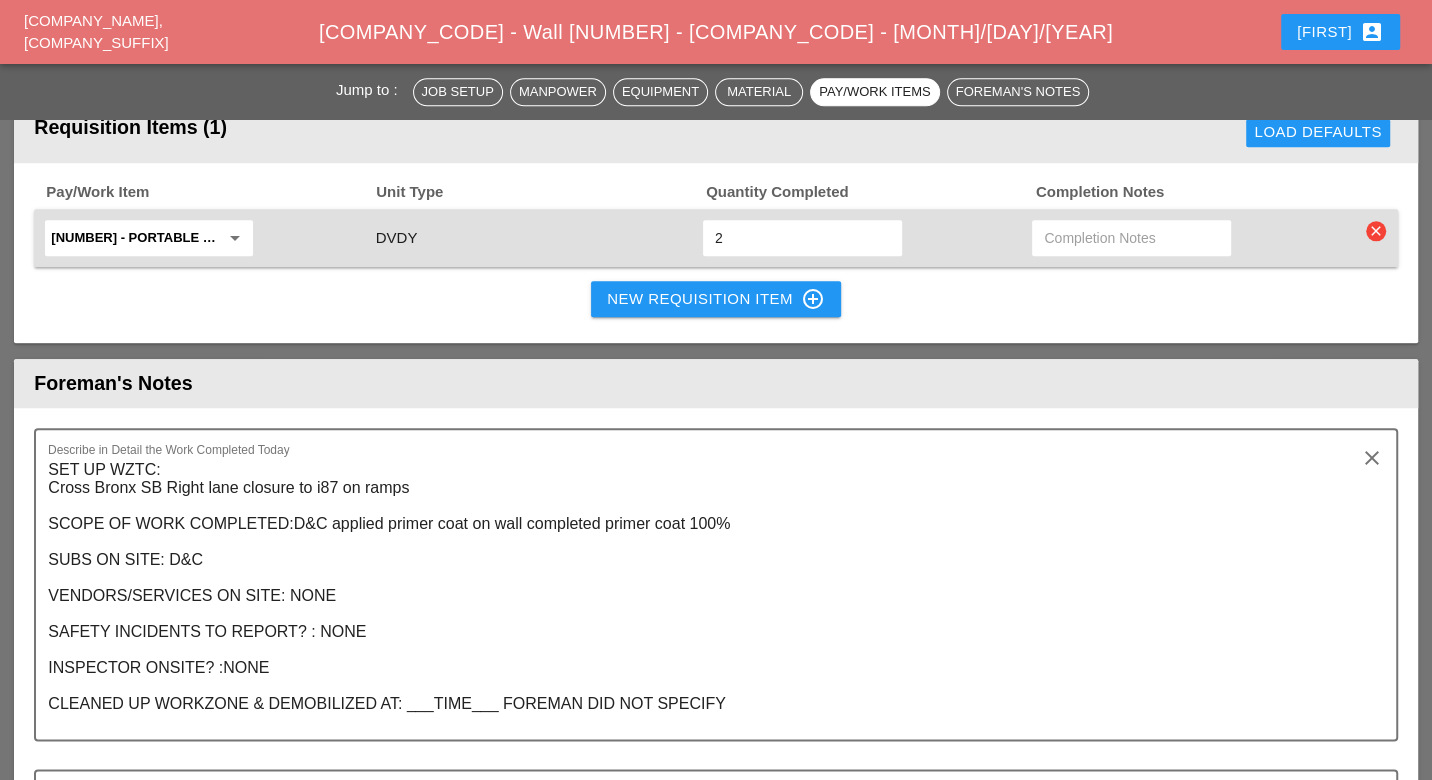 click on "New Requisition Item control_point" at bounding box center (716, 299) 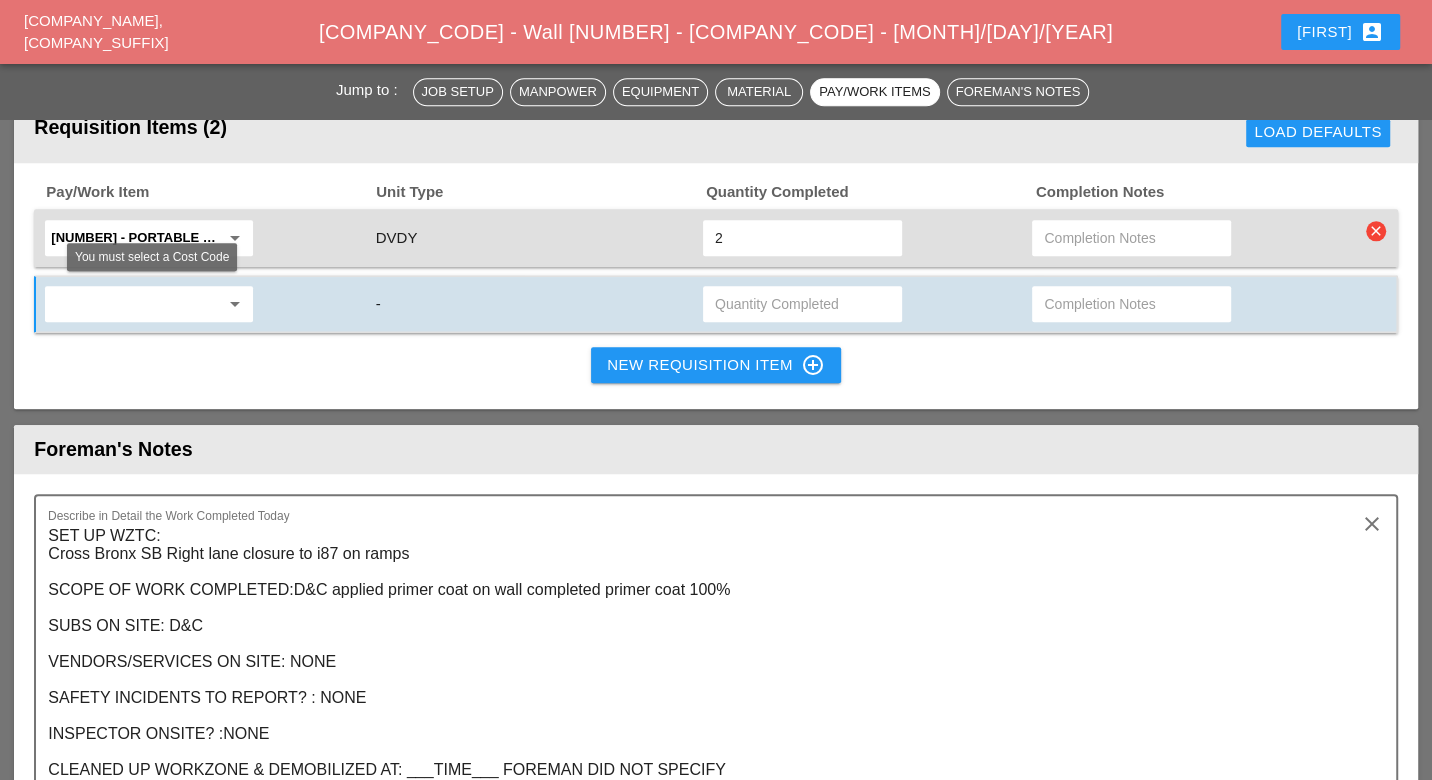 click on "arrow_drop_down" at bounding box center (149, 304) 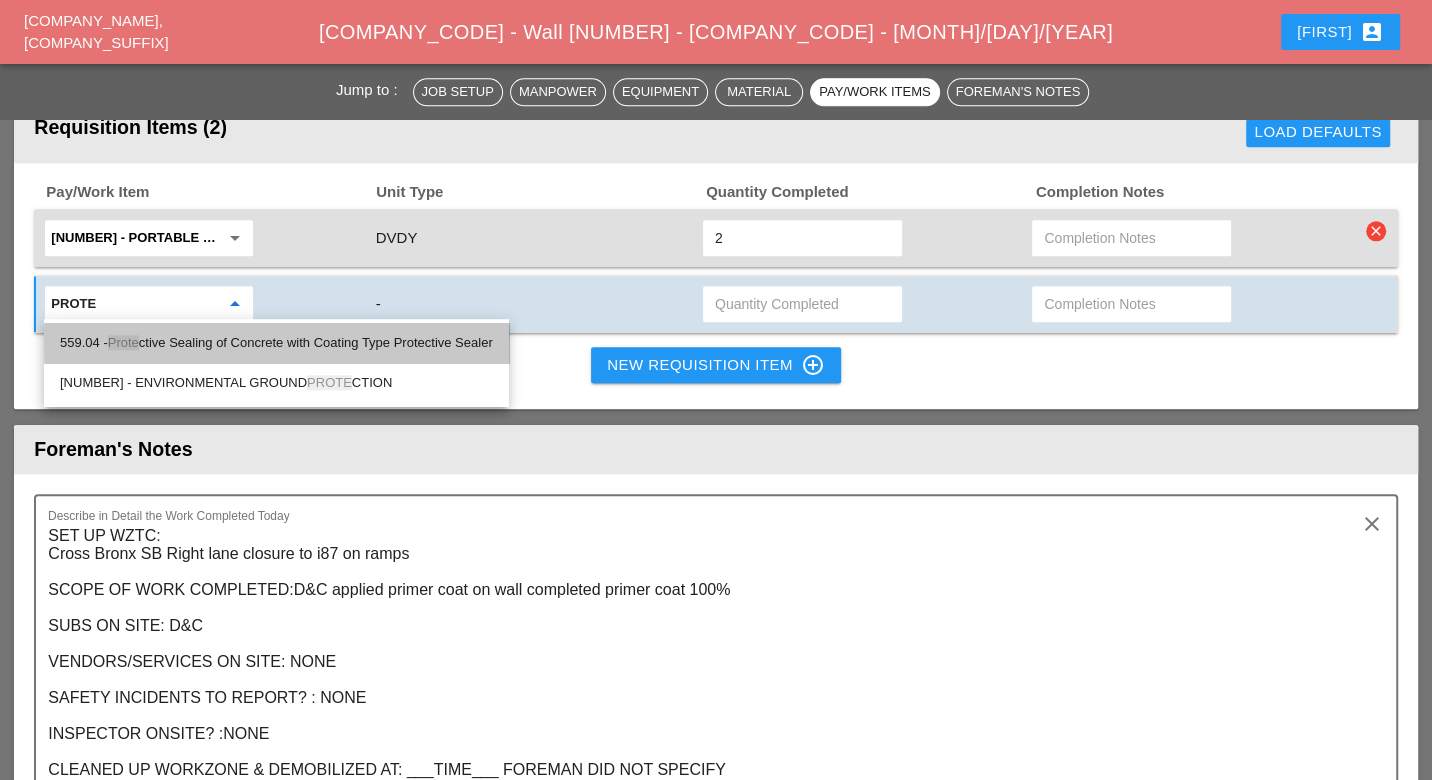 click on "559.04 -  Prote ctive Sealing of Concrete with Coating Type Protective Sealer" at bounding box center (276, 343) 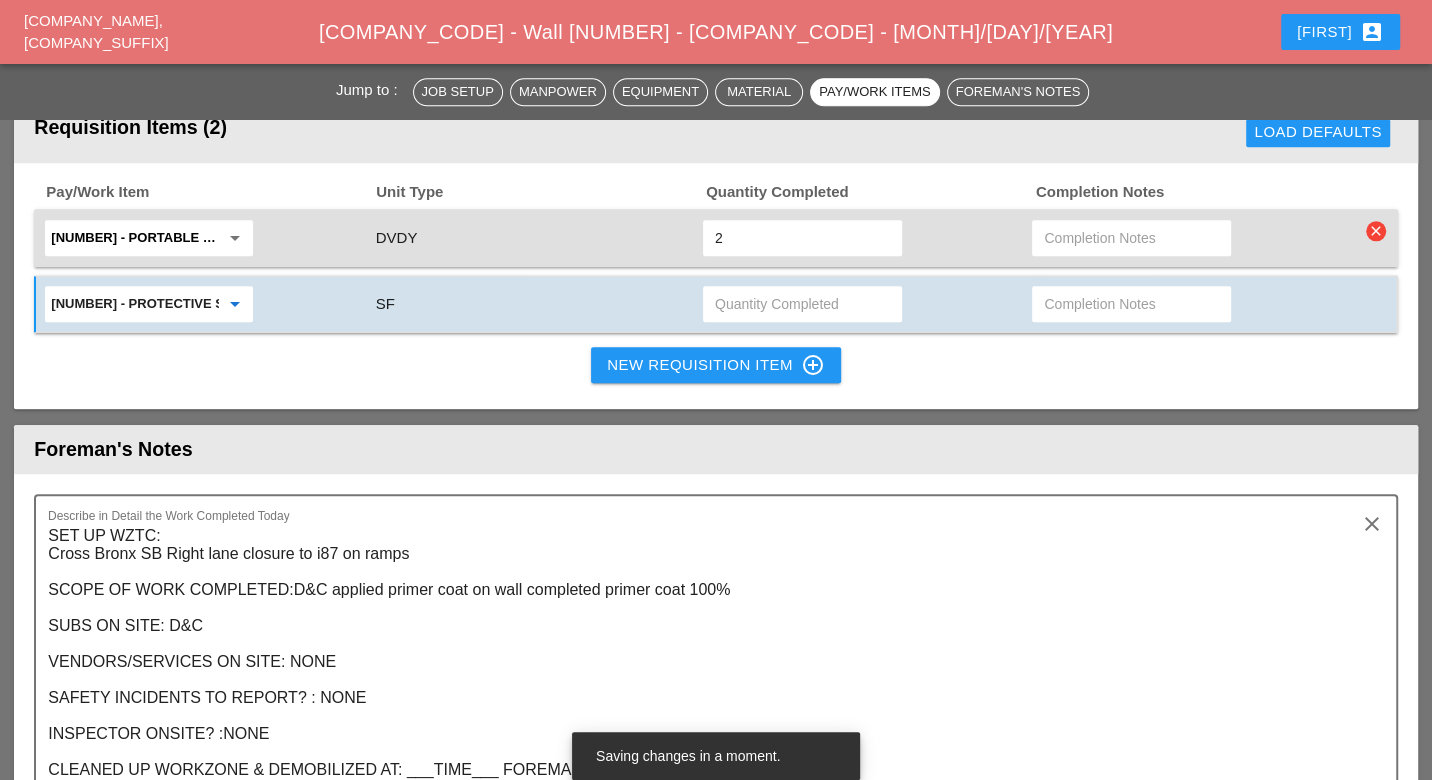 type on "[NUMBER] - Protective Sealing of Concrete with Coating Type Protective Sealer" 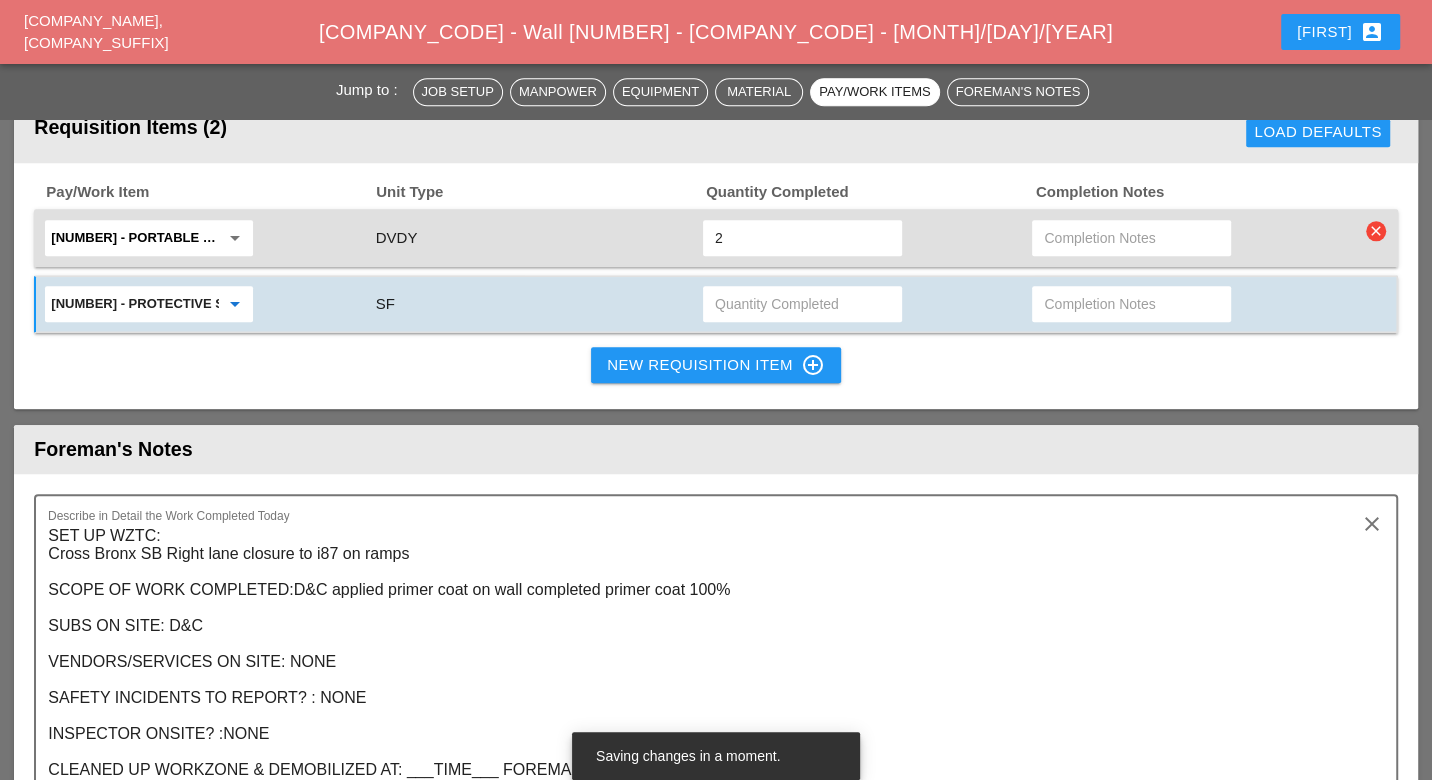 paste on "Wall [NUMBER] Protective Sealant Application ([PERCENT]% Payment Completed on [MONTH]/[DAY]/[YEAR]) Panel 1 = [NUMBER] SF Panel 2 = [NUMBER] SF Panel 3 = [NUMBER] SF Panel 4 = [NUMBER] SF Panel 5 = [NUMBER] SF Panel 6 = [NUMBER] SF Panel 7 = [NUMBER] SF Panel 8 = [NUMBER] SF Panel 9 = [NUMBER] SF Panel 10 = [NUMBER] SF Panel 11 = [NUMBER] SF Panel 12 = [NUMBER] SF Panel 13 = [NUMBER] SF Total = [NUMBER] SF" 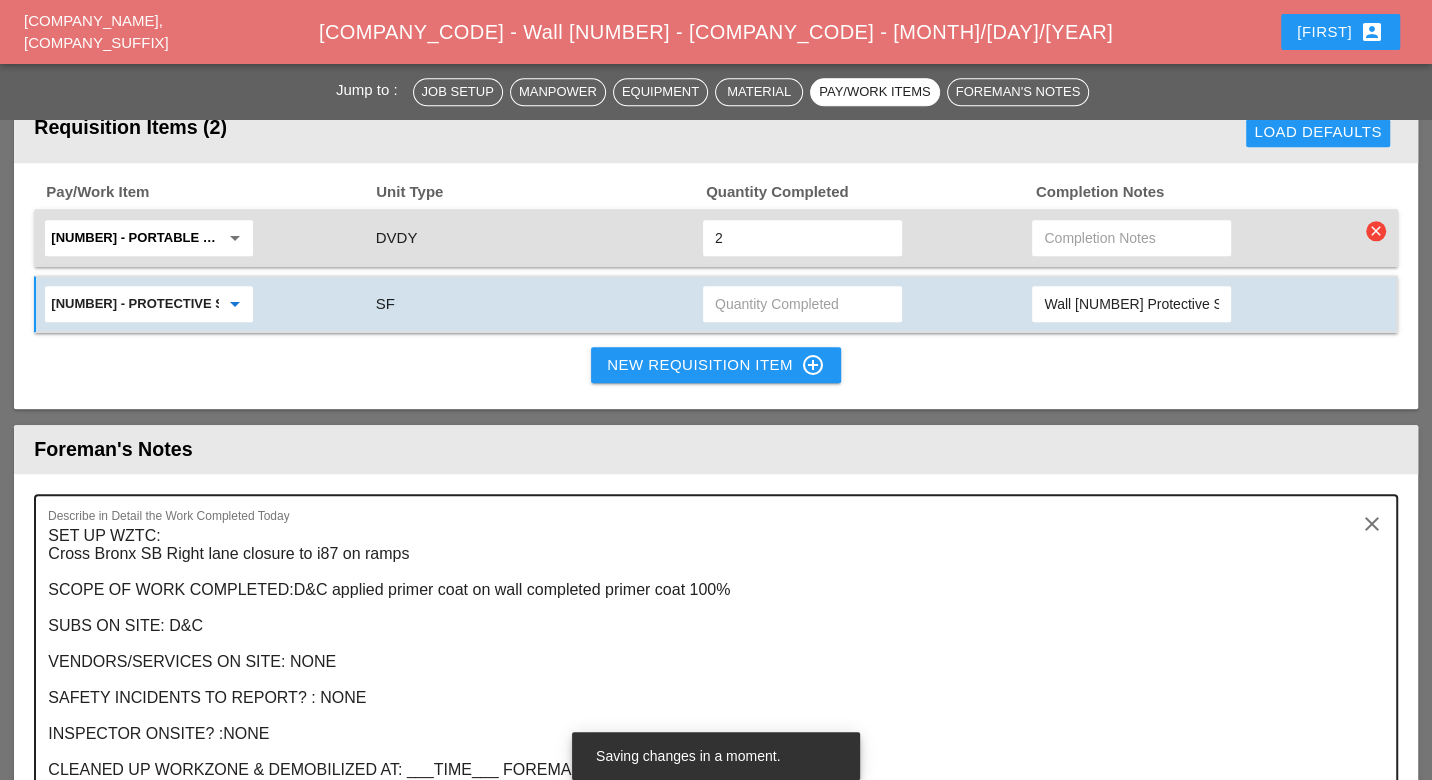 scroll, scrollTop: 0, scrollLeft: 2268, axis: horizontal 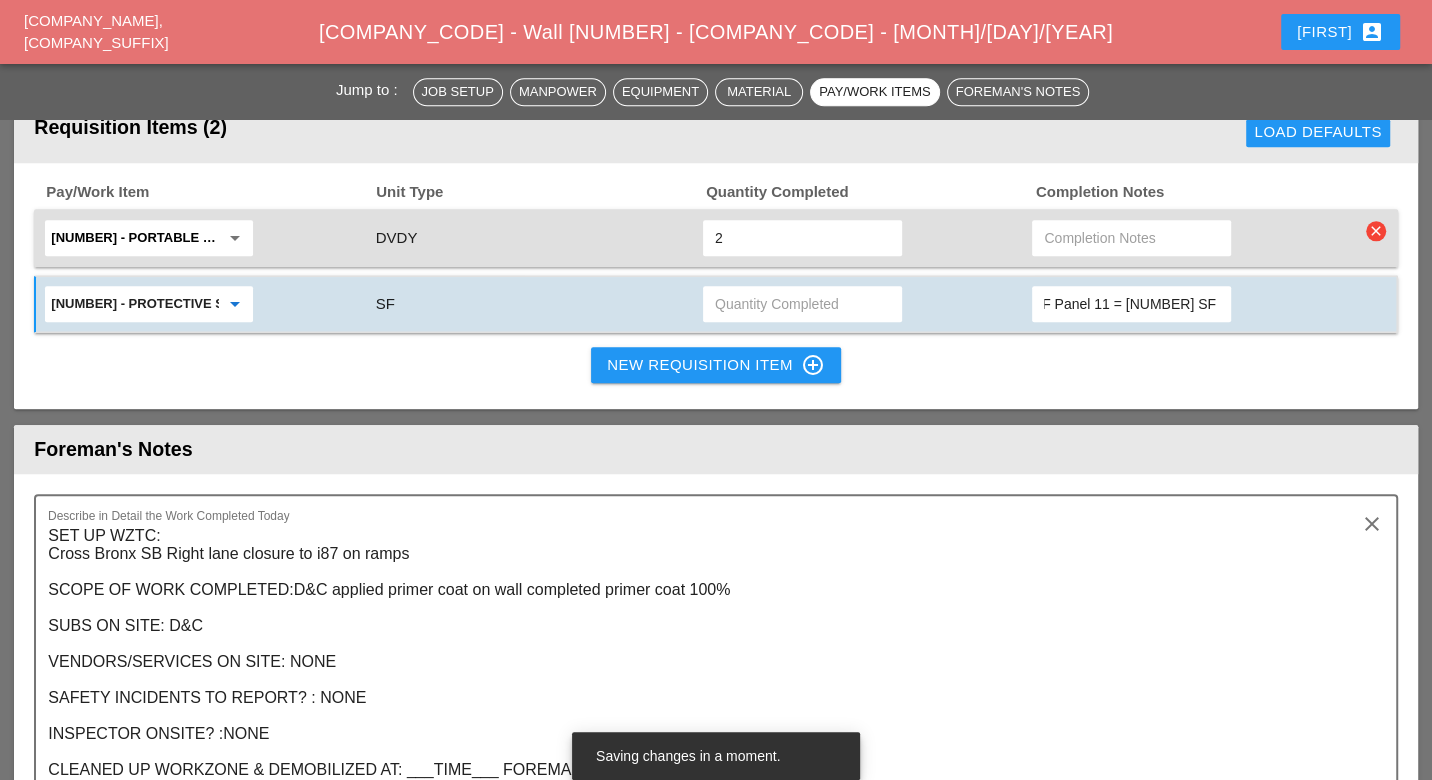 drag, startPoint x: 1134, startPoint y: 298, endPoint x: 1192, endPoint y: 302, distance: 58.137768 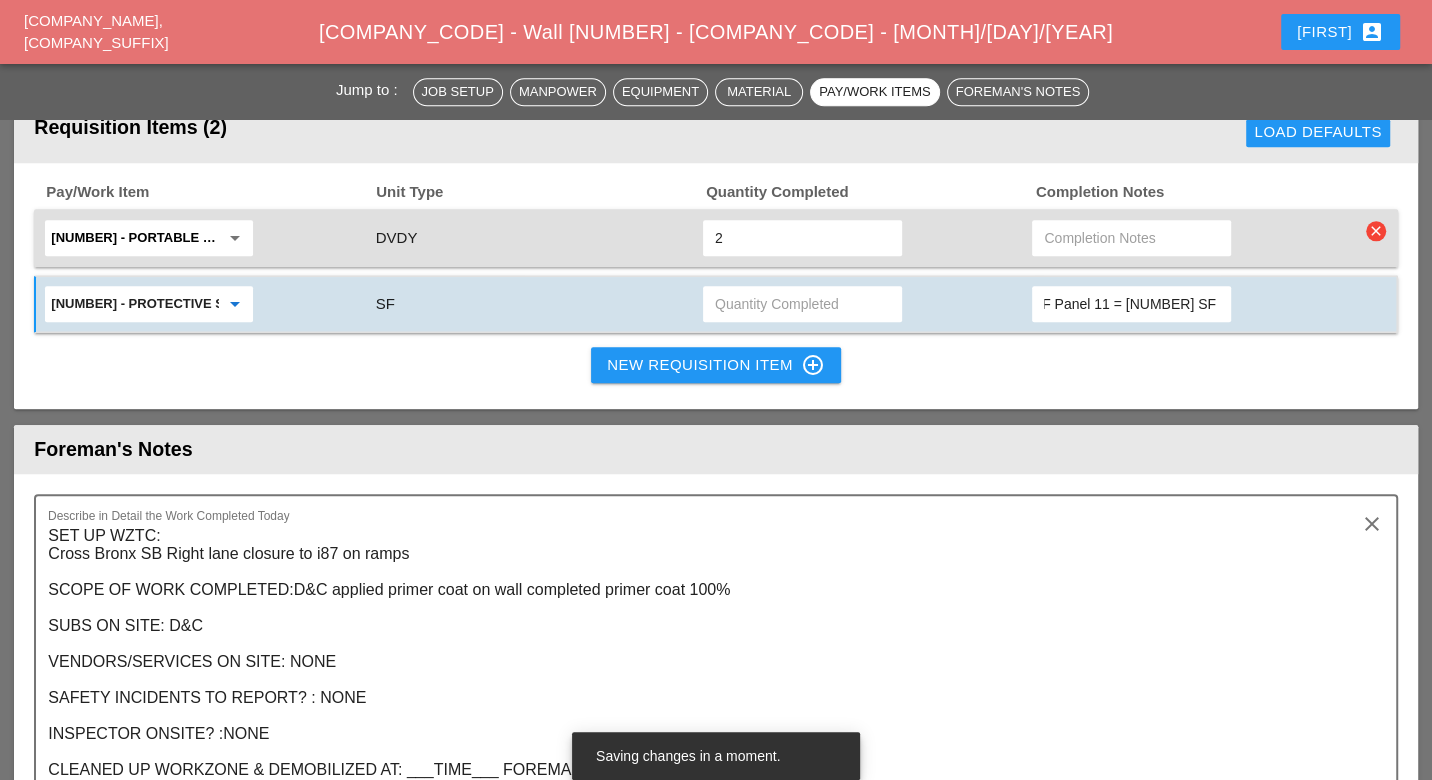 click on "Wall [NUMBER] Protective Sealant Application ([PERCENT]% Payment Completed on [MONTH]/[DAY]/[YEAR]) Panel 1 = [NUMBER] SF Panel 2 = [NUMBER] SF Panel 3 = [NUMBER] SF Panel 4 = [NUMBER] SF Panel 5 = [NUMBER] SF Panel 6 = [NUMBER] SF Panel 7 = [NUMBER] SF Panel 8 = [NUMBER] SF Panel 9 = [NUMBER] SF Panel 10 = [NUMBER] SF Panel 11 = [NUMBER] SF Panel 12 = [NUMBER] SF Panel 13 = [NUMBER] SF Total = [NUMBER] SF" at bounding box center [1131, 304] 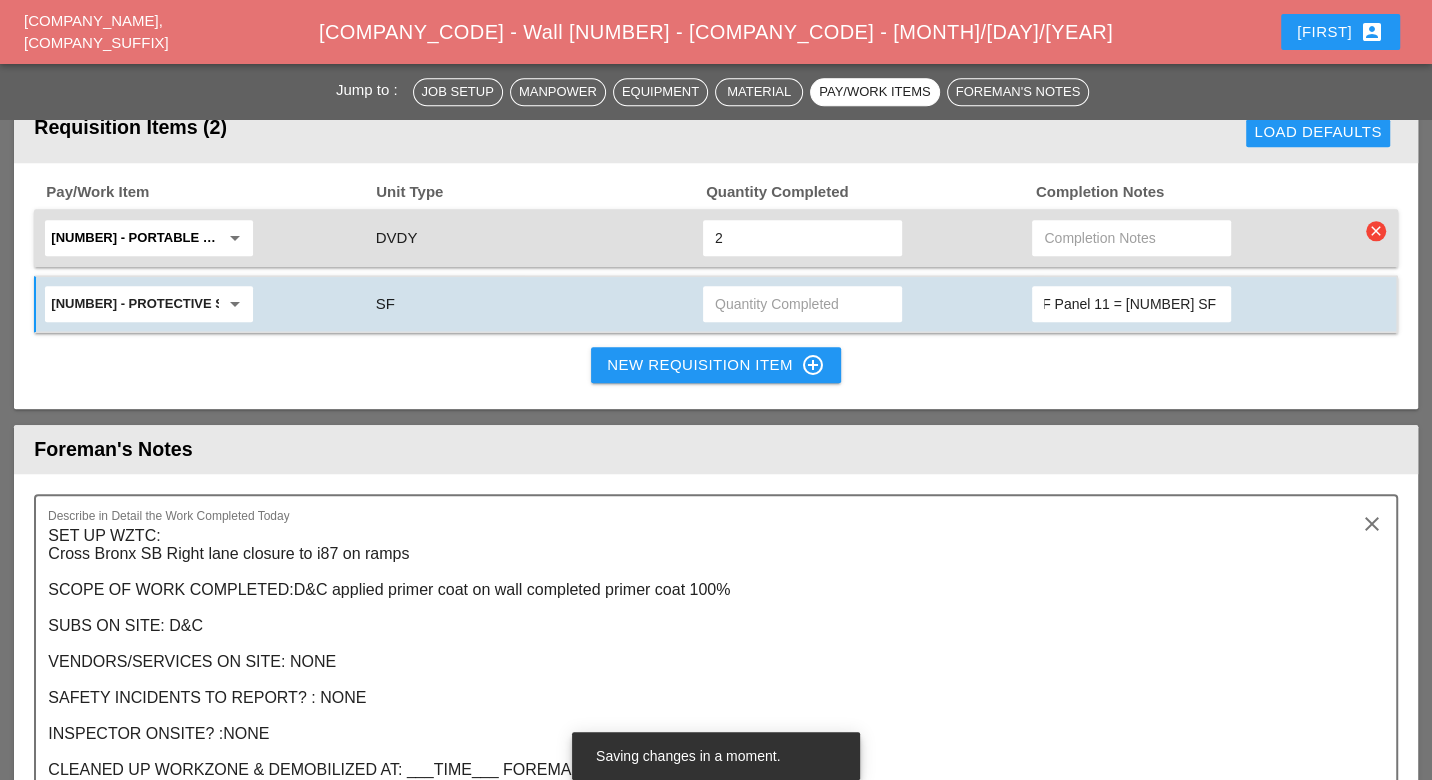 type on "Wall [NUMBER] Protective Sealant Application ([PERCENT]% Payment Completed on [MONTH]/[DAY]/[YEAR]) Panel 1 = [NUMBER] SF Panel 2 = [NUMBER] SF Panel 3 = [NUMBER] SF Panel 4 = [NUMBER] SF Panel 5 = [NUMBER] SF Panel 6 = [NUMBER] SF Panel 7 = [NUMBER] SF Panel 8 = [NUMBER] SF Panel 9 = [NUMBER] SF Panel 10 = [NUMBER] SF Panel 11 = [NUMBER] SF Panel 12 = [NUMBER] SF Panel 13 = [NUMBER] SF Total = [NUMBER] SF" 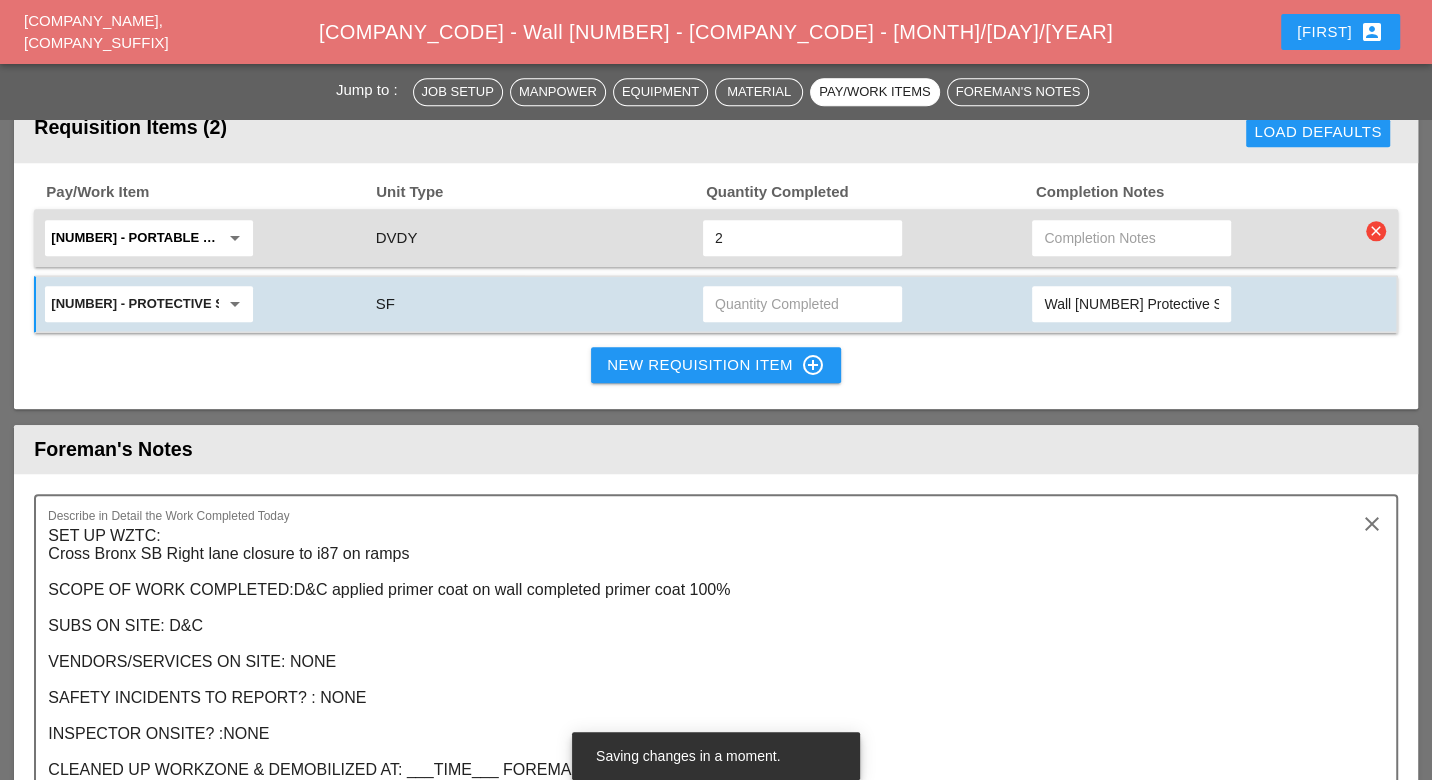 paste on "9066.453" 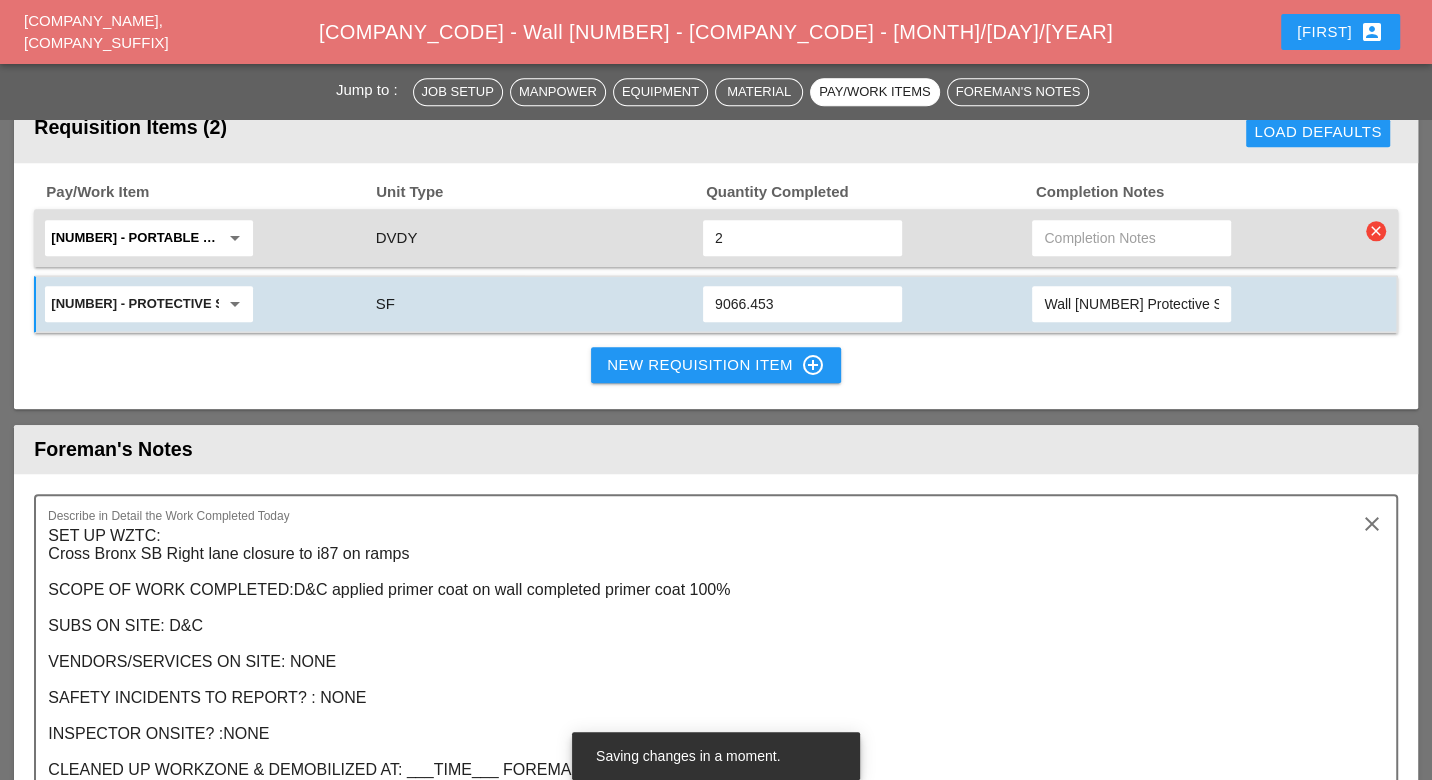 type on "9066.453" 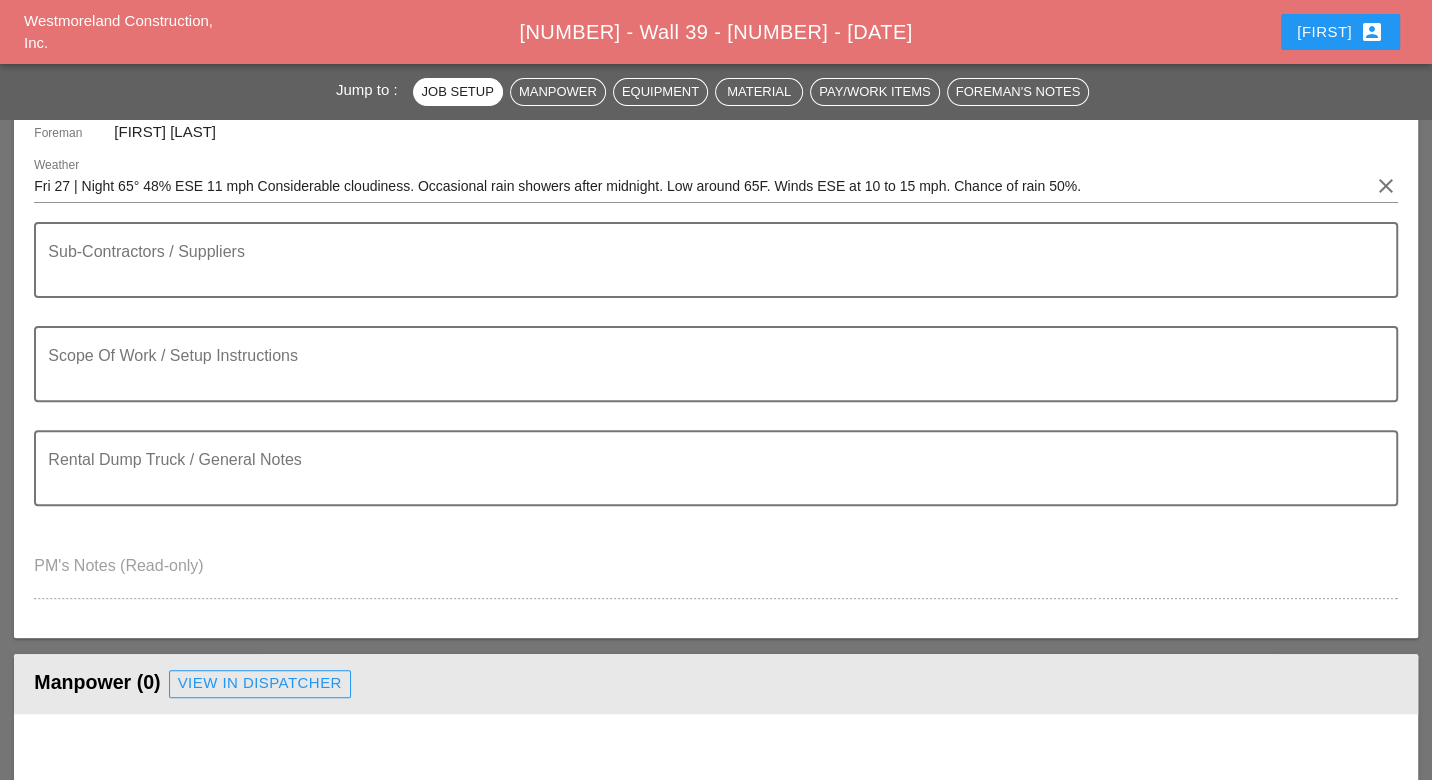scroll, scrollTop: 0, scrollLeft: 0, axis: both 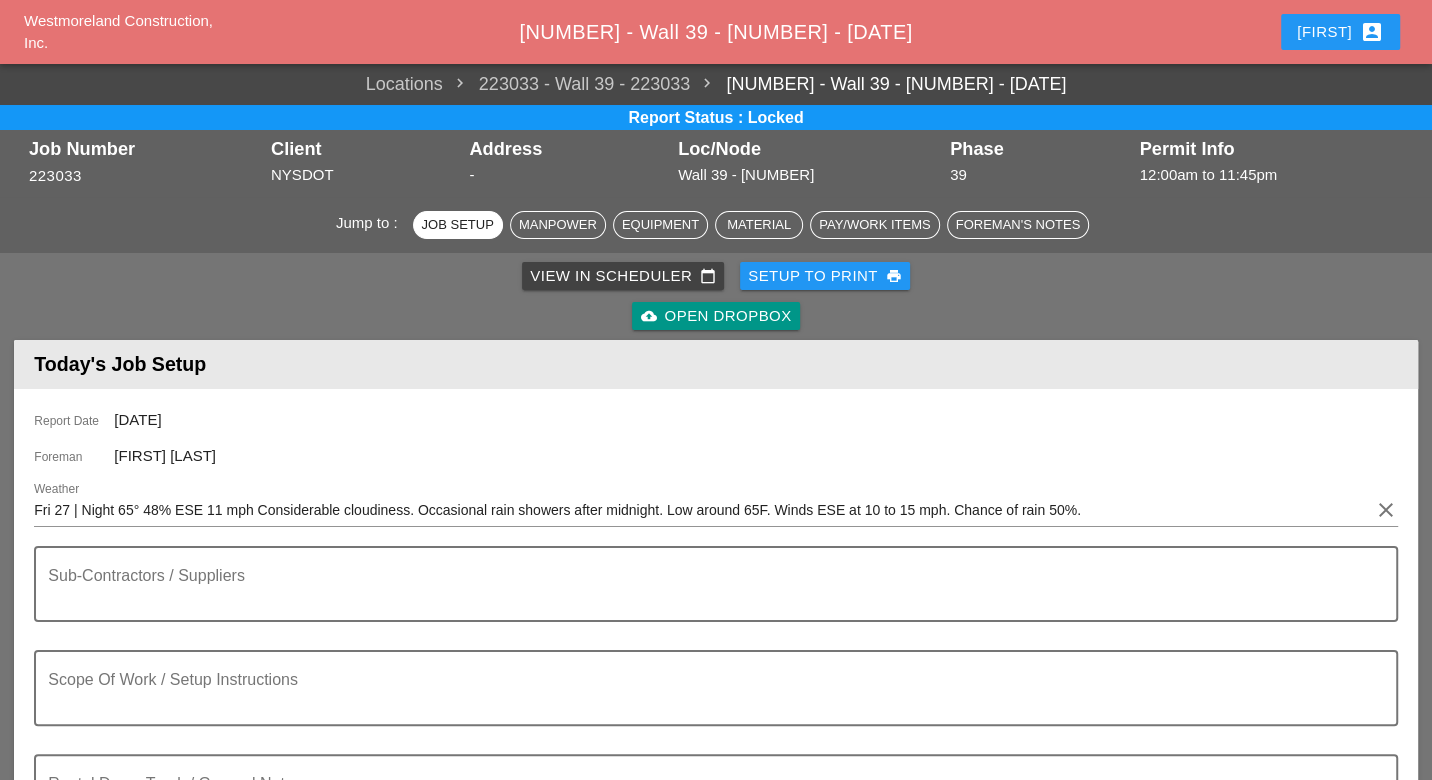 click on "View in Scheduler calendar_today" at bounding box center (623, 276) 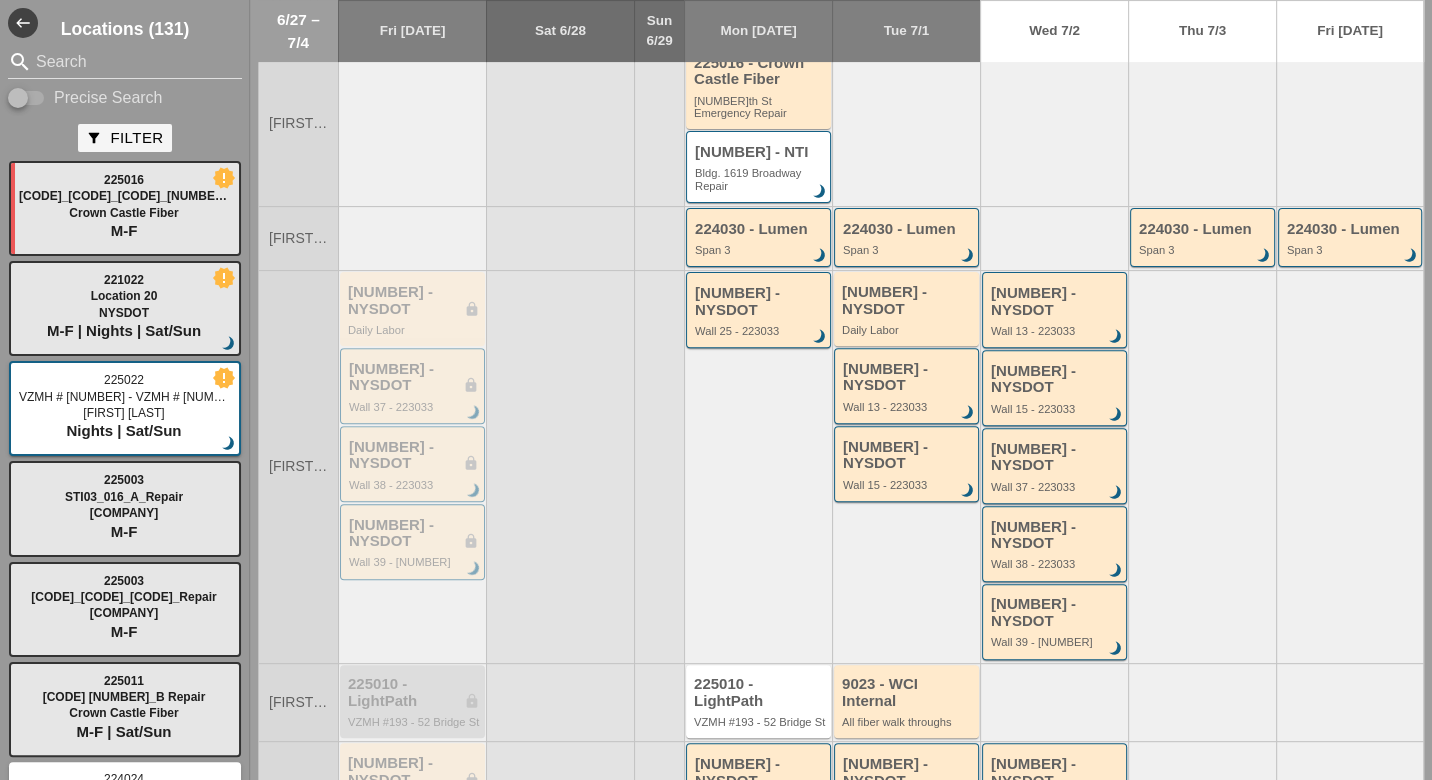 scroll, scrollTop: 444, scrollLeft: 0, axis: vertical 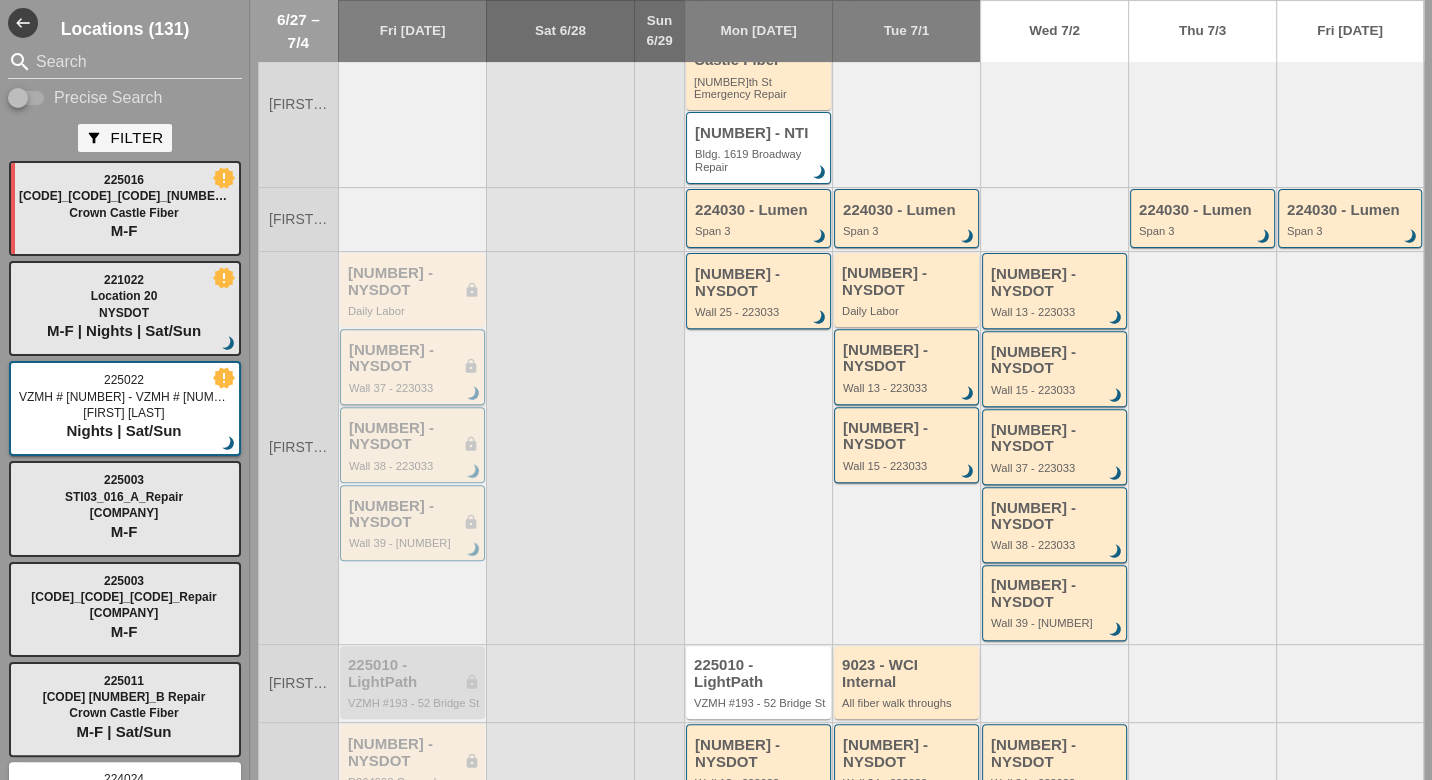 click on "Wall 37 - 223033" at bounding box center [414, 388] 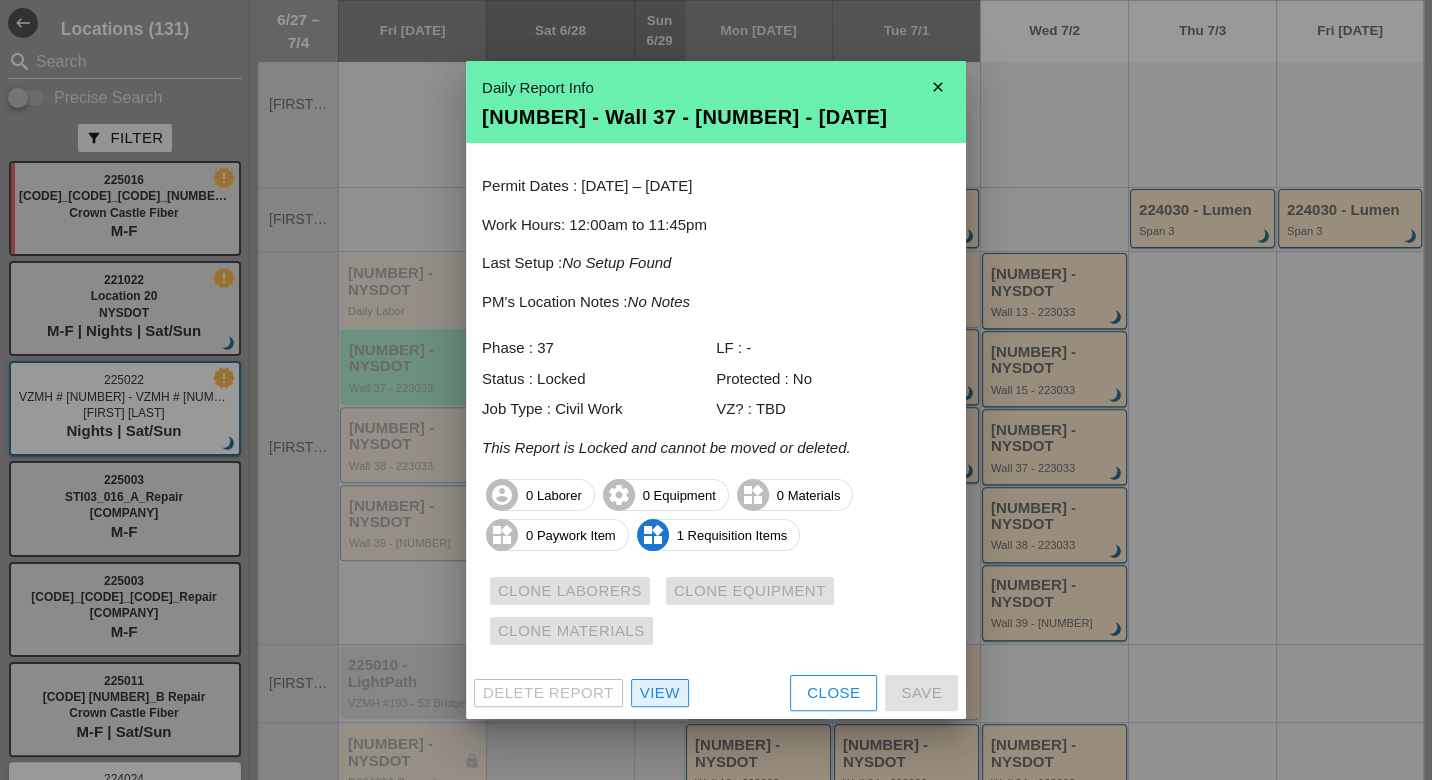 drag, startPoint x: 646, startPoint y: 695, endPoint x: 606, endPoint y: 640, distance: 68.007355 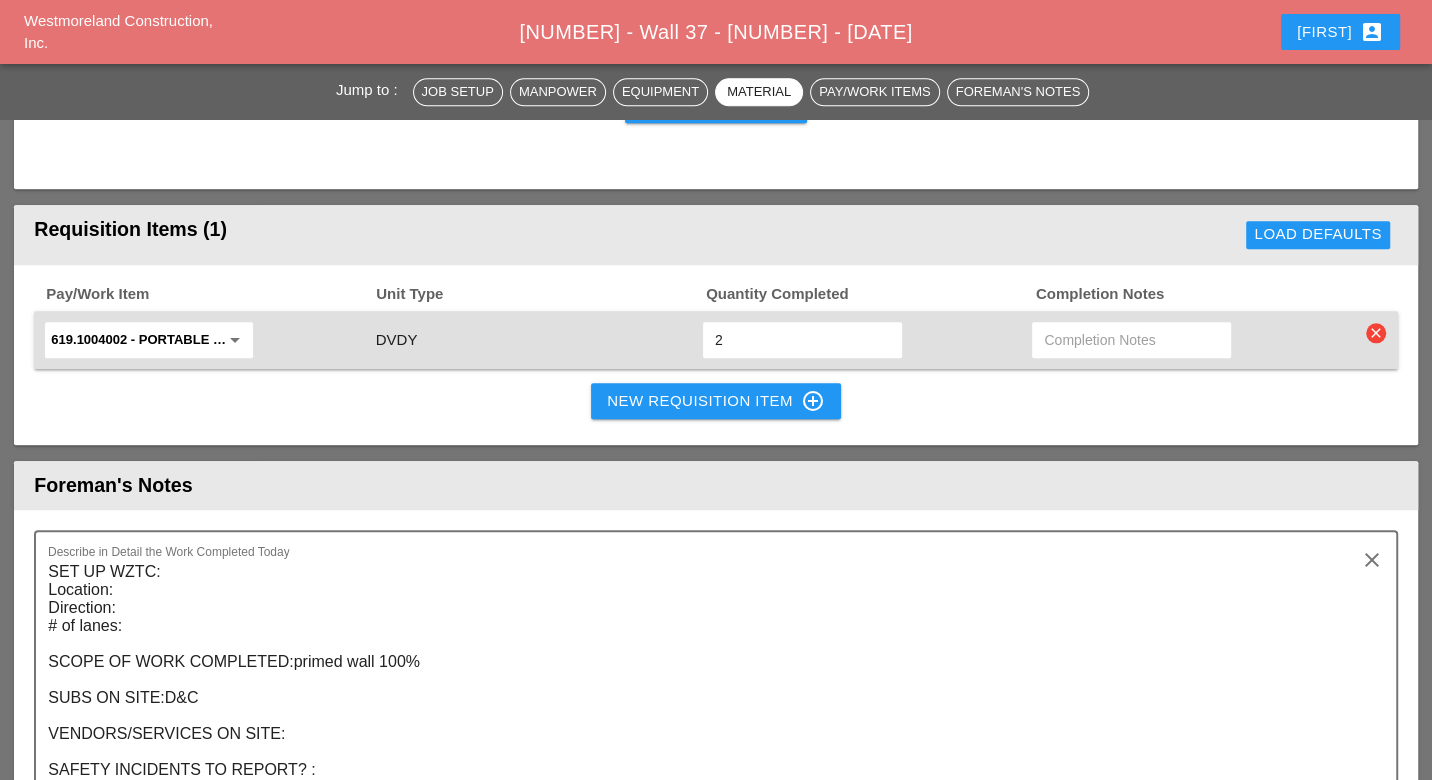 scroll, scrollTop: 1555, scrollLeft: 0, axis: vertical 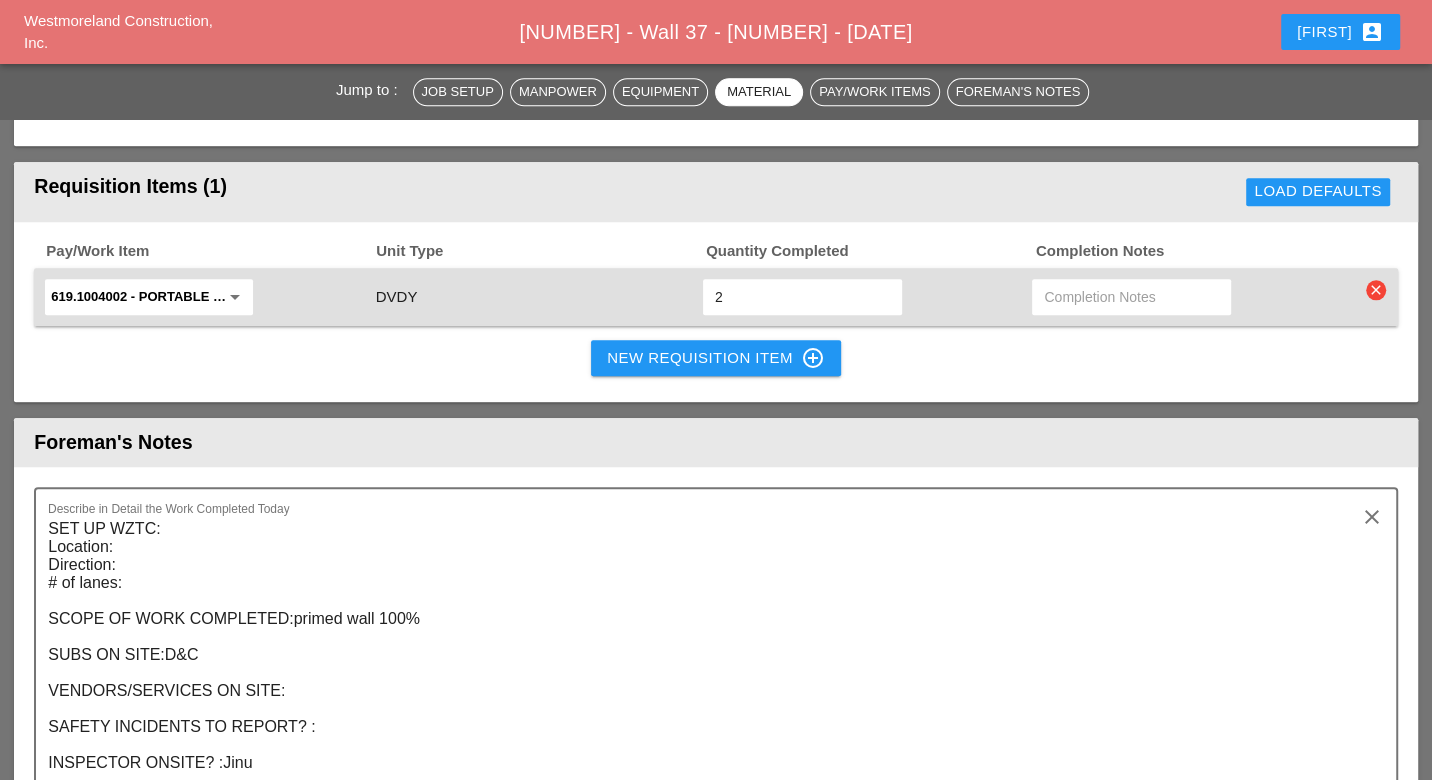 click on "New Requisition Item control_point" at bounding box center [716, 358] 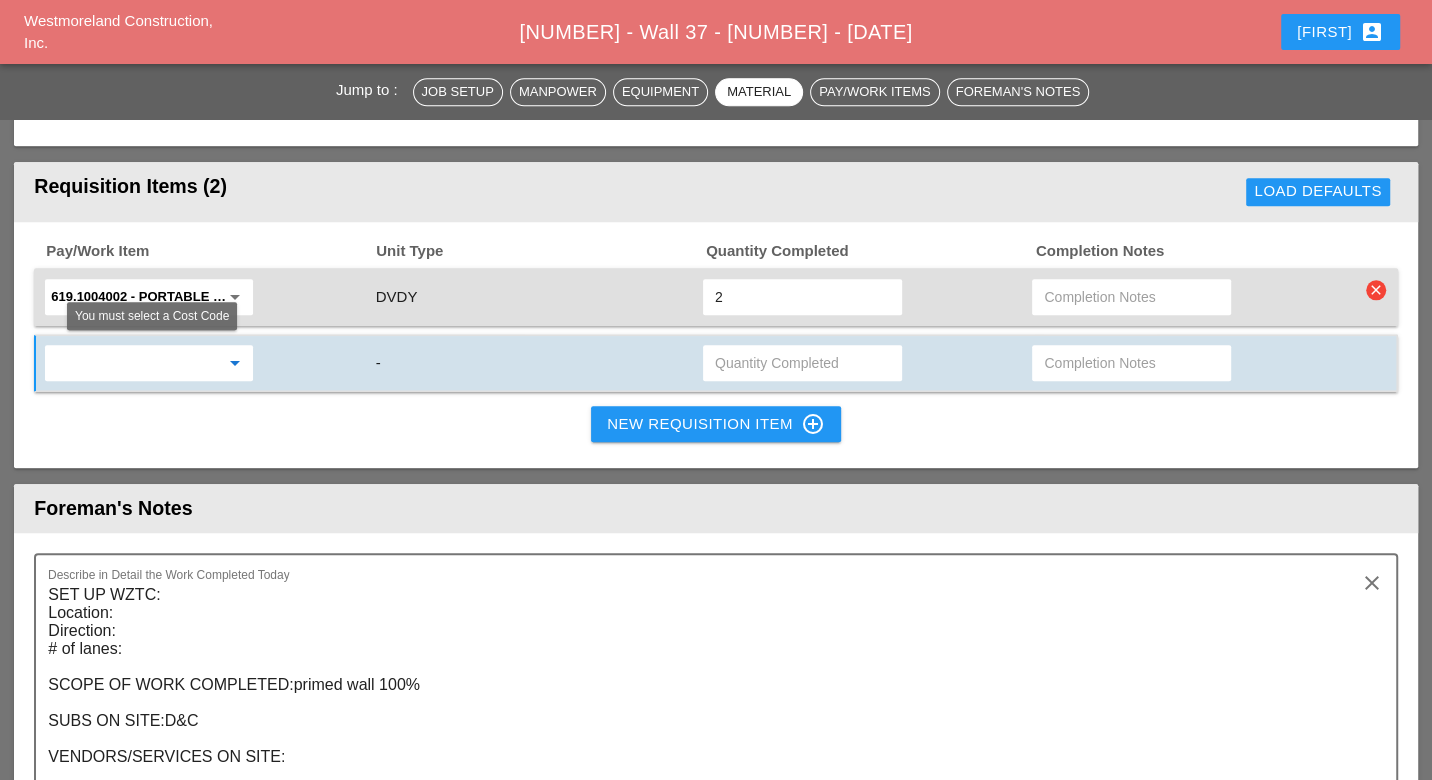 click at bounding box center [135, 363] 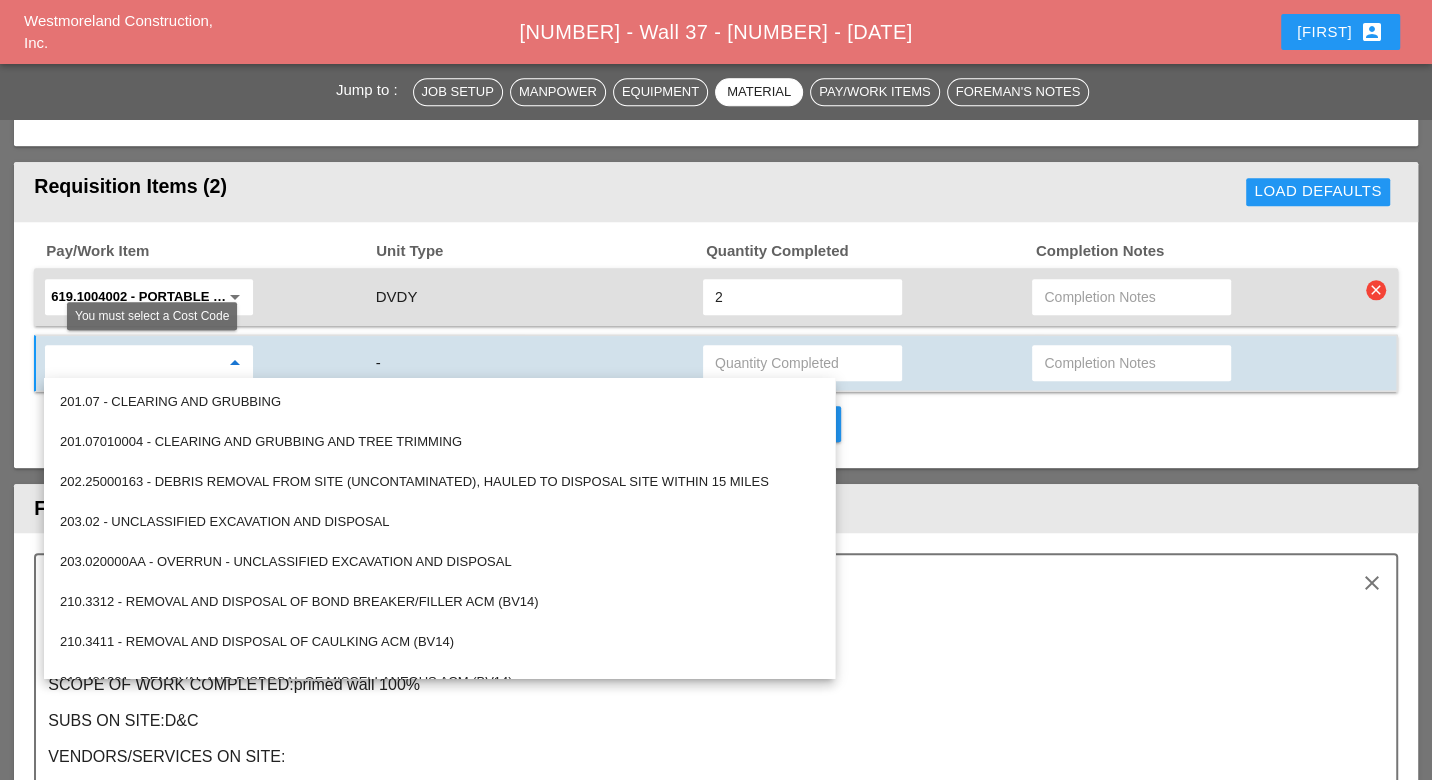drag, startPoint x: 85, startPoint y: 360, endPoint x: 558, endPoint y: 350, distance: 473.10568 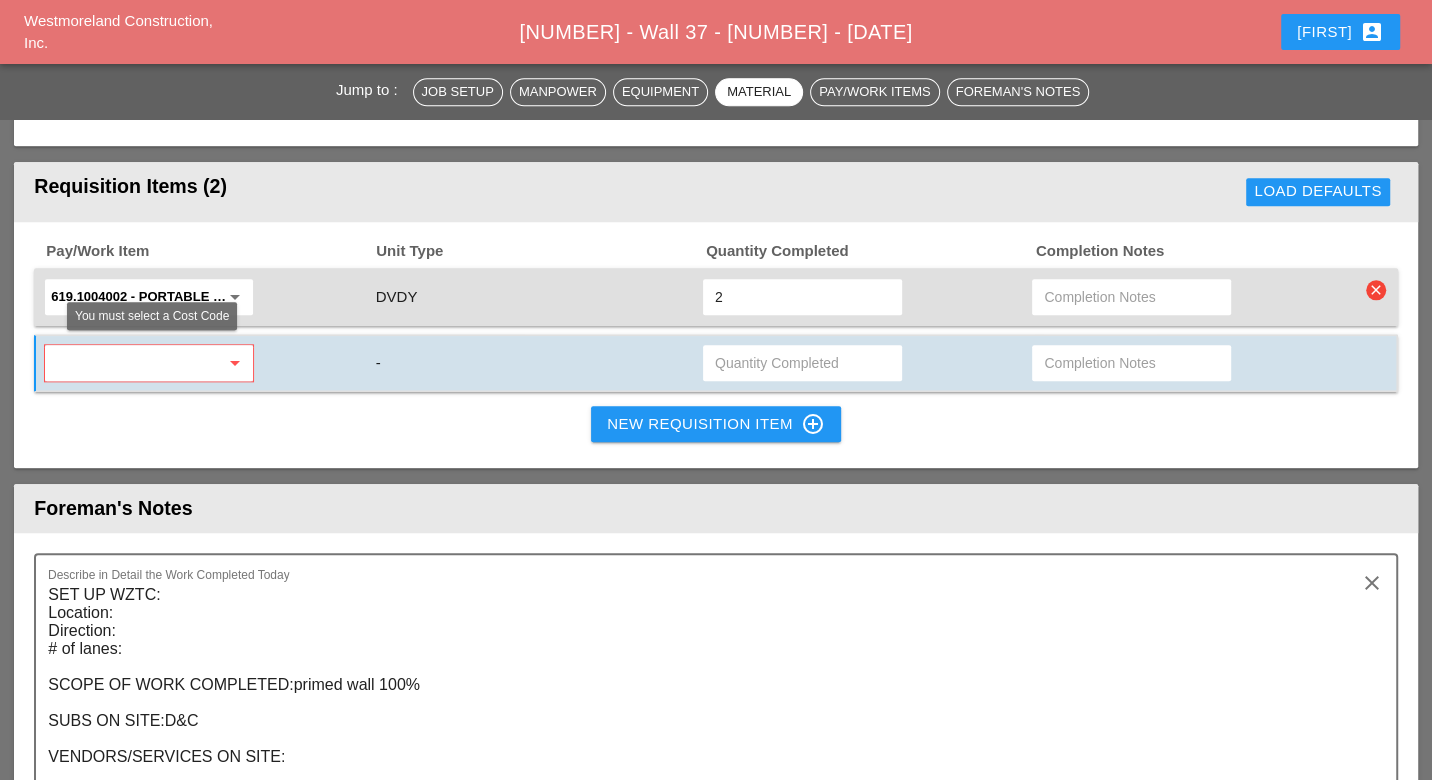 click at bounding box center (135, 363) 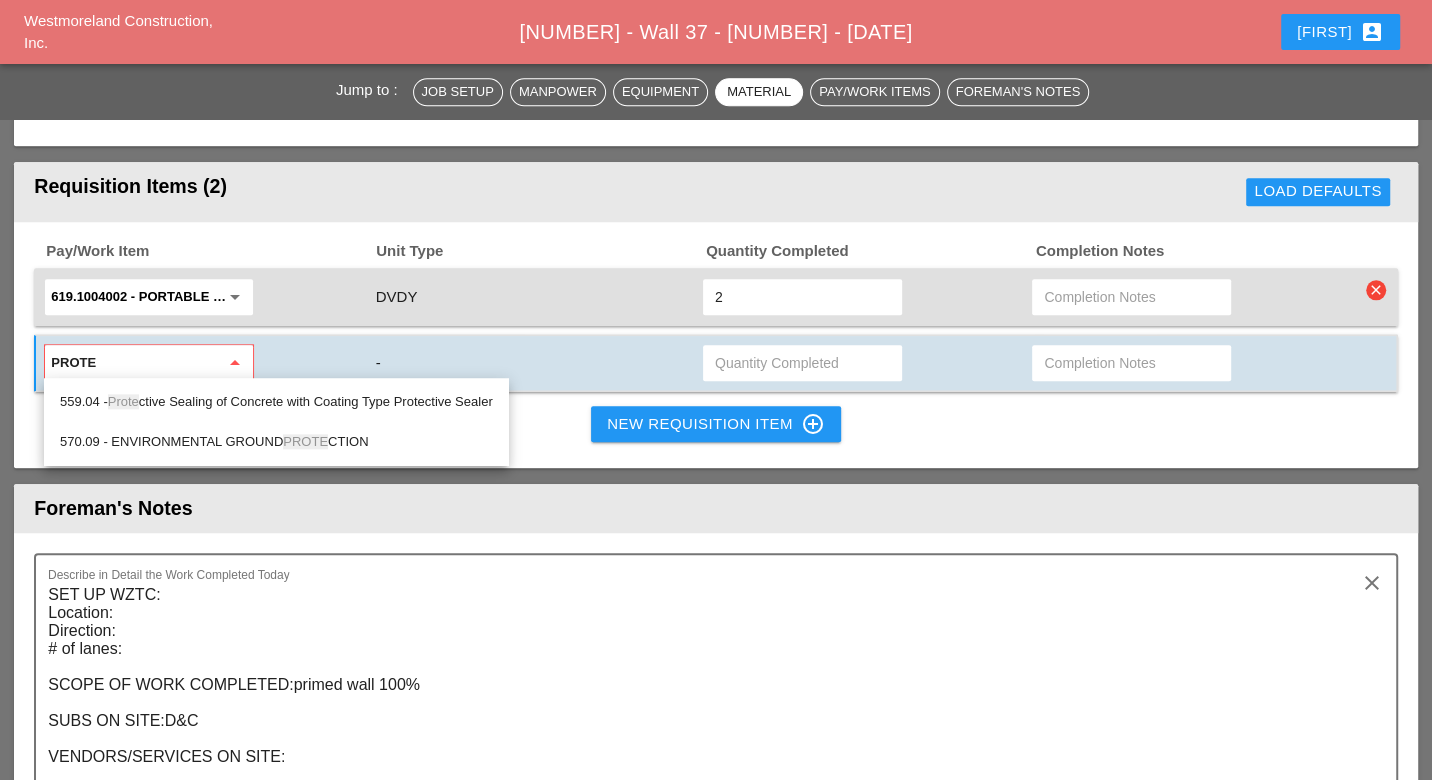 click on "559.04 -  Prote ctive Sealing of Concrete with Coating Type Protective Sealer" at bounding box center (276, 402) 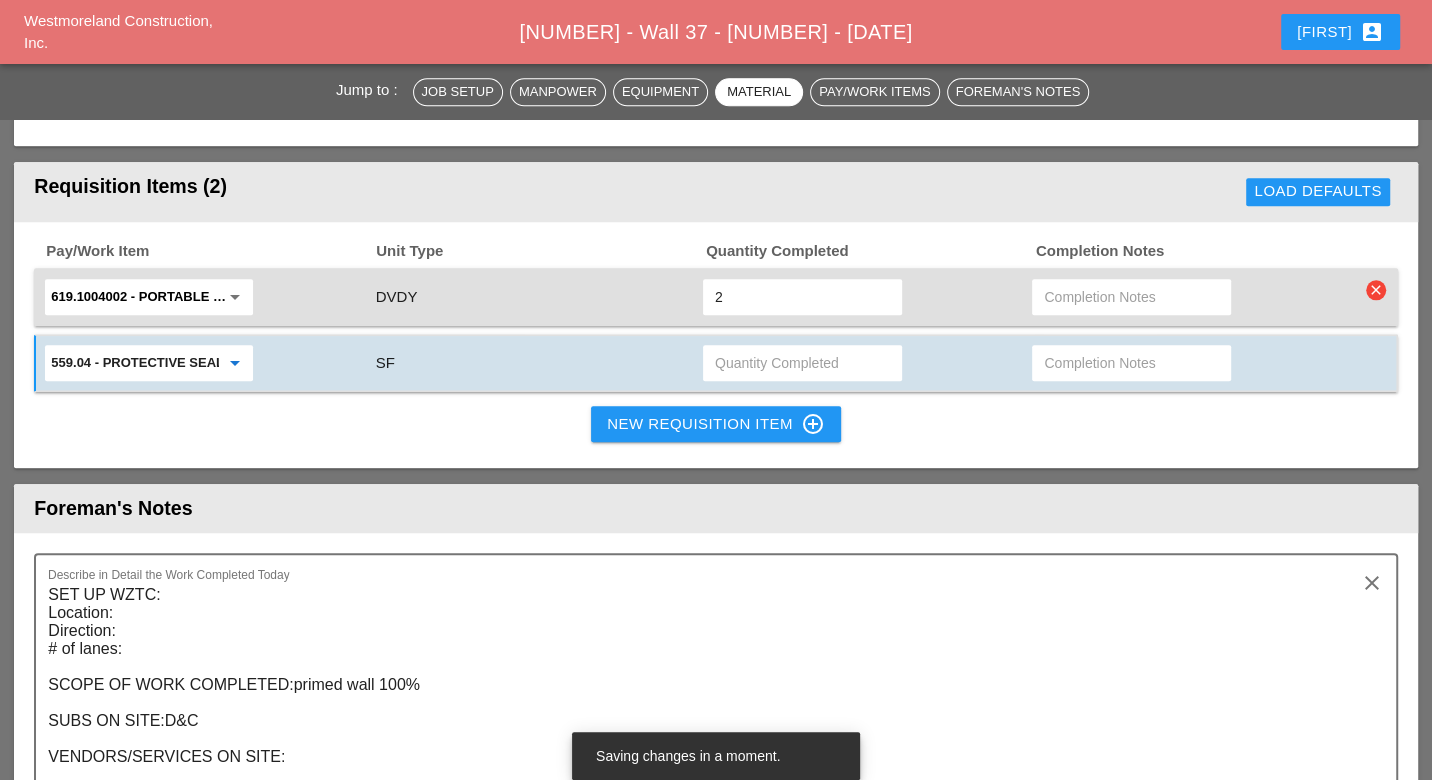 type on "[NUMBER] - Protective Sealing of Concrete with Coating Type Protective Sealer" 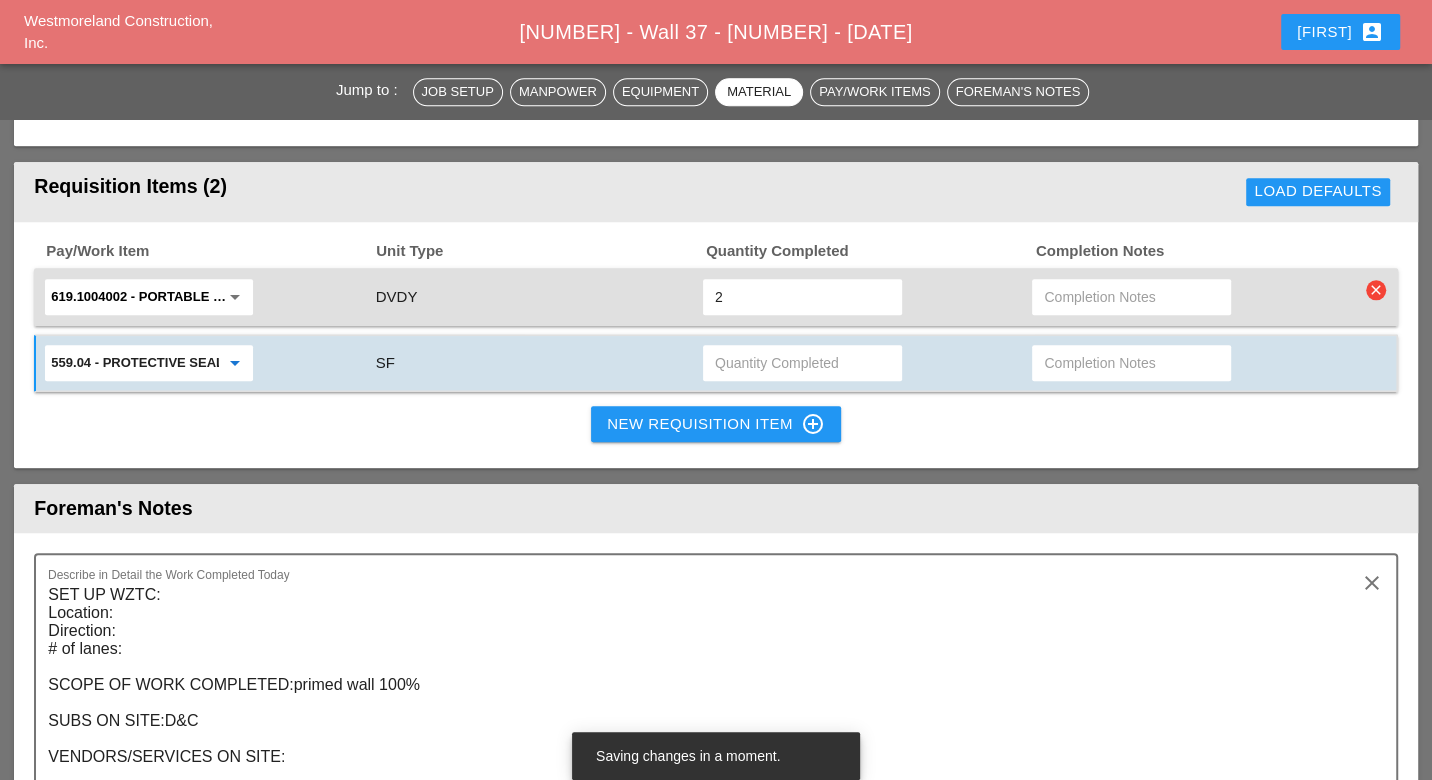 paste on "Wall 37 Protective Sealant Application (60% Payment Completed on 6/27/25) Panel 1 = 267.187 SF Panel 2 = 50.415 SF Panel 3 = 527.05 SF Panel 4 = 62.331 SF Panel 5 = 622.9 SF Panel 6 = 72.875 SF Panel 7 = 706.25 SF Panel 8 = 82.725 SF Panel 9 = 802.05 SF Panel 10 = 103.998 SF Panel 11 = 929.15 SF Panel 12 = 118.746 SF Panel 13 = 1050 SF Panel 14 = 133.5 SF Panel 15 = 1172.9 SF Panel 16 = 148.746 SF Panel 17 = 1297.9 SF Panel 18 = 162.246 SF Total = 8310.970 SF" 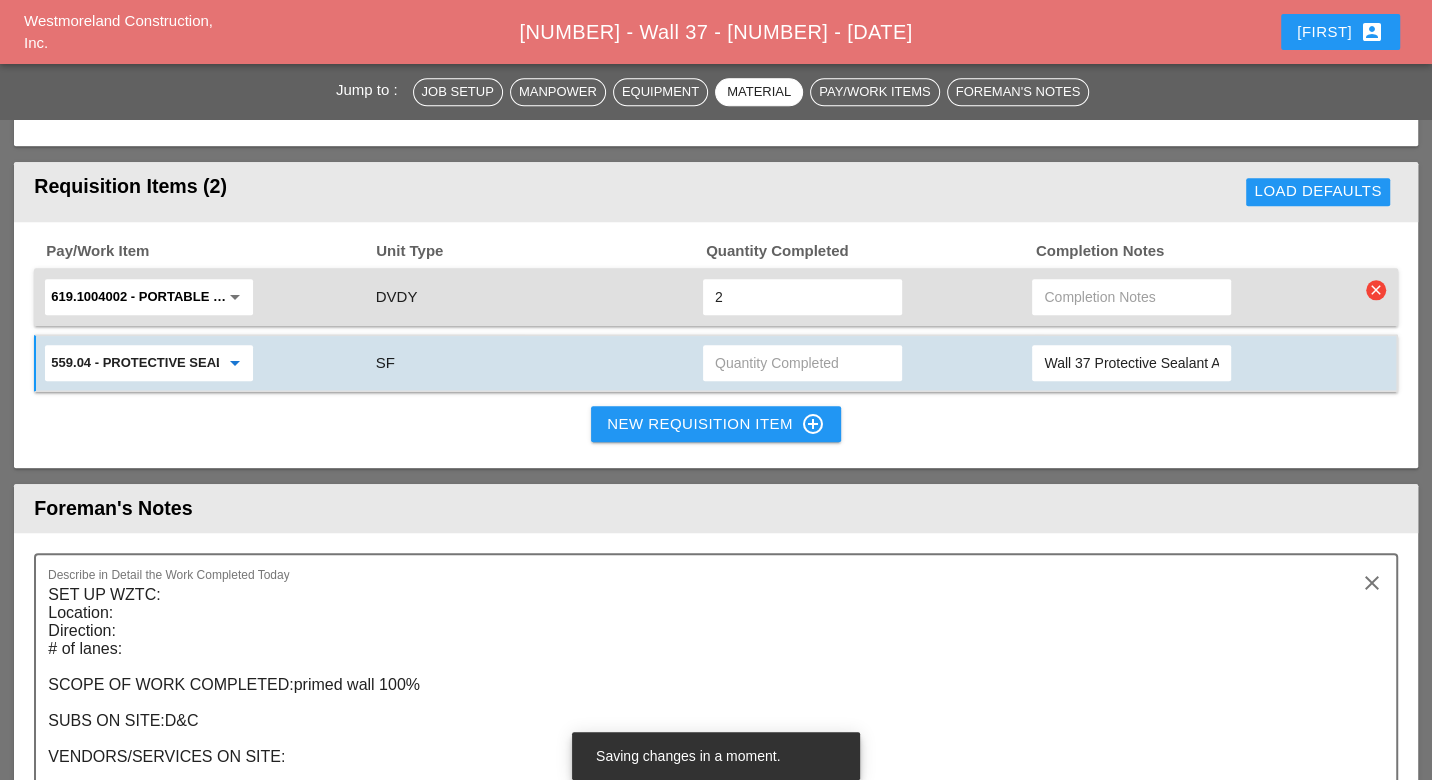 scroll, scrollTop: 0, scrollLeft: 2888, axis: horizontal 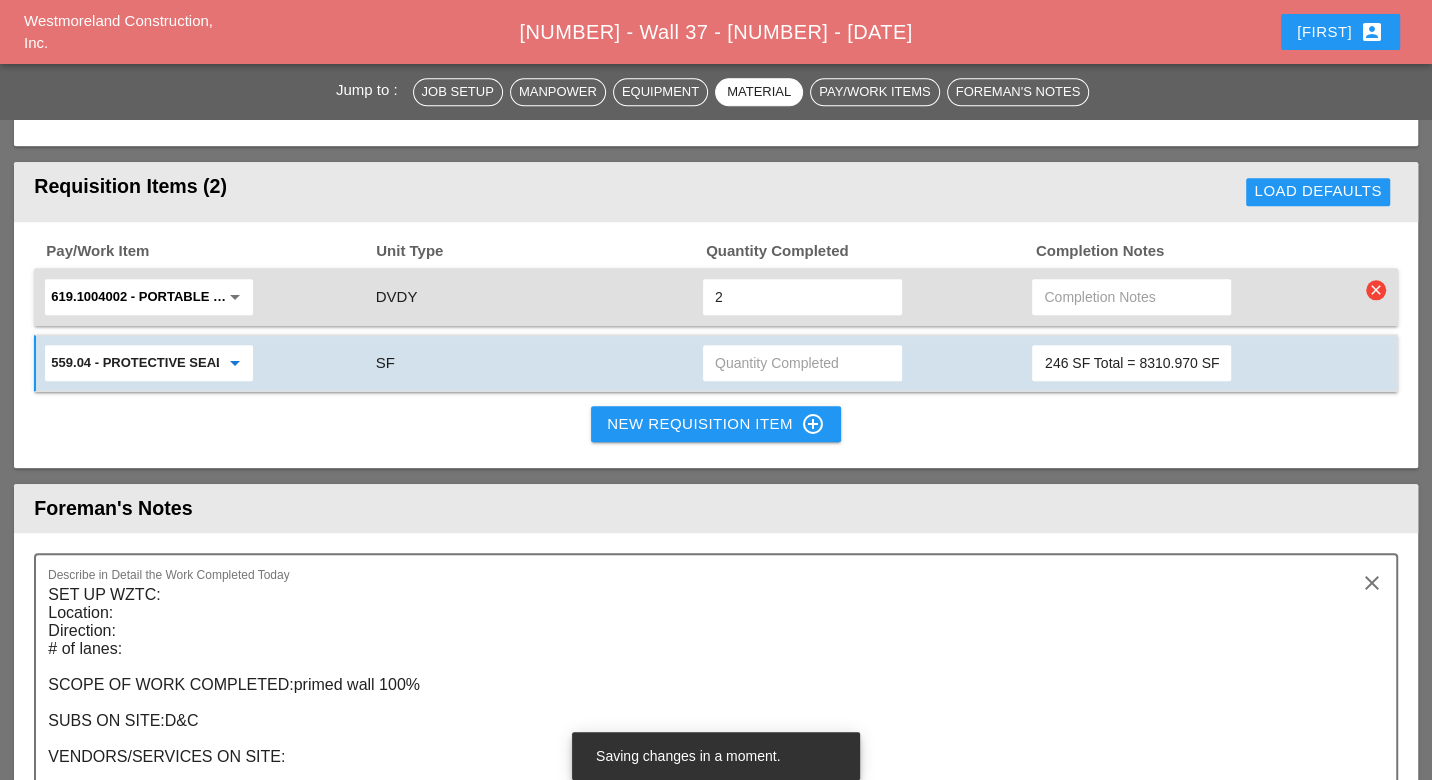 drag, startPoint x: 1137, startPoint y: 355, endPoint x: 1192, endPoint y: 360, distance: 55.226807 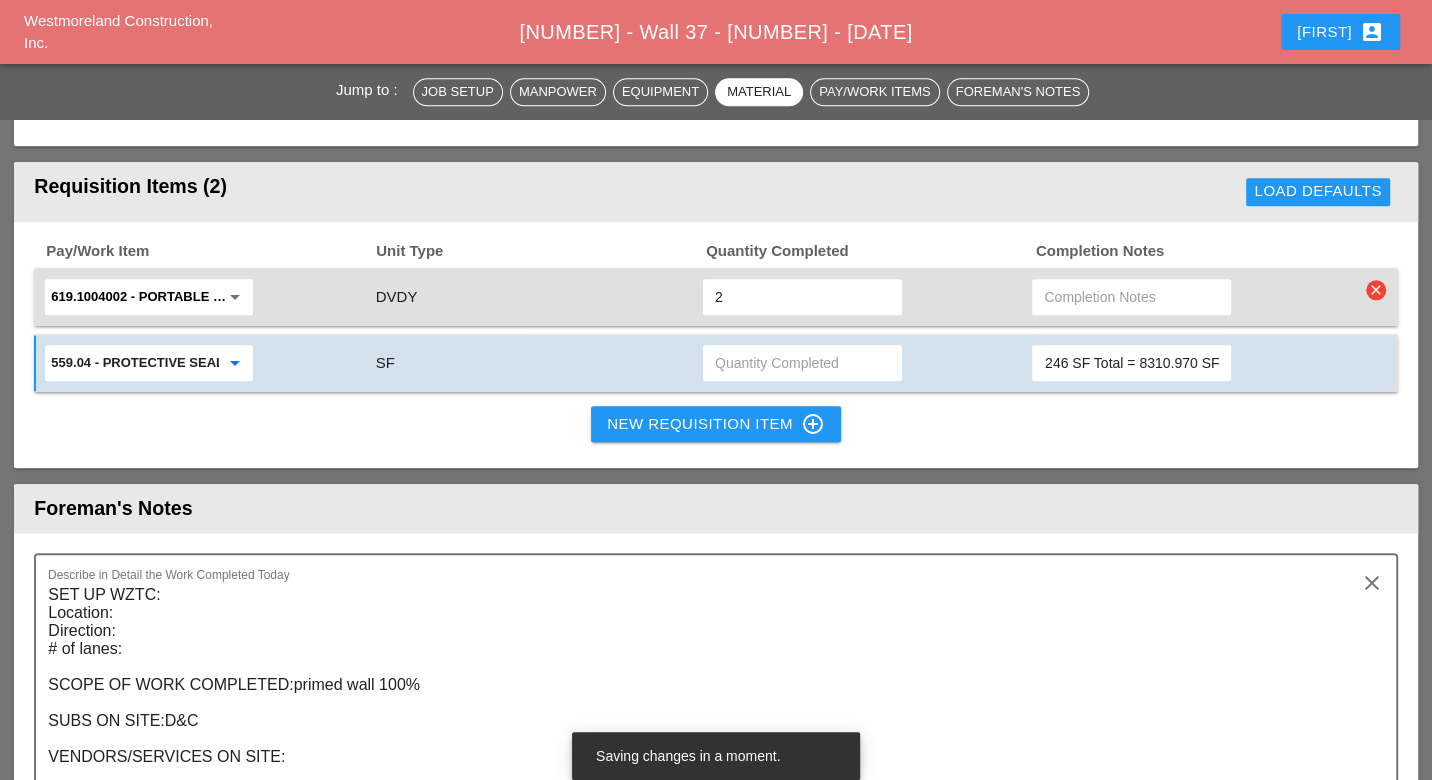click on "Wall 37 Protective Sealant Application (60% Payment Completed on 6/27/25) Panel 1 = 267.187 SF Panel 2 = 50.415 SF Panel 3 = 527.05 SF Panel 4 = 62.331 SF Panel 5 = 622.9 SF Panel 6 = 72.875 SF Panel 7 = 706.25 SF Panel 8 = 82.725 SF Panel 9 = 802.05 SF Panel 10 = 103.998 SF Panel 11 = 929.15 SF Panel 12 = 118.746 SF Panel 13 = 1050 SF Panel 14 = 133.5 SF Panel 15 = 1172.9 SF Panel 16 = 148.746 SF Panel 17 = 1297.9 SF Panel 18 = 162.246 SF Total = 8310.970 SF" at bounding box center (1131, 363) 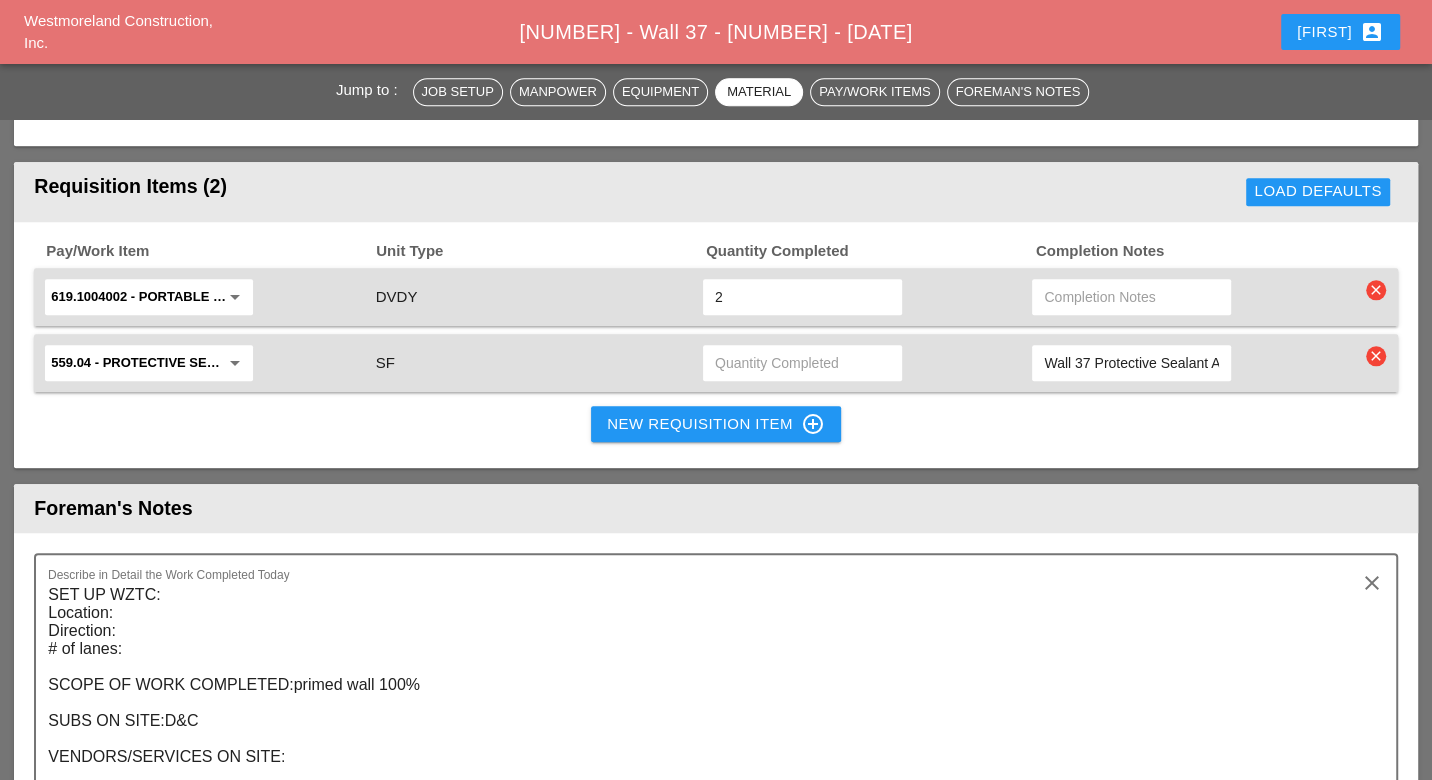 paste on "8310.970" 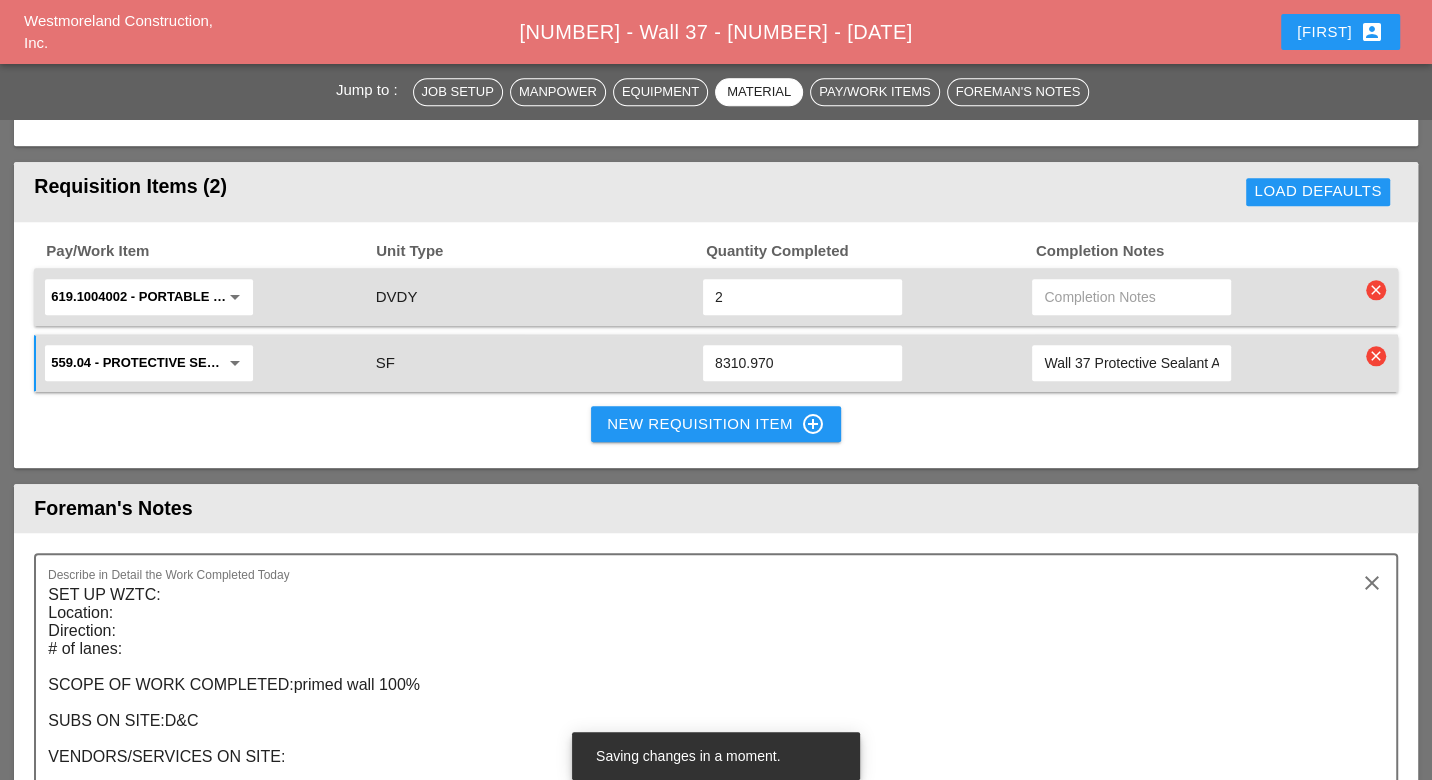 type on "8310.970" 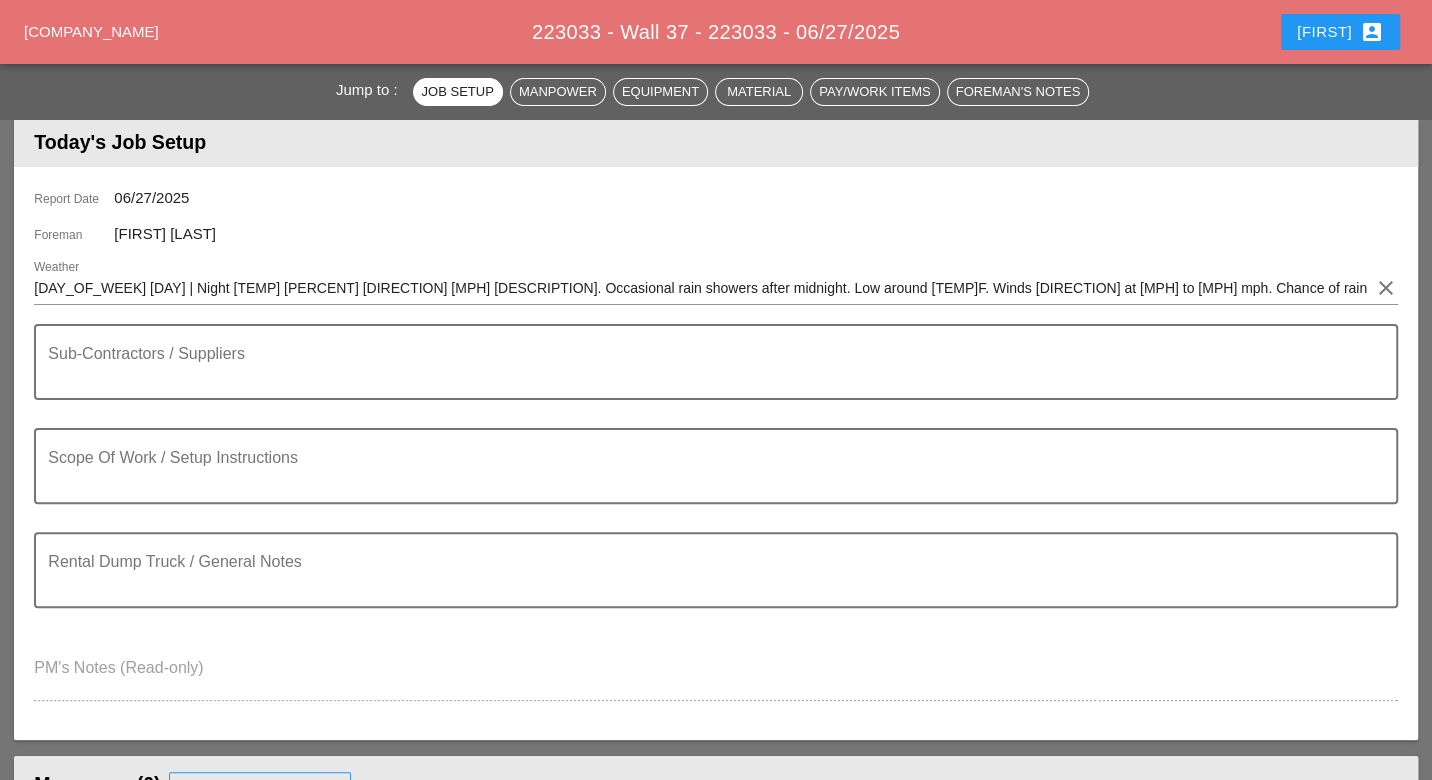 scroll, scrollTop: 0, scrollLeft: 0, axis: both 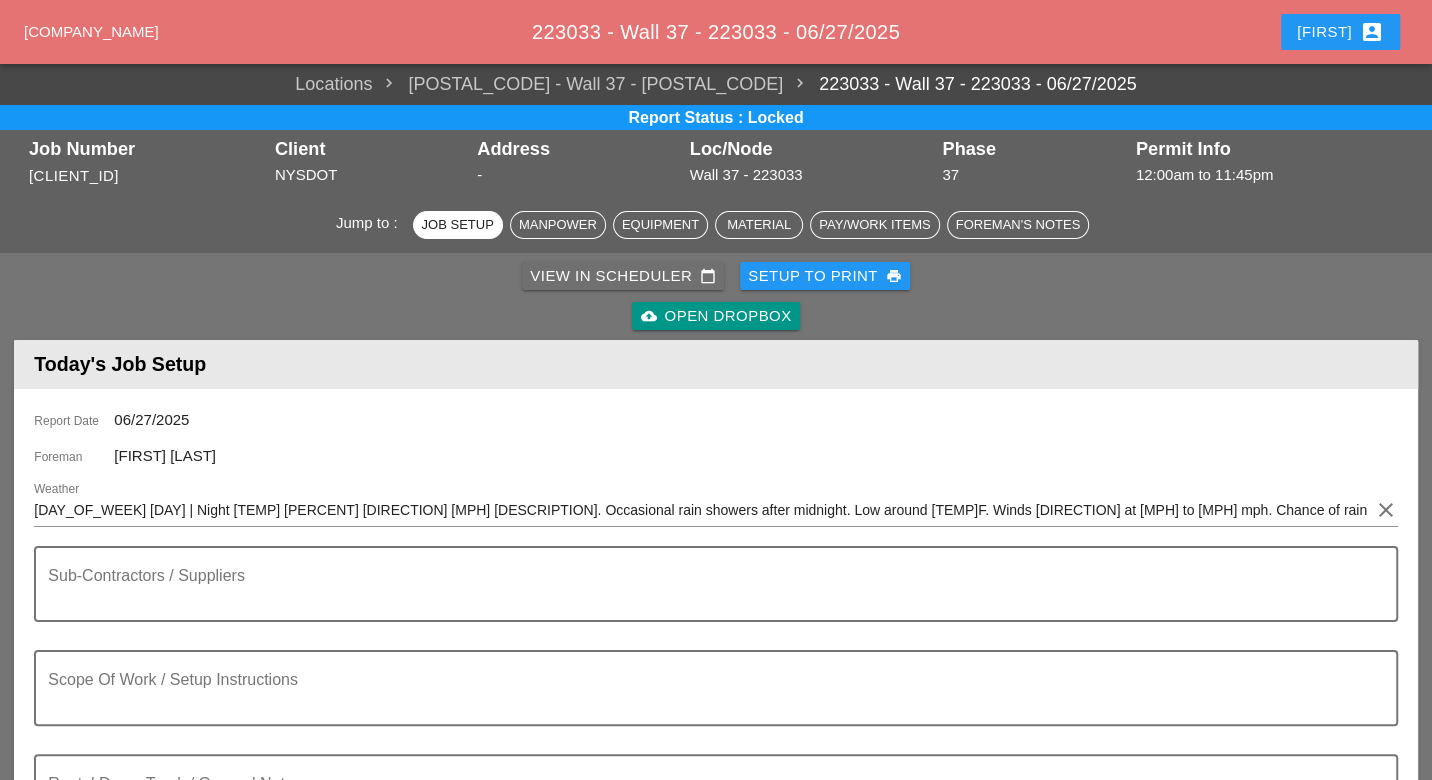 click on "View in Scheduler calendar_today" at bounding box center [623, 276] 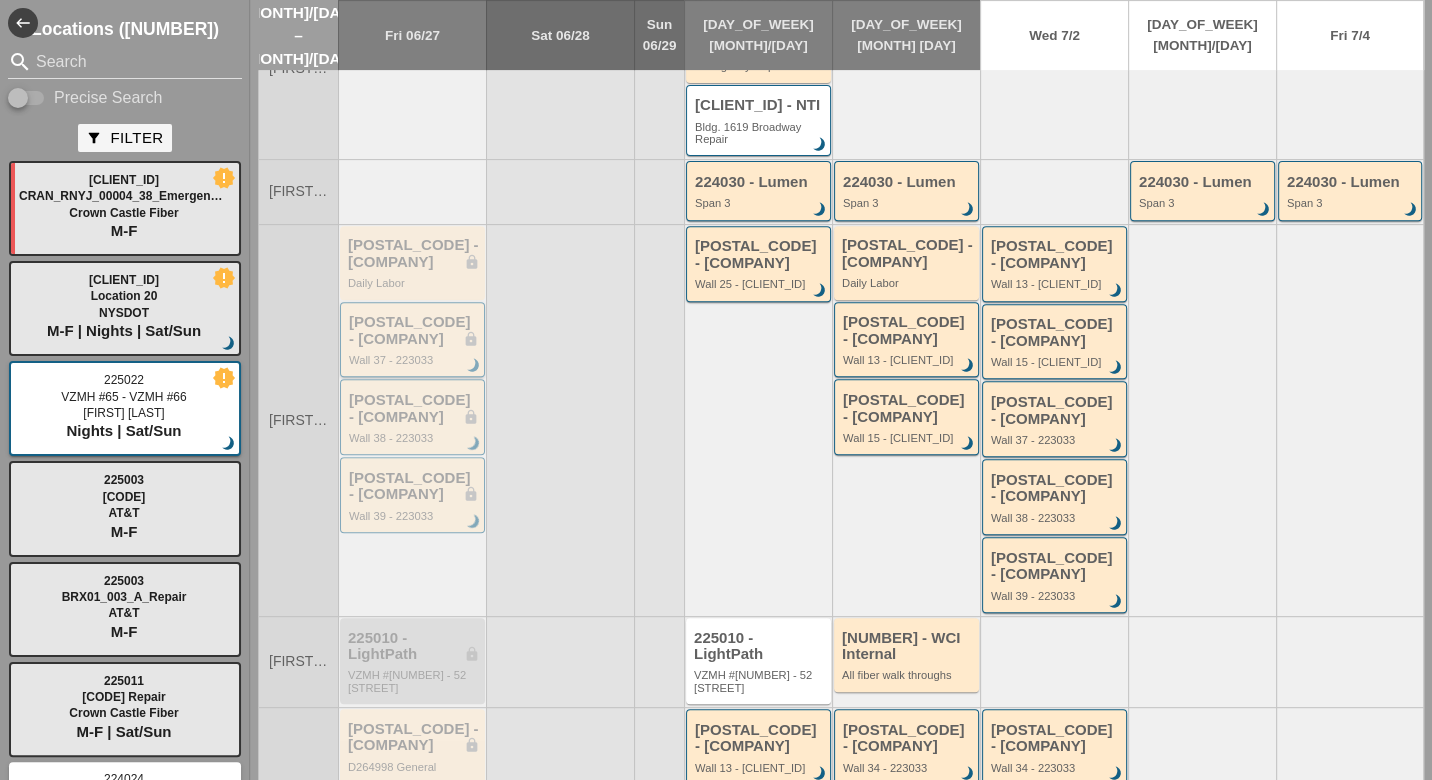 scroll, scrollTop: 555, scrollLeft: 0, axis: vertical 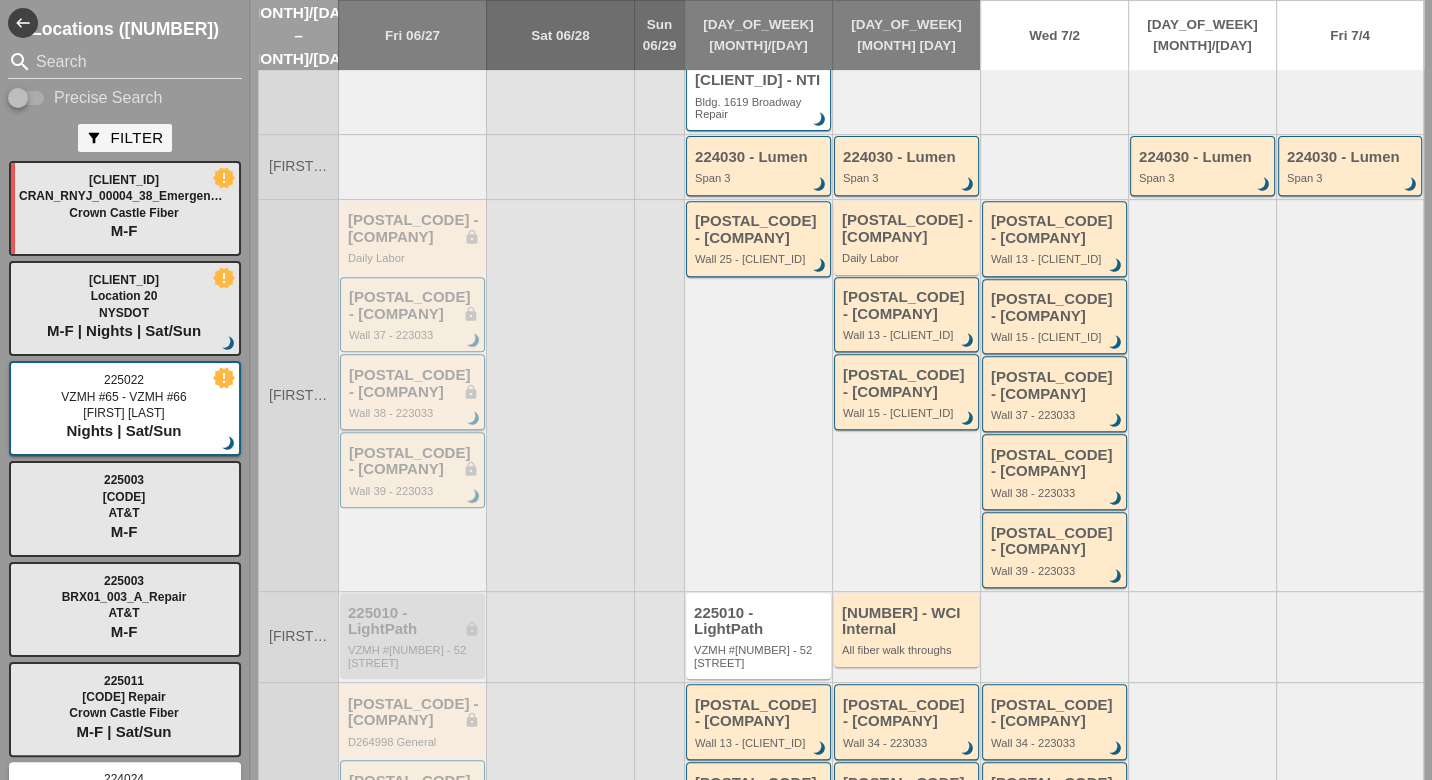 click on "Wall 38 - 223033" at bounding box center (414, 413) 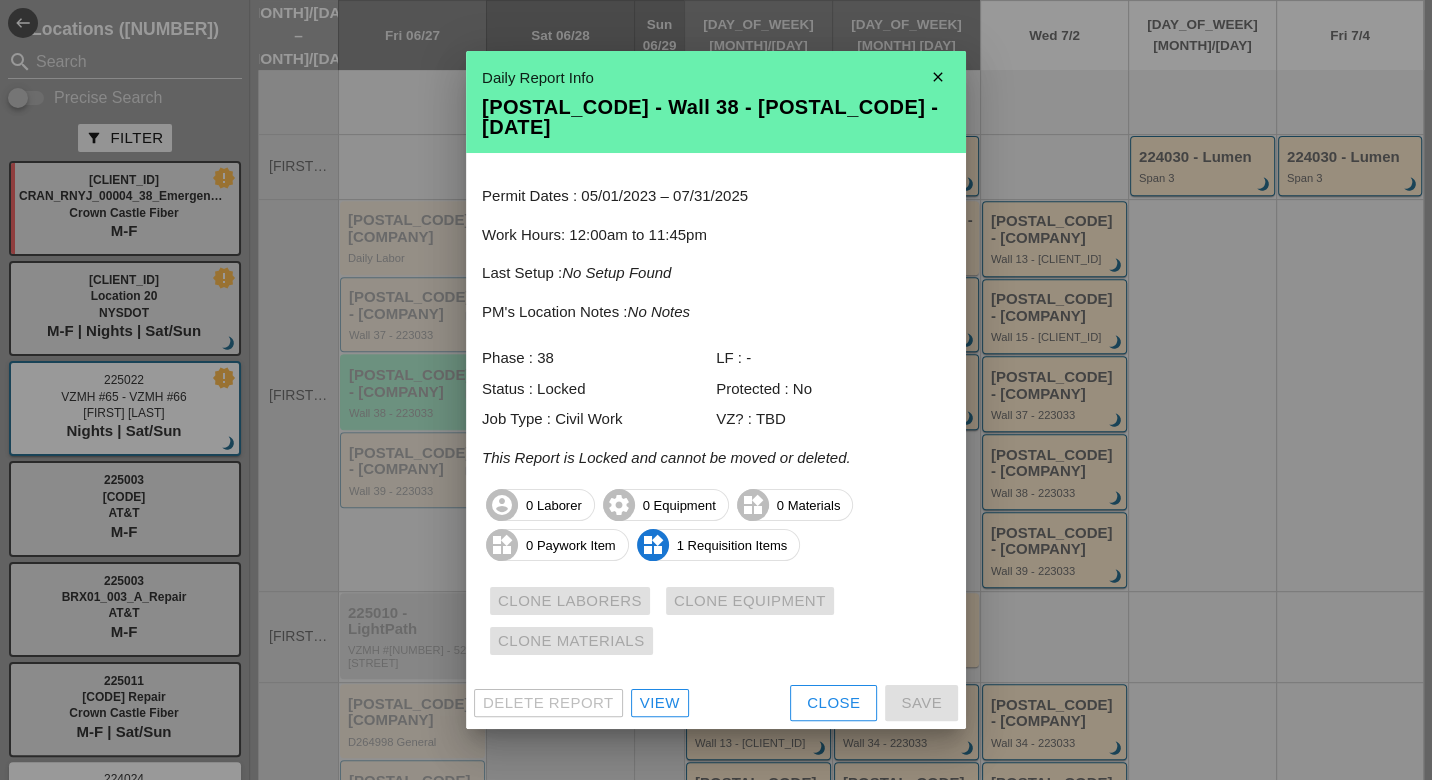 click on "View" at bounding box center (660, 703) 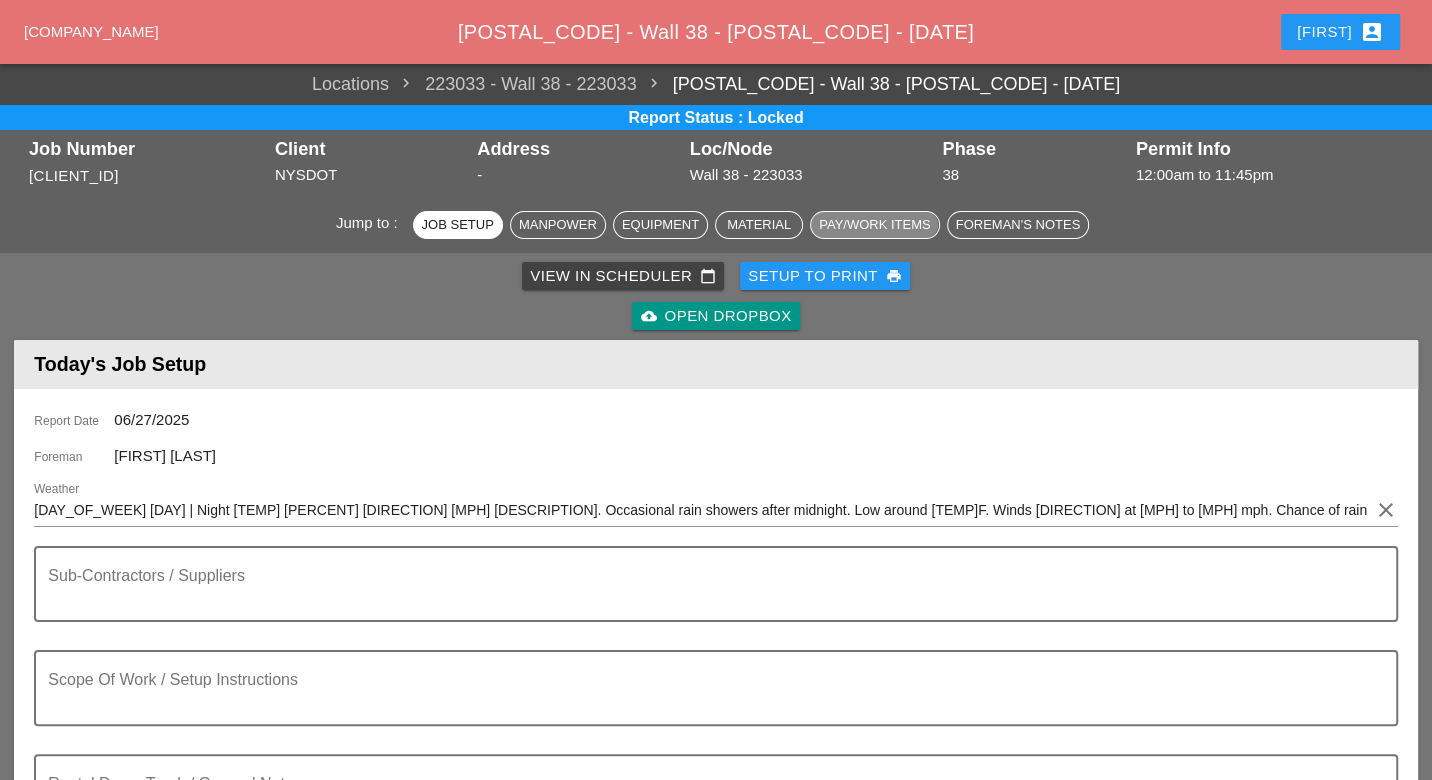 click on "Pay/Work Items" at bounding box center (558, 225) 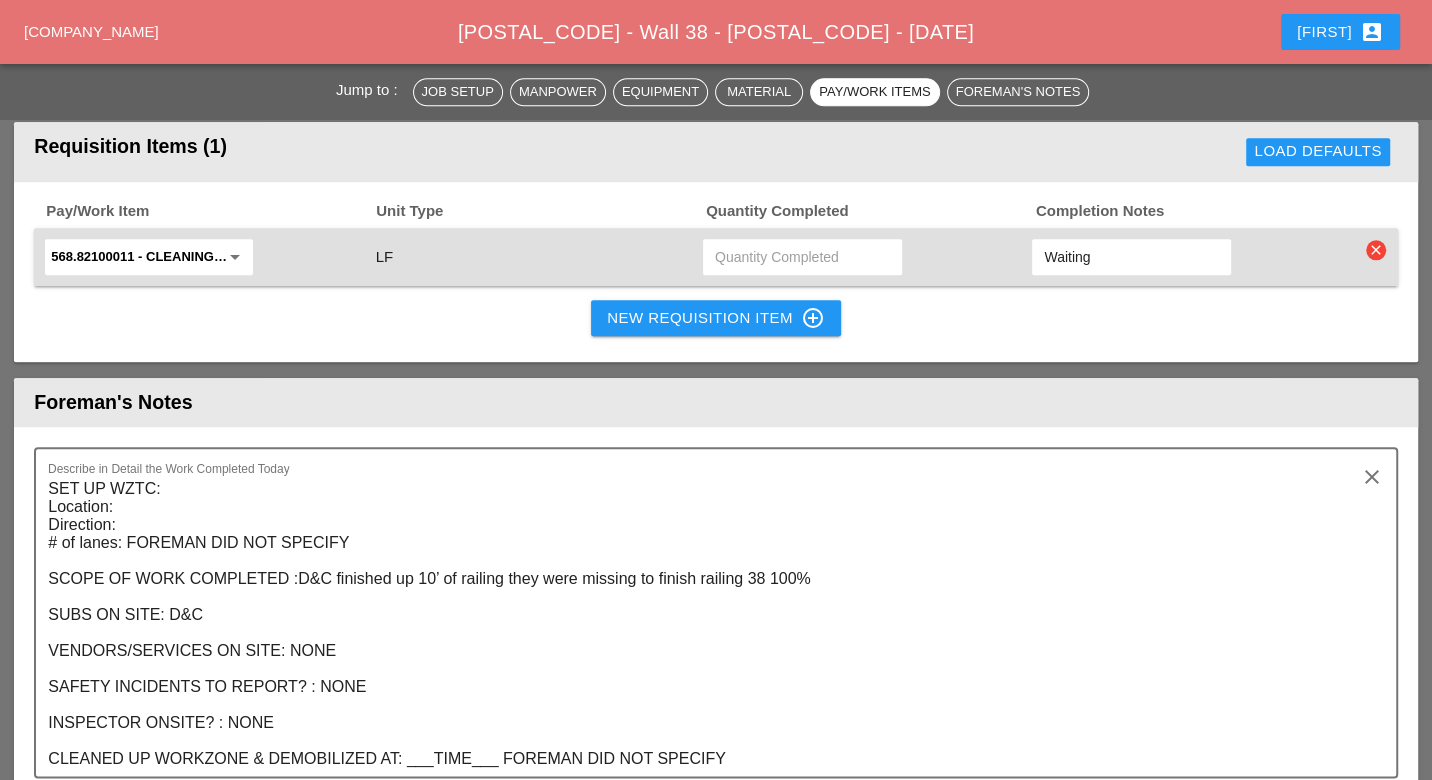 scroll, scrollTop: 1614, scrollLeft: 0, axis: vertical 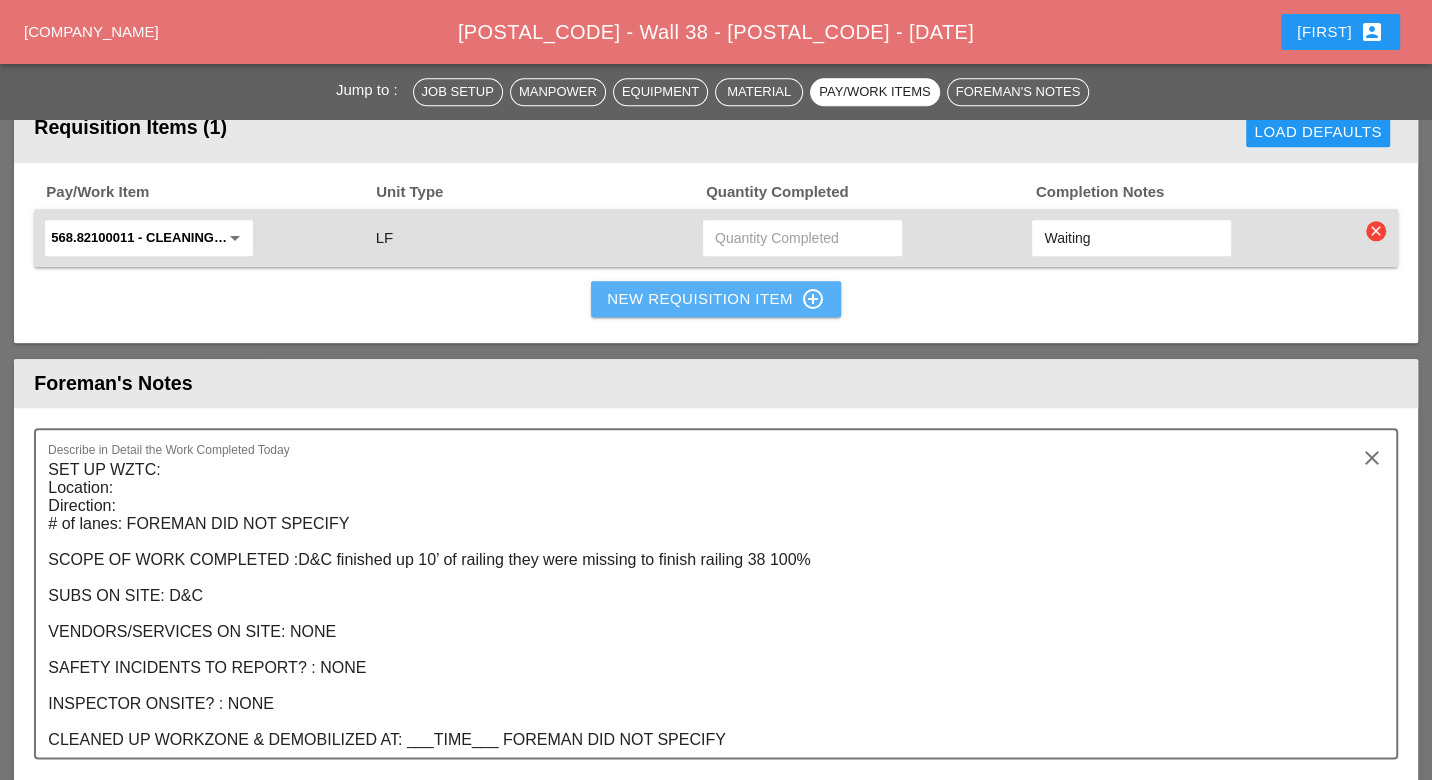 click on "New Requisition Item control_point" at bounding box center (716, 299) 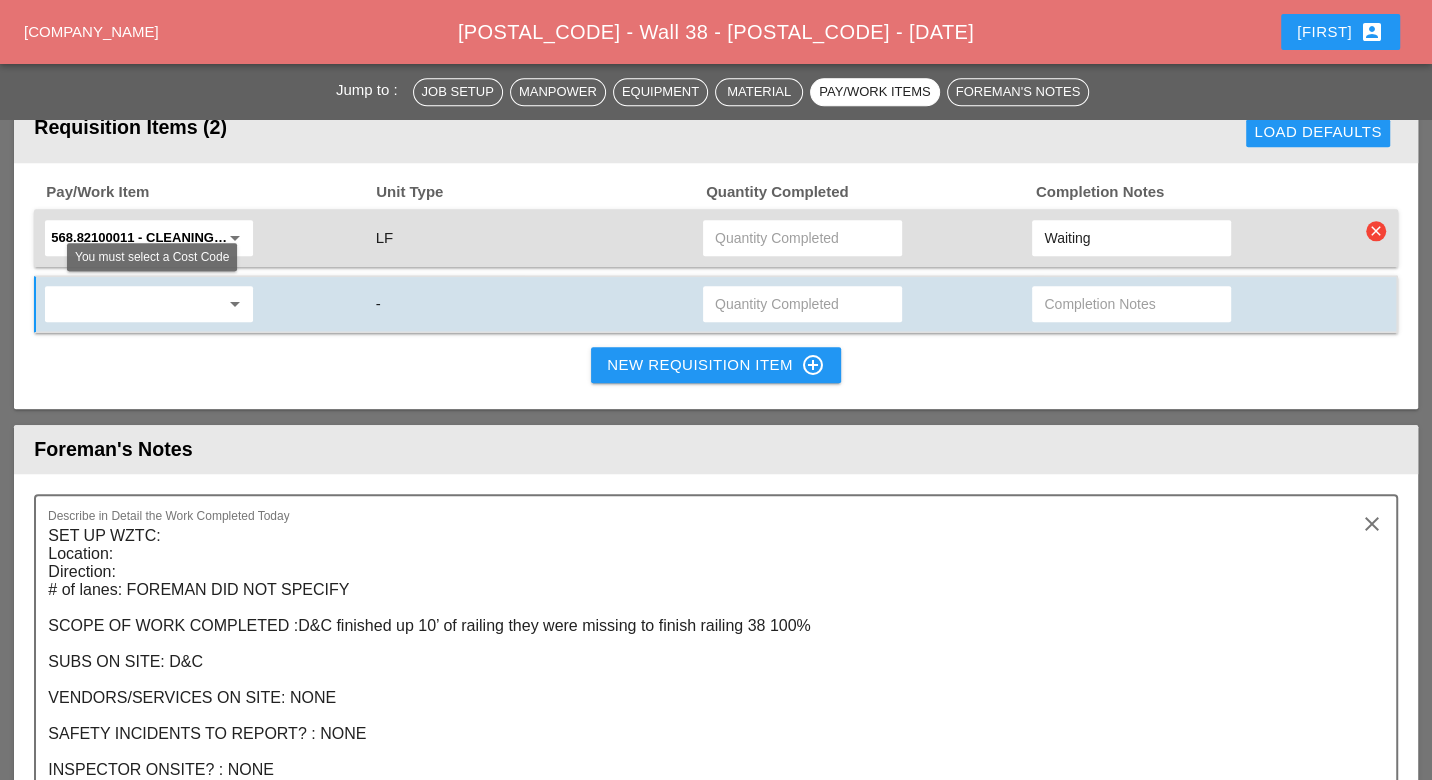 click at bounding box center [135, 304] 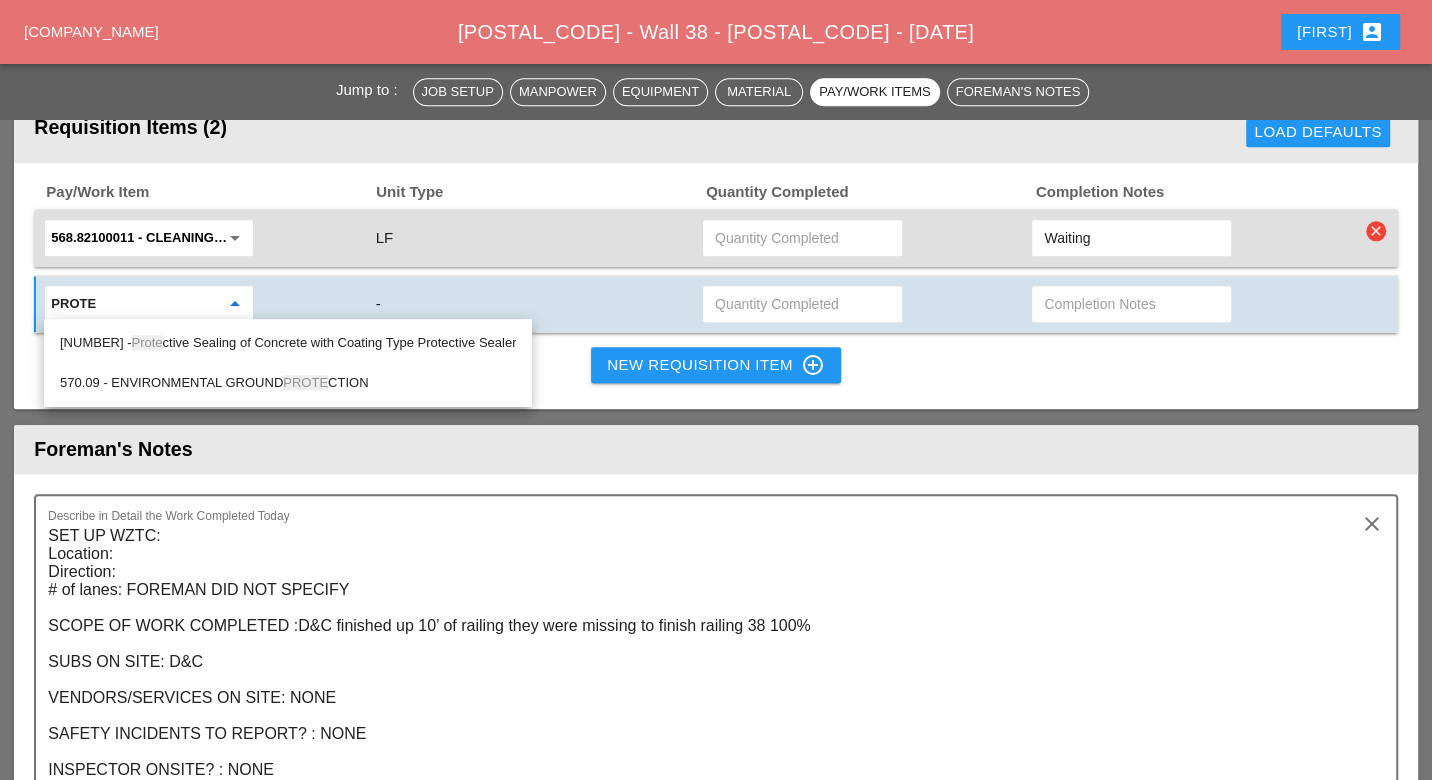 click on "[NUMBER] -  Prote ctive Sealing of Concrete with Coating Type Protective Sealer" at bounding box center [288, 343] 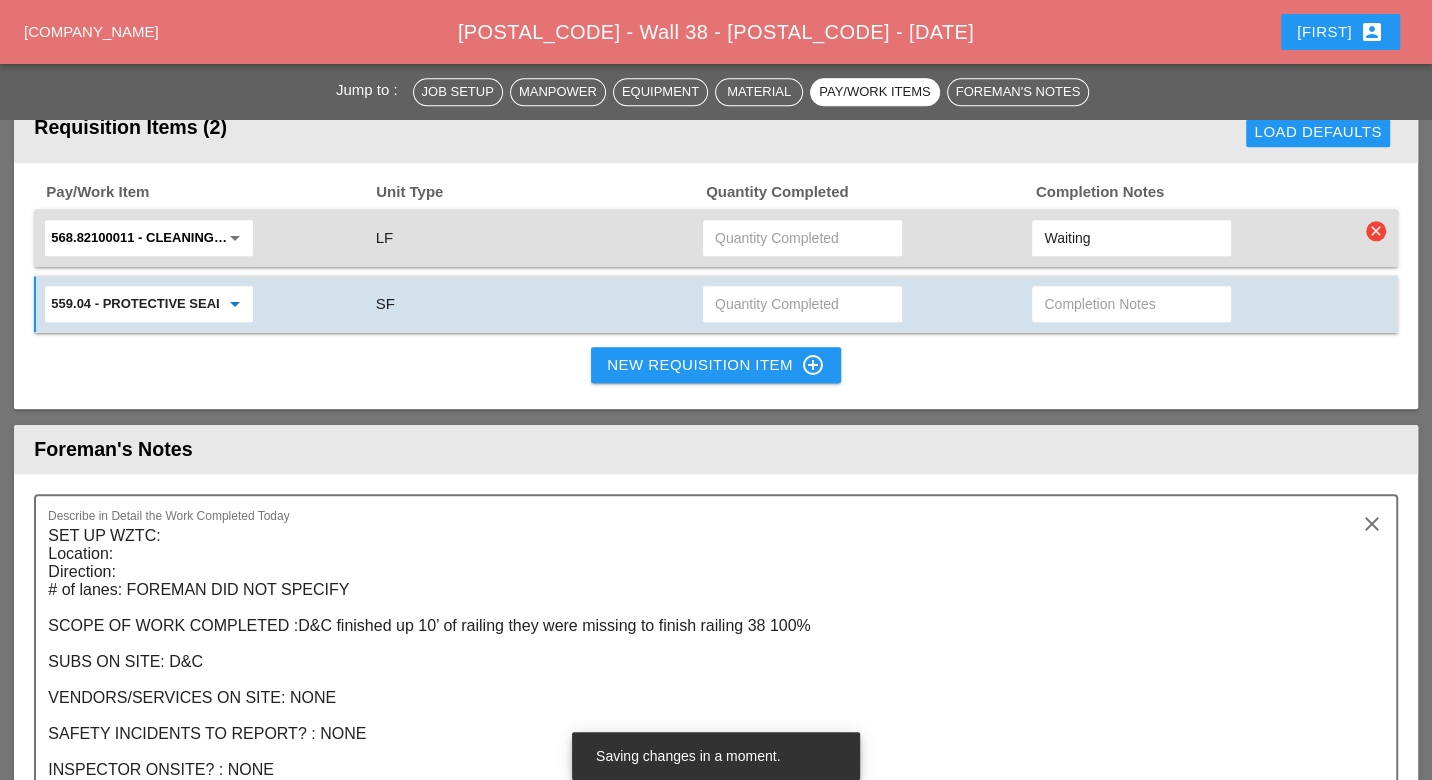 type on "559.04 - Protective Sealing of Concrete with Coating Type Protective Sealer" 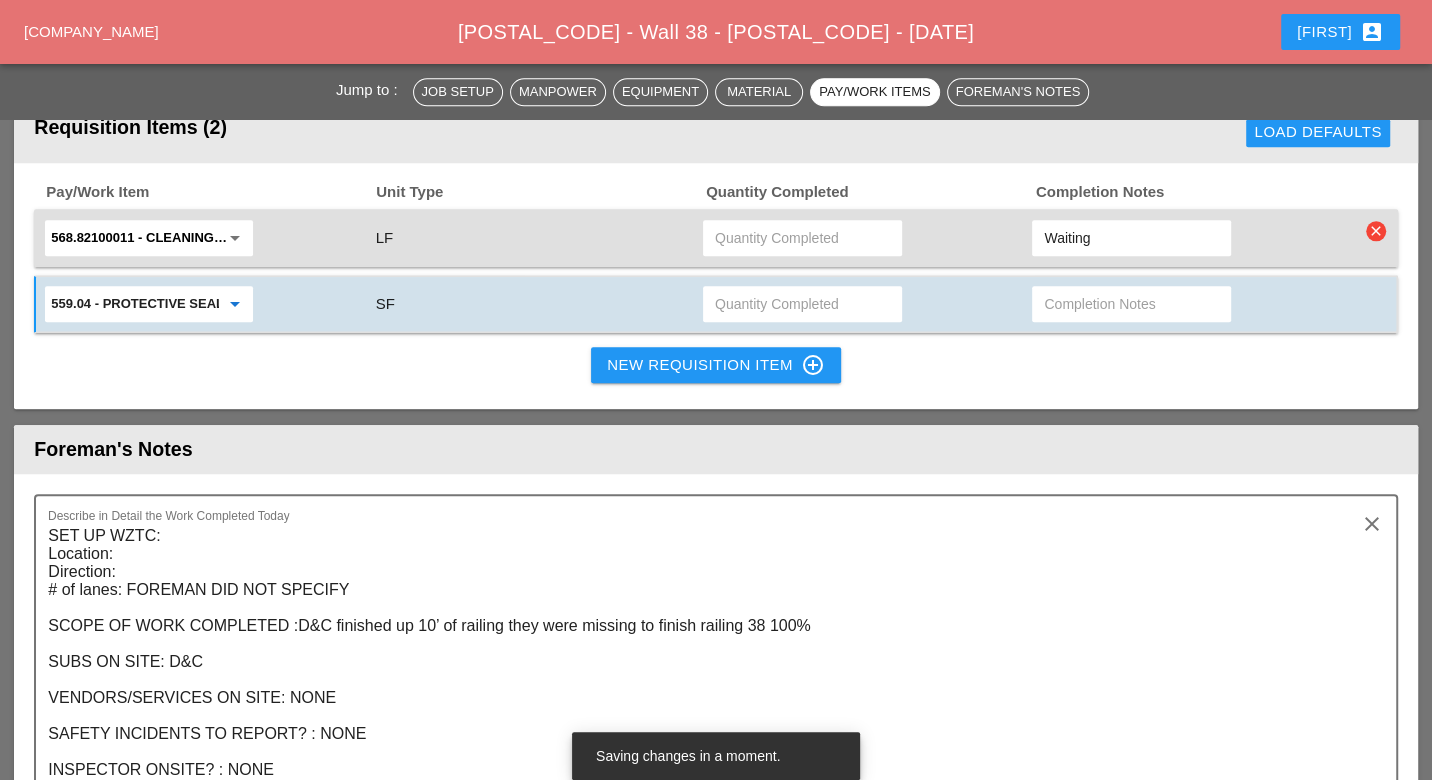 paste on "Wall 38 Cleaning and painting of pipe rails (Payment Completed on 6/27/25) Panel 1 = 7 LF Panel 2 = 45 LF Panel 3 = 72 LF Total = 124 LF" 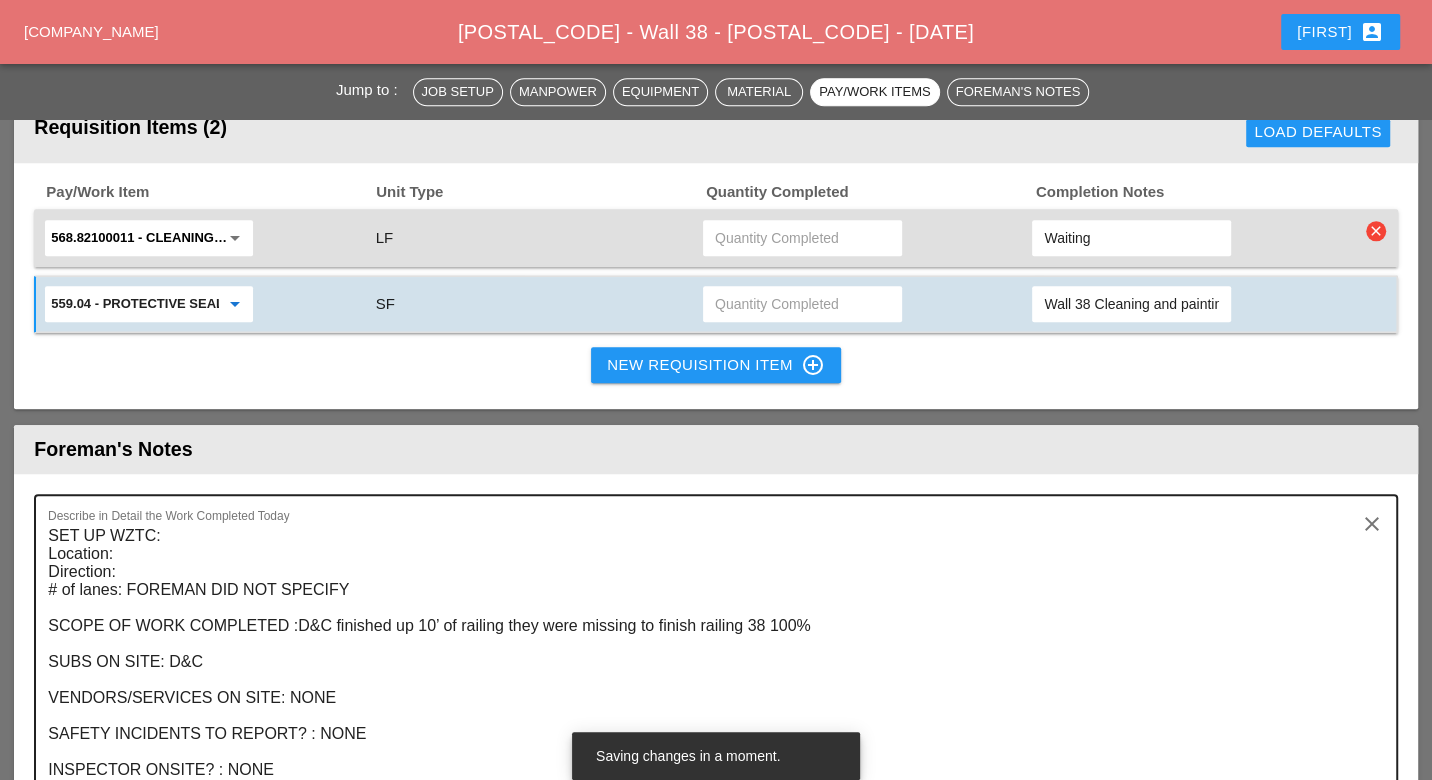 scroll, scrollTop: 0, scrollLeft: 694, axis: horizontal 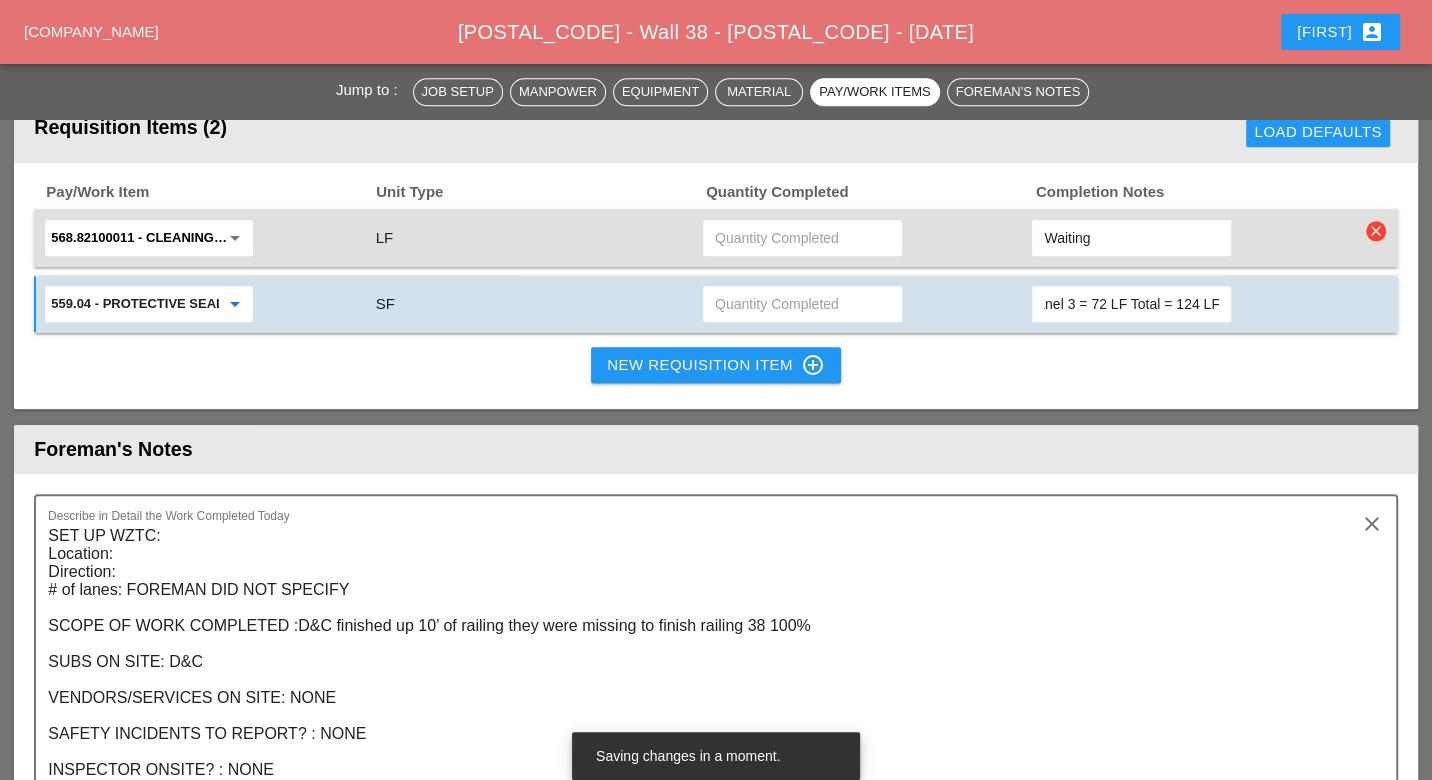 type on "Wall 38 Cleaning and painting of pipe rails (Payment Completed on 6/27/25) Panel 1 = 7 LF Panel 2 = 45 LF Panel 3 = 72 LF Total = 124 LF" 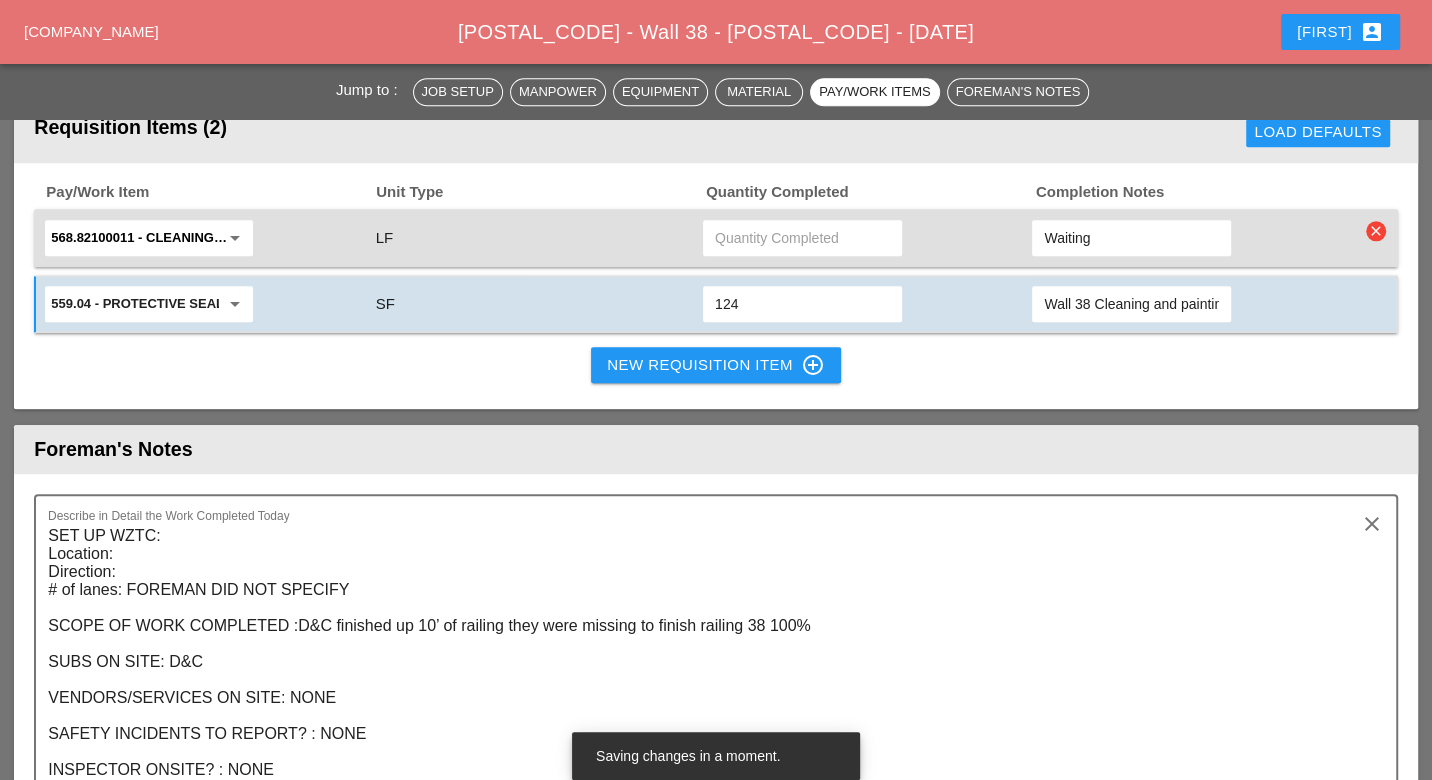 type on "124" 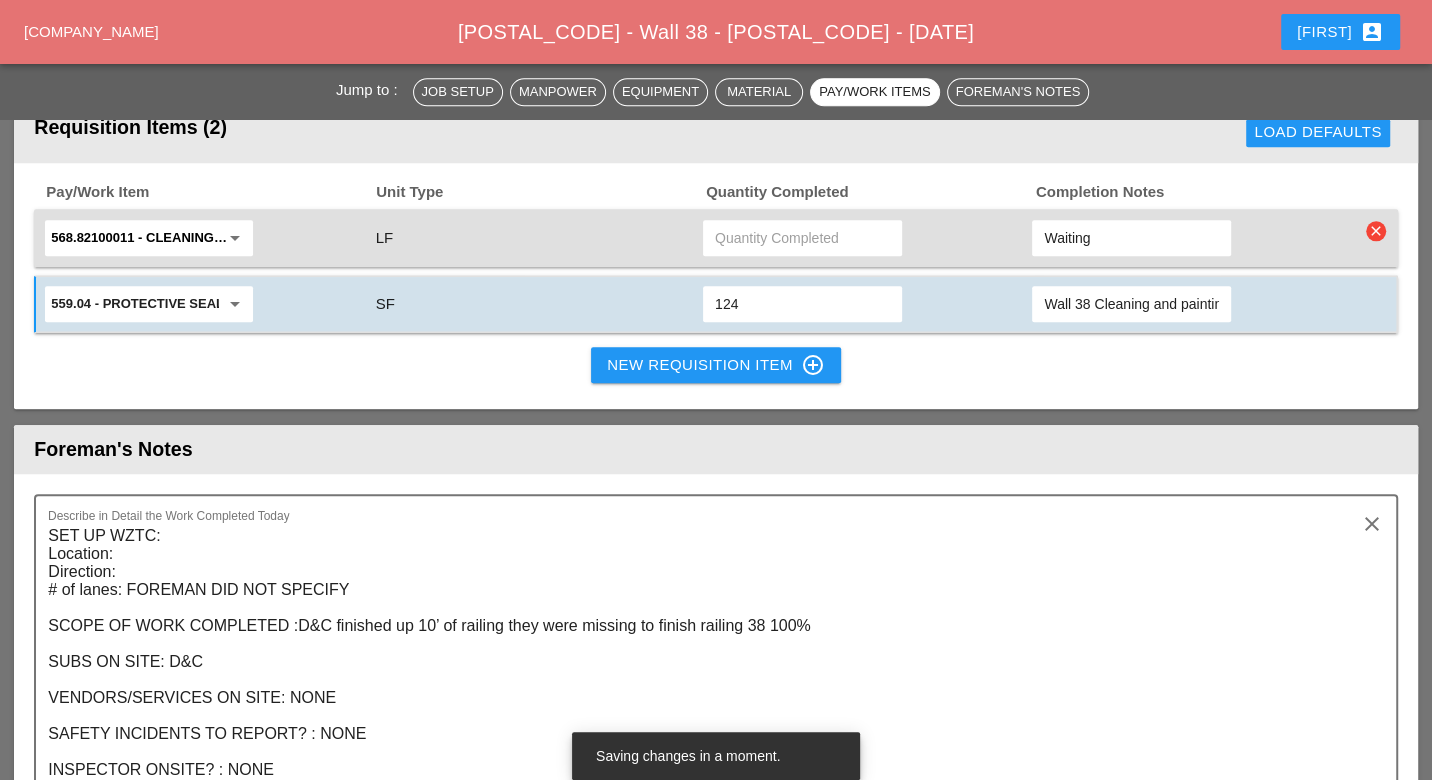 click on "559.04 - Protective Sealing of Concrete with Coating Type Protective Sealer" at bounding box center (135, 304) 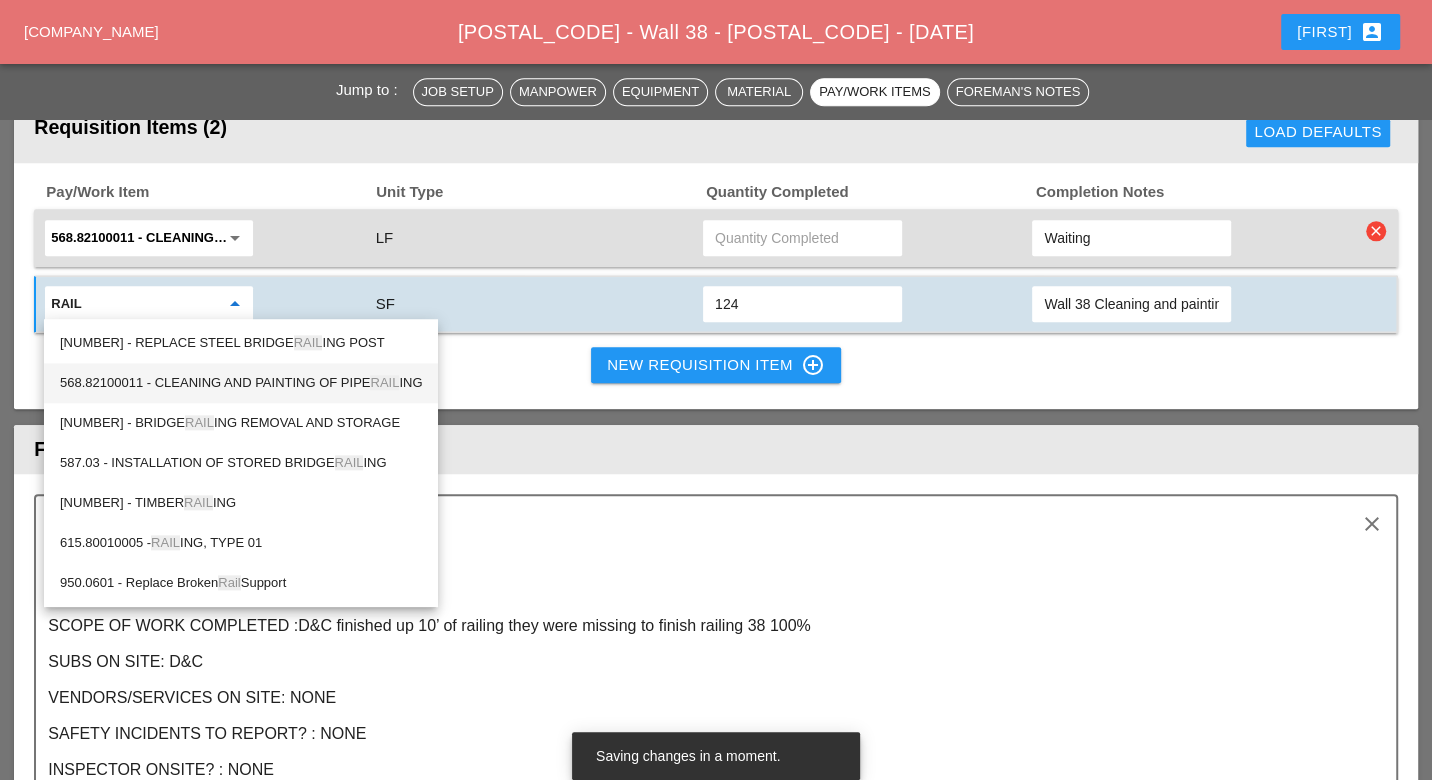 click on "[NUMBER] - CLEANING AND PAINTING OF PIPE  RAIL ING" at bounding box center (241, 343) 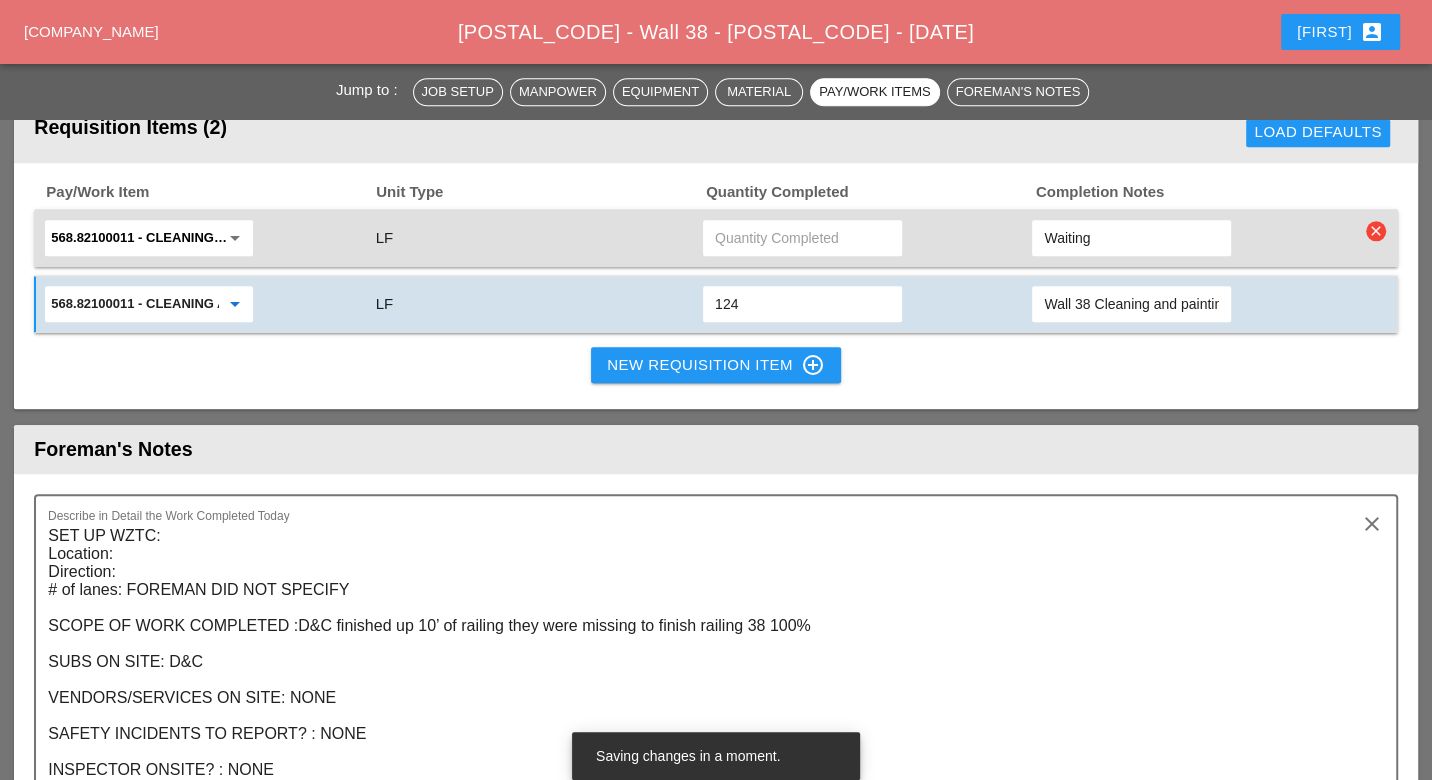 type on "568.82100011 - CLEANING AND PAINTING OF PIPE RAILING" 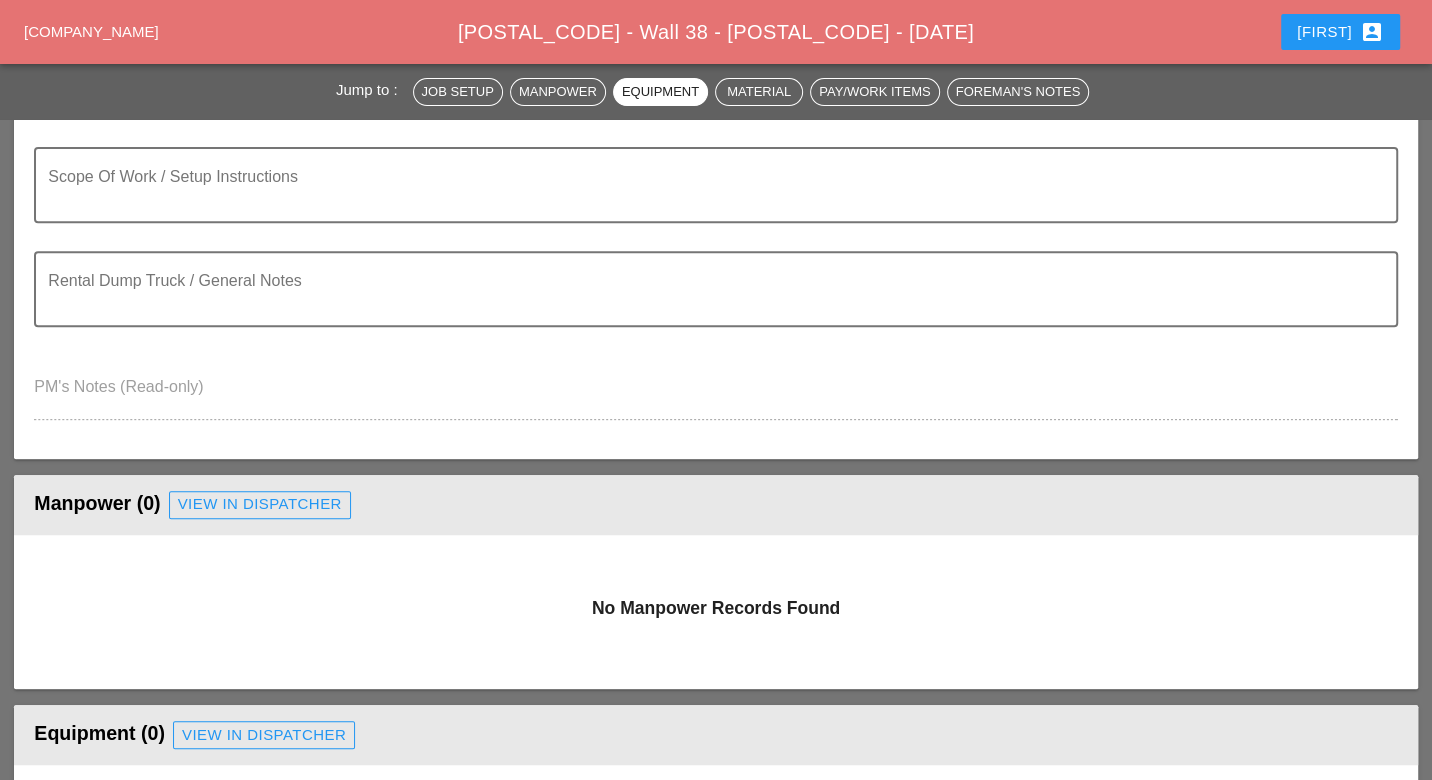 scroll, scrollTop: 0, scrollLeft: 0, axis: both 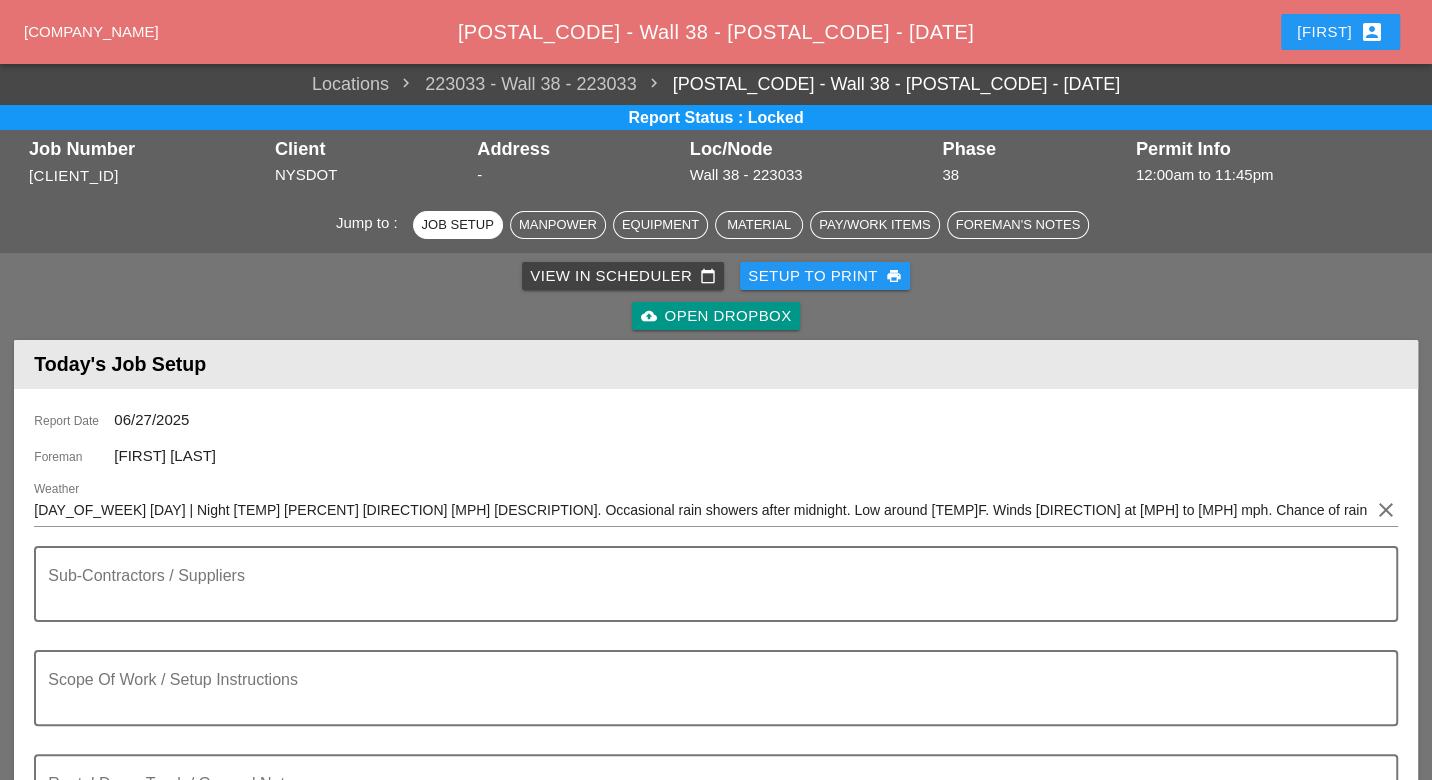 click on "View in Scheduler calendar_today" at bounding box center [623, 276] 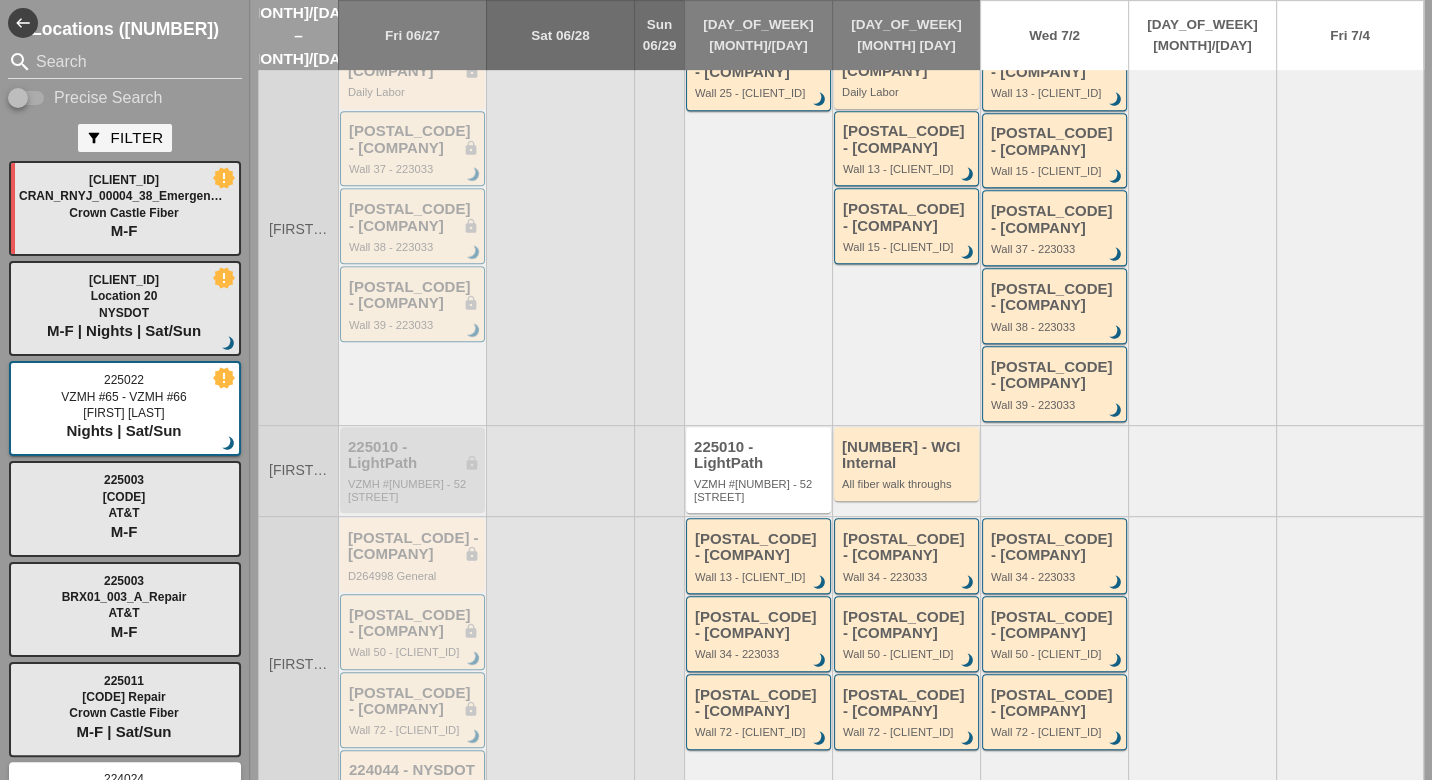 scroll, scrollTop: 559, scrollLeft: 0, axis: vertical 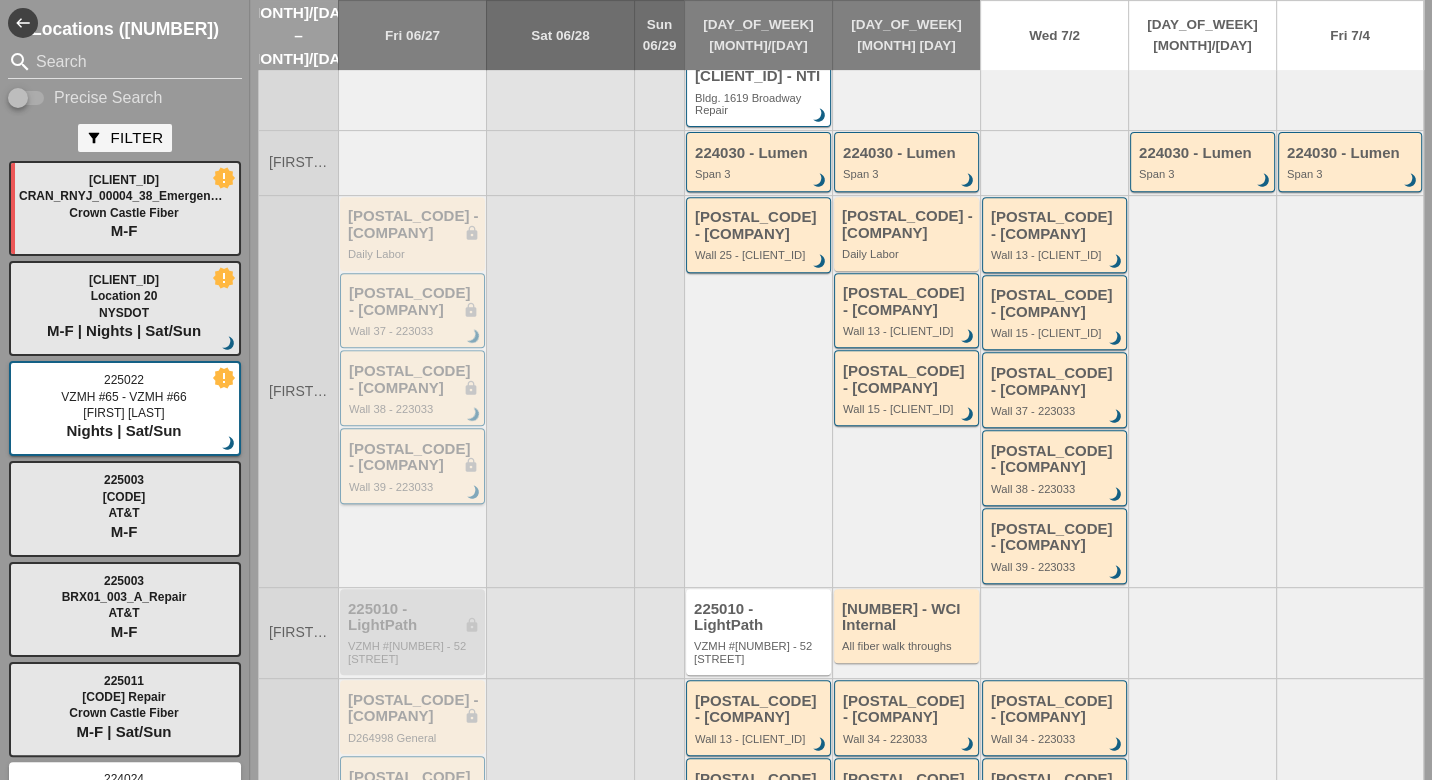 click on "Wall 39 - 223033" at bounding box center [414, 487] 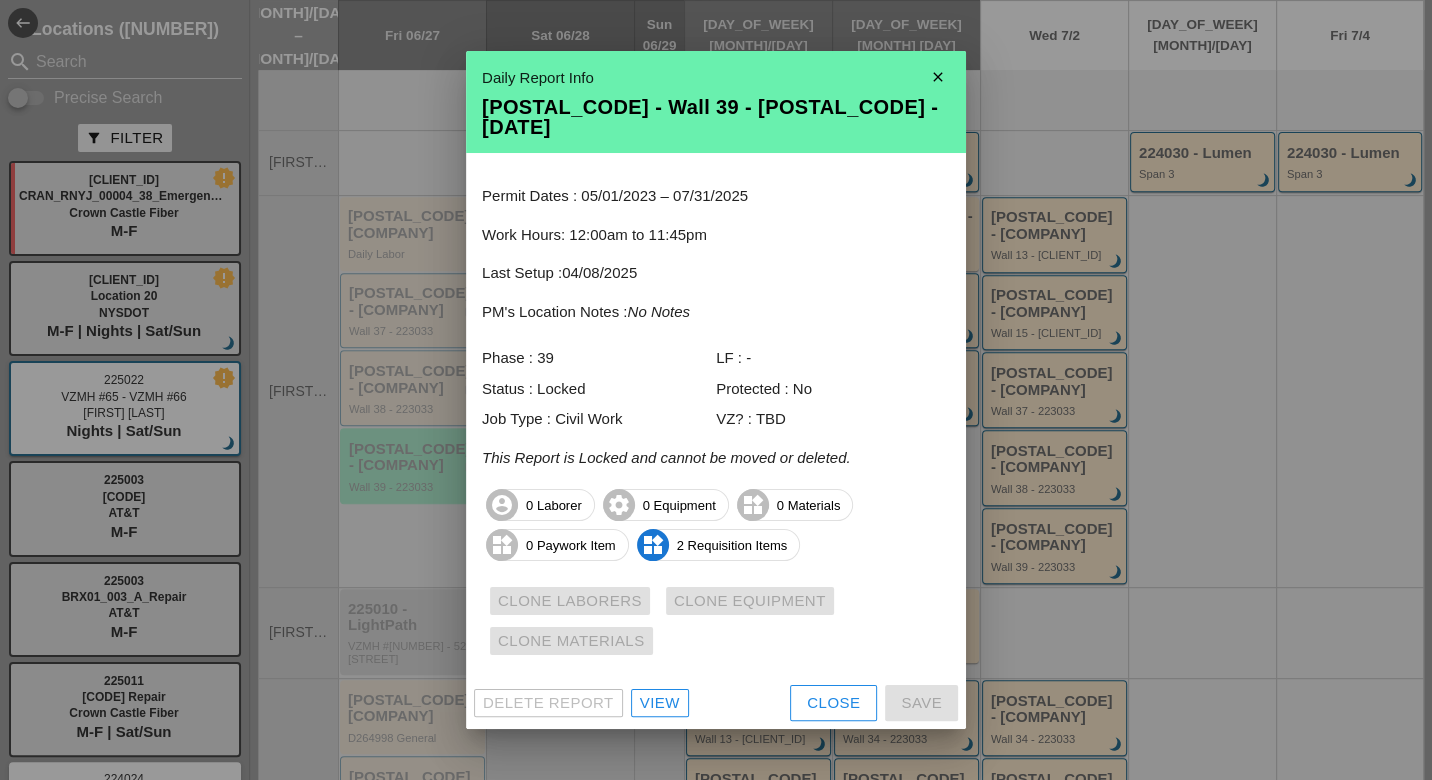 click on "View" at bounding box center [660, 703] 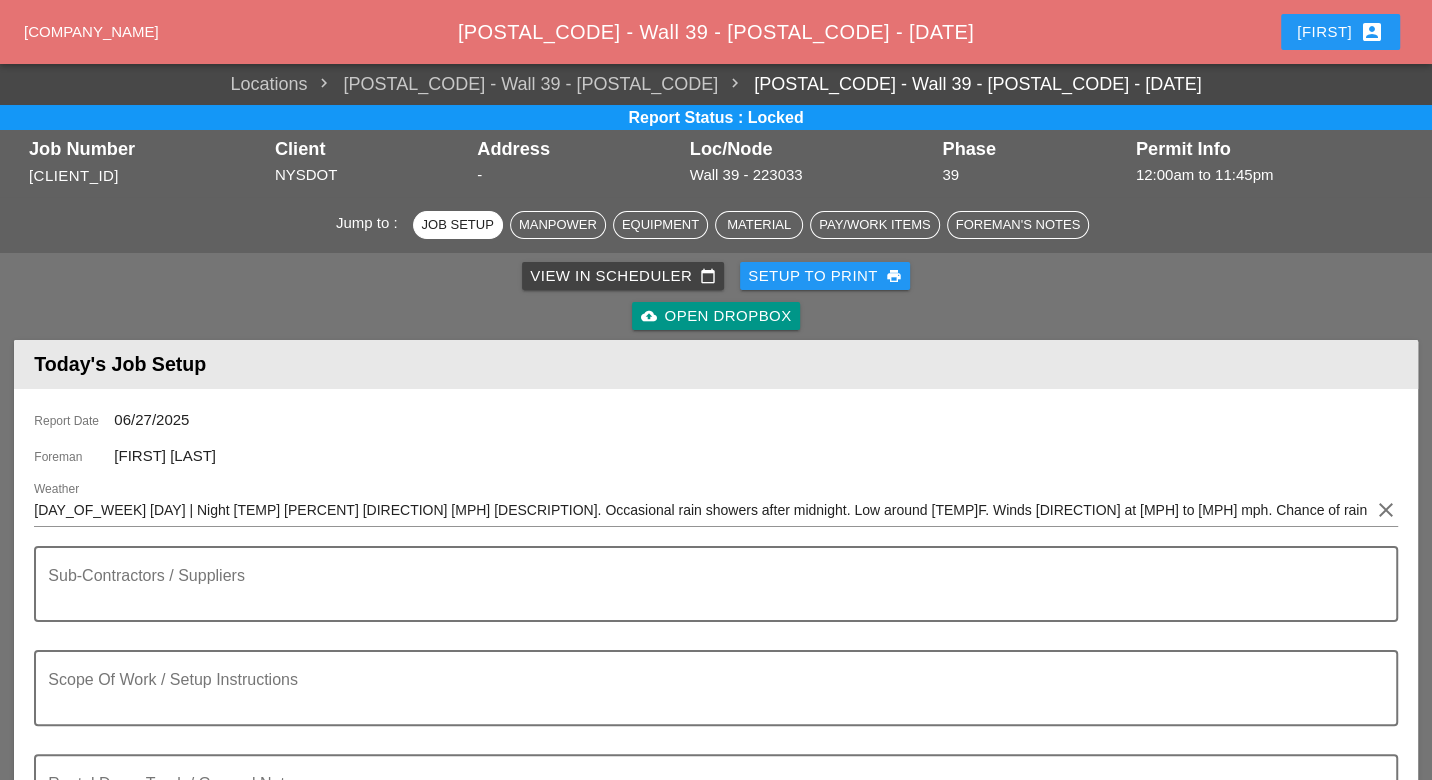scroll, scrollTop: 0, scrollLeft: 0, axis: both 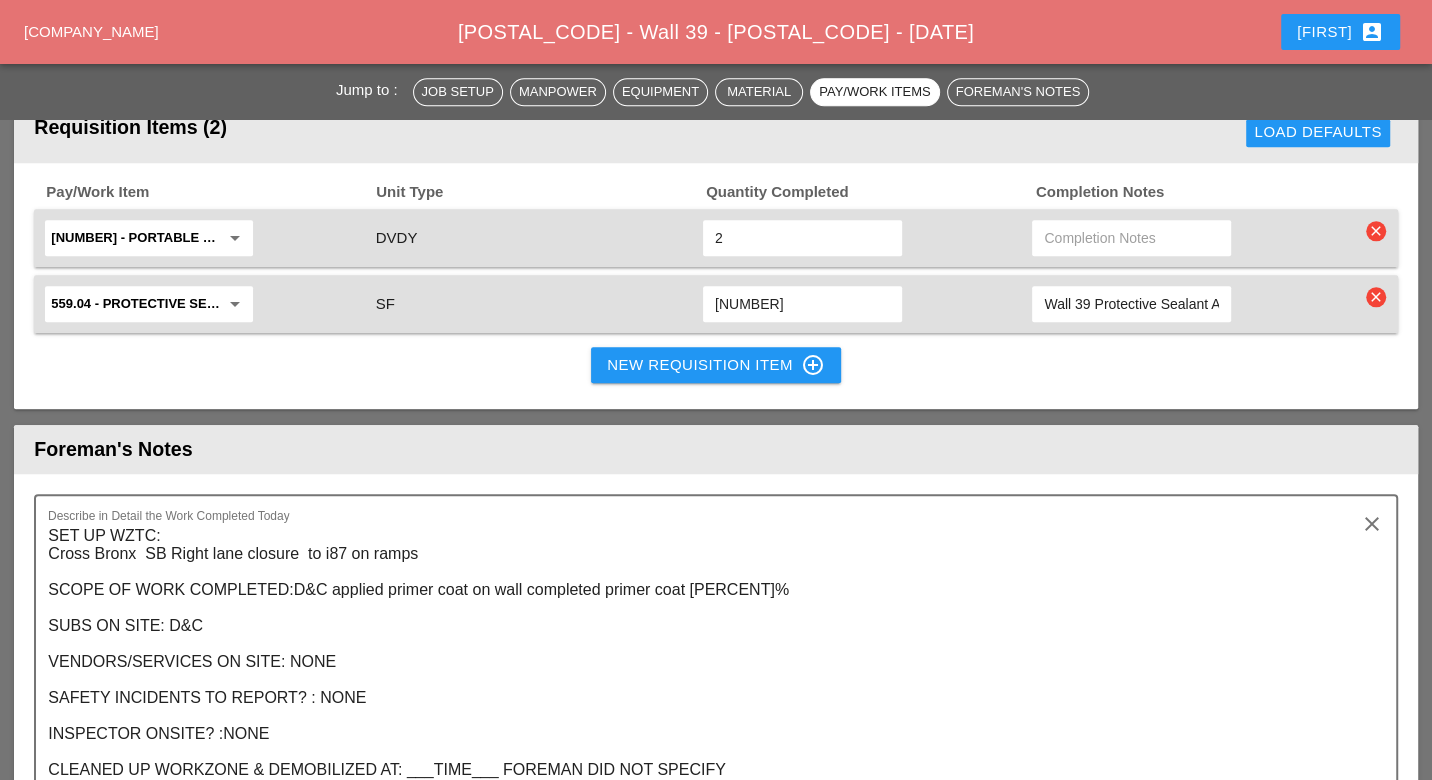 click on "New Requisition Item control_point" at bounding box center [716, 365] 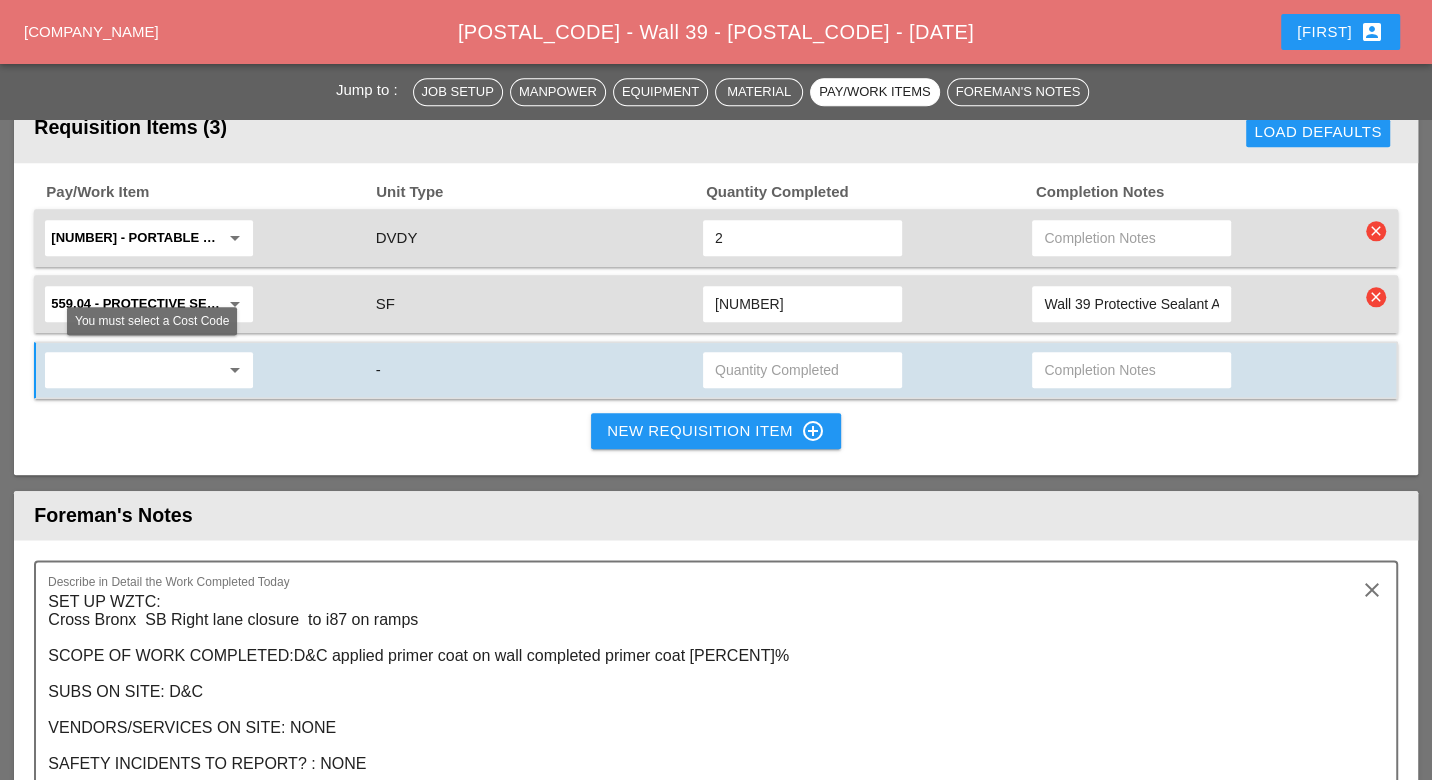 click at bounding box center (135, 370) 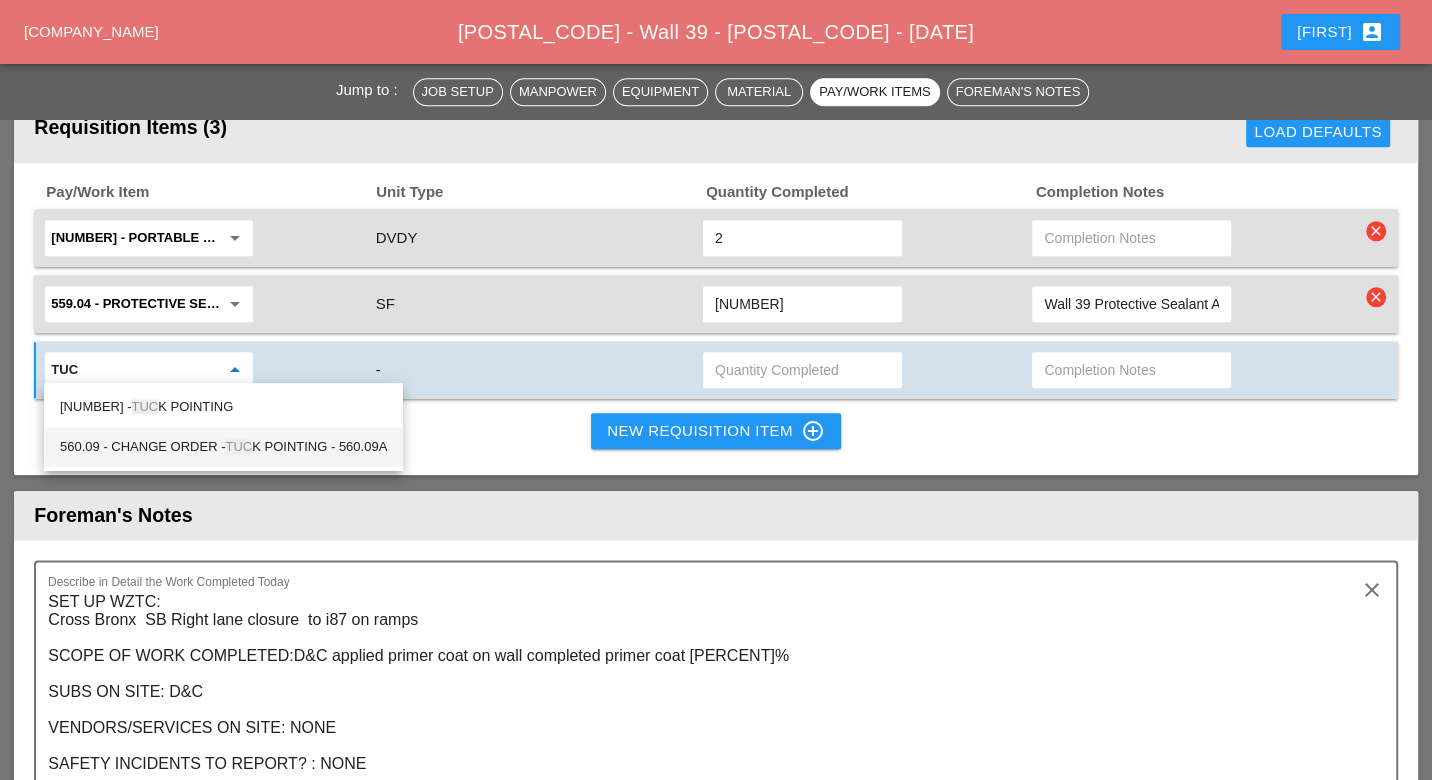 click on "[NUMBER] - CHANGE ORDER -  TUC K POINTING - [NUMBER]A" at bounding box center (223, 407) 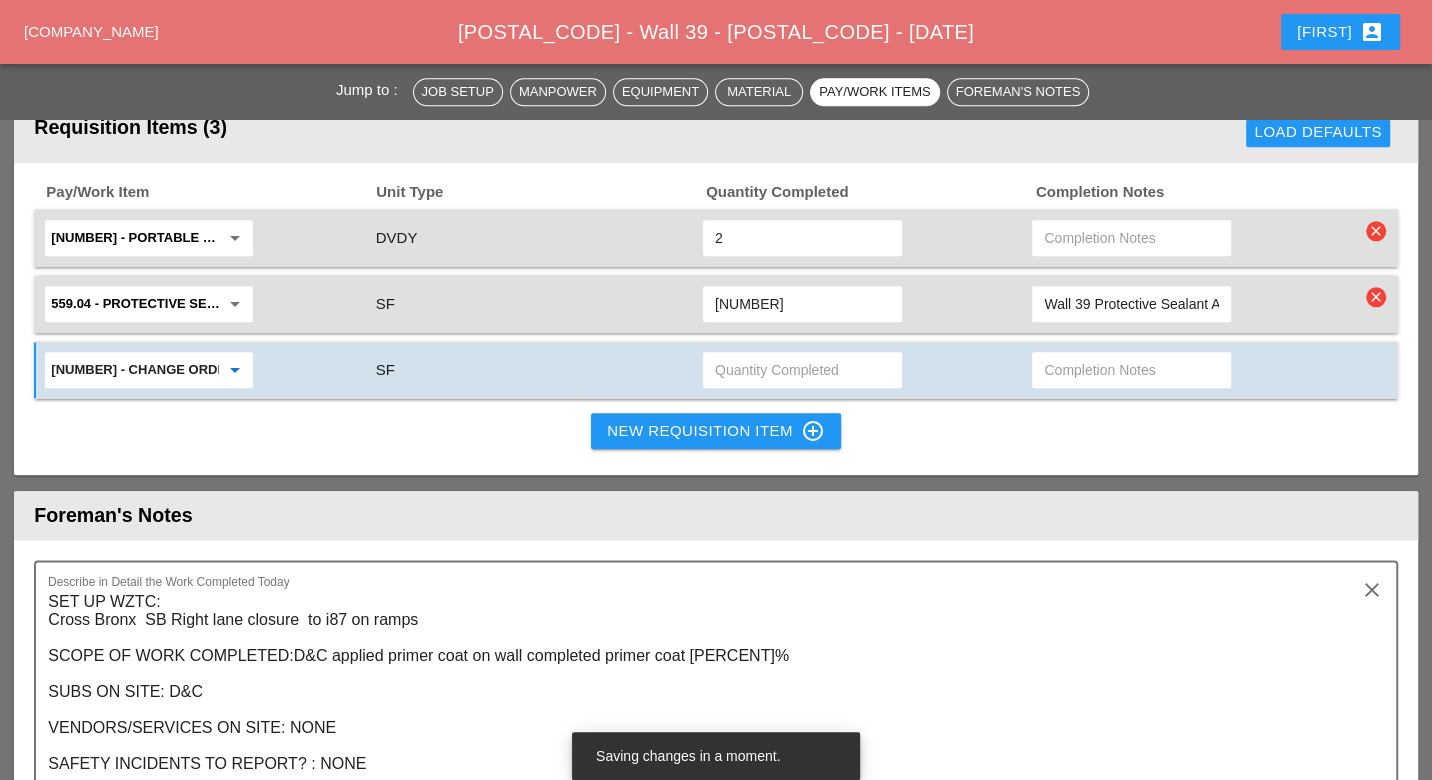 type on "[NUMBER] - CHANGE ORDER - TUCK POINTING - [NUMBER]A" 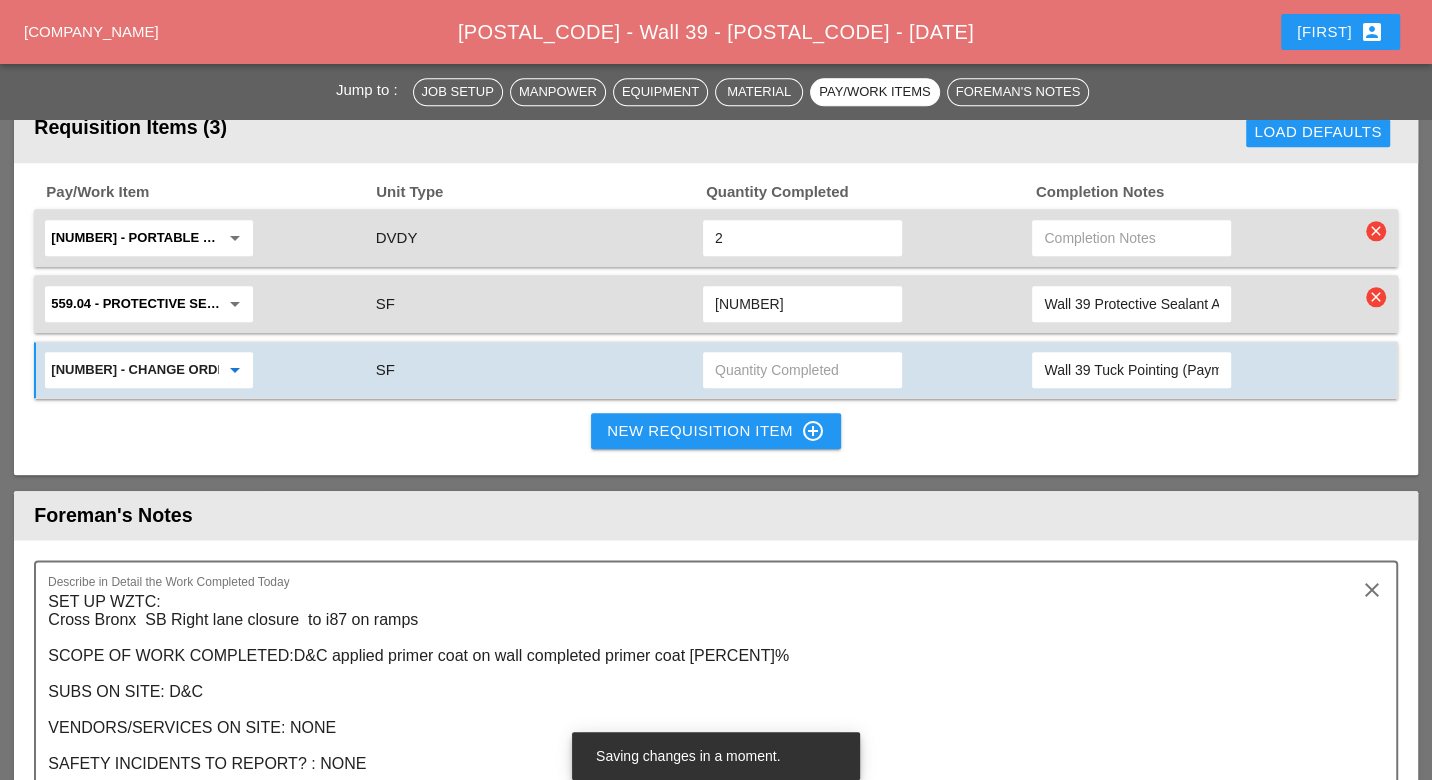 scroll, scrollTop: 0, scrollLeft: 427, axis: horizontal 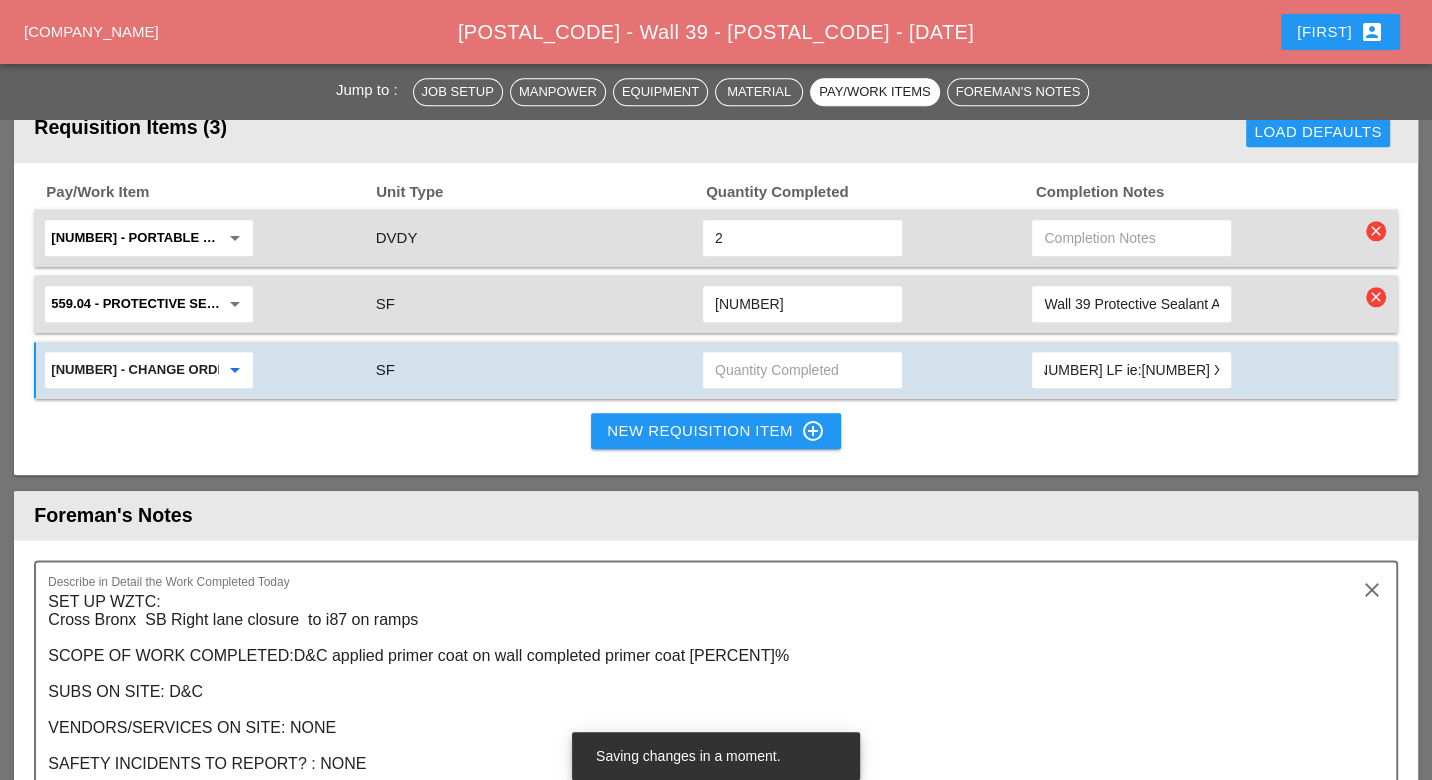 drag, startPoint x: 1158, startPoint y: 362, endPoint x: 1194, endPoint y: 365, distance: 36.124783 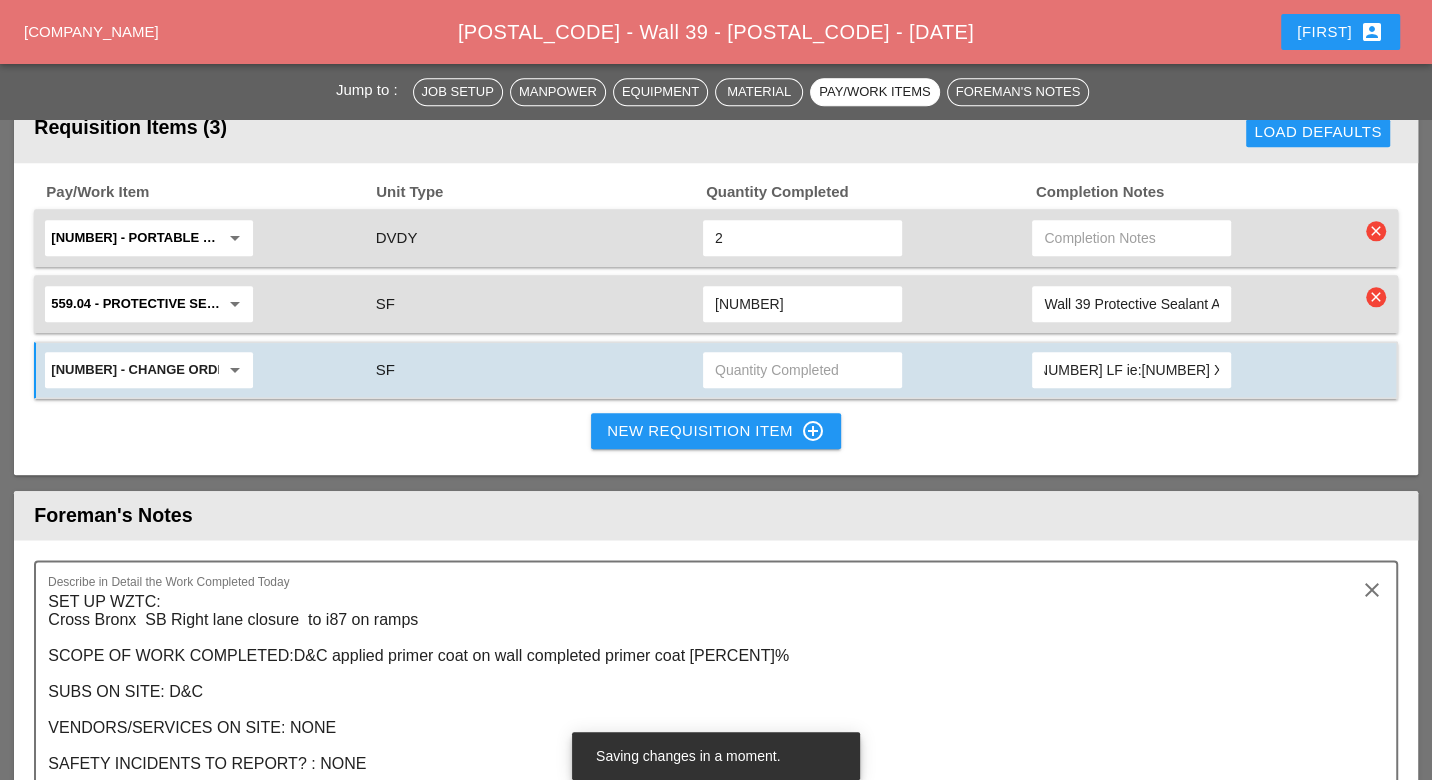 type on "Wall 39 Tuck Pointing (Payment Completed on [DATE]) Panel 13 = [NUMBER] LF ie:[NUMBER] X [NUMBER] = [NUMBER] SF" 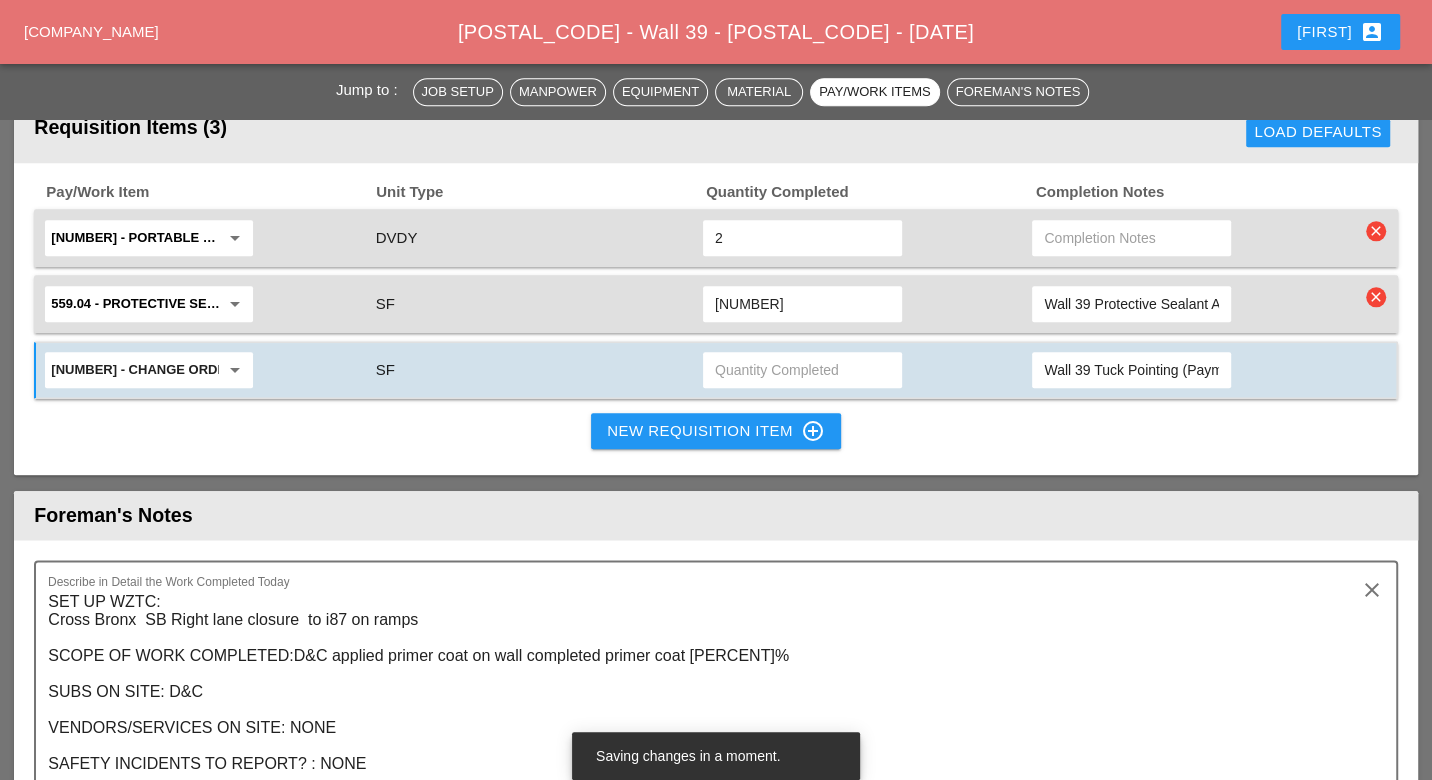 paste on "[NUMBER]" 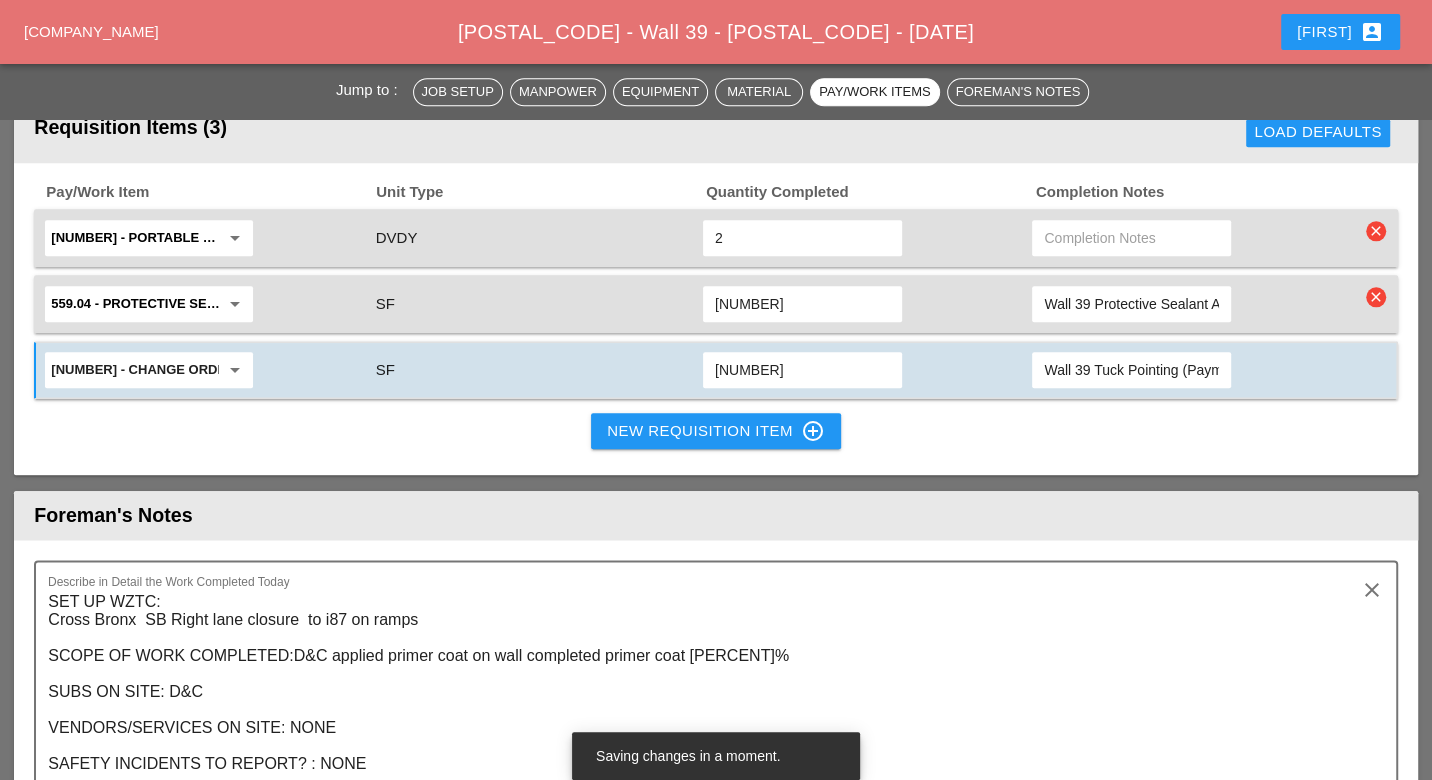 type on "[NUMBER]" 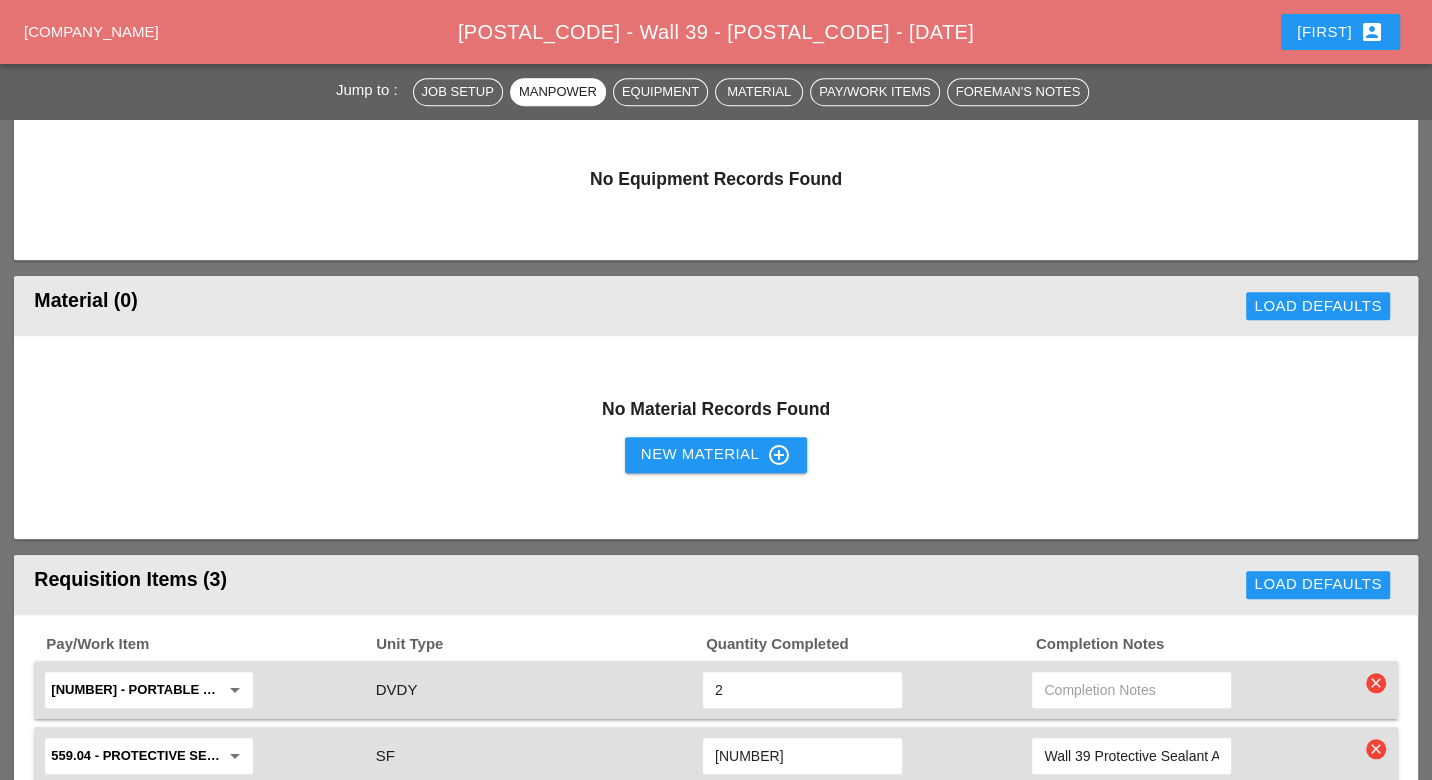 scroll, scrollTop: 1281, scrollLeft: 0, axis: vertical 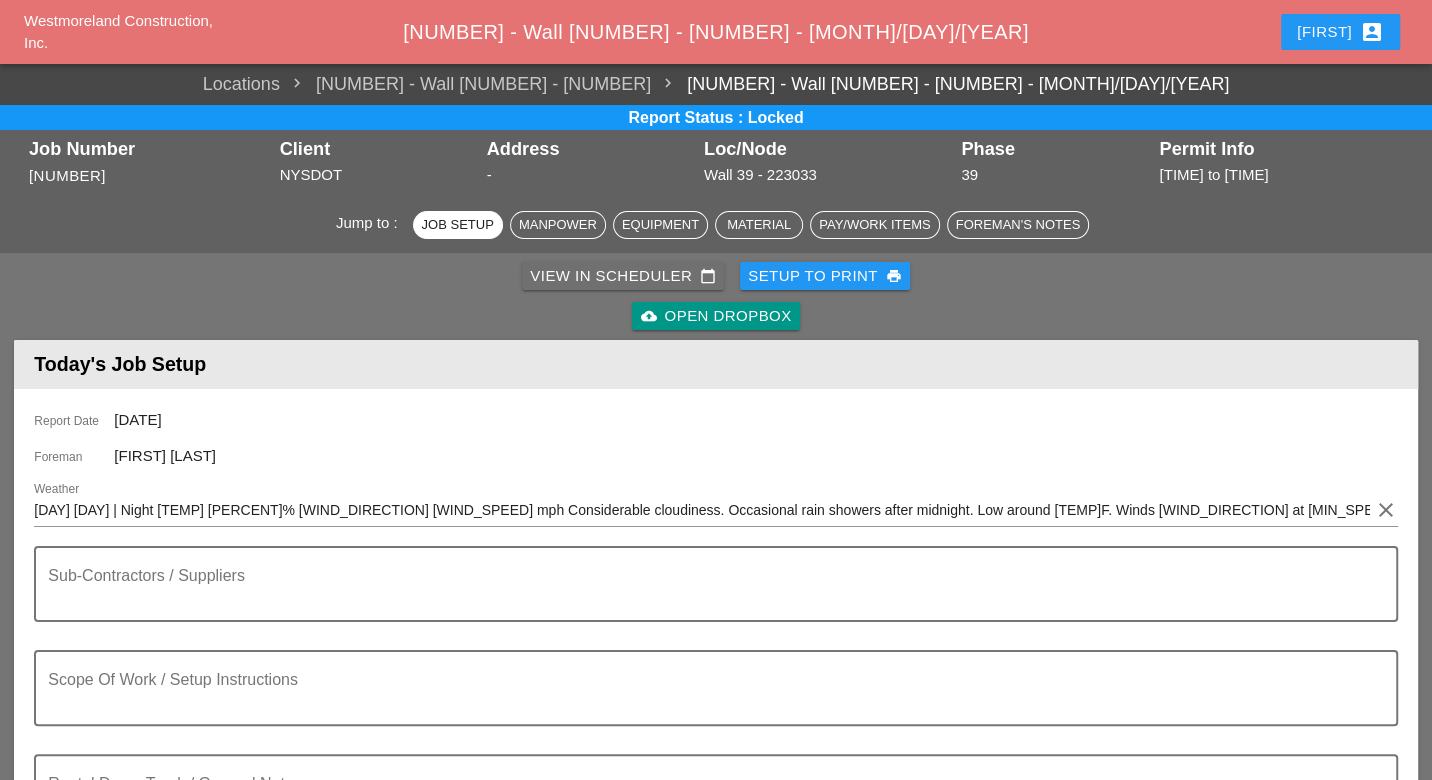 click on "View in Scheduler calendar_today" at bounding box center (623, 276) 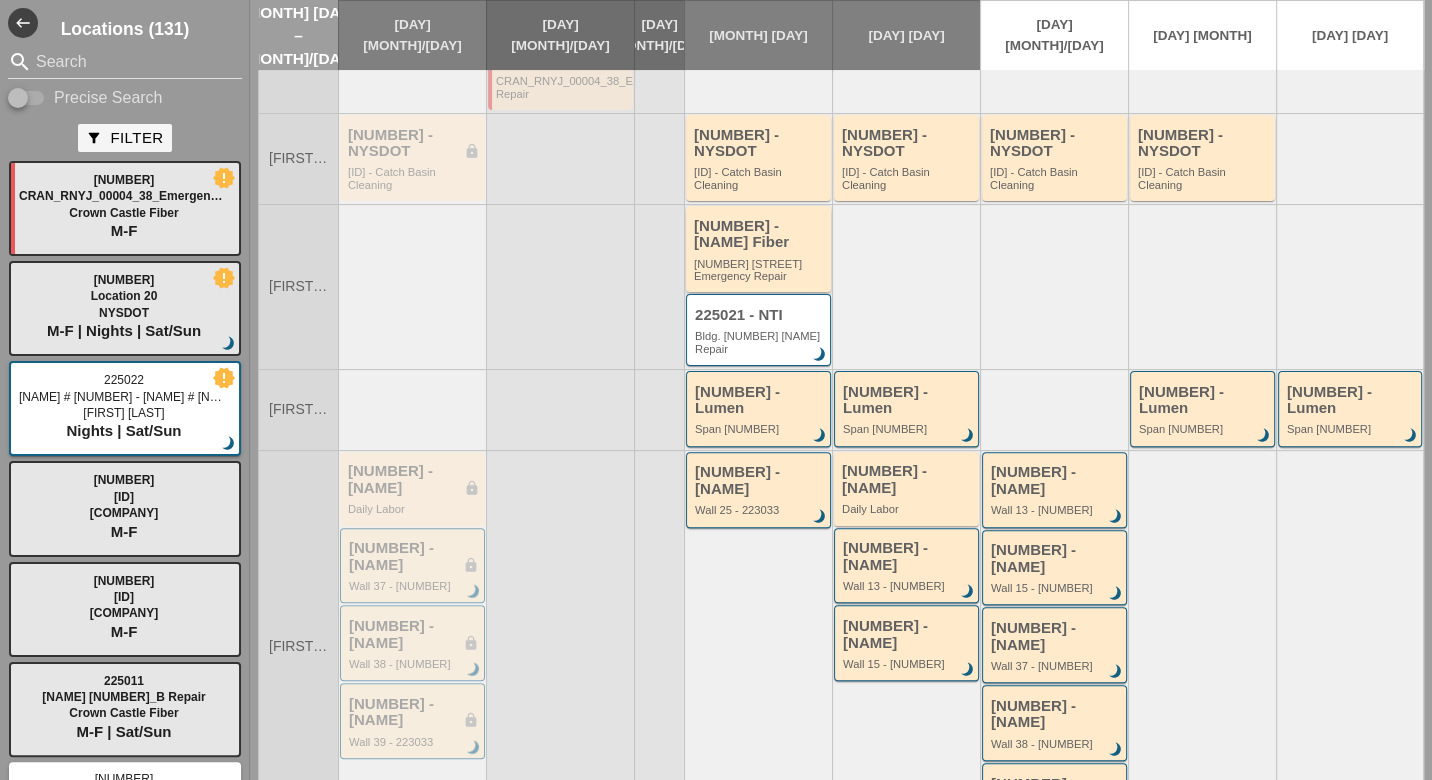 scroll, scrollTop: 333, scrollLeft: 0, axis: vertical 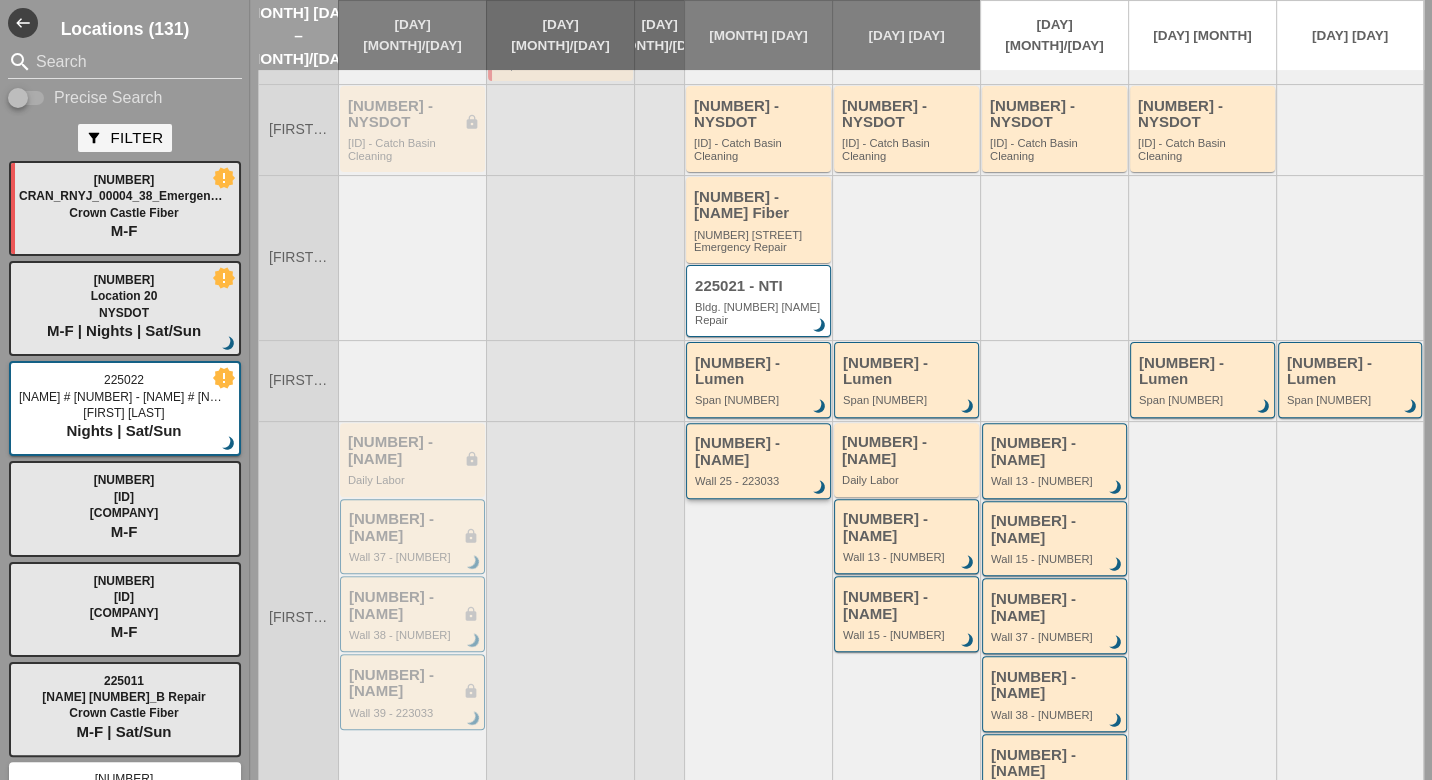 click on "Wall 25 - [CLIENT_ID]" at bounding box center (760, 481) 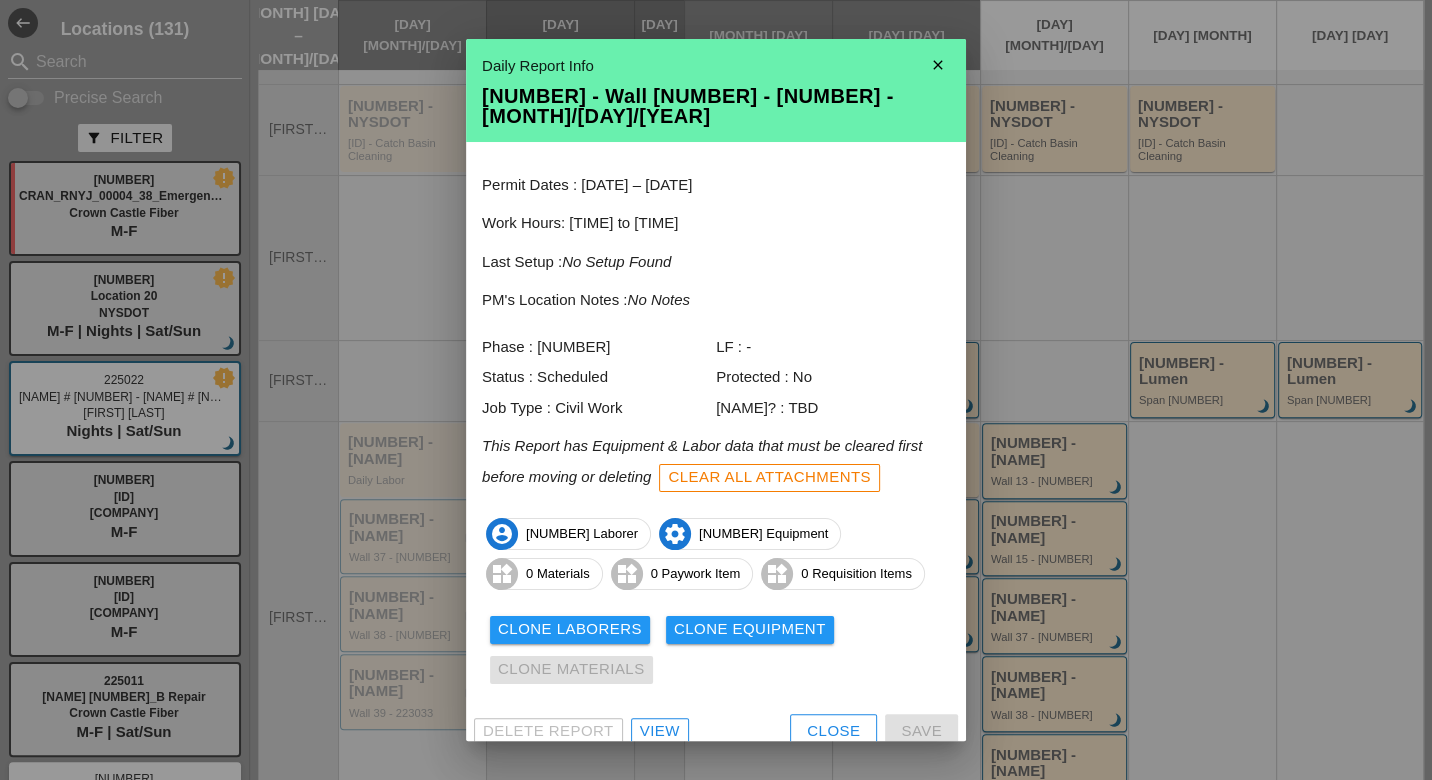 click on "View" at bounding box center (660, 731) 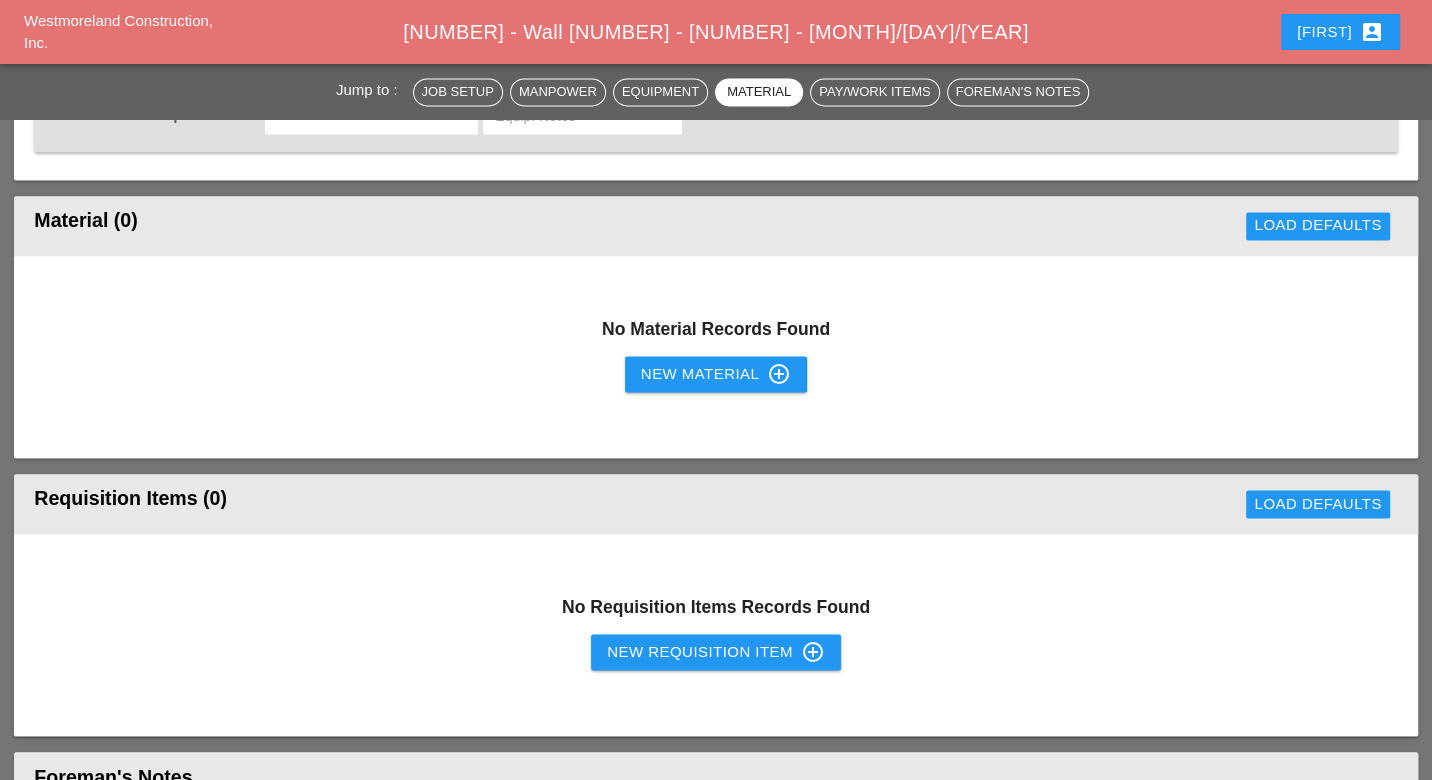scroll, scrollTop: 2333, scrollLeft: 0, axis: vertical 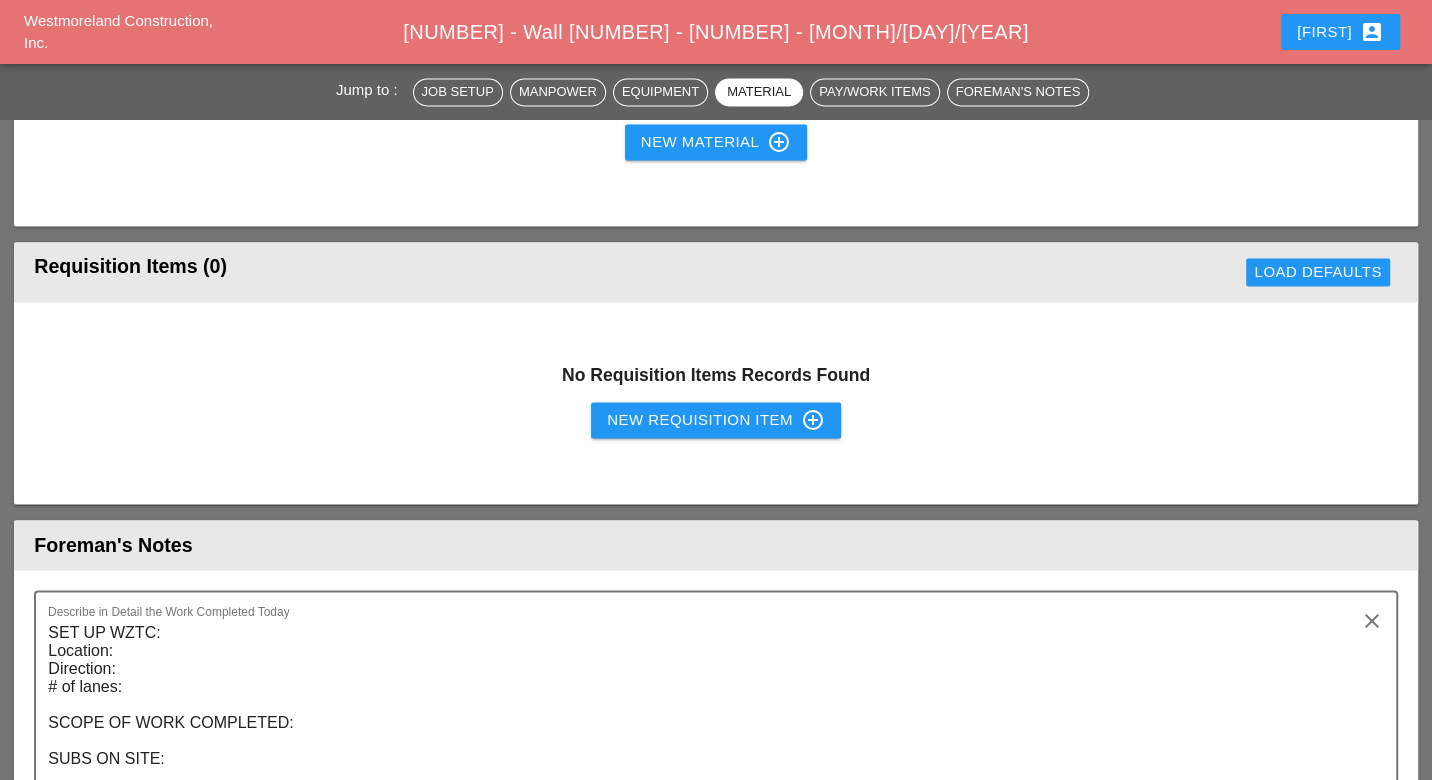 click on "New Requisition Item control_point" at bounding box center [716, 420] 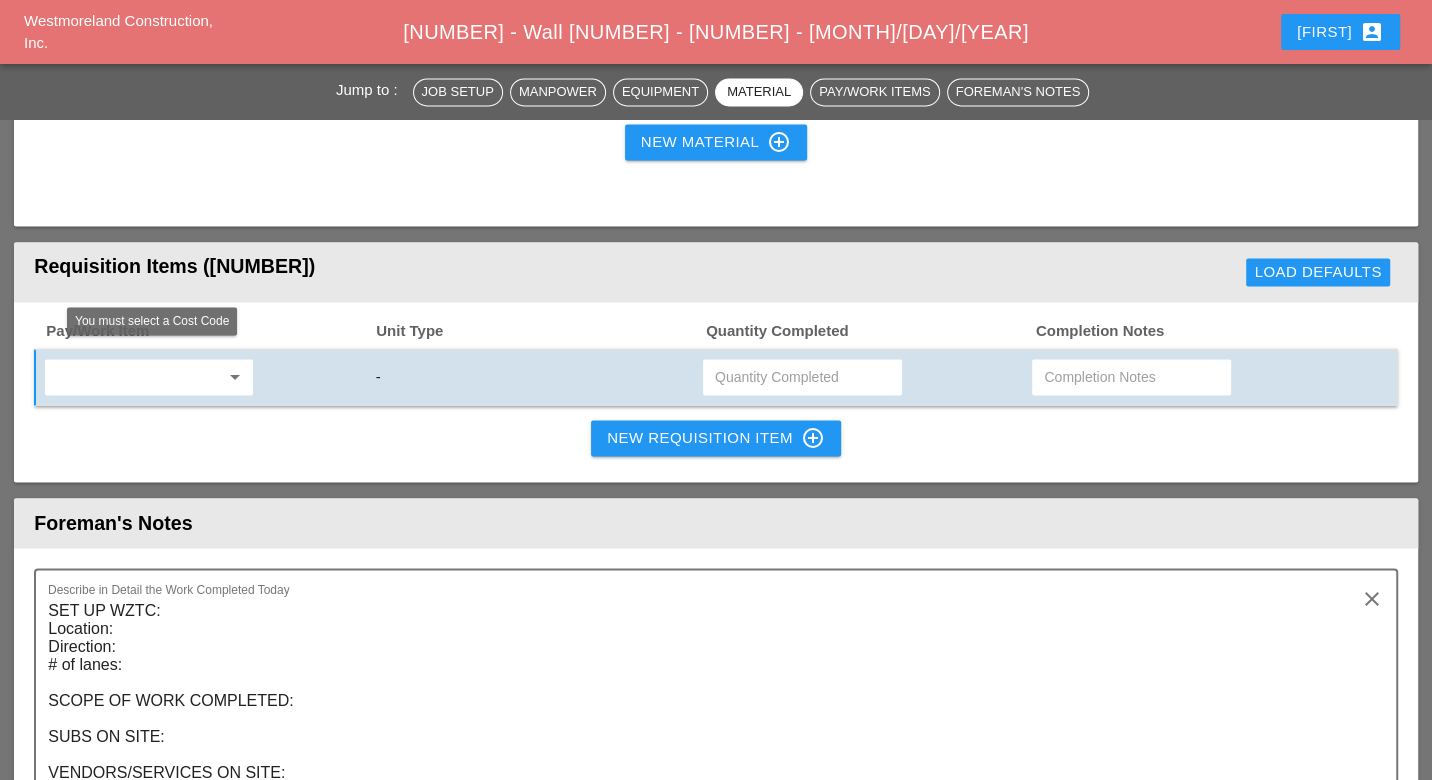 click at bounding box center [135, 377] 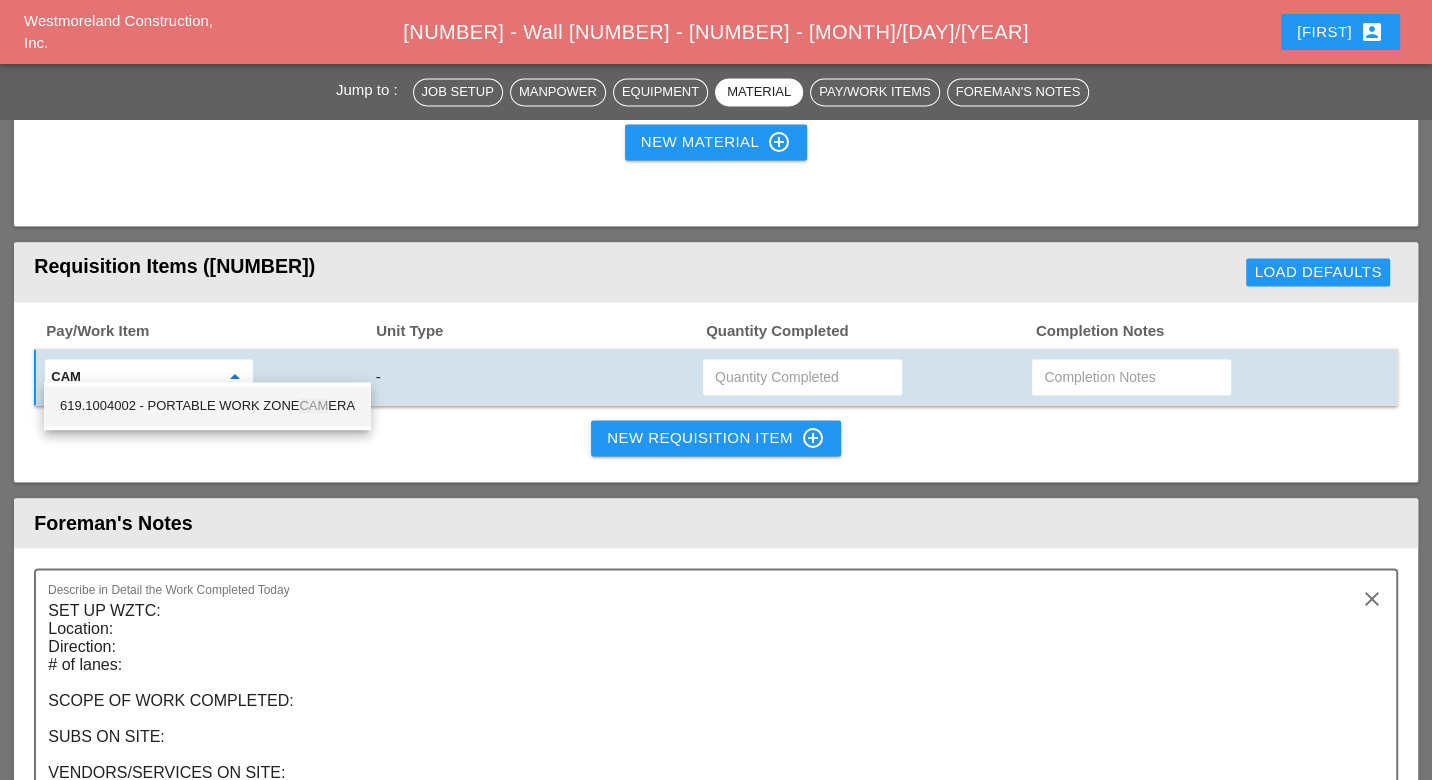 drag, startPoint x: 193, startPoint y: 403, endPoint x: 214, endPoint y: 402, distance: 21.023796 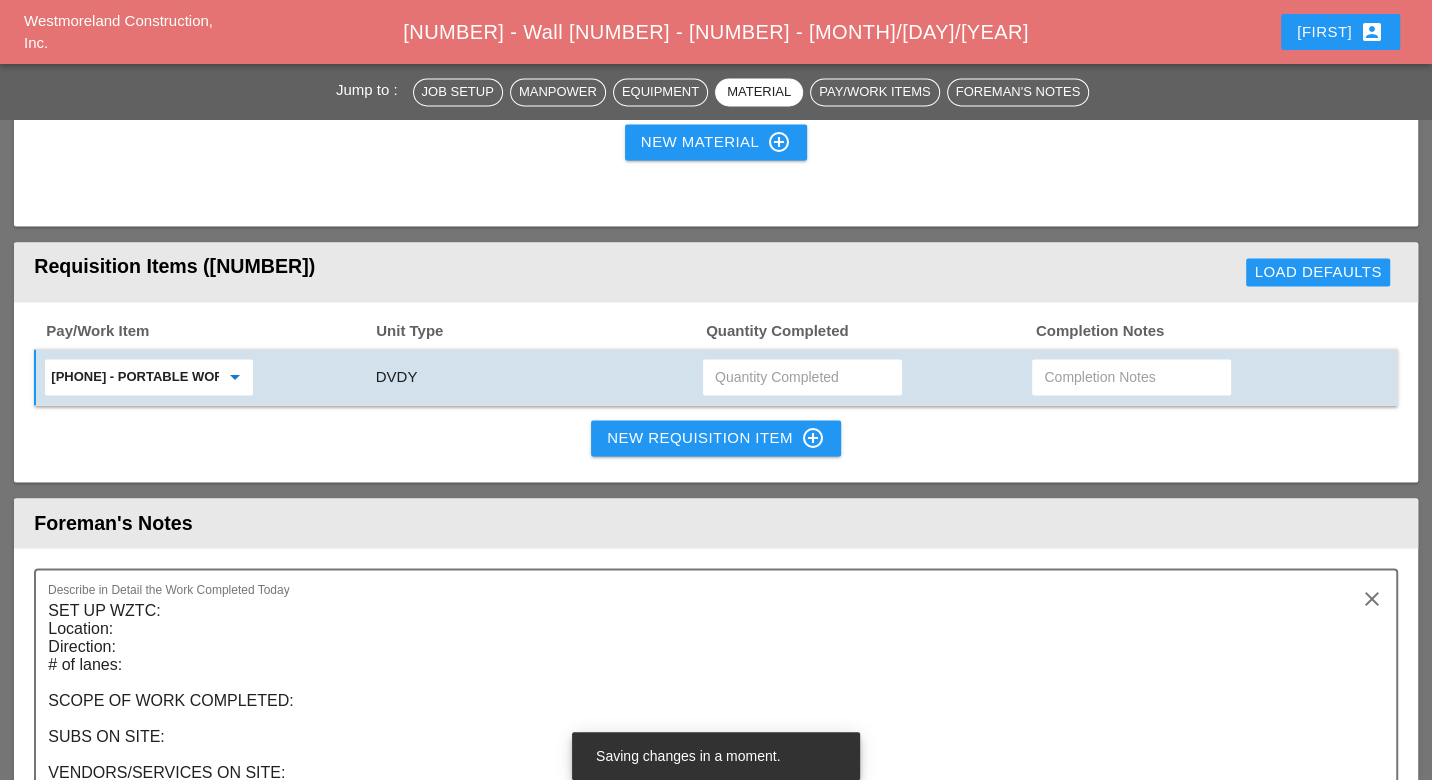 type on "[NUMBER] - PORTABLE WORK ZONE CAMERA" 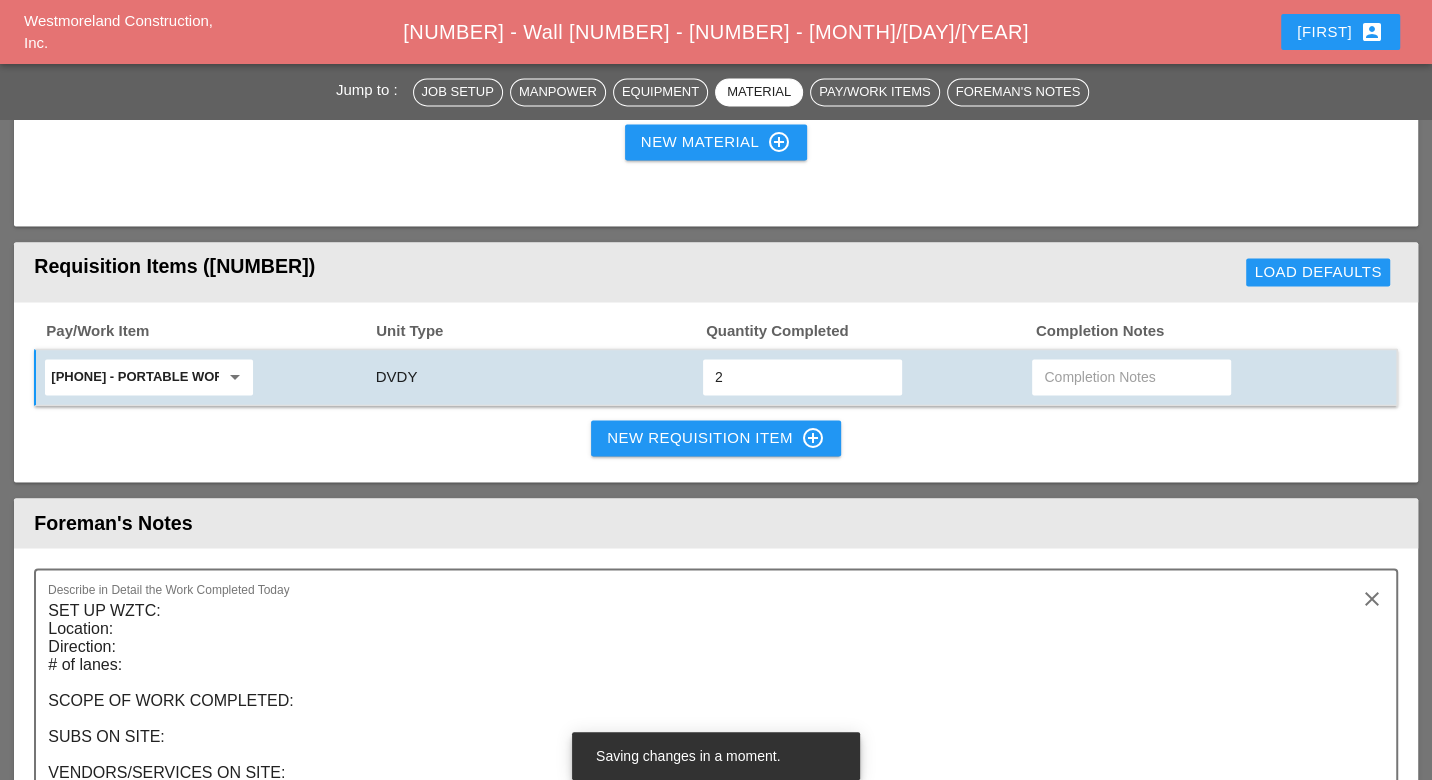 type on "2" 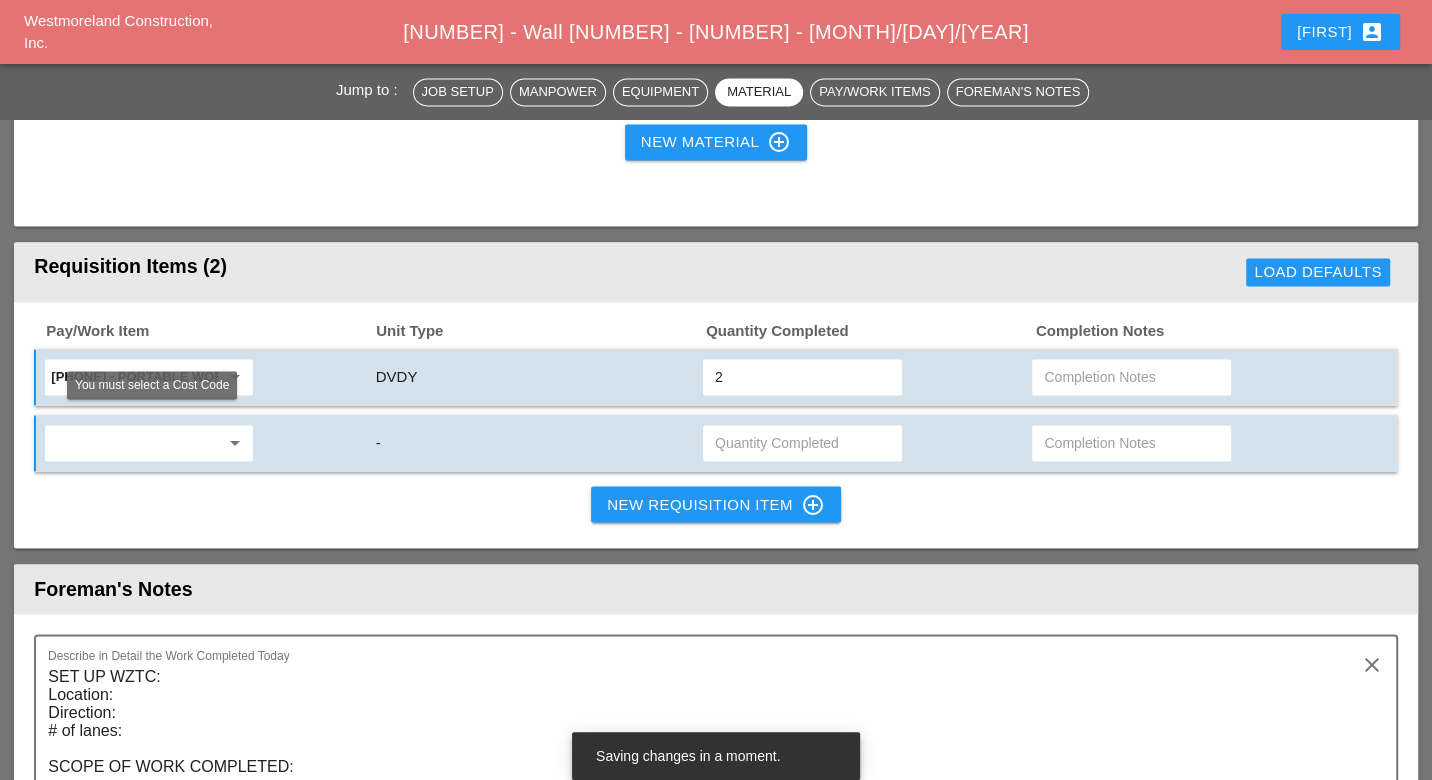 click at bounding box center [135, 377] 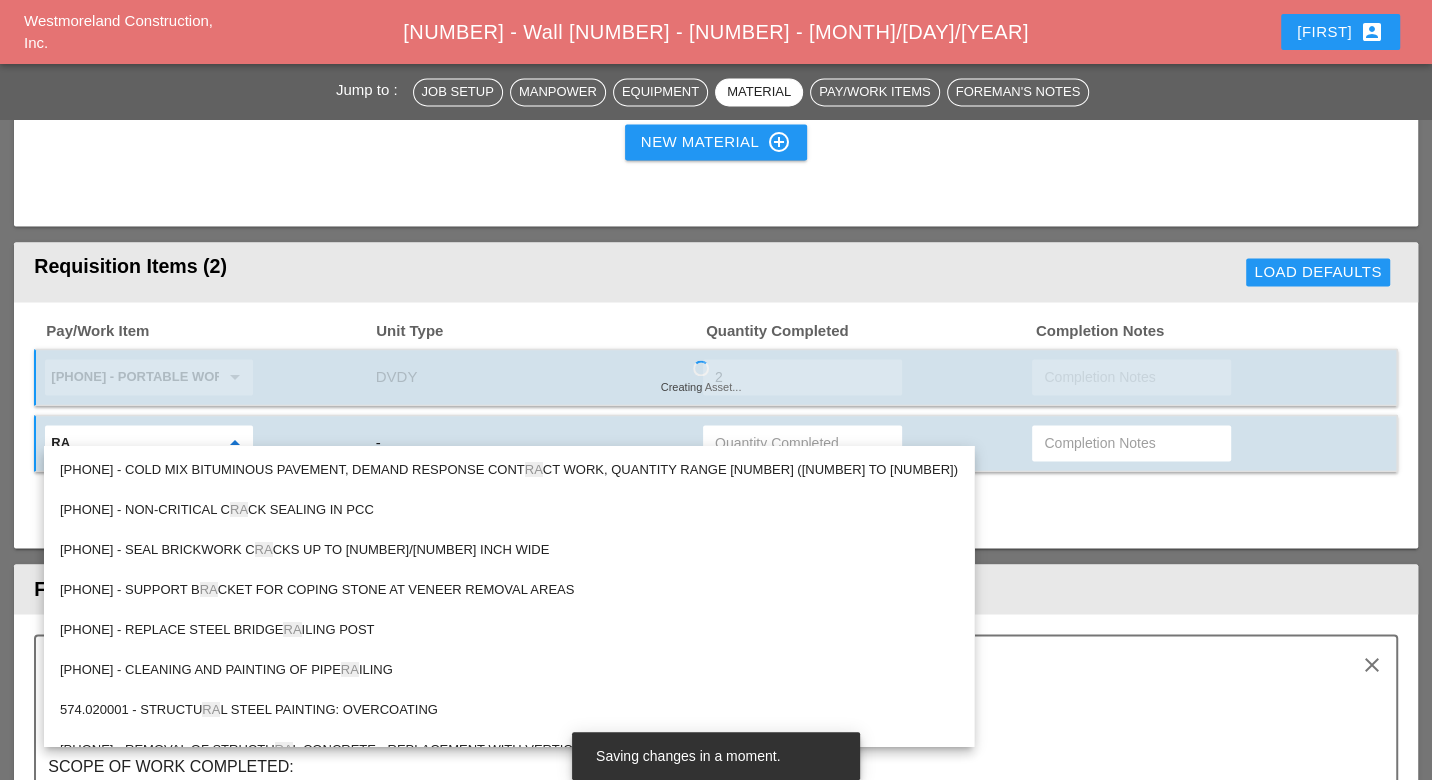 type on "ra" 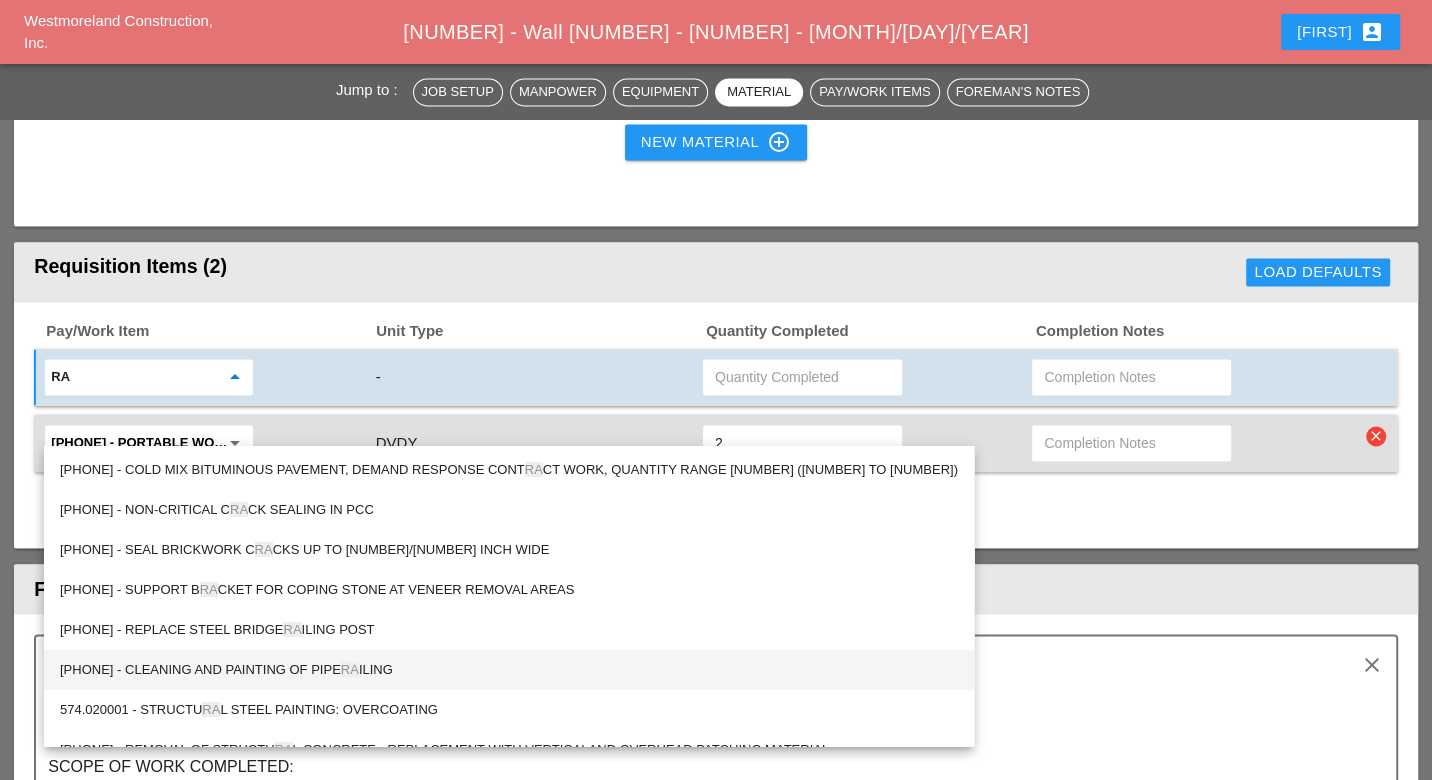click on "568.82100011 - CLEANING AND PAINTING OF PIPE  RA ILING" at bounding box center (509, 470) 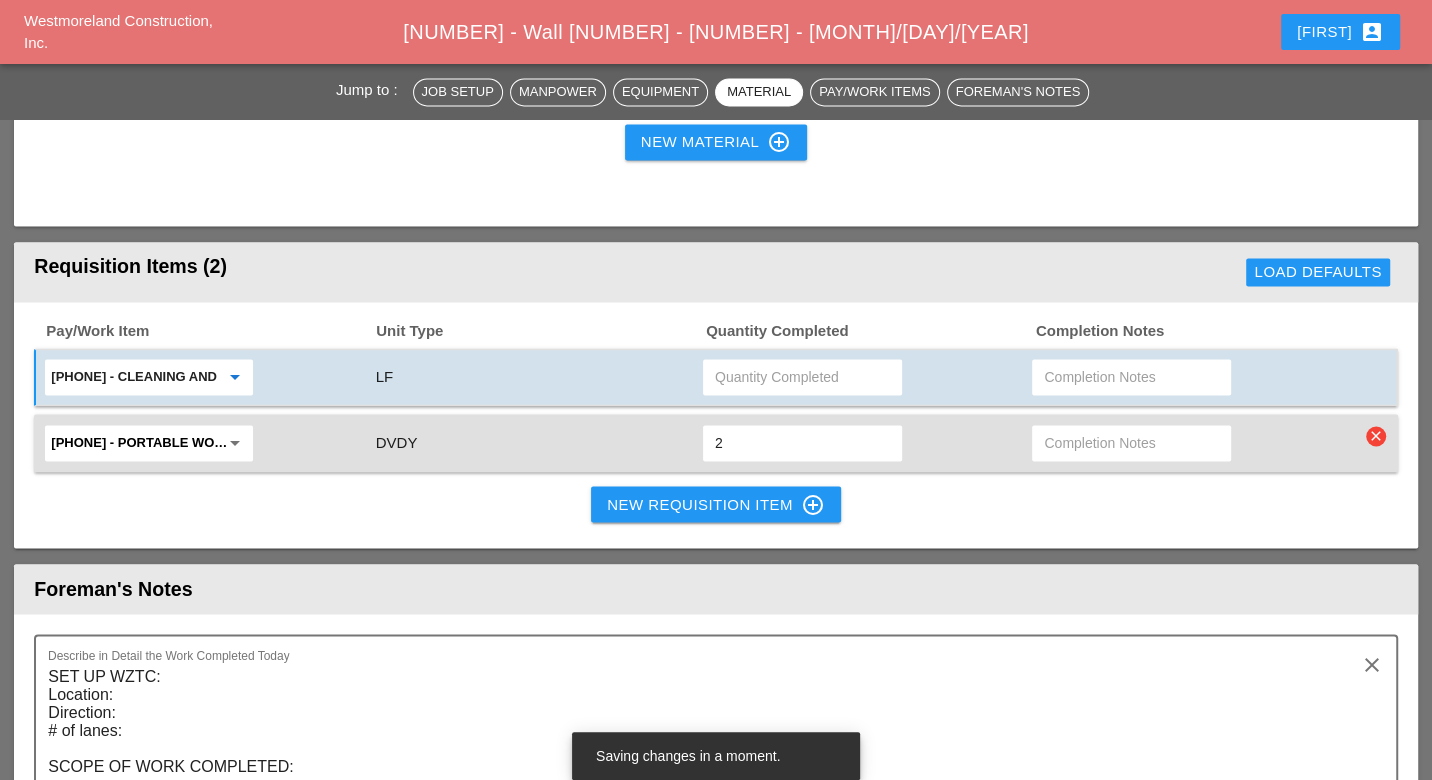 paste on "Wall 25 Rail Painting (100 % Payment Made on 6/30/25) Panel 1 = 60 LF Panel 2 = 6 LF Panel 3 = 56 LF Total = 122 LF" 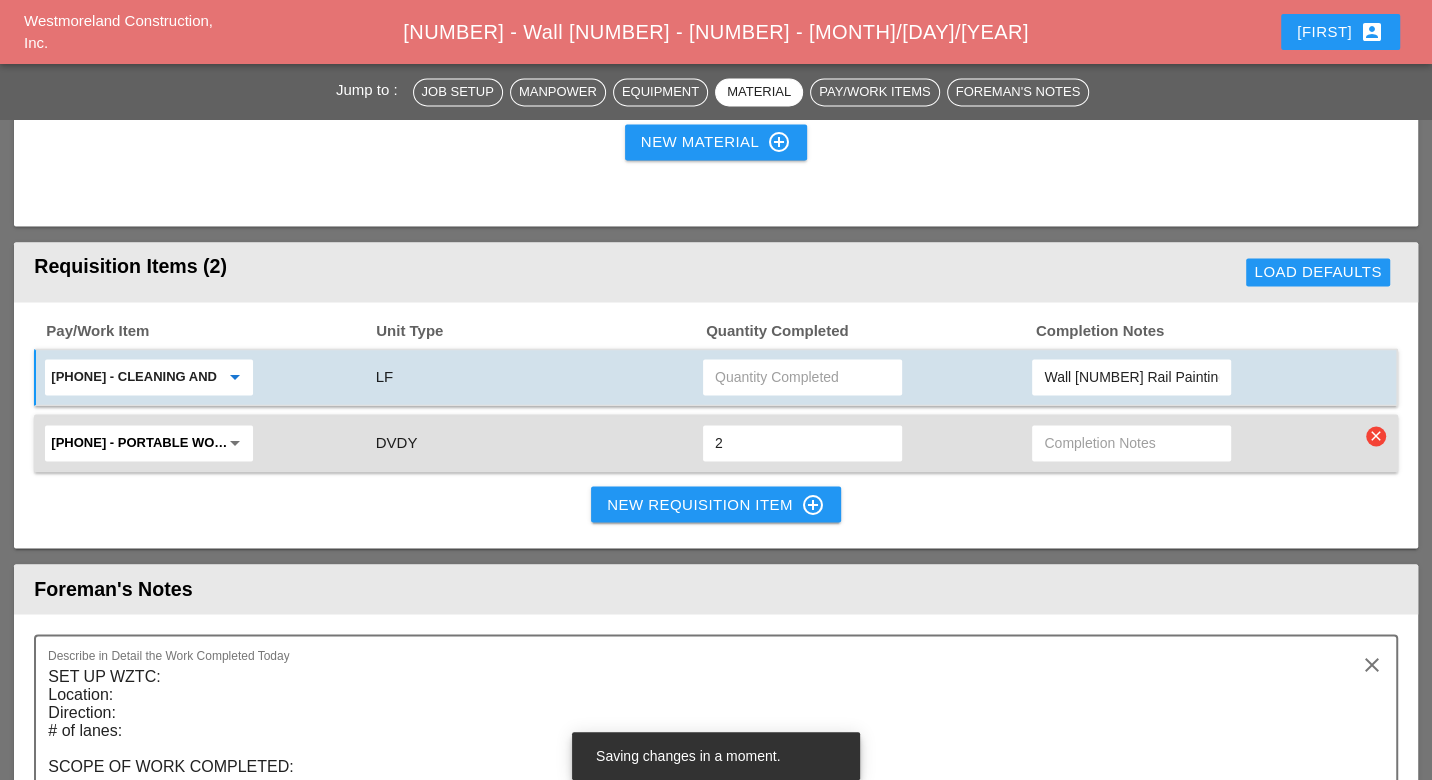 scroll, scrollTop: 0, scrollLeft: 573, axis: horizontal 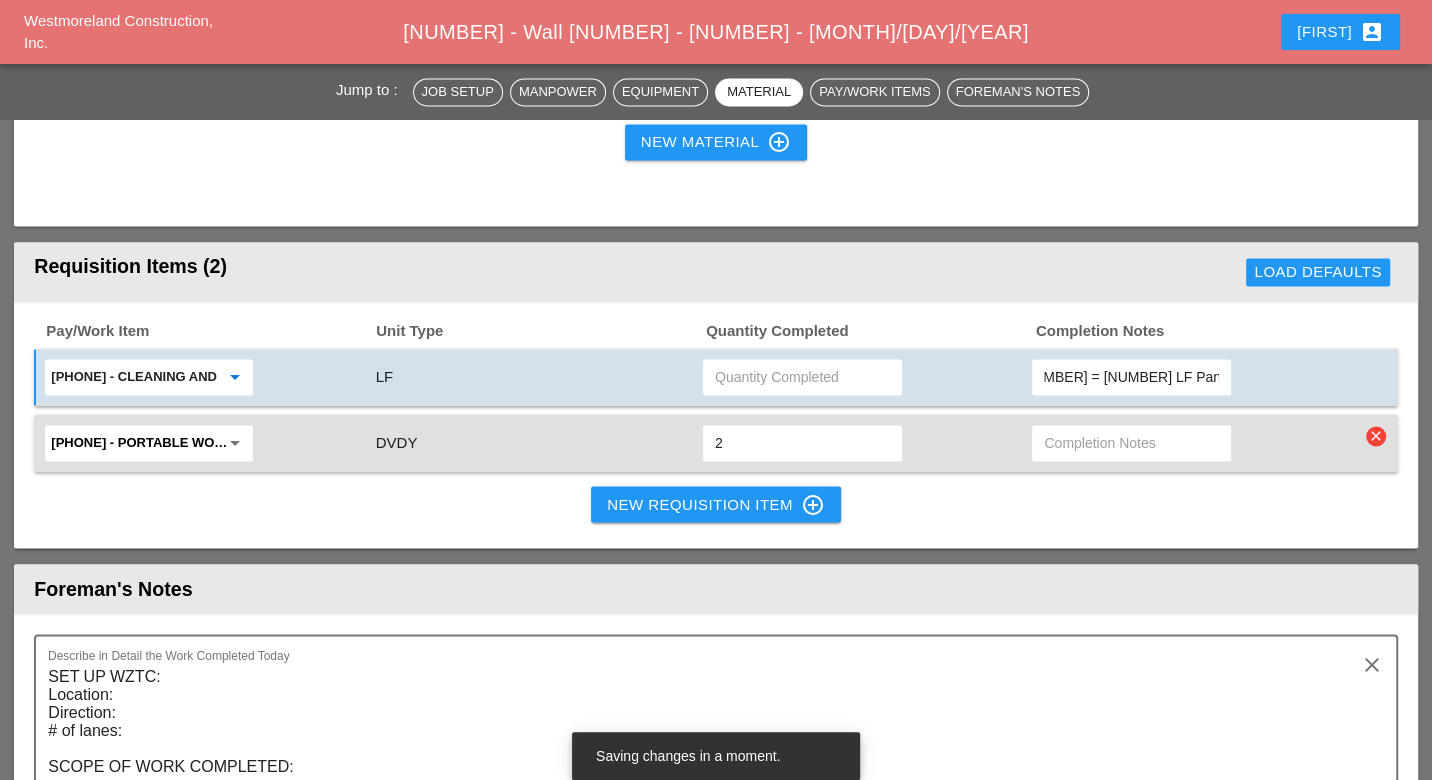 type on "Wall 25 Rail Painting (100 % Payment Made on 6/30/25) Panel 1 = 60 LF Panel 2 = 6 LF Panel 3 = 56 LF Total = 122 LF" 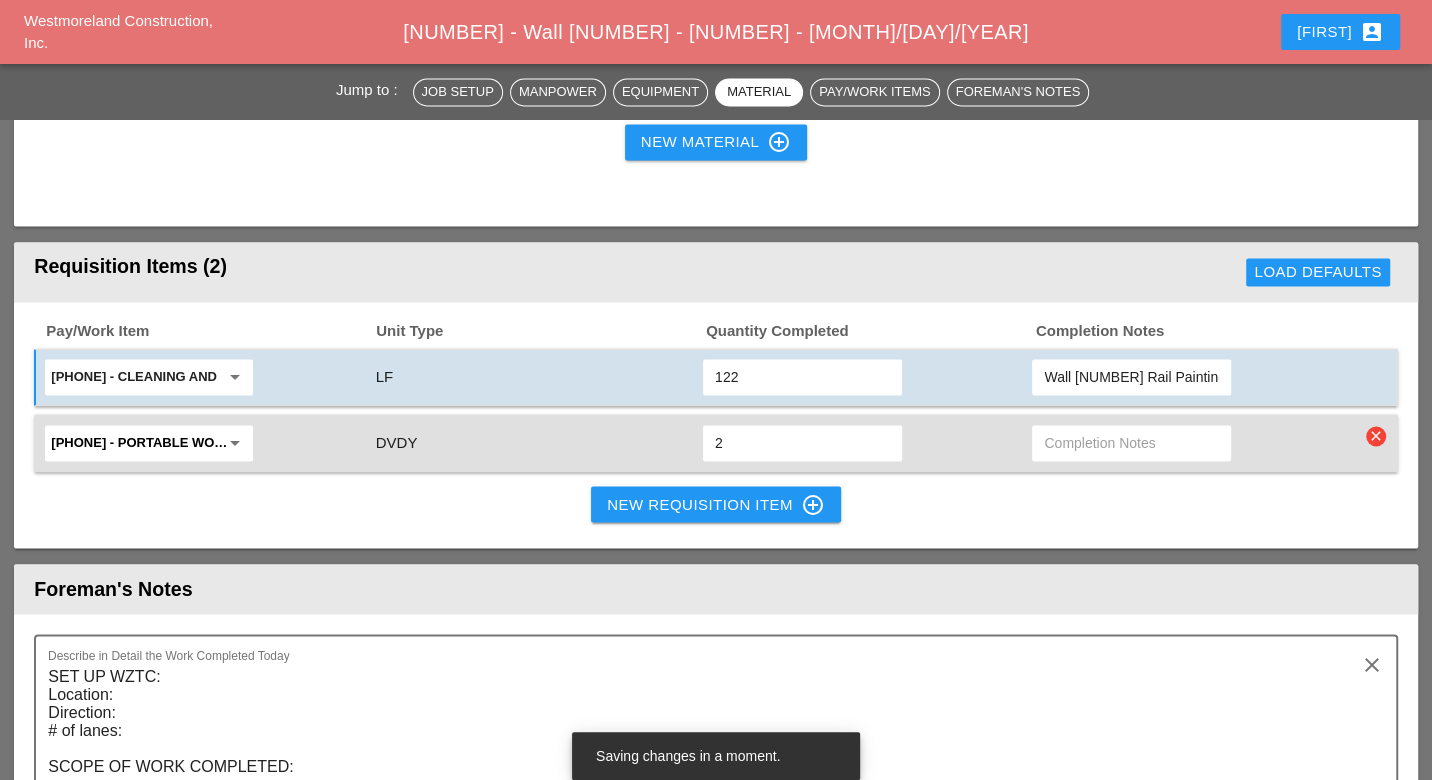 type on "122" 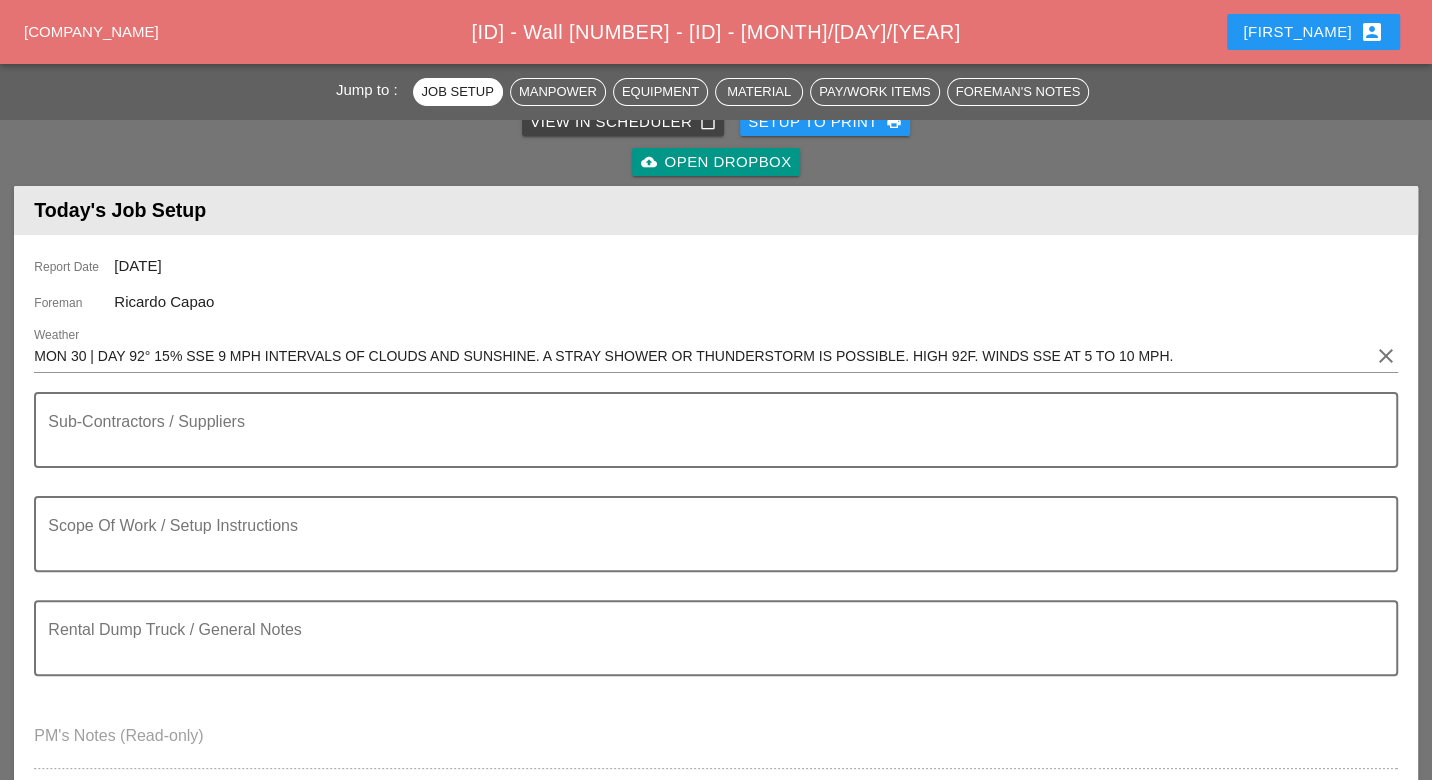 scroll, scrollTop: 0, scrollLeft: 0, axis: both 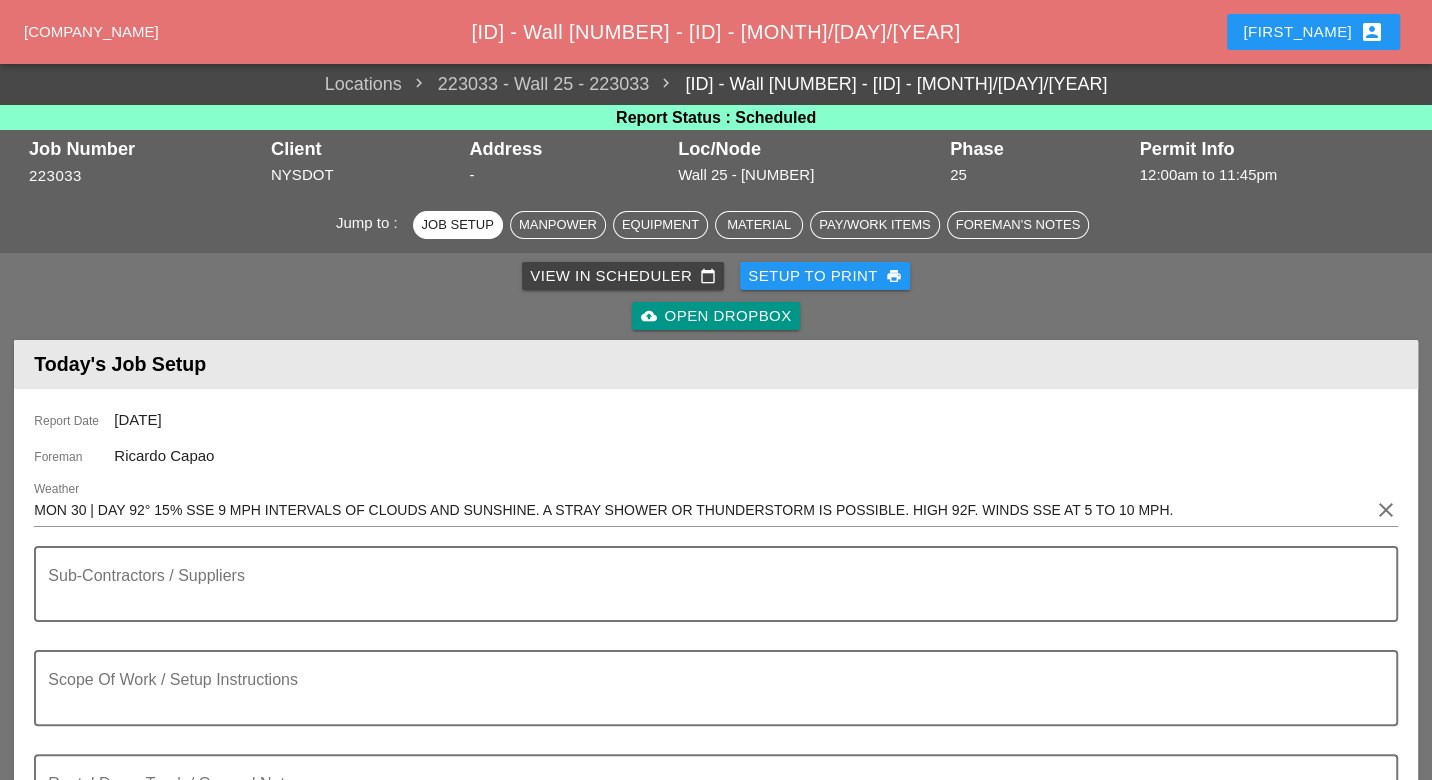 click on "View in Scheduler calendar_today" at bounding box center (623, 276) 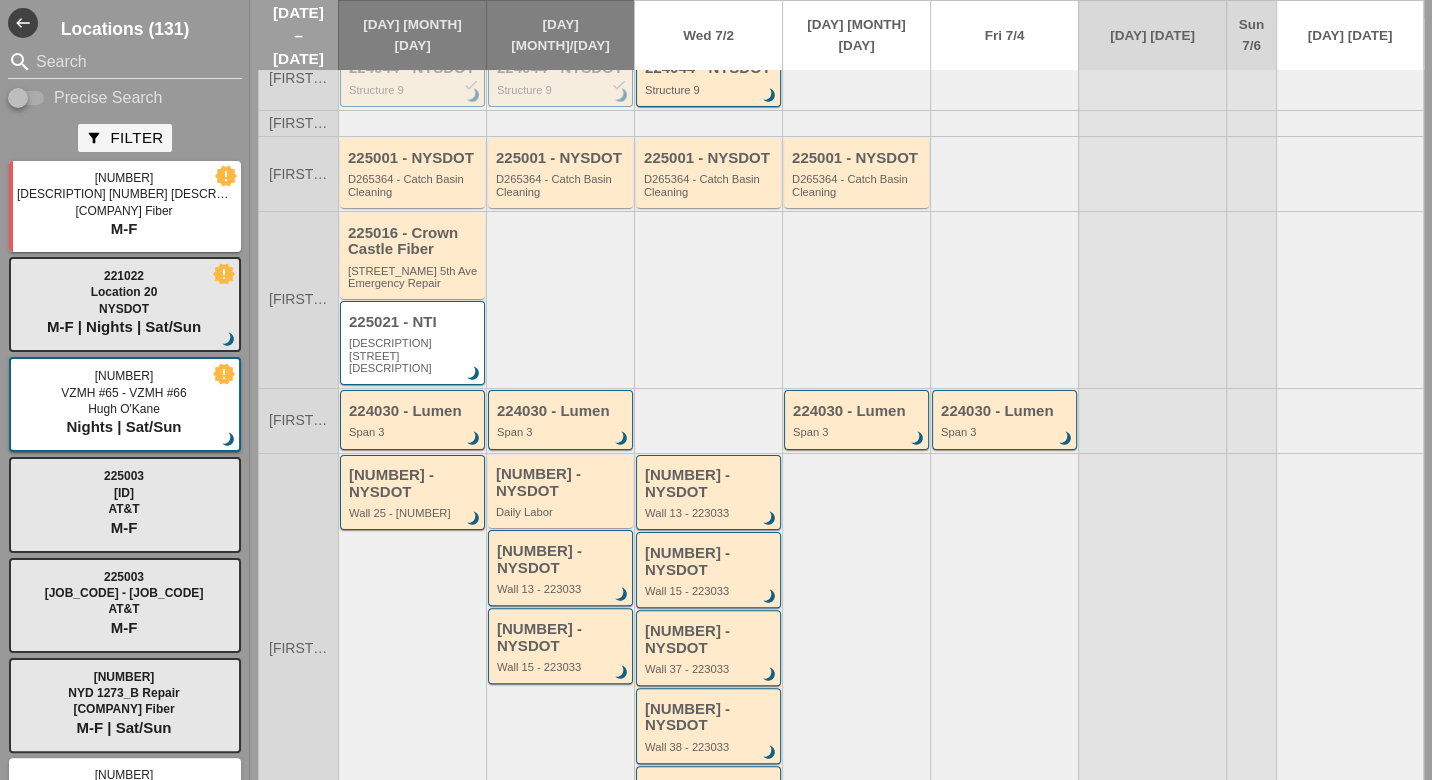 scroll, scrollTop: 0, scrollLeft: 0, axis: both 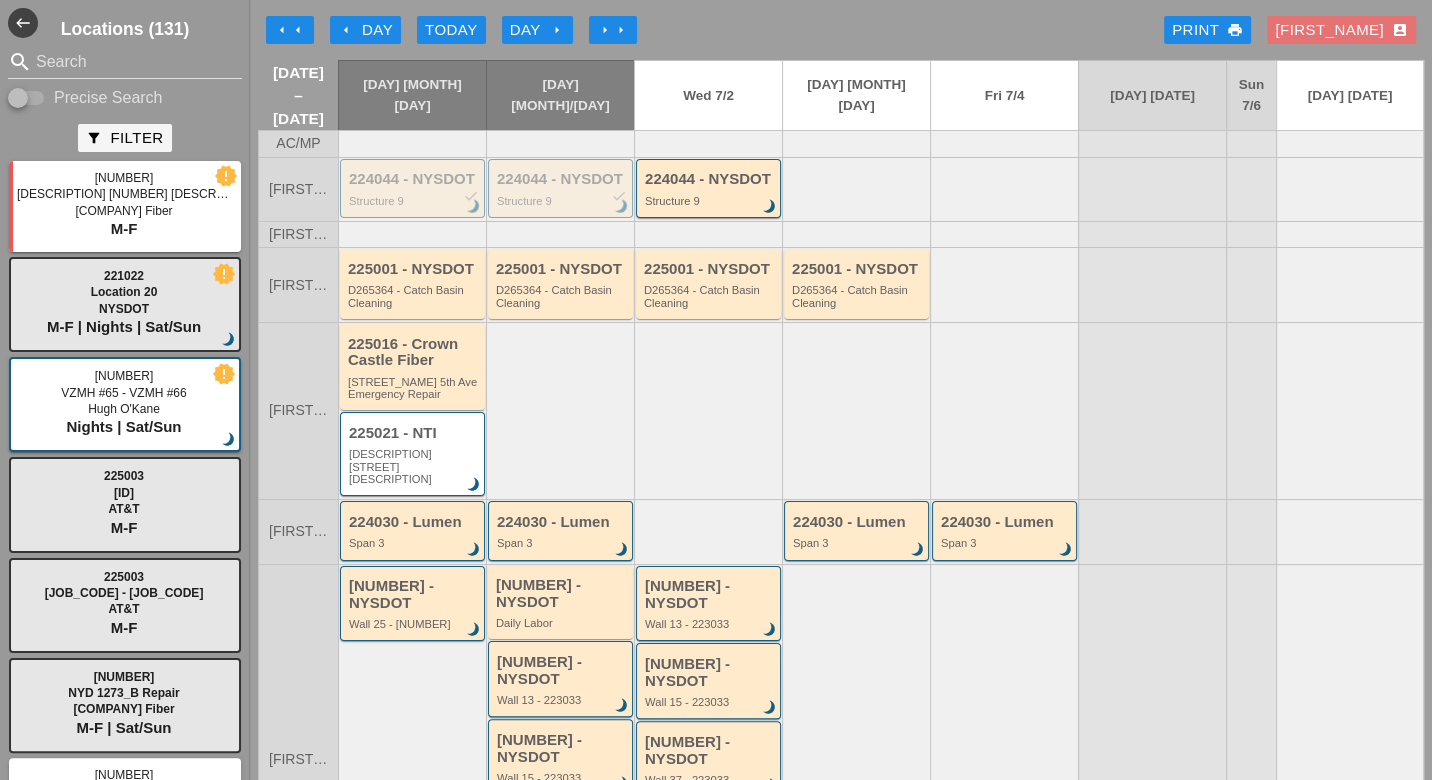 click on "arrow_left Day" at bounding box center (290, 30) 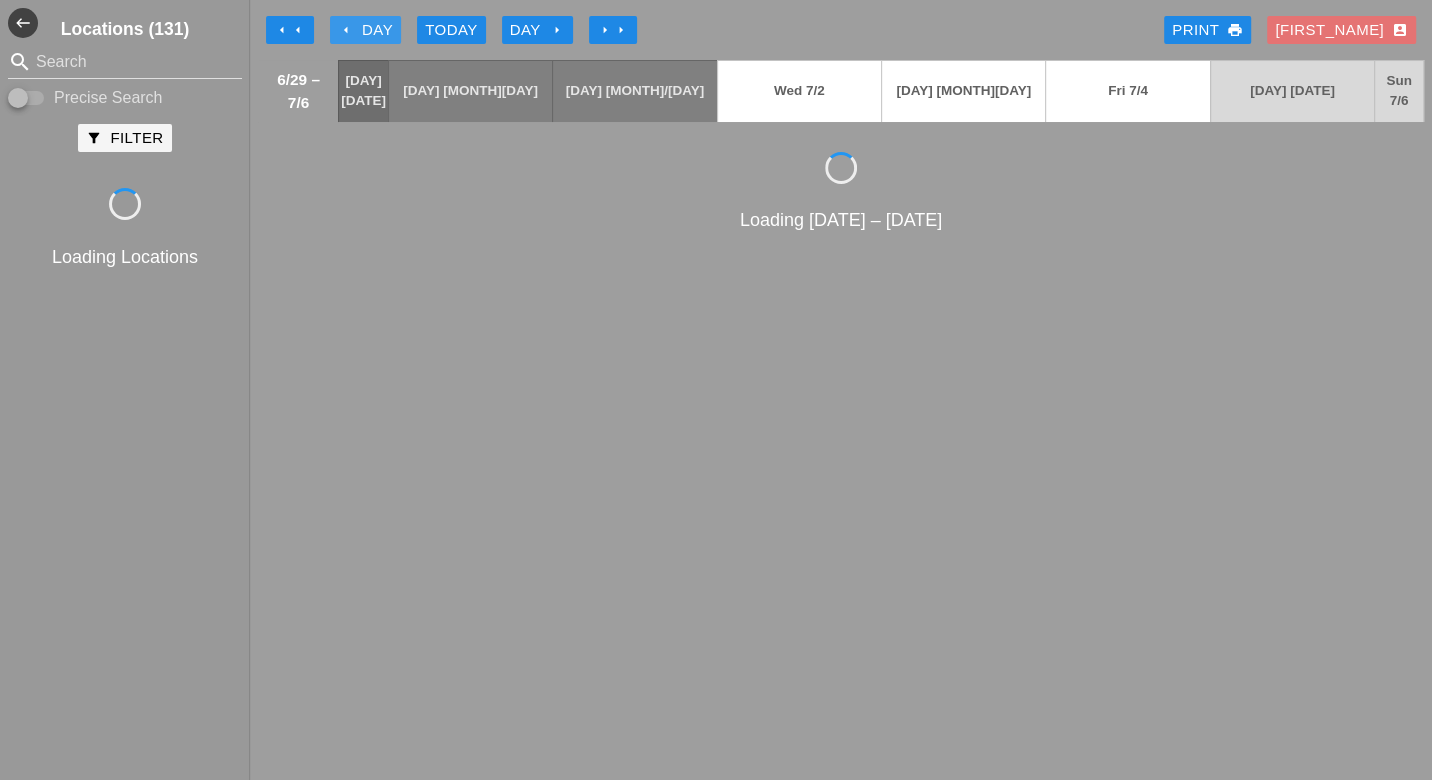 click on "arrow_left Day" at bounding box center [290, 30] 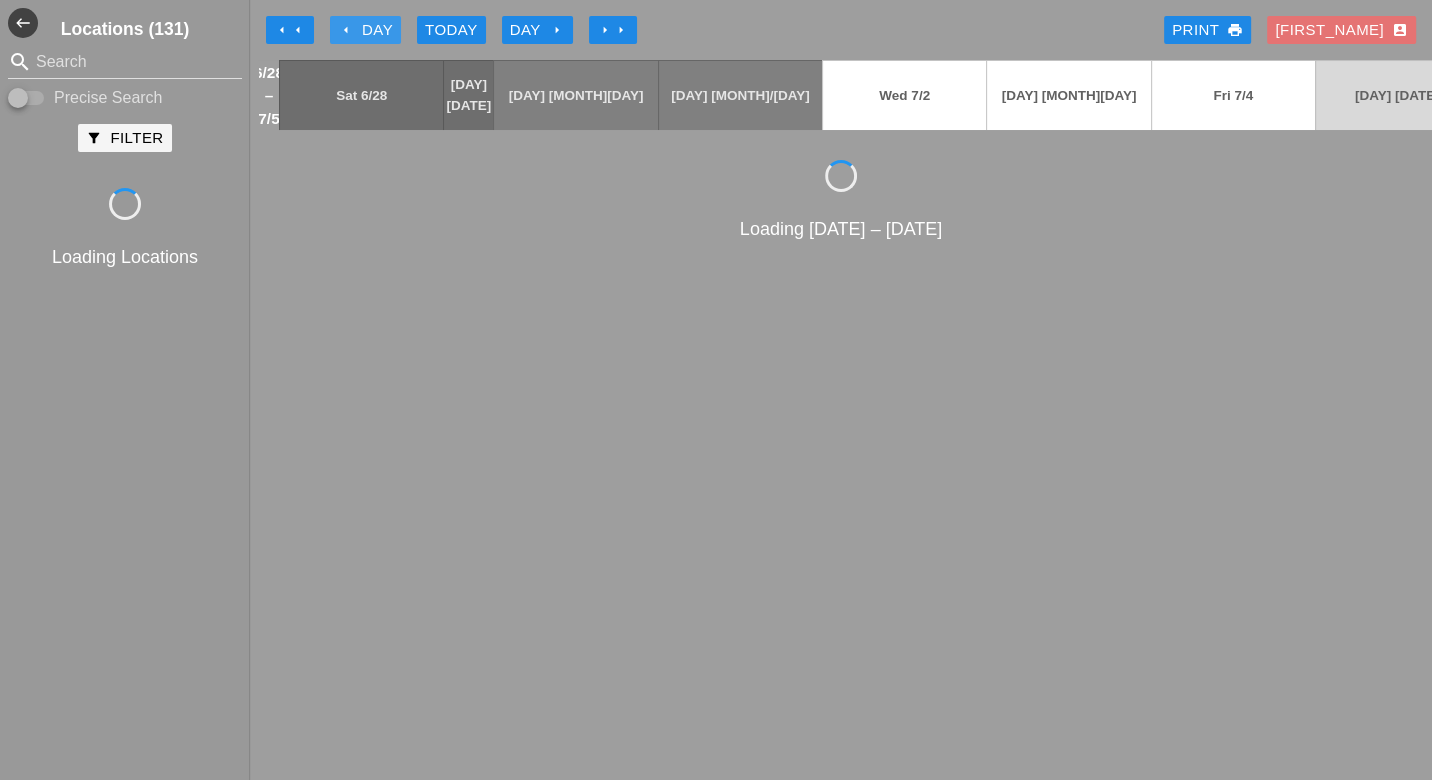 click on "arrow_left Day" at bounding box center (290, 30) 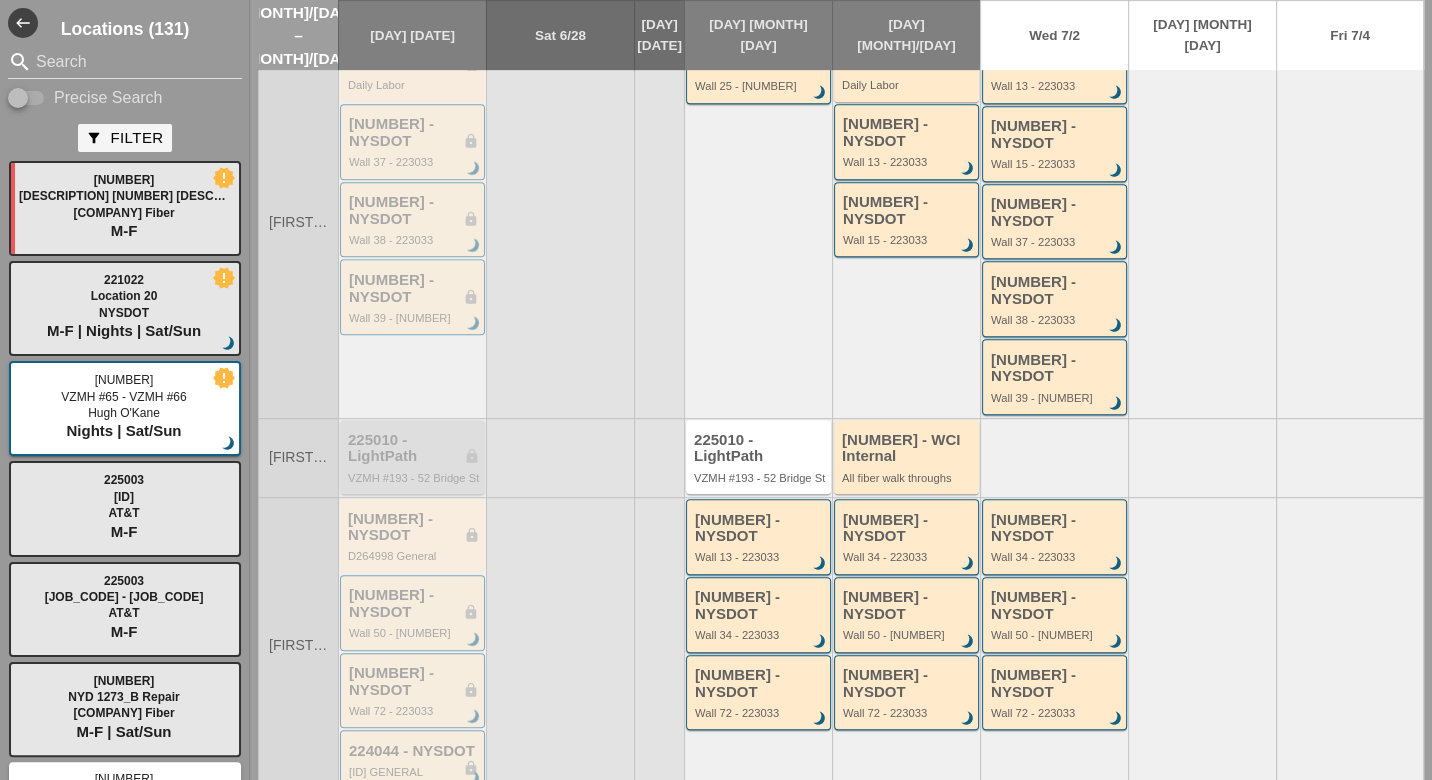 scroll, scrollTop: 777, scrollLeft: 0, axis: vertical 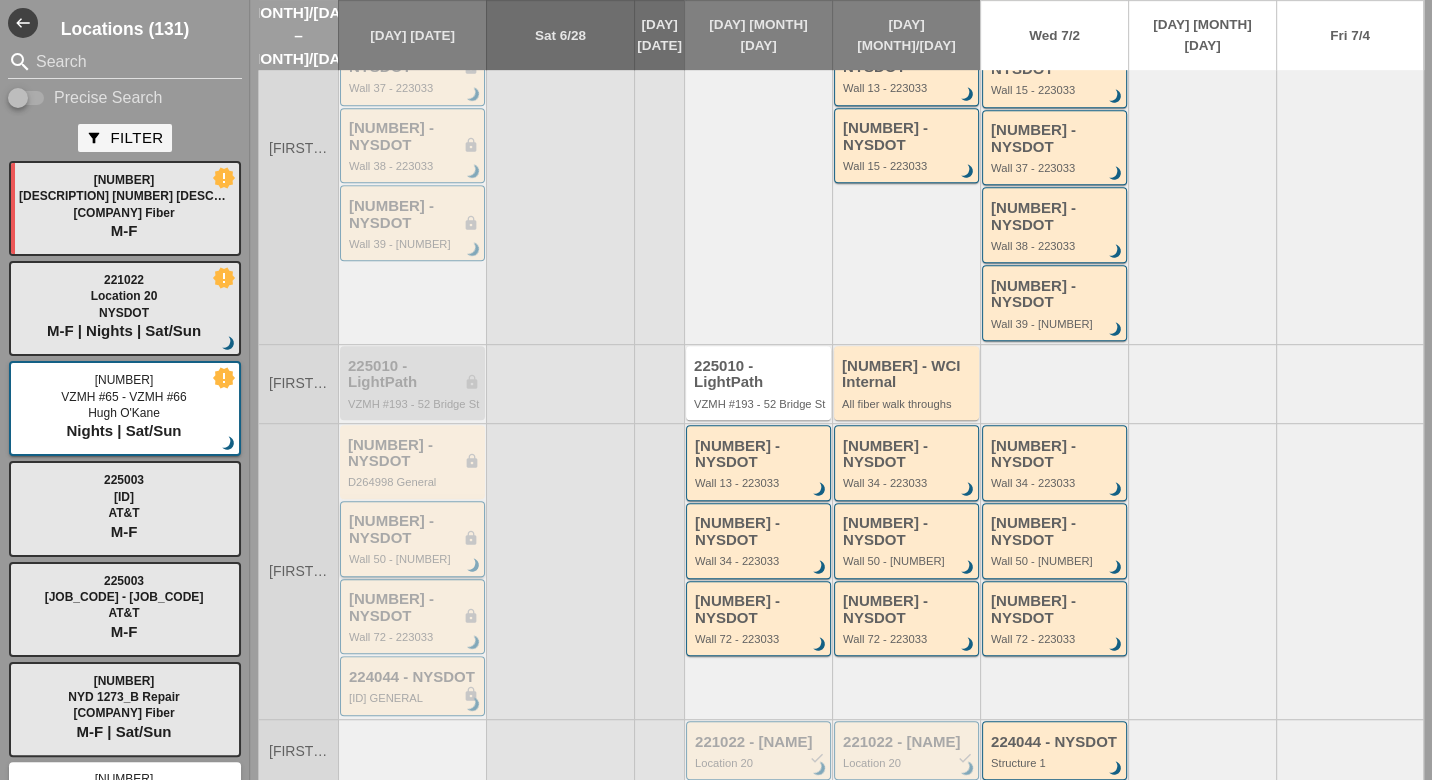 click on "223033 - NYSDOT  lock" at bounding box center [414, 529] 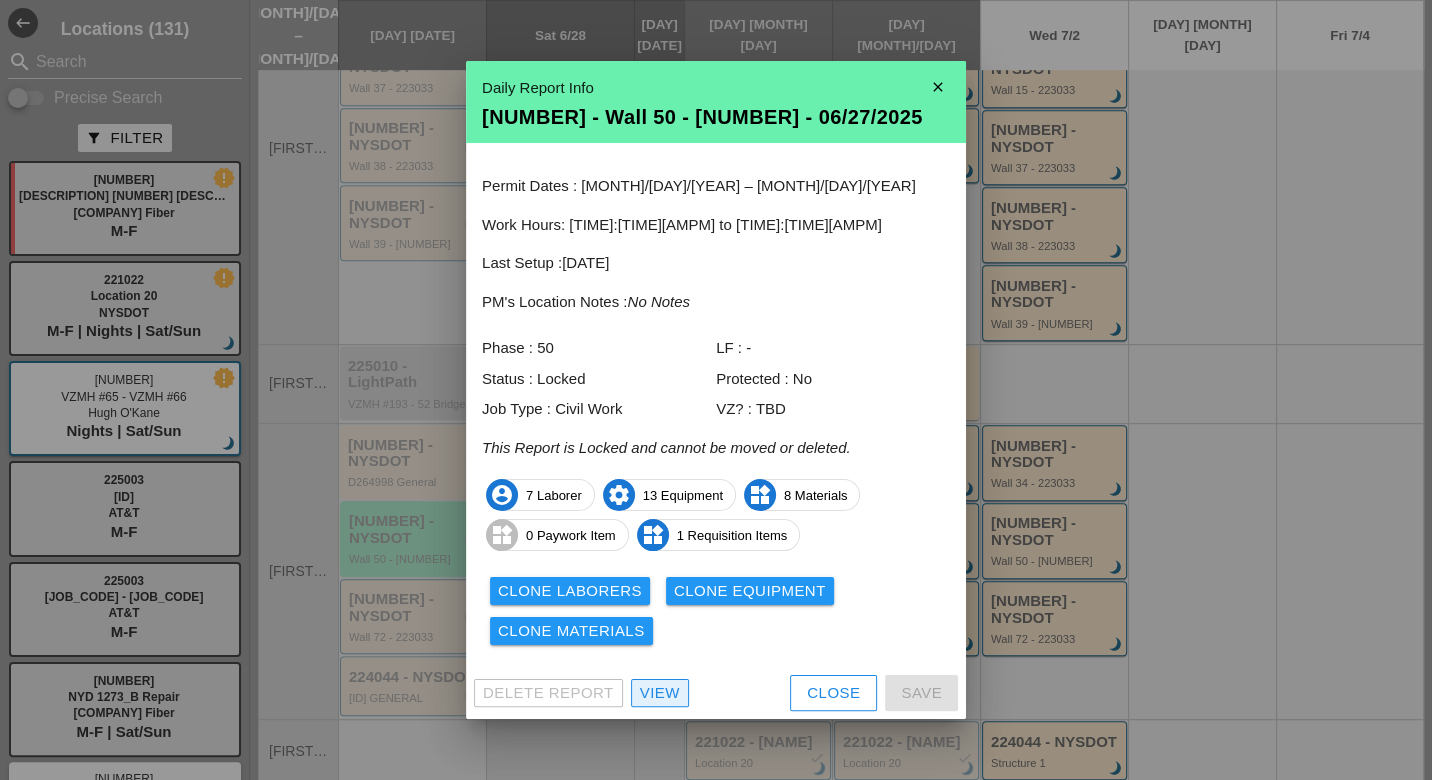 click on "View" at bounding box center (660, 693) 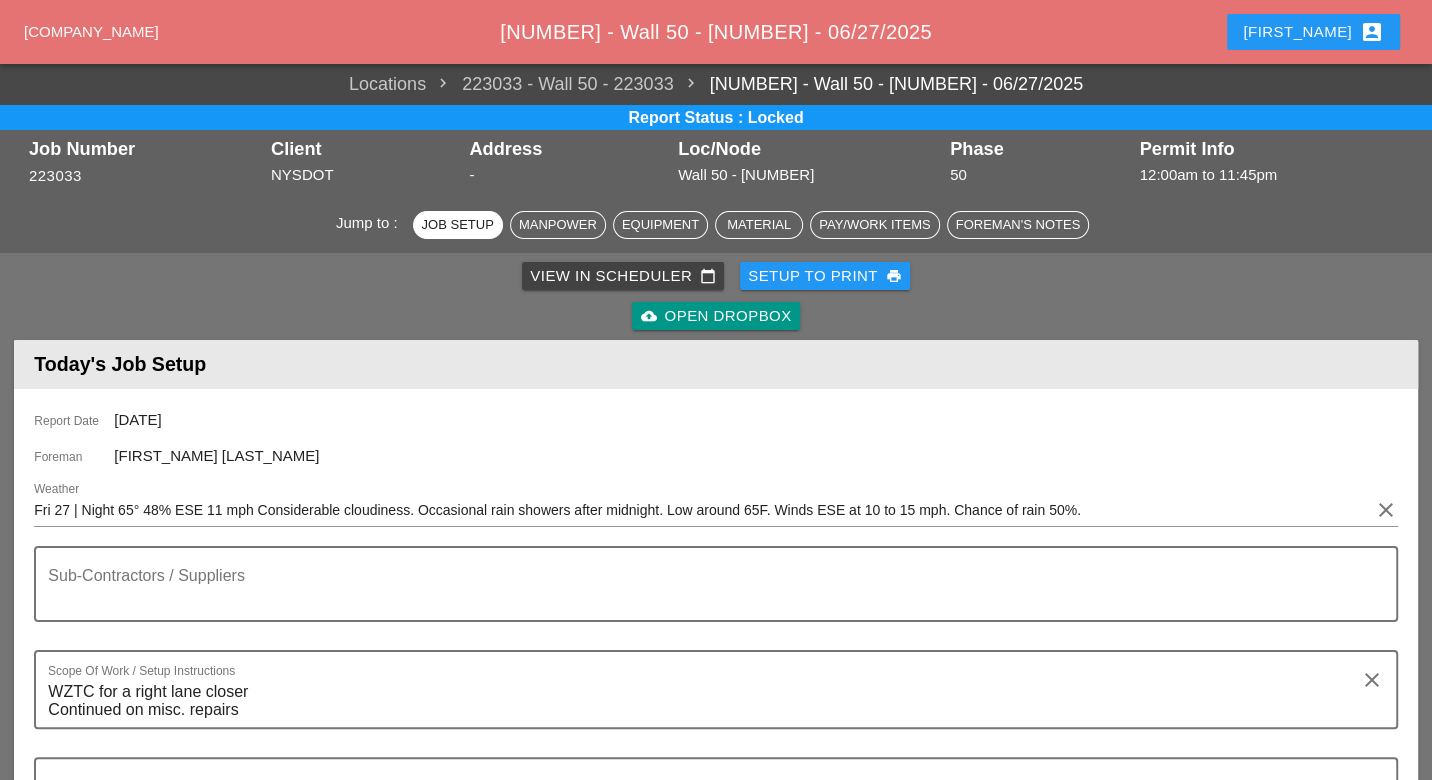 click on "Pay/Work Items" at bounding box center (558, 225) 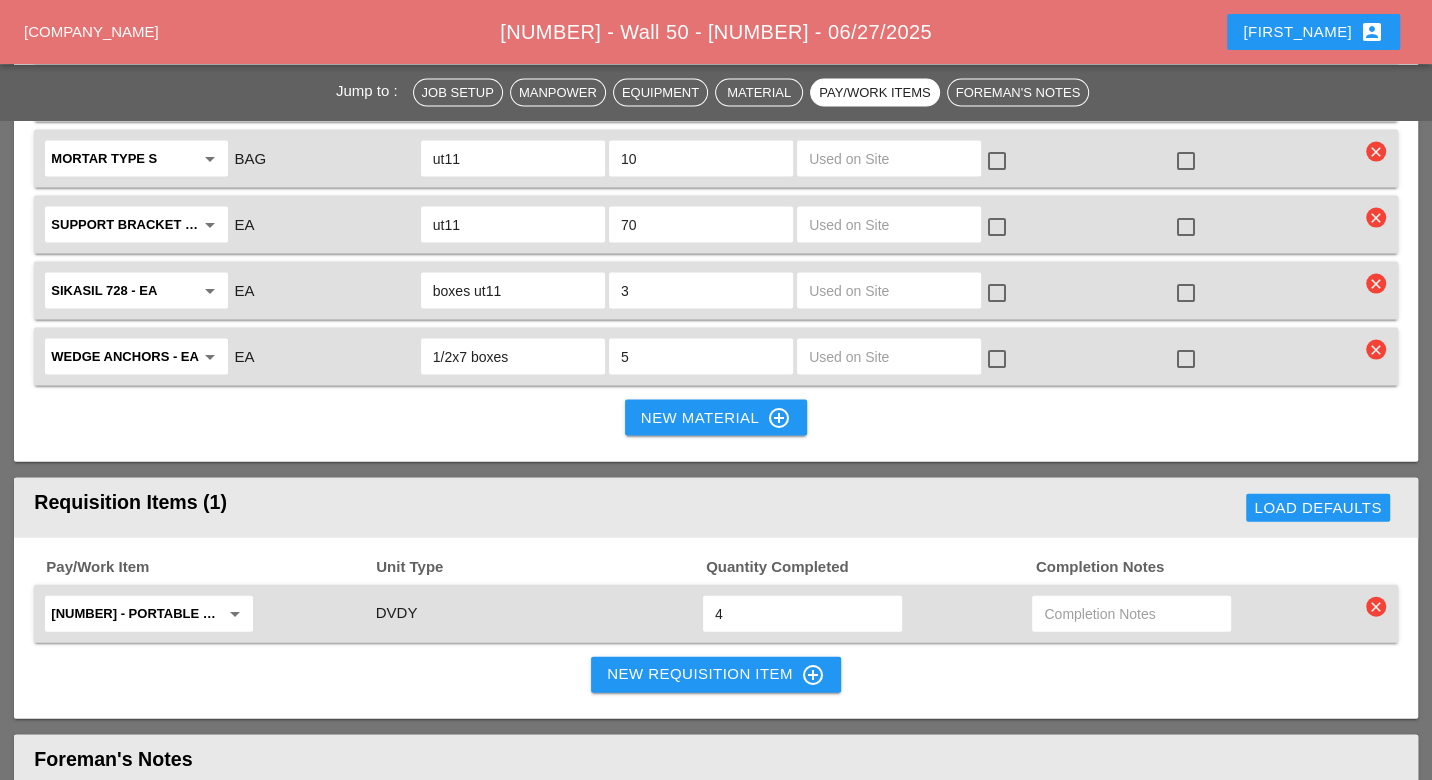scroll, scrollTop: 3284, scrollLeft: 0, axis: vertical 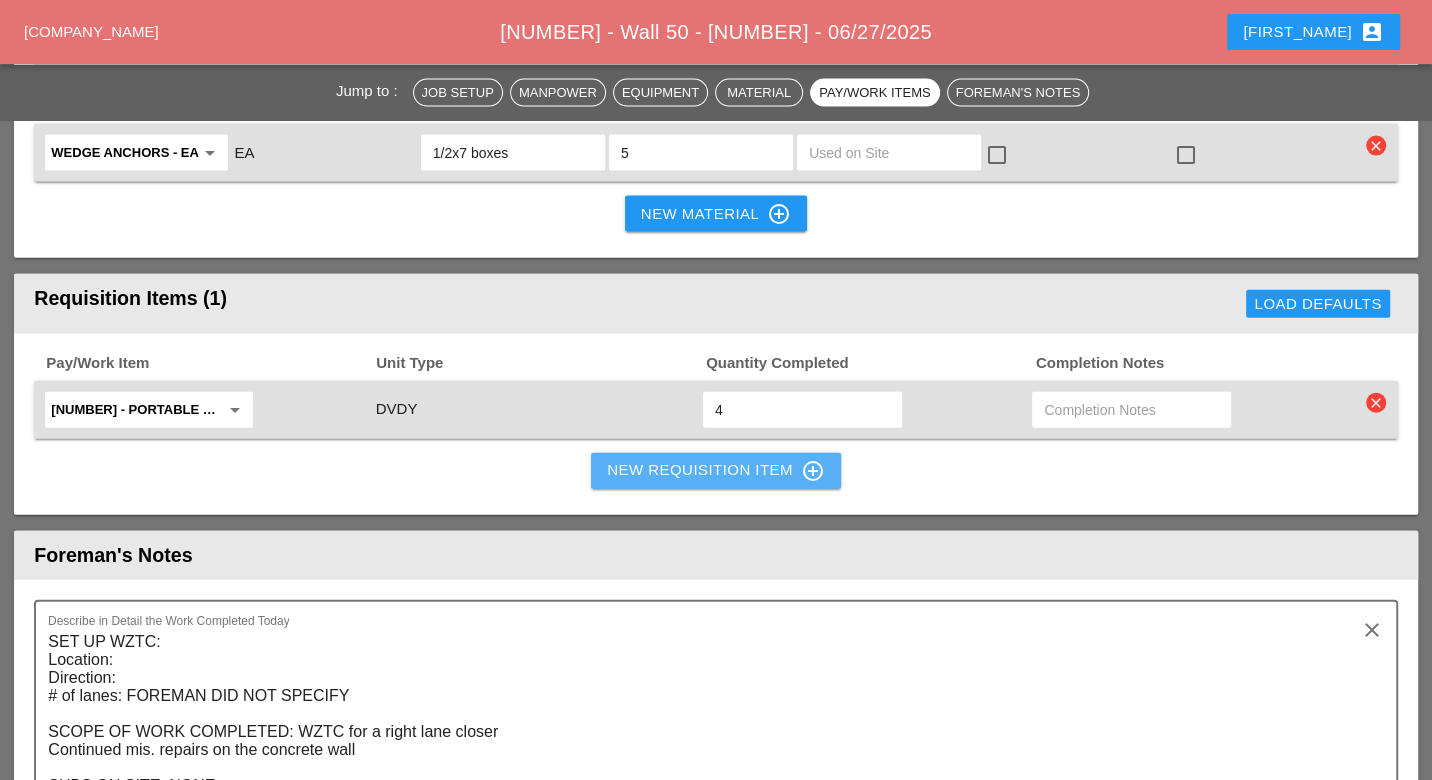 click on "New Requisition Item control_point" at bounding box center [716, 471] 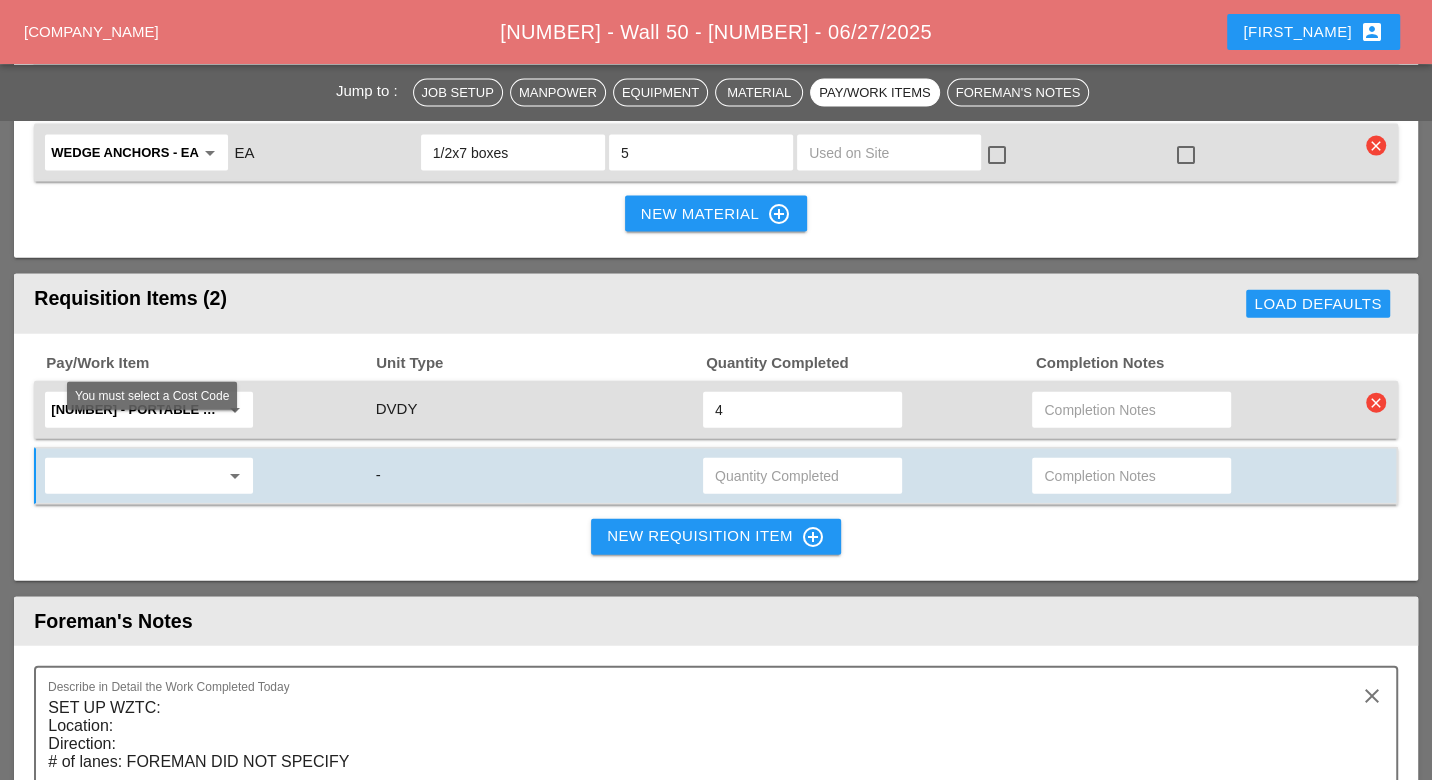 click at bounding box center (135, 476) 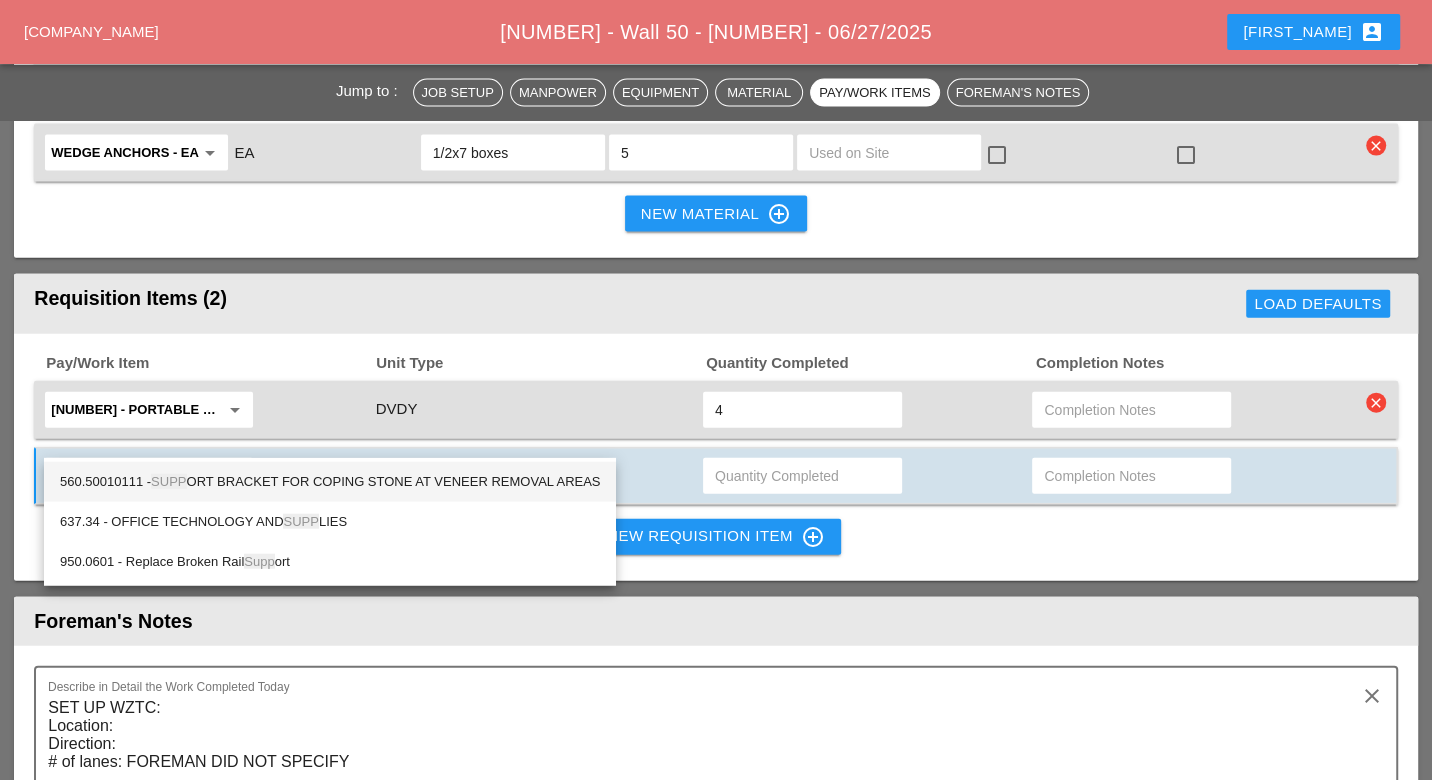 click on "560.50010111 -  SUPP ORT BRACKET FOR COPING STONE AT VENEER REMOVAL AREAS" at bounding box center (330, 482) 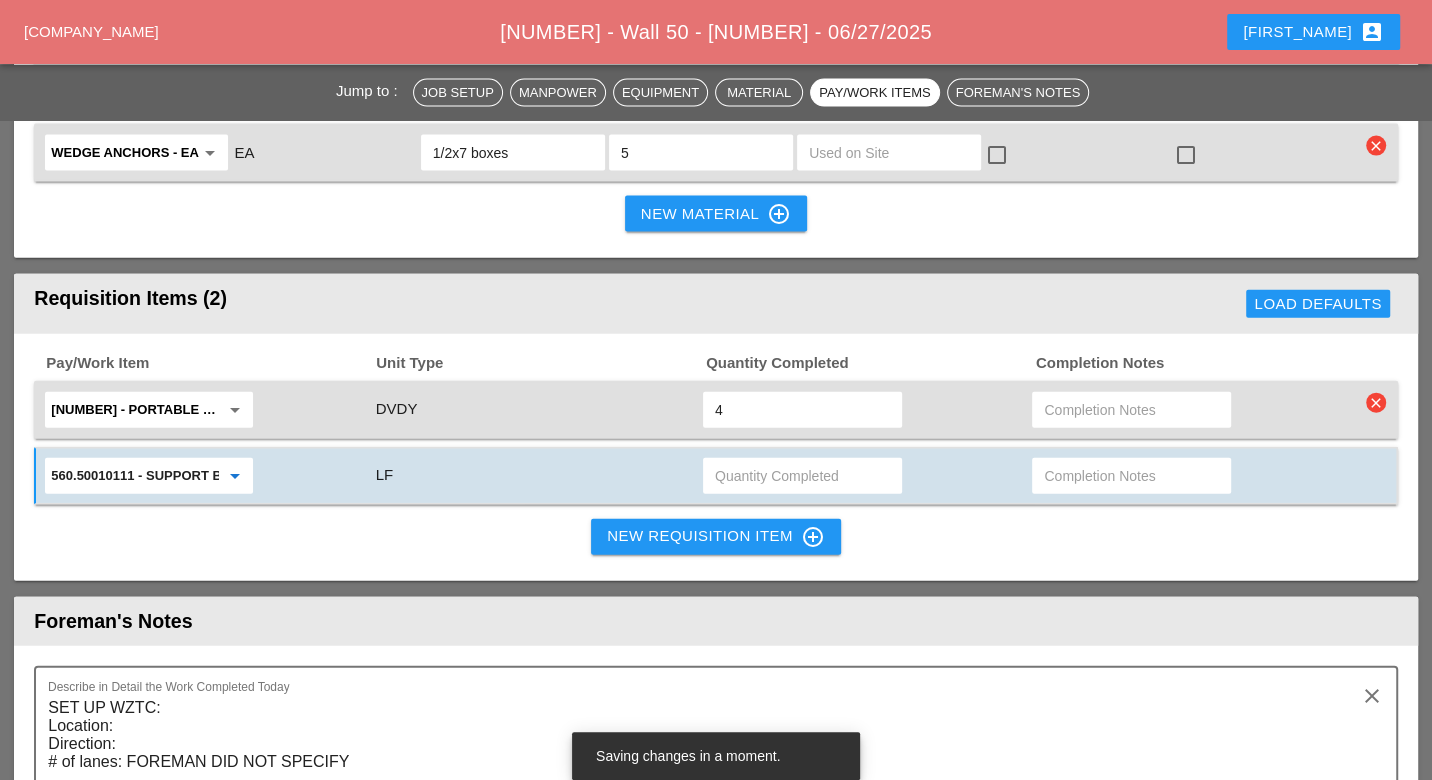 type on "560.50010111 - SUPPORT BRACKET FOR COPING STONE AT VENEER REMOVAL AREAS" 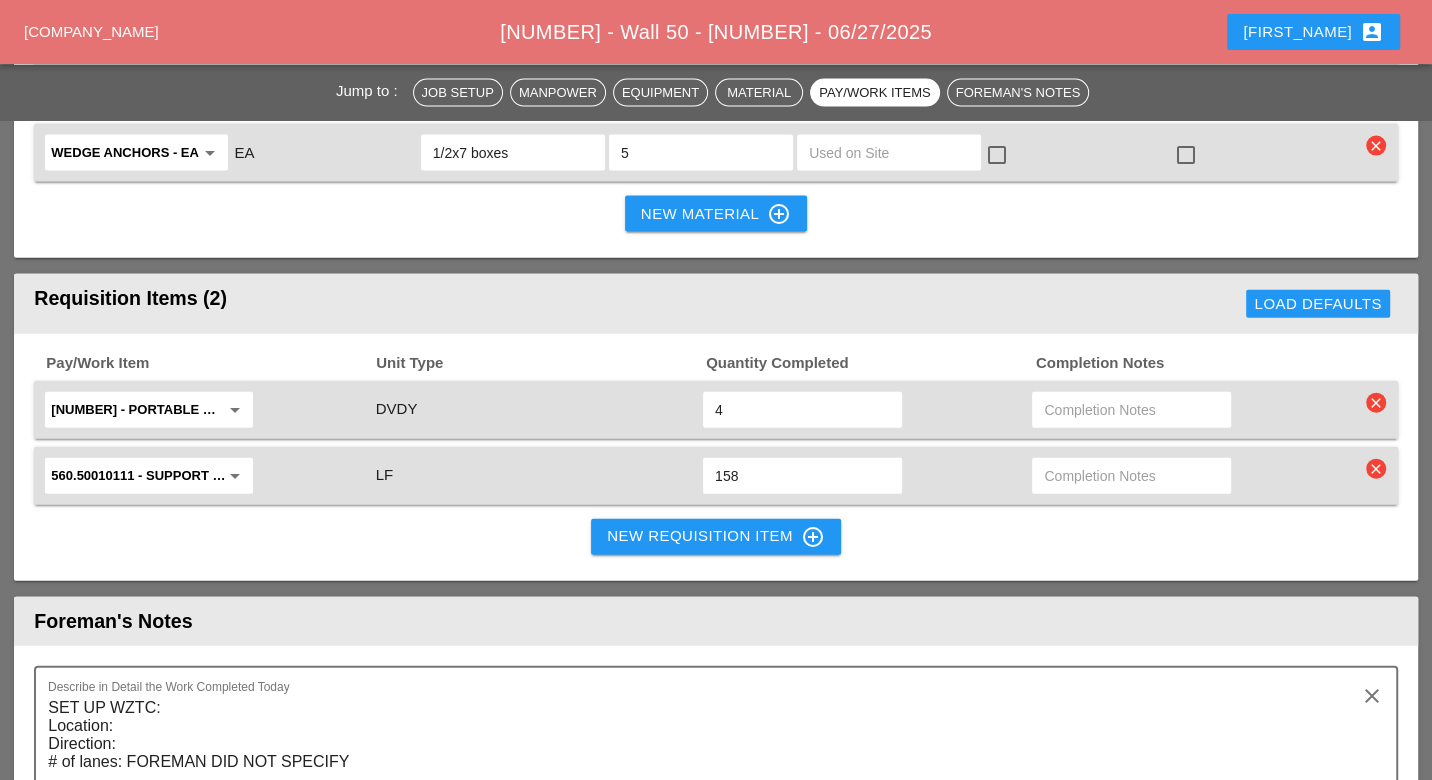 click on "New Requisition Item control_point" at bounding box center [716, 537] 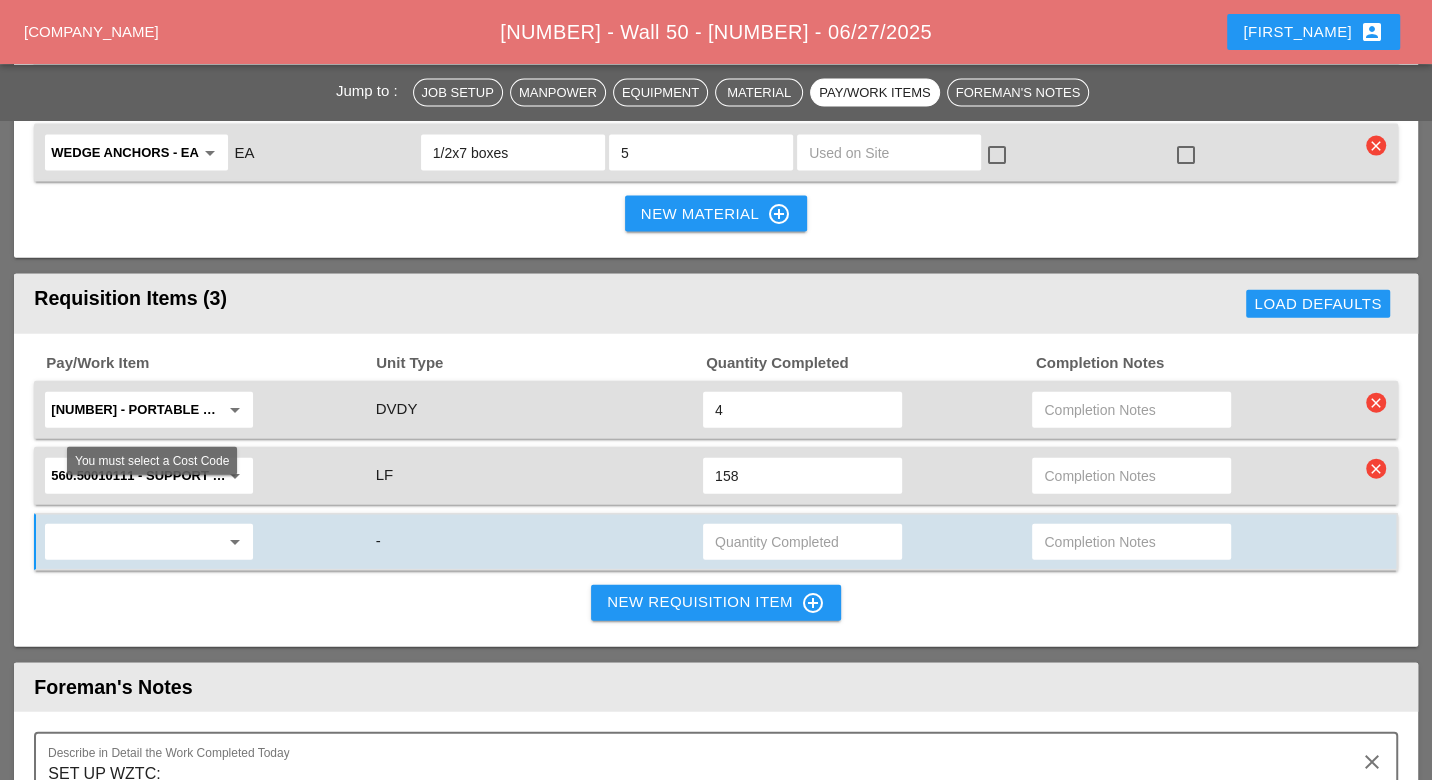 click at bounding box center (135, 542) 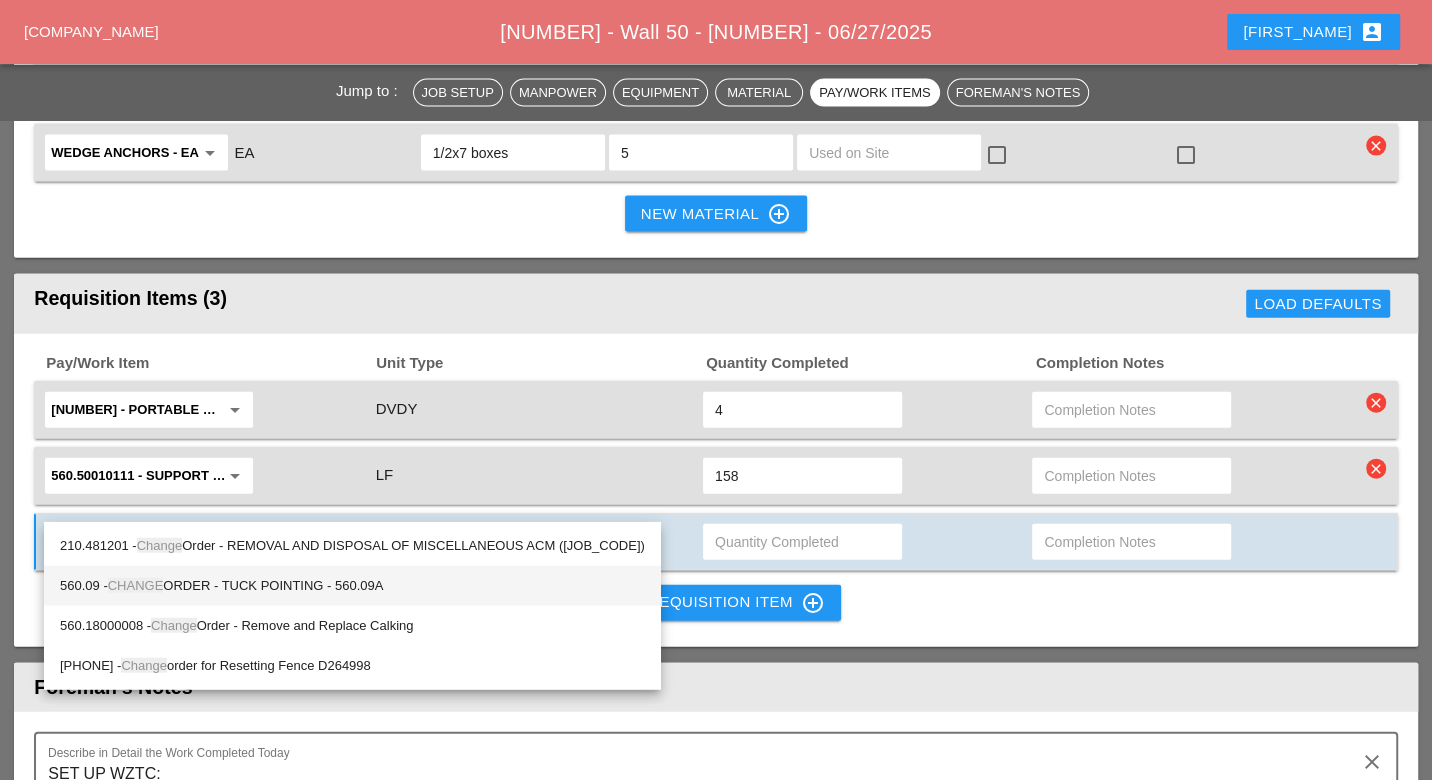 click on "560.09 -  CHANGE  ORDER - TUCK POINTING - 560.09A" at bounding box center (352, 546) 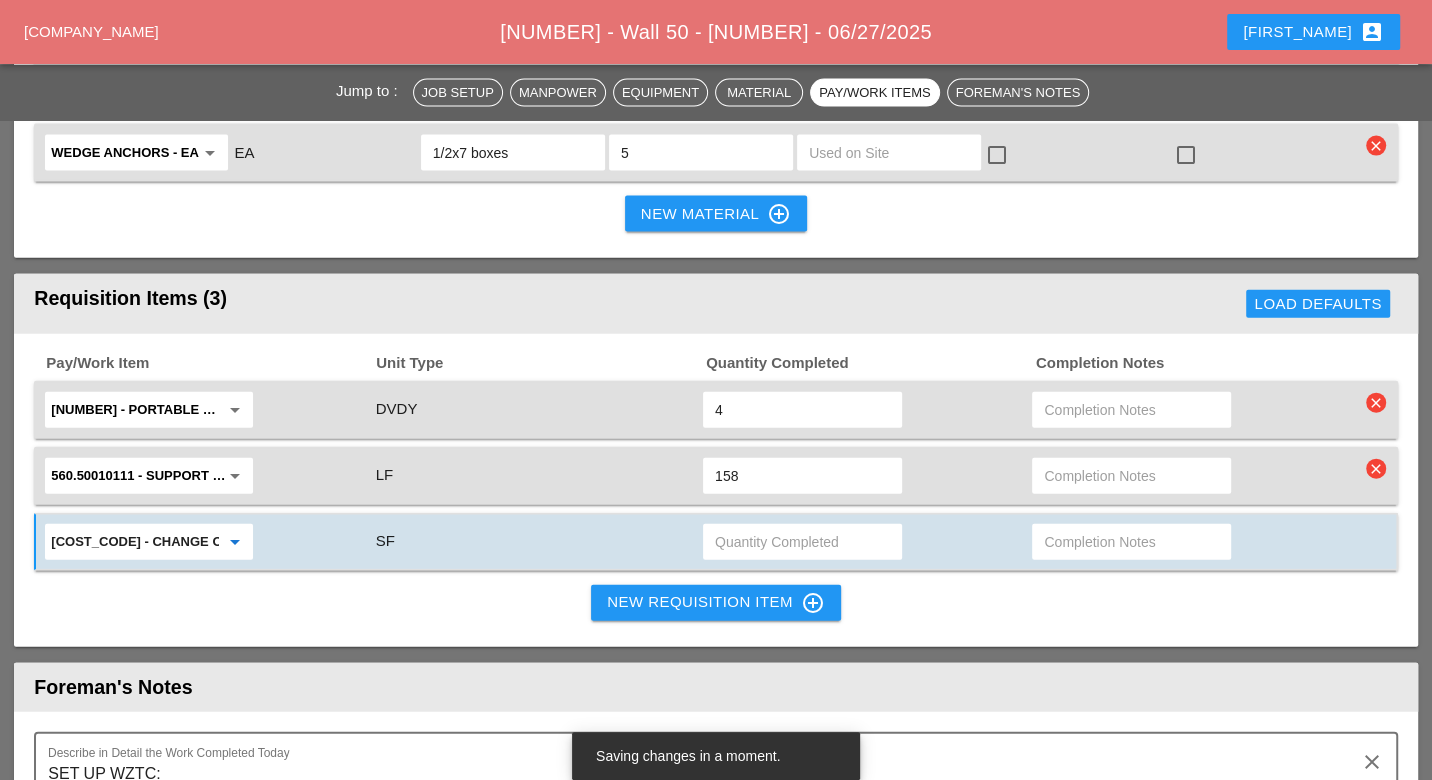 type on "[NUMBER] - CHANGE ORDER - TUCK POINTING - [NUMBER]A" 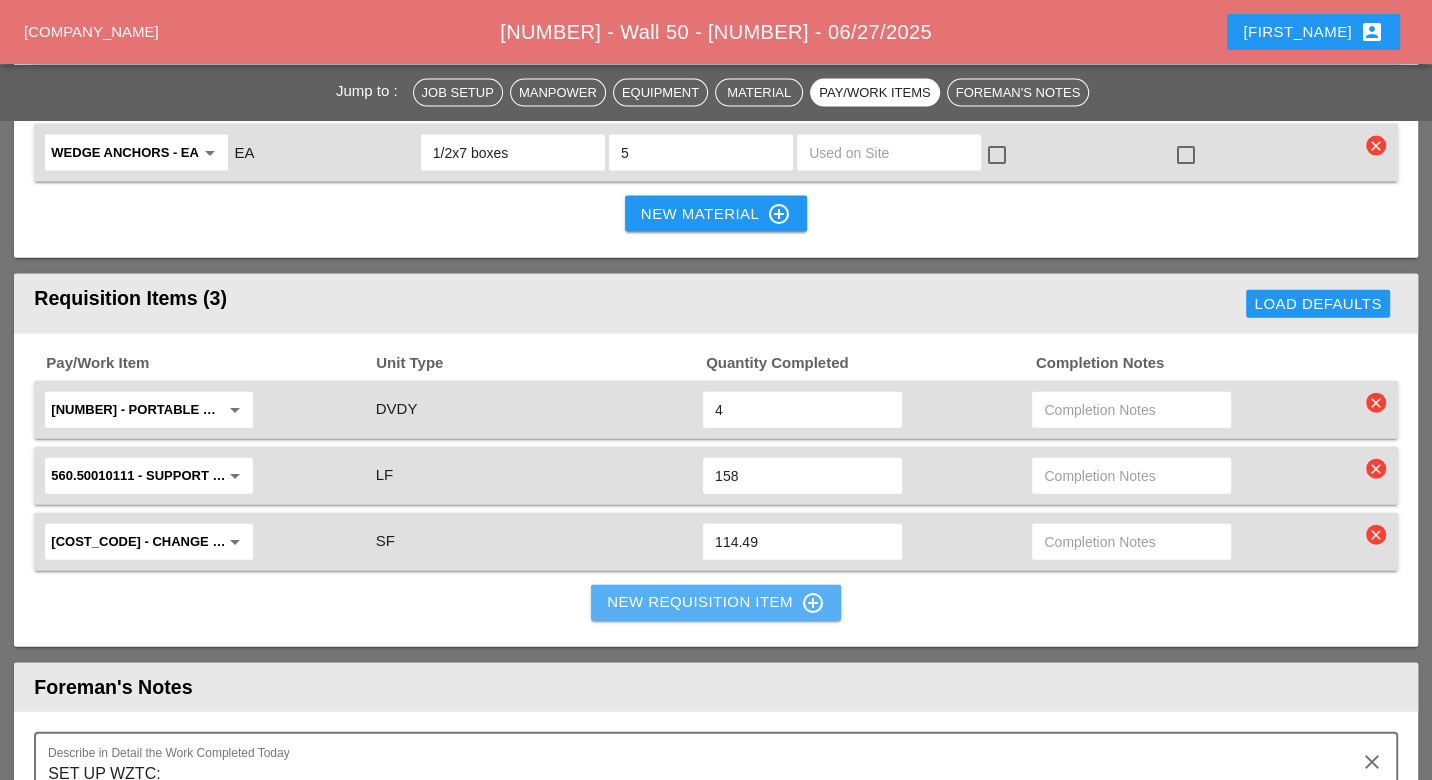click on "New Requisition Item control_point" at bounding box center [716, 603] 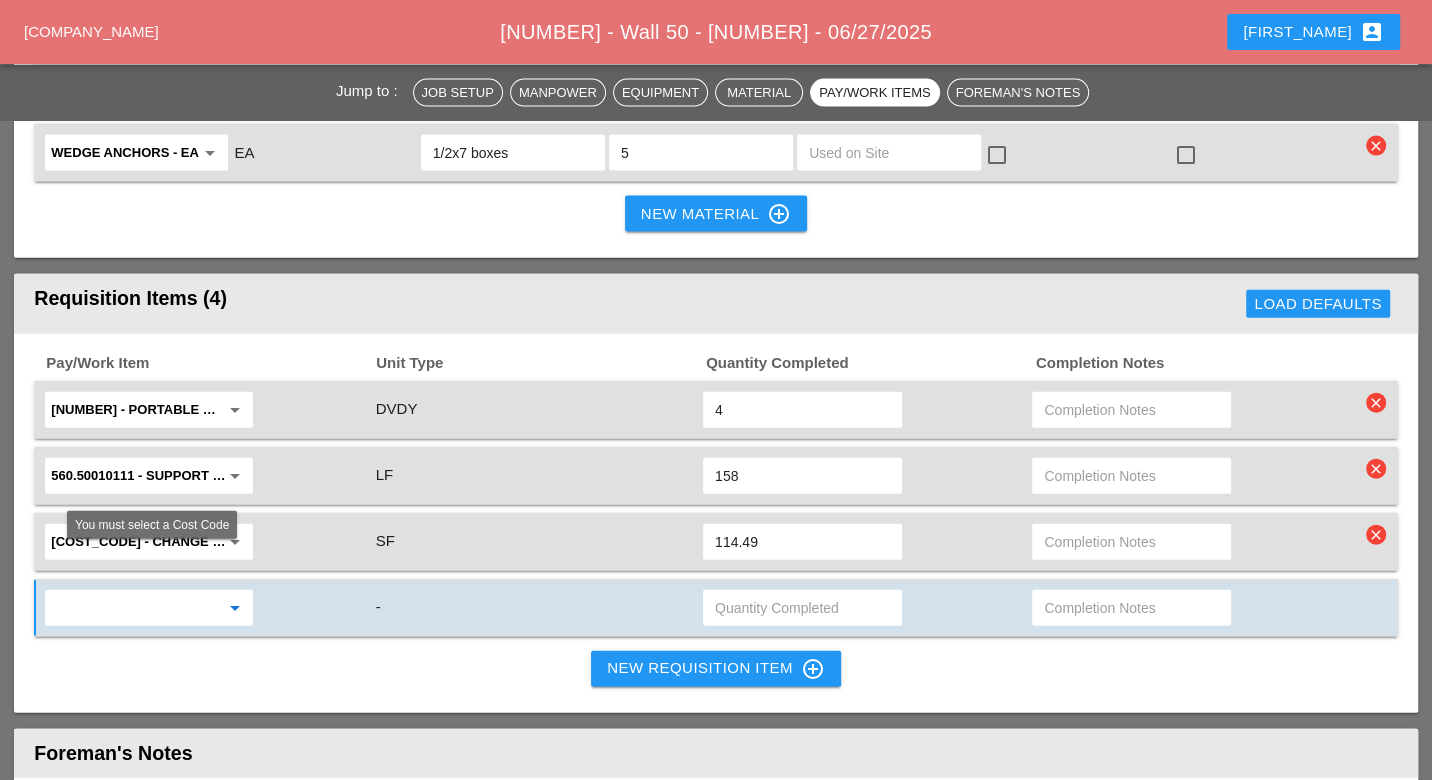 click at bounding box center (135, 608) 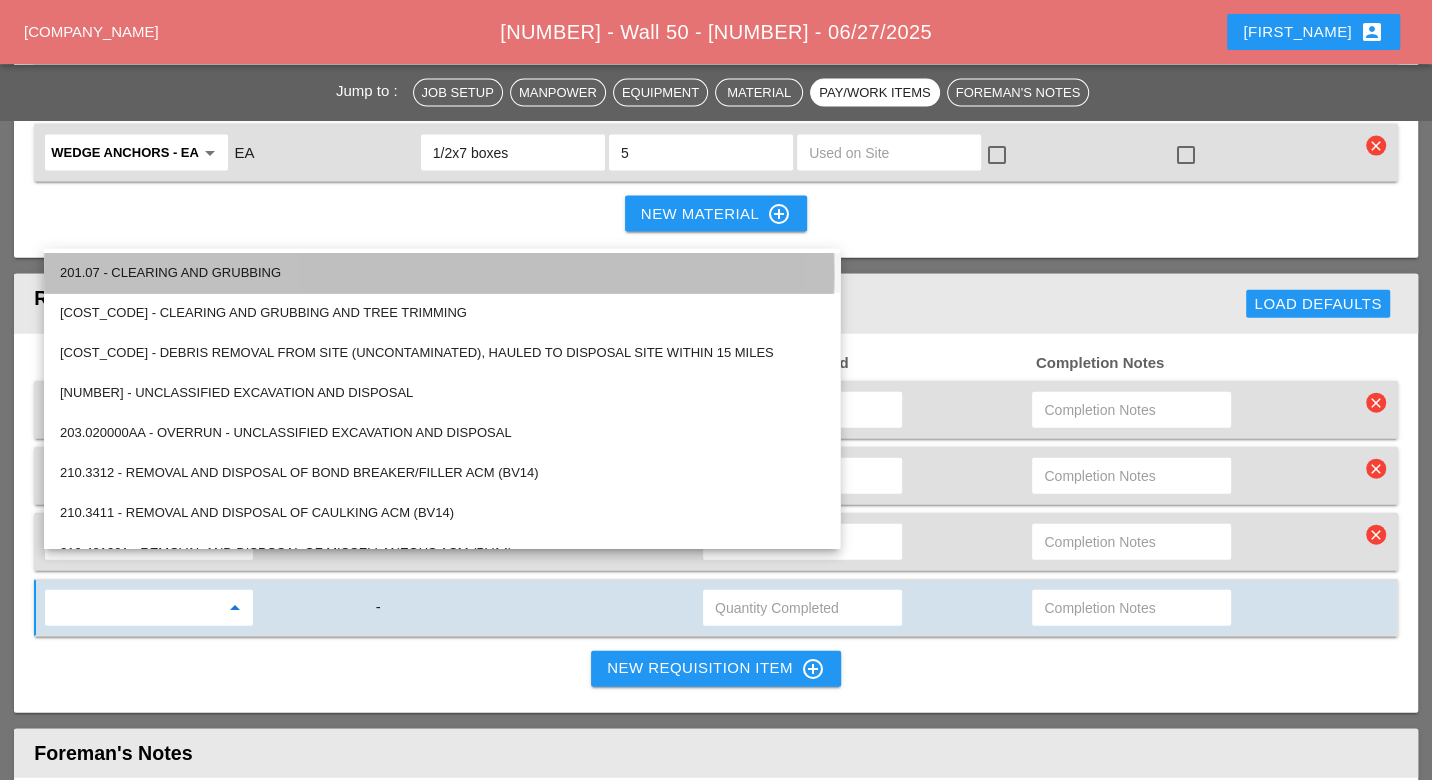 click on "201.07 - CLEARING AND GRUBBING" at bounding box center (442, 273) 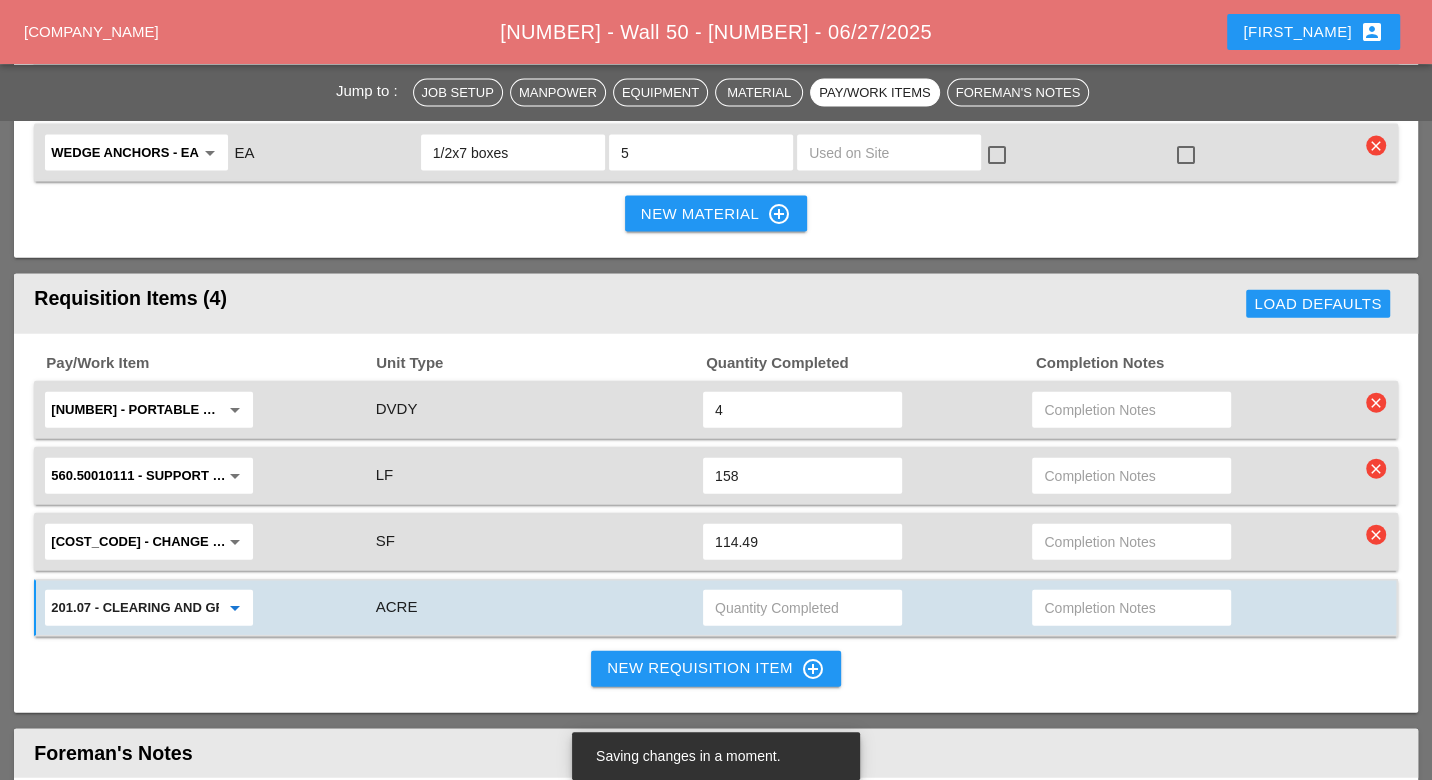 click at bounding box center (802, 608) 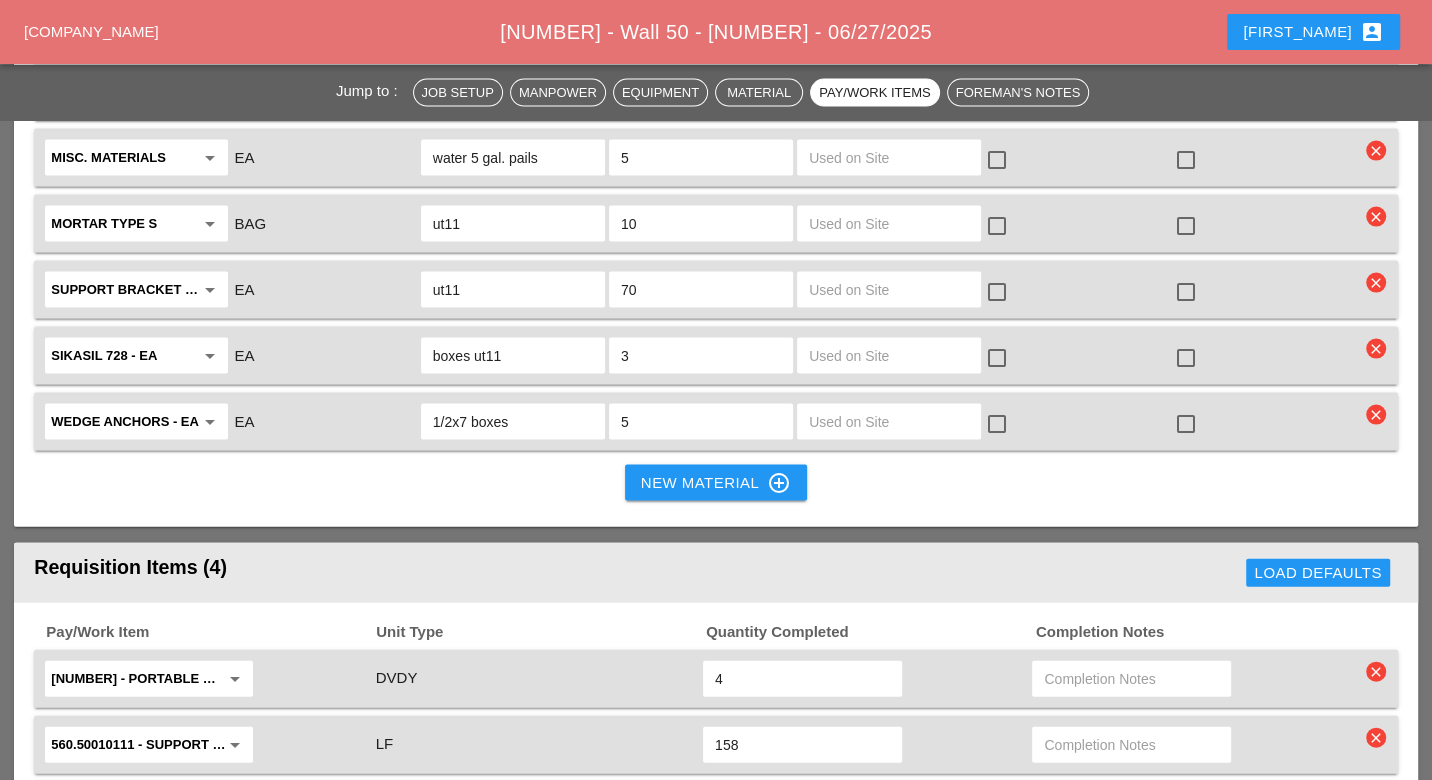 scroll, scrollTop: 2839, scrollLeft: 0, axis: vertical 